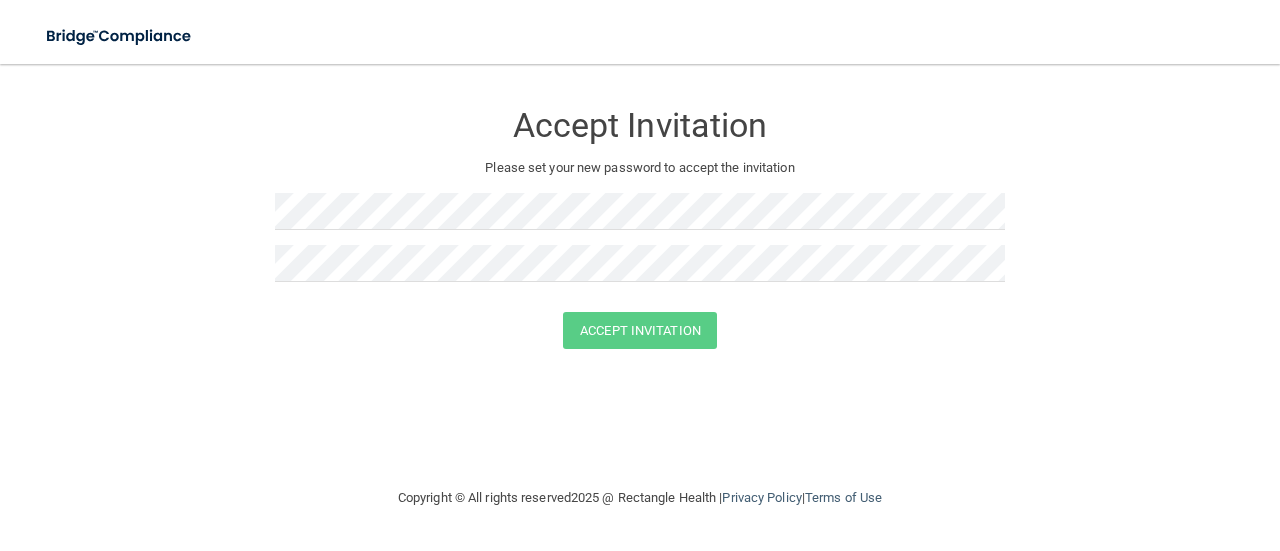 scroll, scrollTop: 0, scrollLeft: 0, axis: both 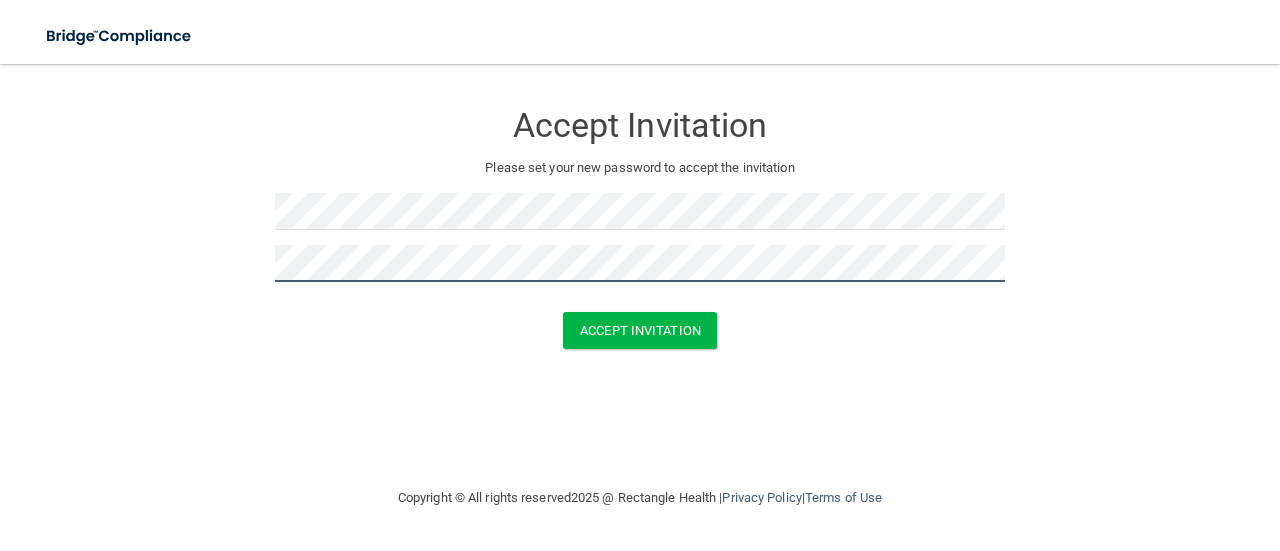 click on "Accept Invitation" at bounding box center [640, 330] 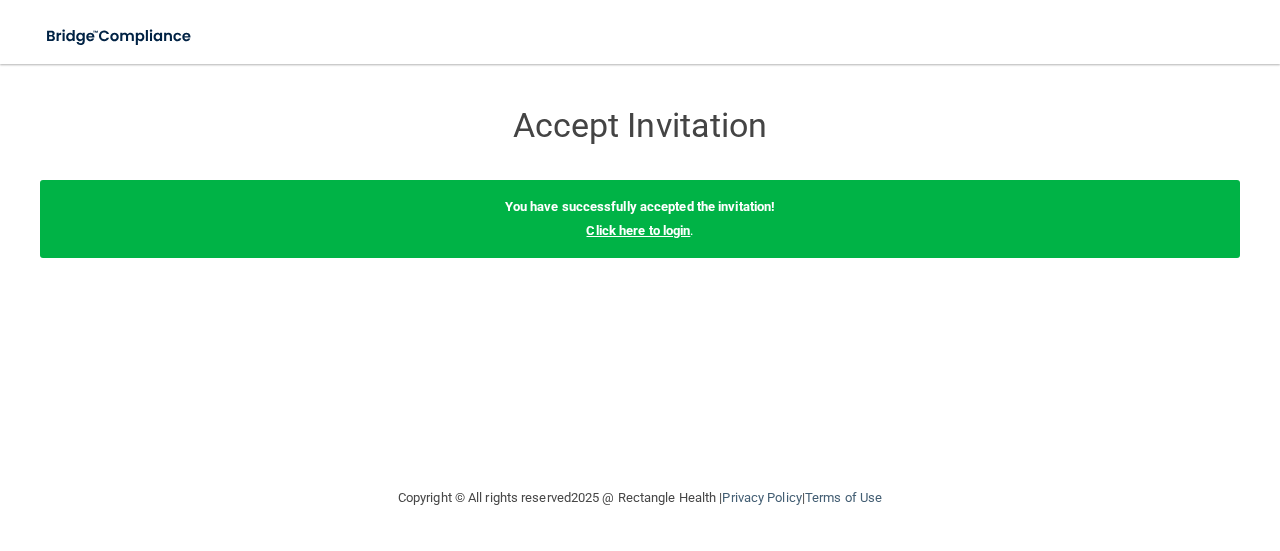 click on "Click here to login" at bounding box center [638, 230] 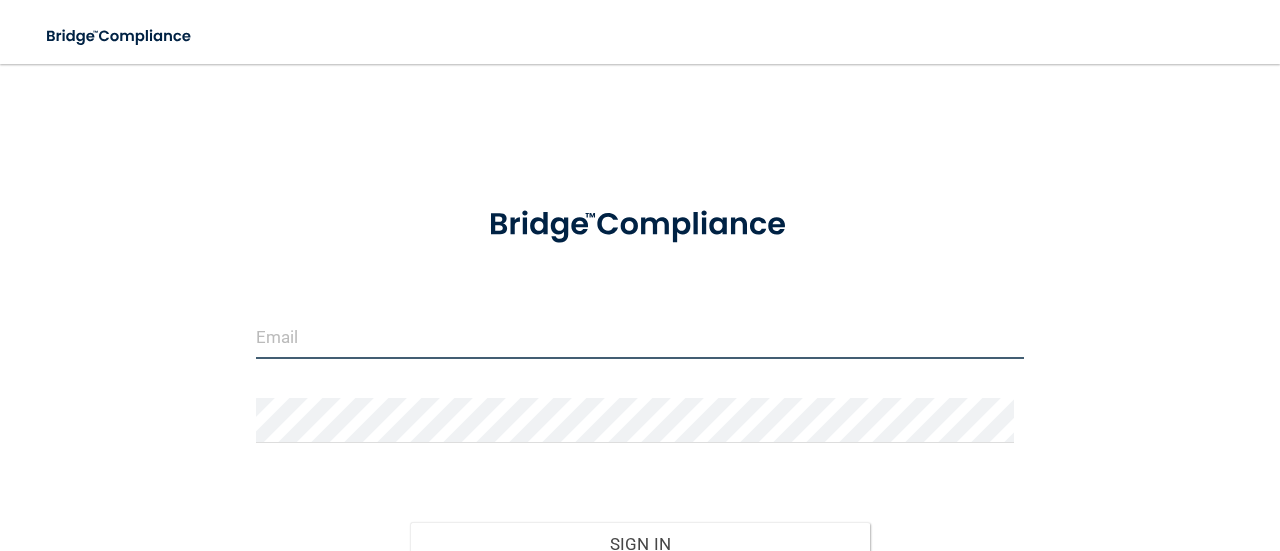 click at bounding box center (640, 336) 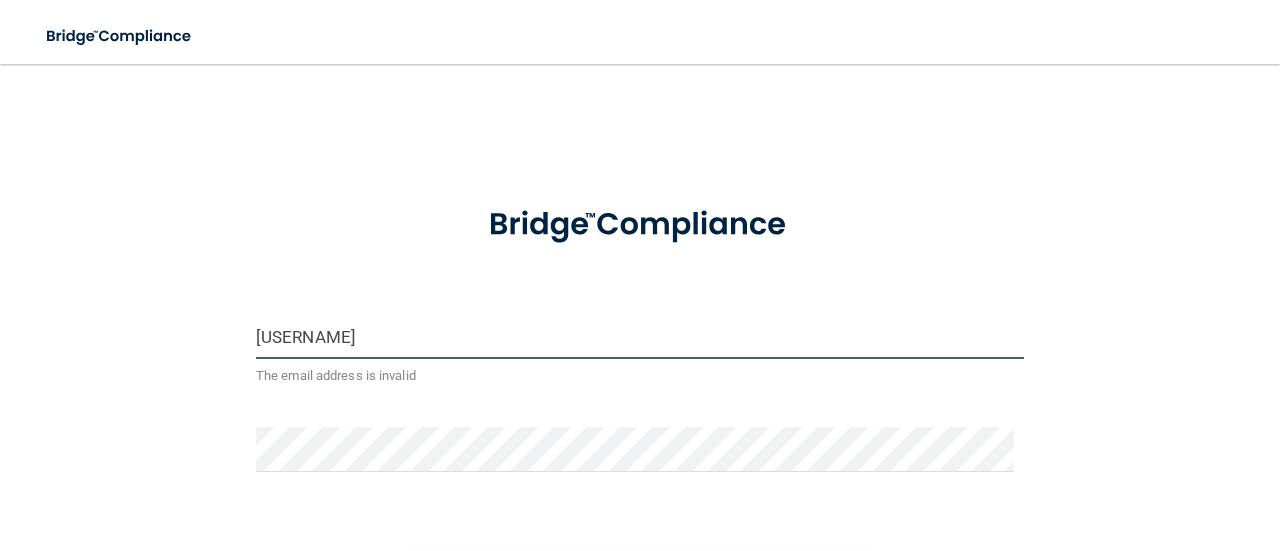 type on "[EMAIL]" 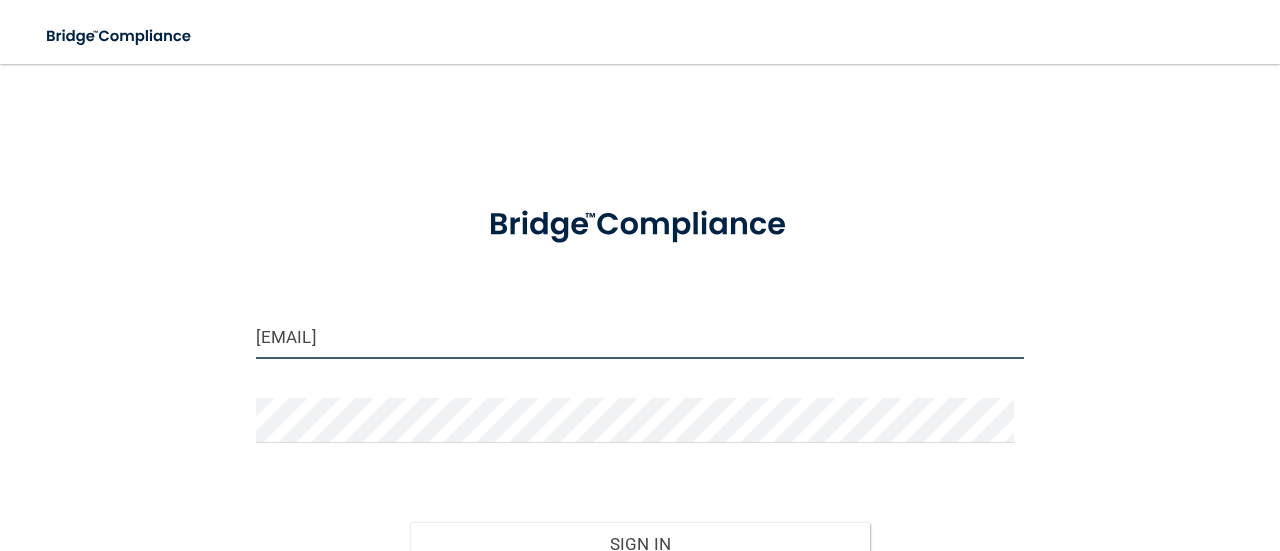 scroll, scrollTop: 165, scrollLeft: 0, axis: vertical 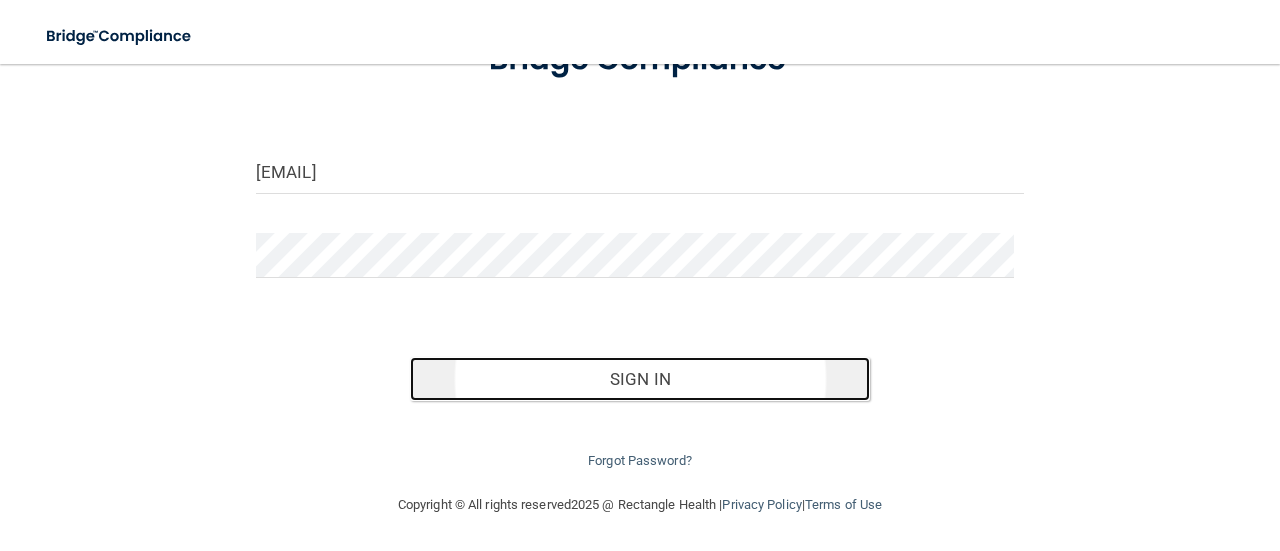 click on "Sign In" at bounding box center [640, 379] 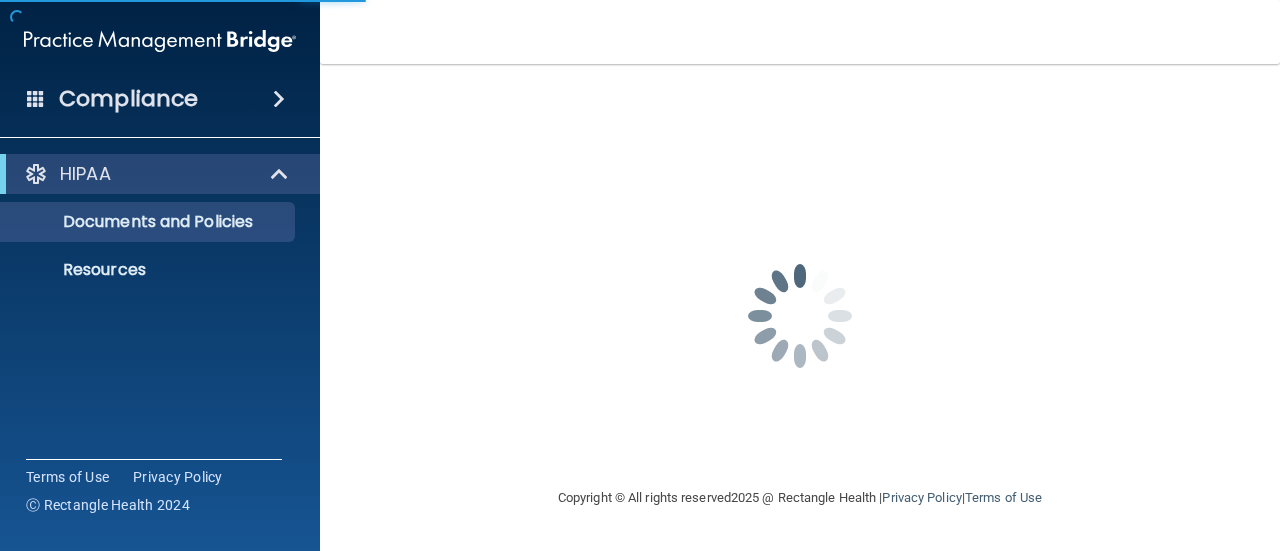 scroll, scrollTop: 0, scrollLeft: 0, axis: both 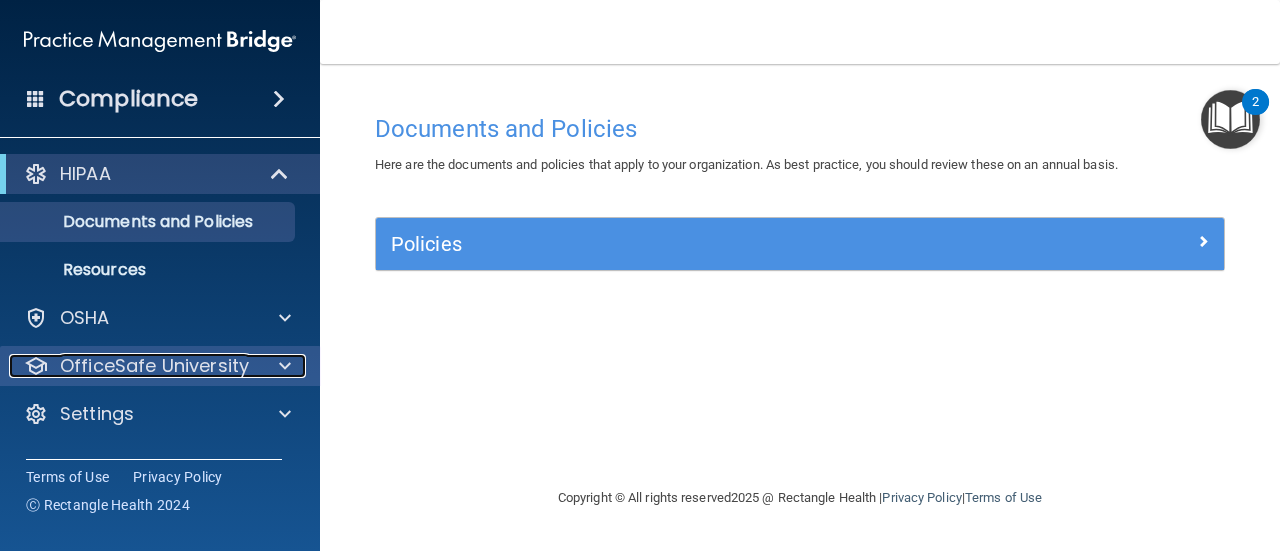 click on "OfficeSafe University" at bounding box center [133, 366] 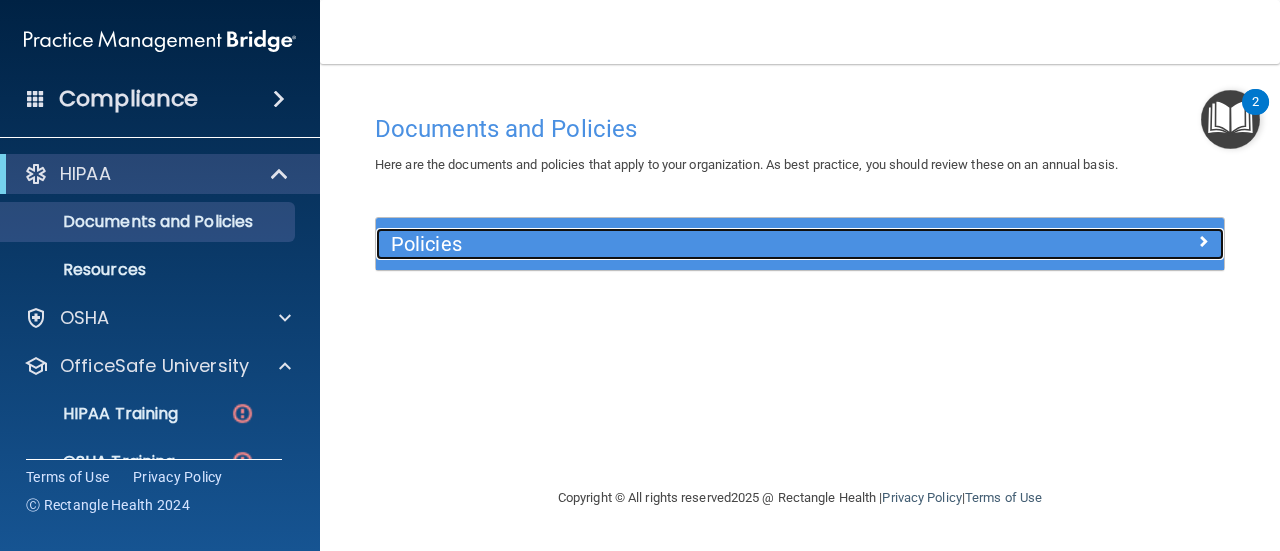click on "Policies" at bounding box center [694, 244] 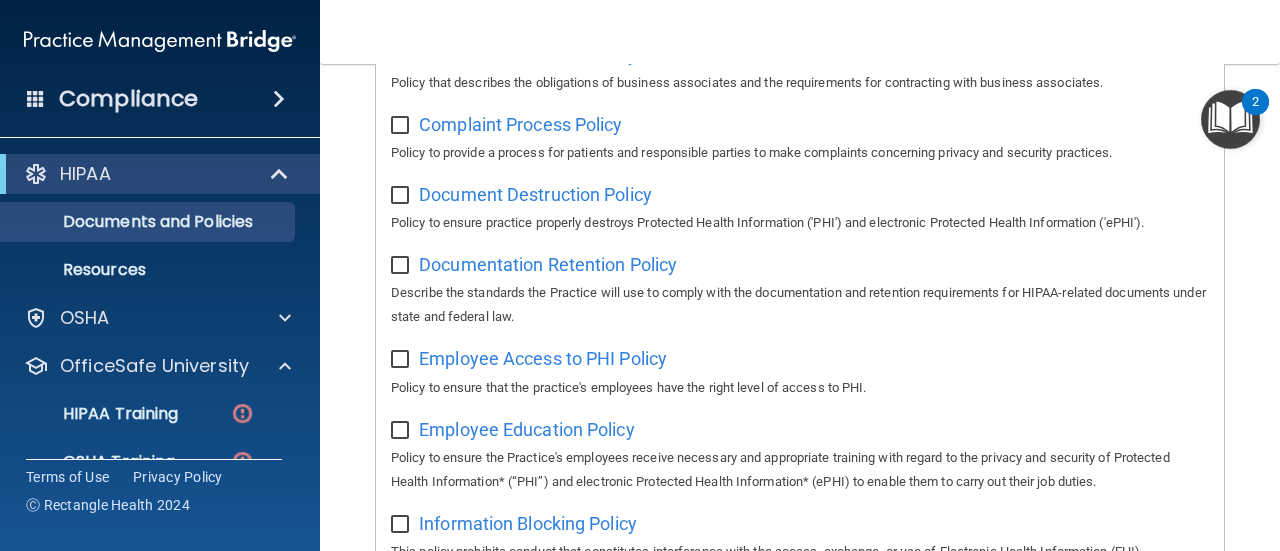 scroll, scrollTop: 0, scrollLeft: 0, axis: both 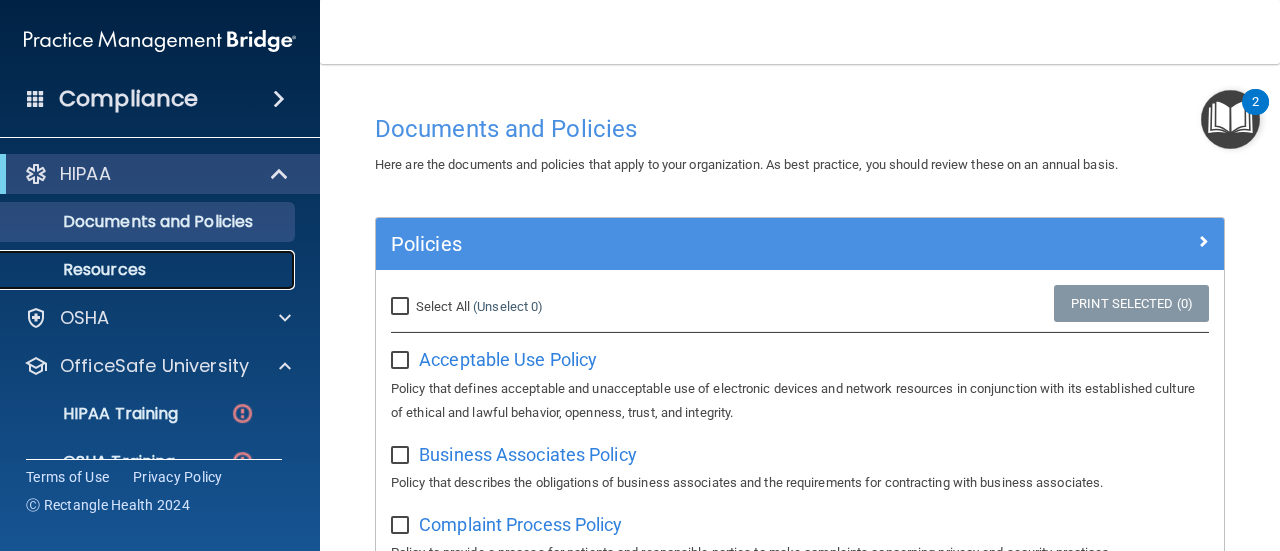 click on "Resources" at bounding box center [149, 270] 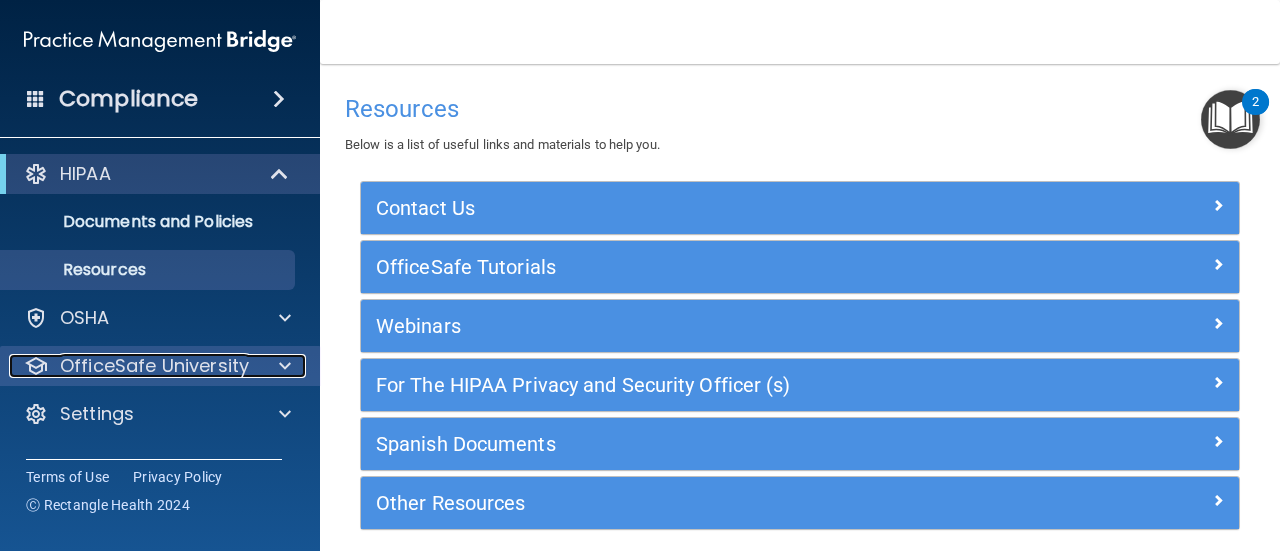 click on "OfficeSafe University" at bounding box center [154, 366] 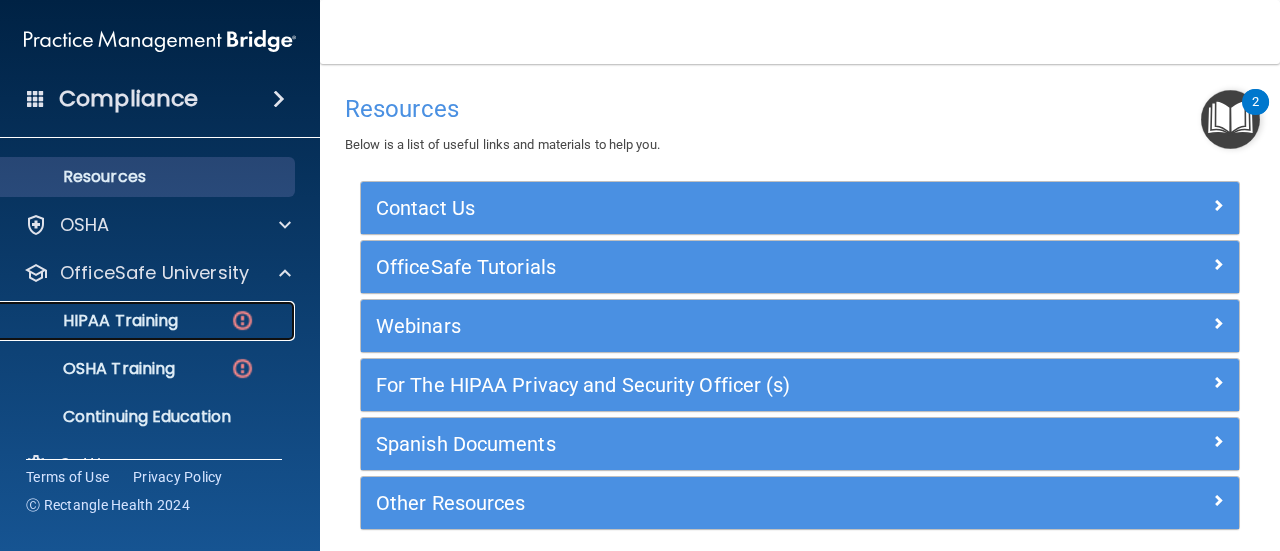click on "HIPAA Training" at bounding box center [95, 321] 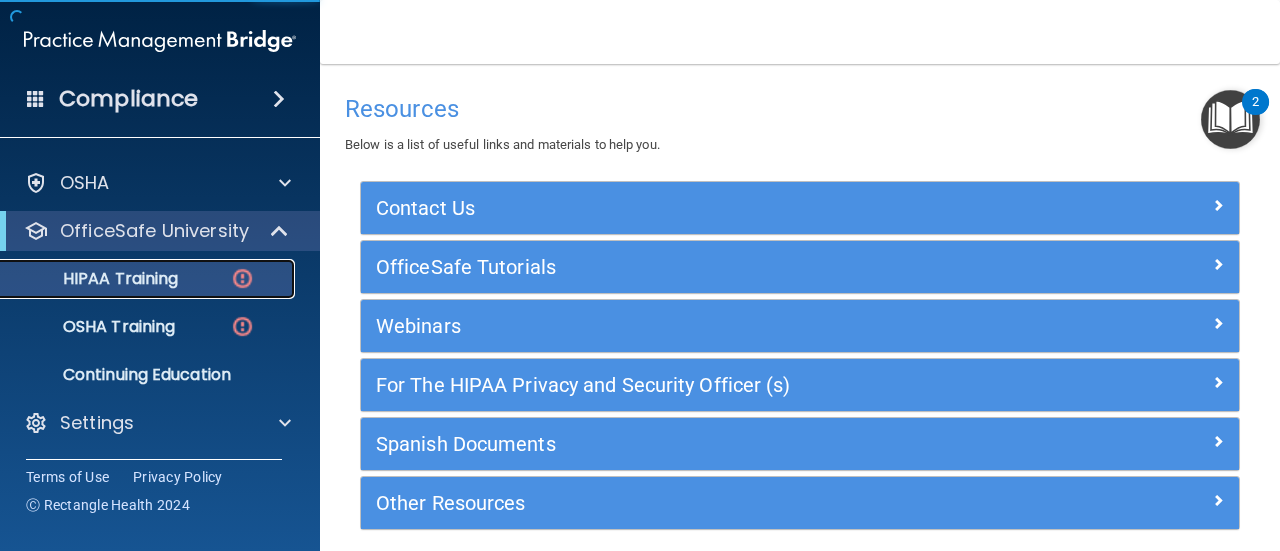 scroll, scrollTop: 38, scrollLeft: 0, axis: vertical 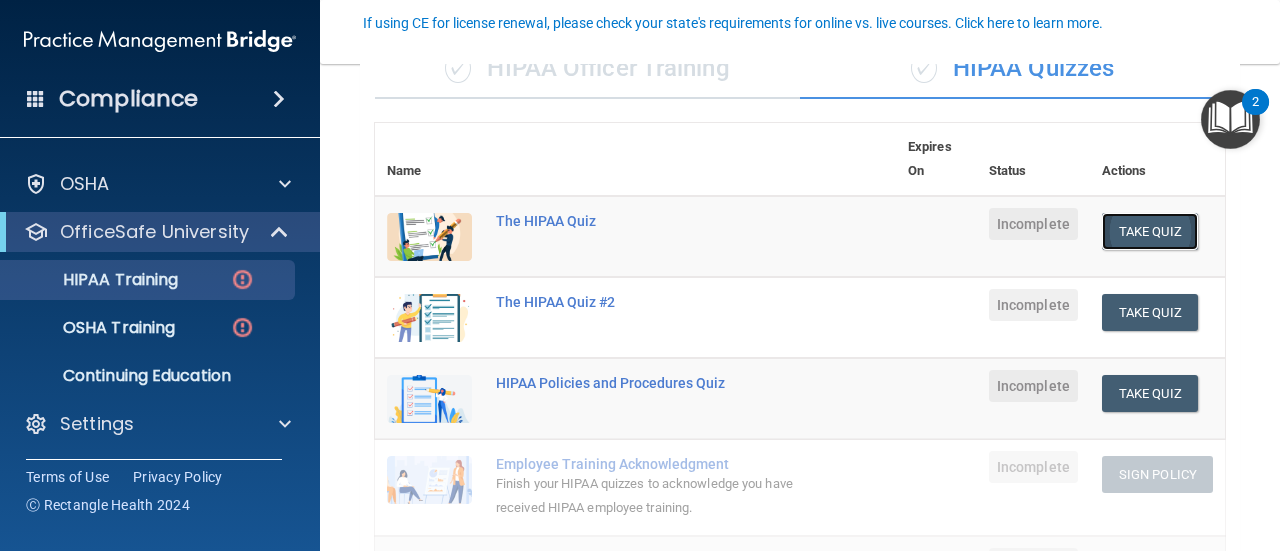 click on "Take Quiz" at bounding box center (1150, 231) 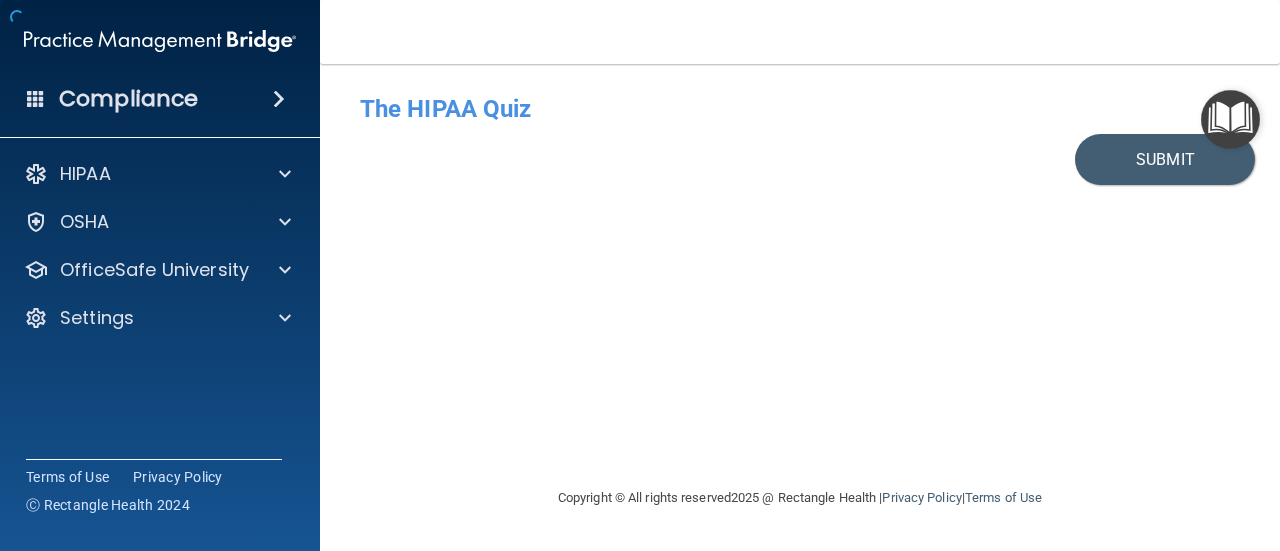 scroll, scrollTop: 0, scrollLeft: 0, axis: both 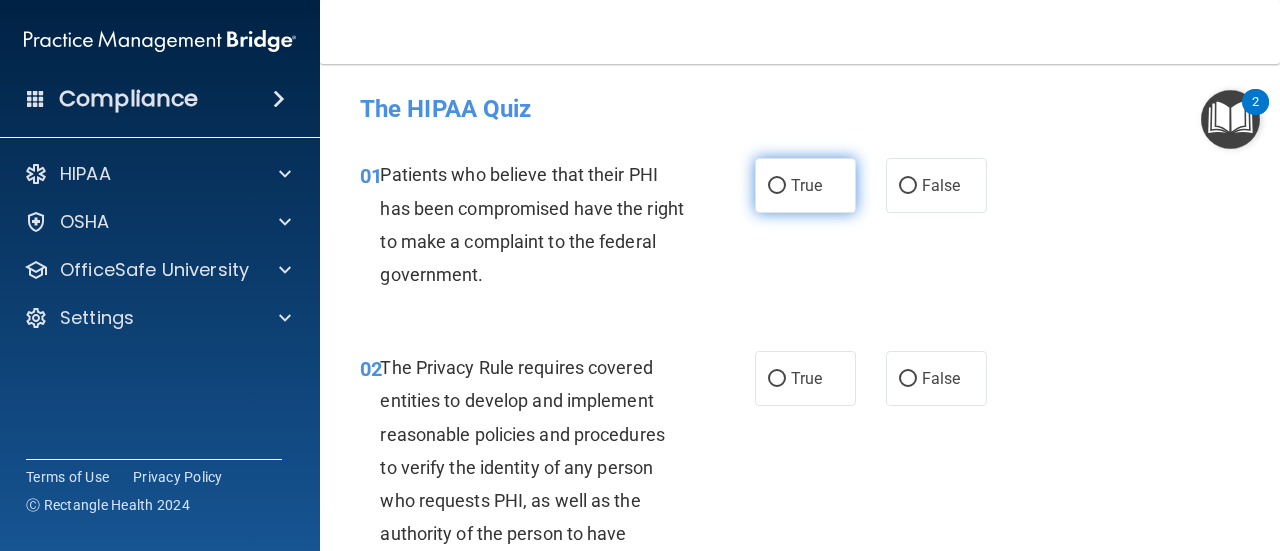 click on "True" at bounding box center (805, 185) 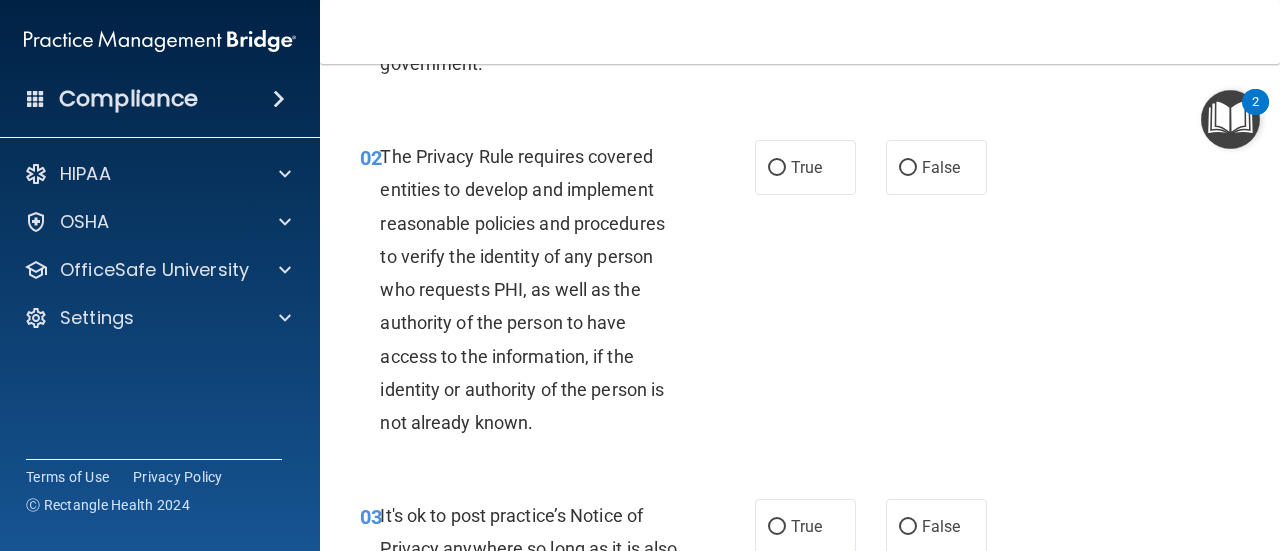 scroll, scrollTop: 212, scrollLeft: 0, axis: vertical 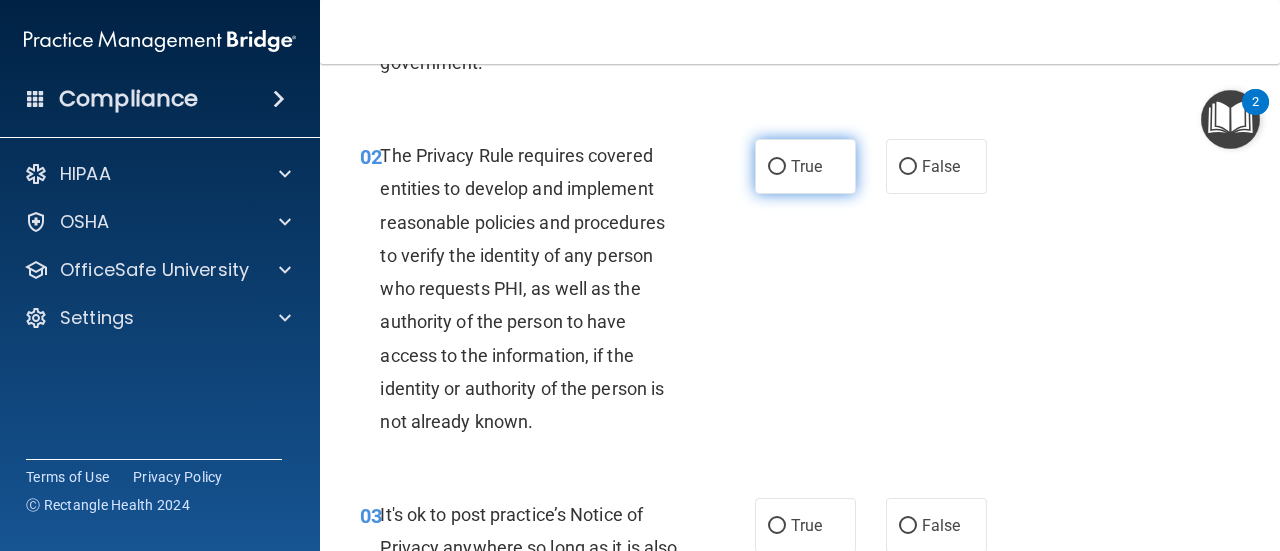click on "True" at bounding box center (805, 166) 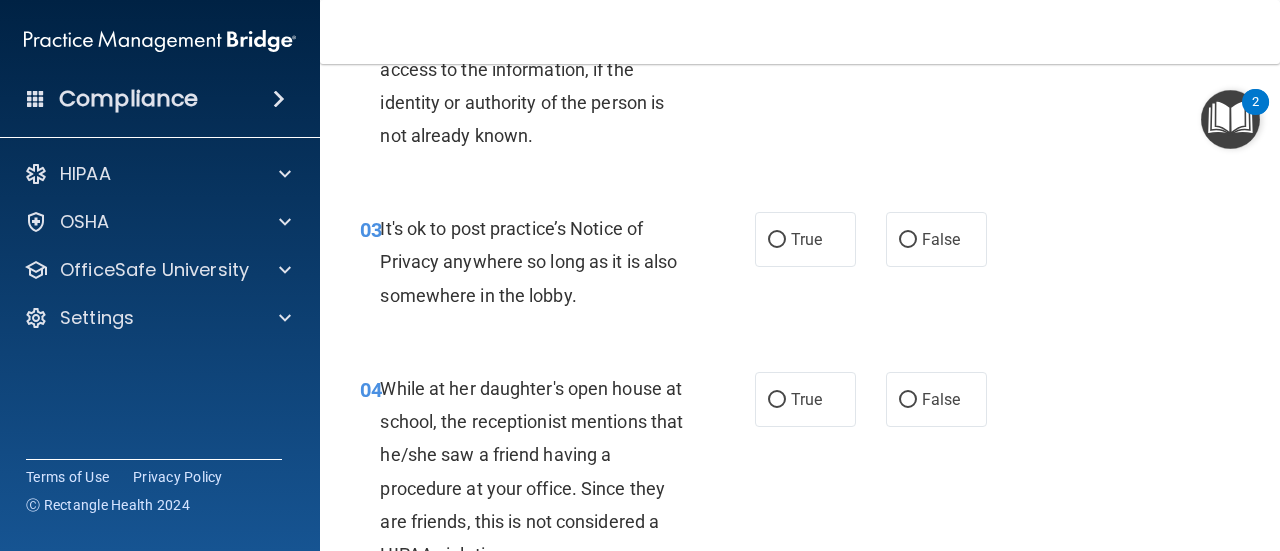 scroll, scrollTop: 499, scrollLeft: 0, axis: vertical 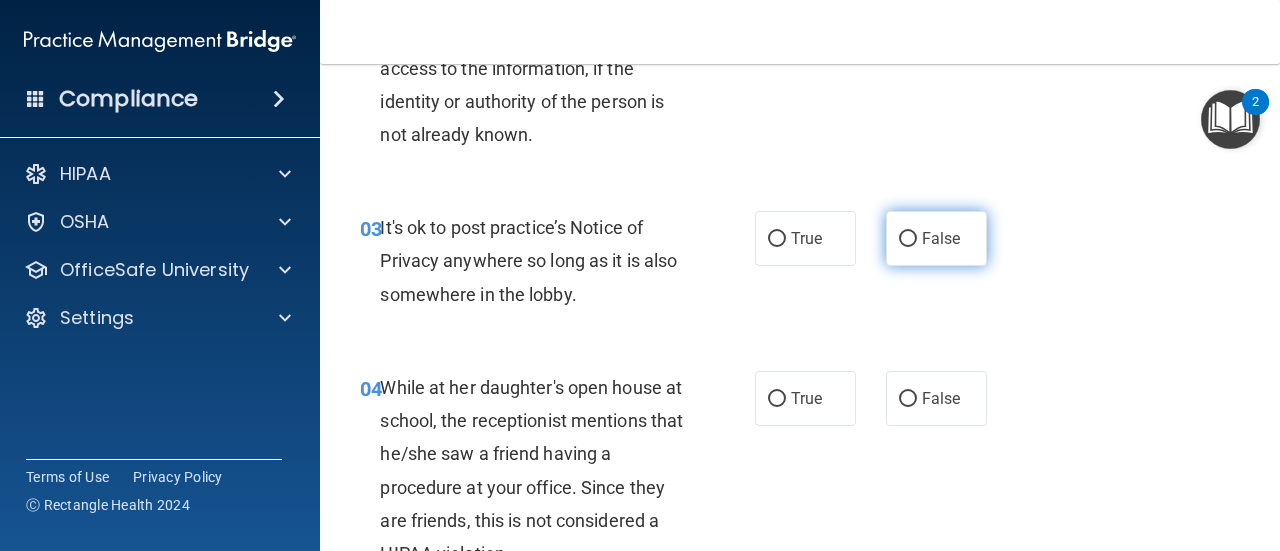 click on "False" at bounding box center [908, 239] 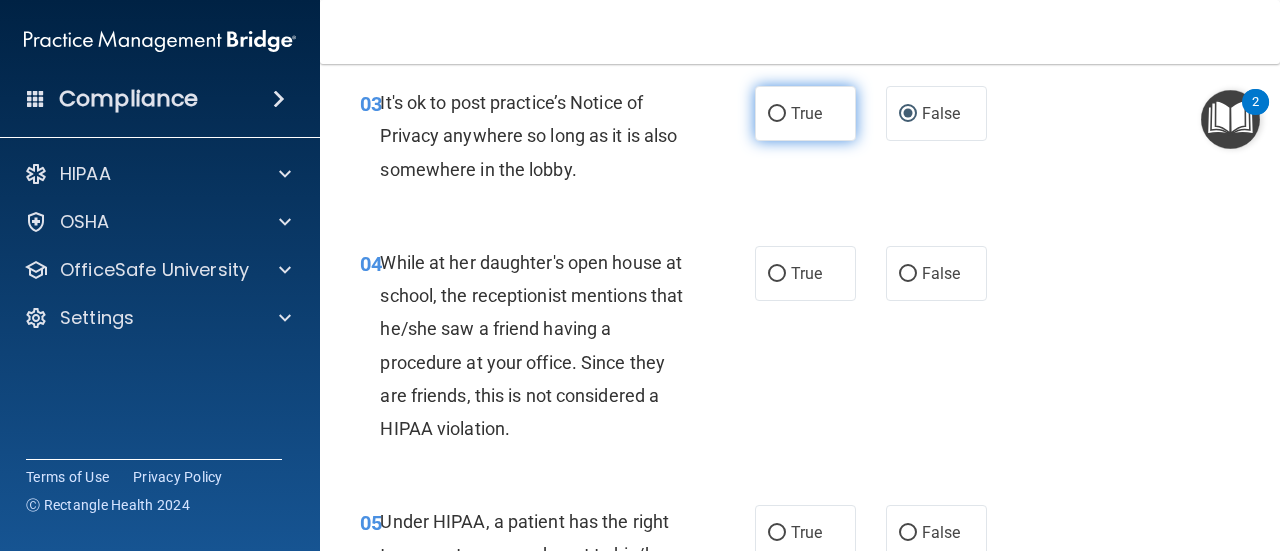 scroll, scrollTop: 625, scrollLeft: 0, axis: vertical 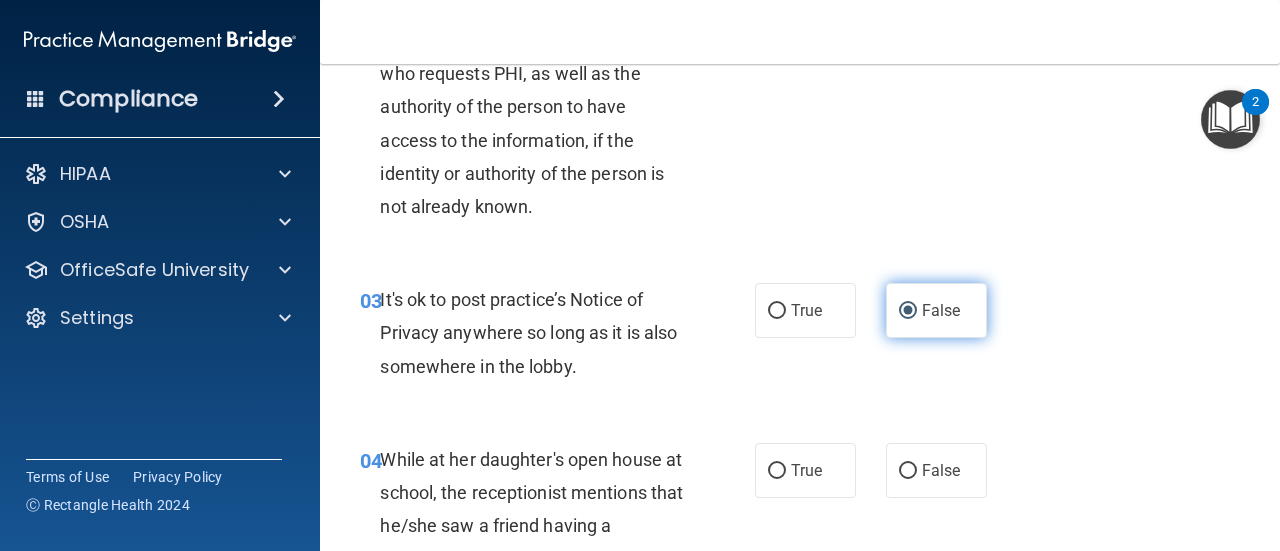 click on "False" at bounding box center [941, 310] 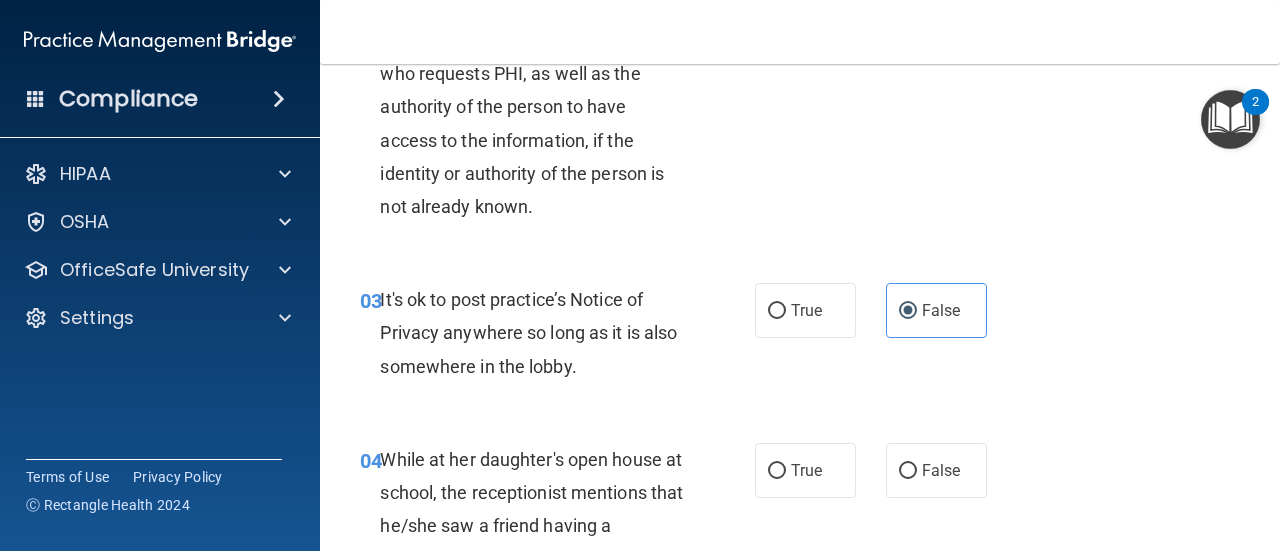click on "It's ok to post  practice’s Notice of Privacy anywhere so long as it is also somewhere in the lobby." at bounding box center (528, 332) 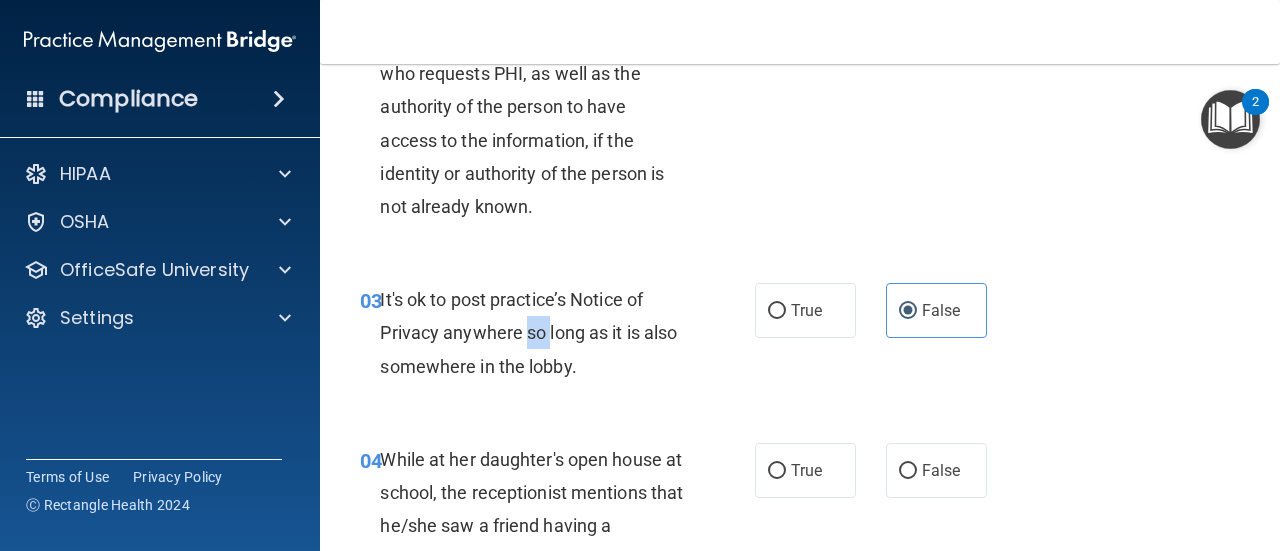 click on "It's ok to post  practice’s Notice of Privacy anywhere so long as it is also somewhere in the lobby." at bounding box center [528, 332] 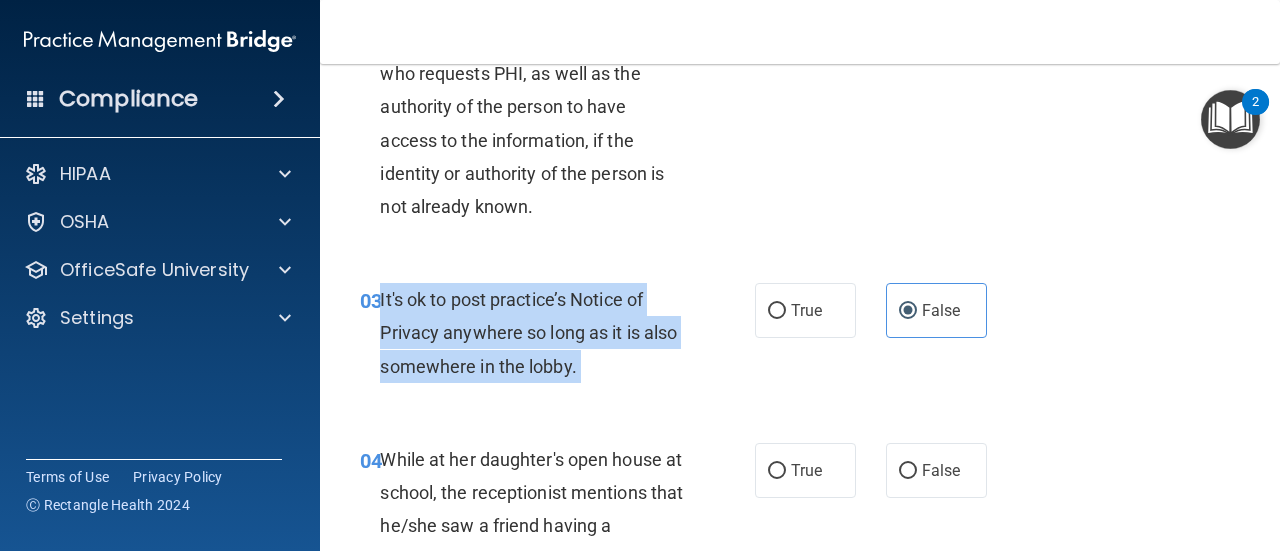 copy on "It's ok to post  practice’s Notice of Privacy anywhere so long as it is also somewhere in the lobby." 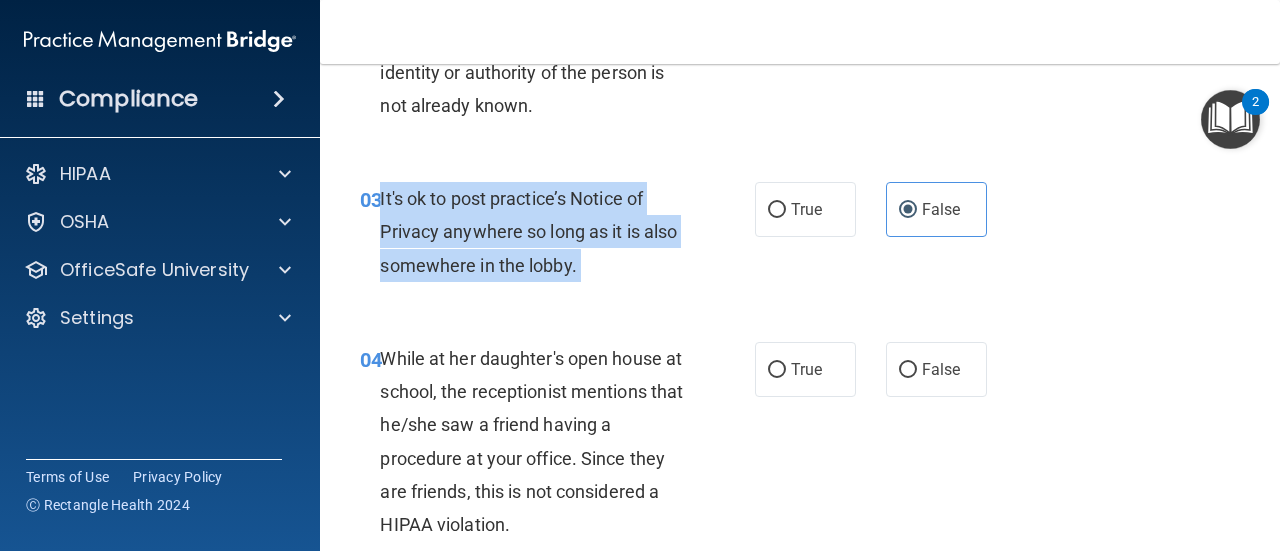 scroll, scrollTop: 530, scrollLeft: 0, axis: vertical 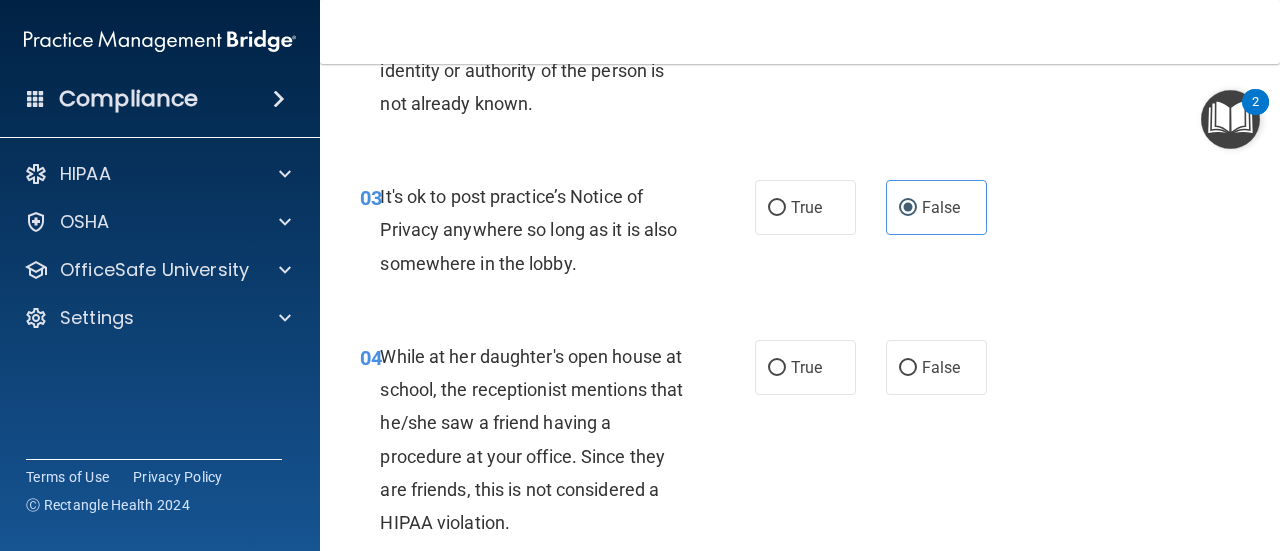 click on "While at her daughter's open house at school, the receptionist mentions that he/she saw a friend having a procedure at your office.  Since they are friends, this is not considered a HIPAA violation." at bounding box center (531, 439) 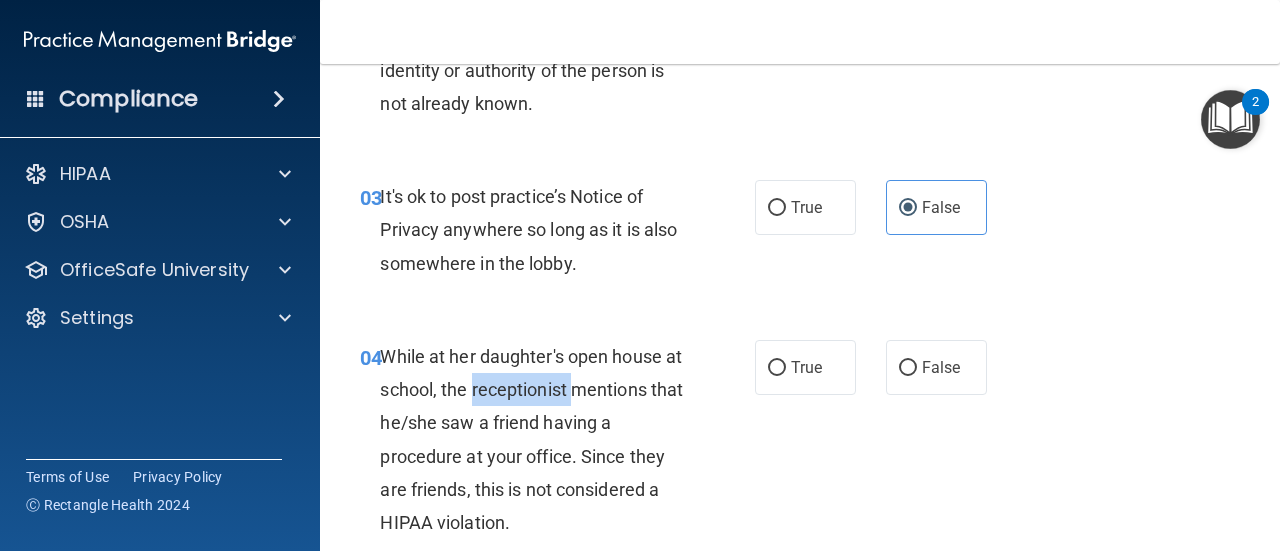 click on "While at her daughter's open house at school, the receptionist mentions that he/she saw a friend having a procedure at your office.  Since they are friends, this is not considered a HIPAA violation." at bounding box center [531, 439] 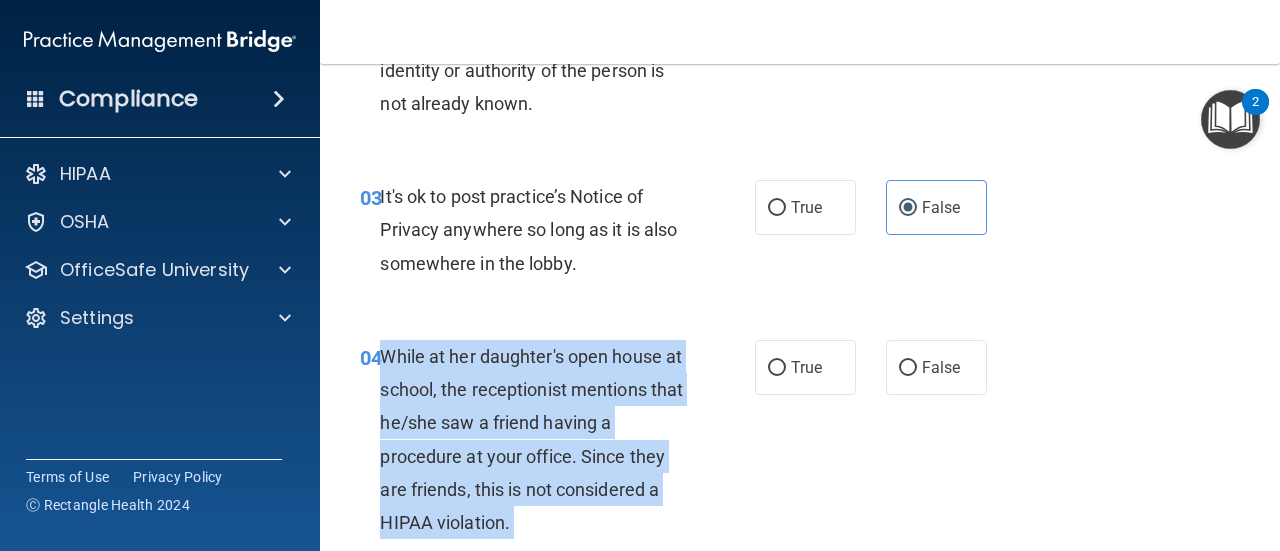 click on "While at her daughter's open house at school, the receptionist mentions that he/she saw a friend having a procedure at your office.  Since they are friends, this is not considered a HIPAA violation." at bounding box center (531, 439) 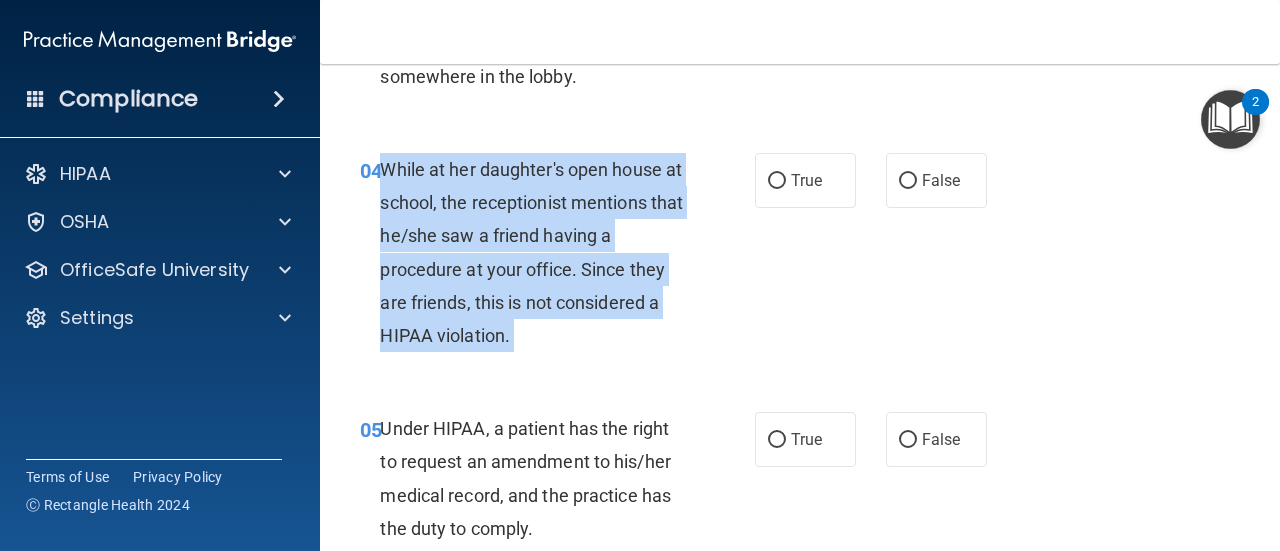 scroll, scrollTop: 734, scrollLeft: 0, axis: vertical 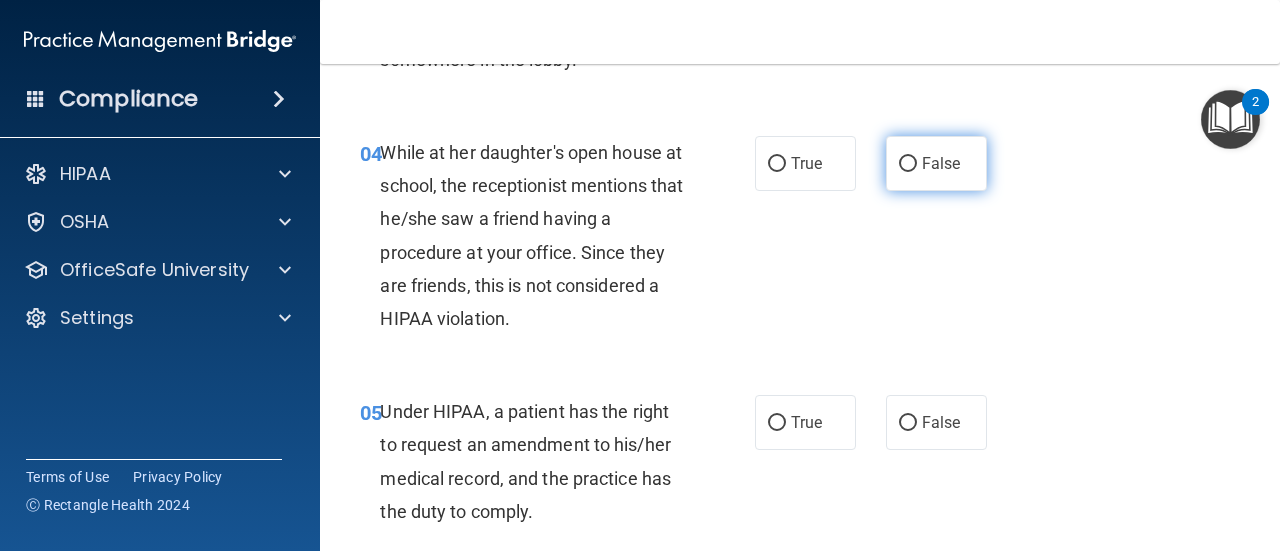 click on "False" at bounding box center [941, 163] 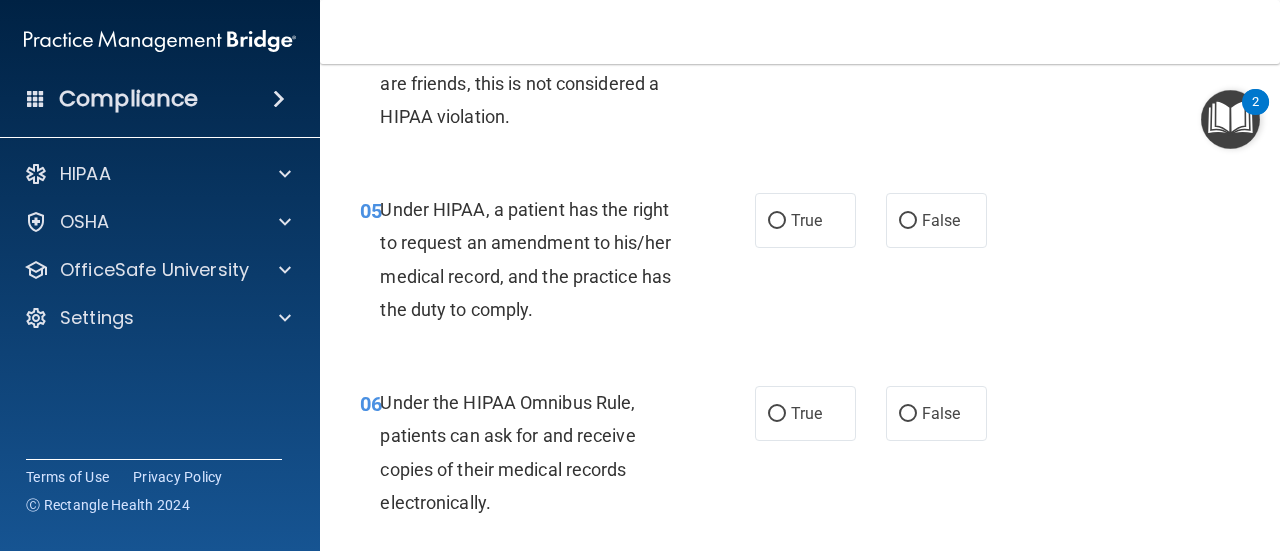 scroll, scrollTop: 937, scrollLeft: 0, axis: vertical 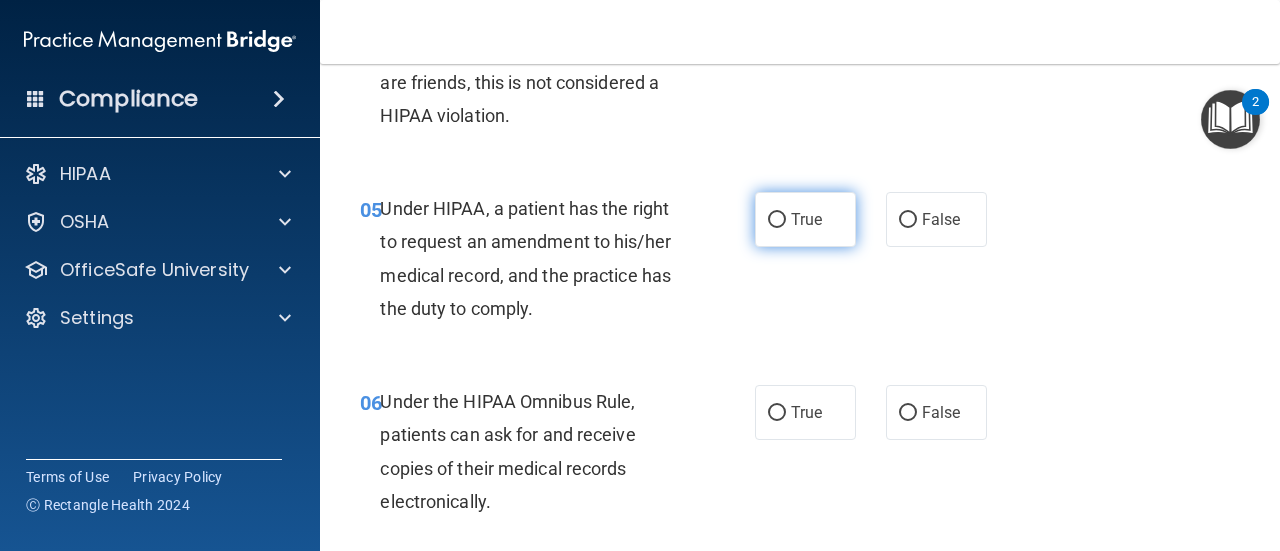 click on "True" at bounding box center [806, 219] 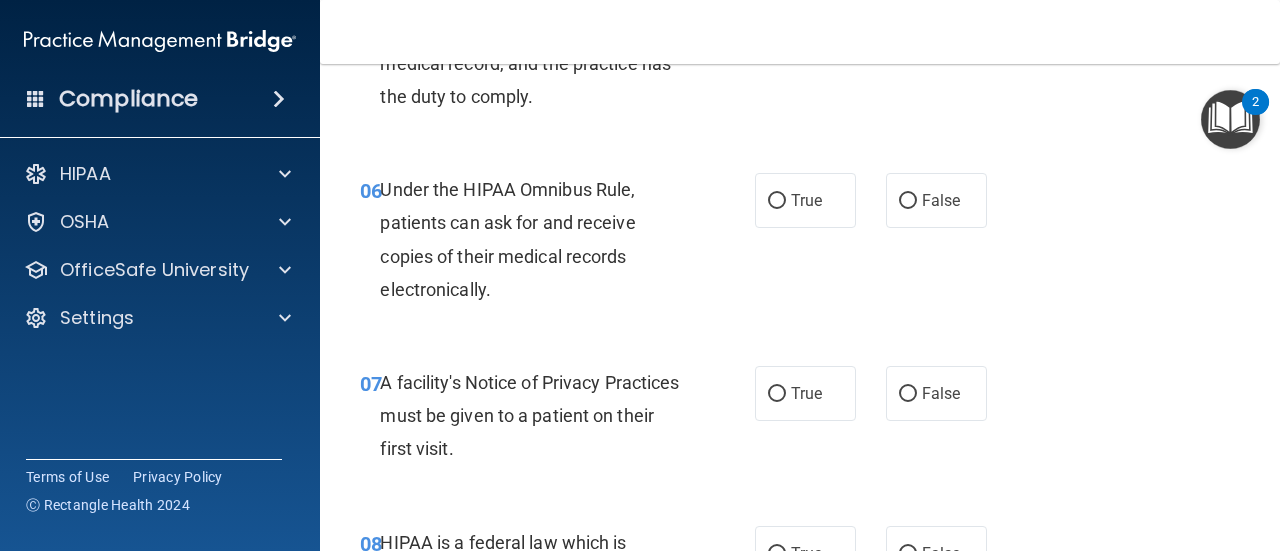 scroll, scrollTop: 1151, scrollLeft: 0, axis: vertical 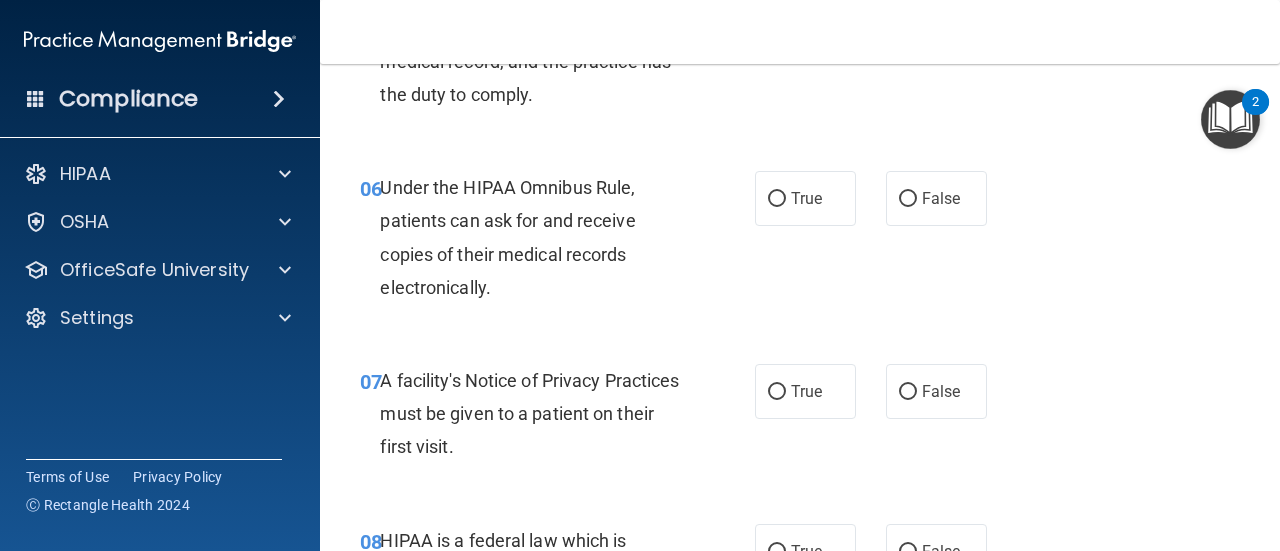 click on "Under the HIPAA Omnibus Rule, patients can ask for and receive copies of their medical records electronically." at bounding box center (507, 237) 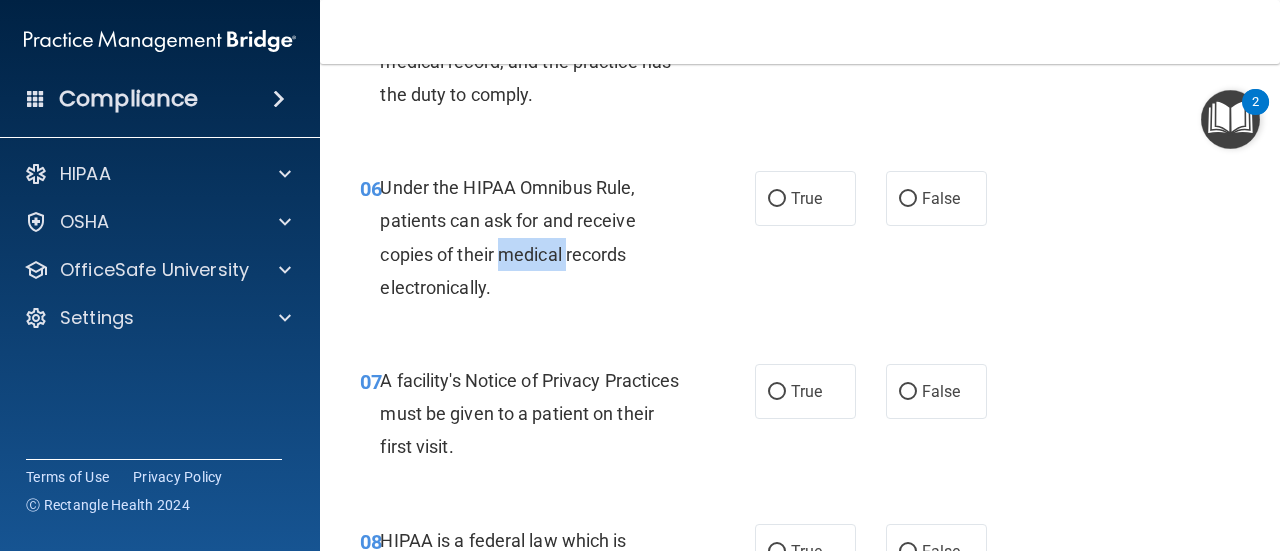 click on "Under the HIPAA Omnibus Rule, patients can ask for and receive copies of their medical records electronically." at bounding box center (507, 237) 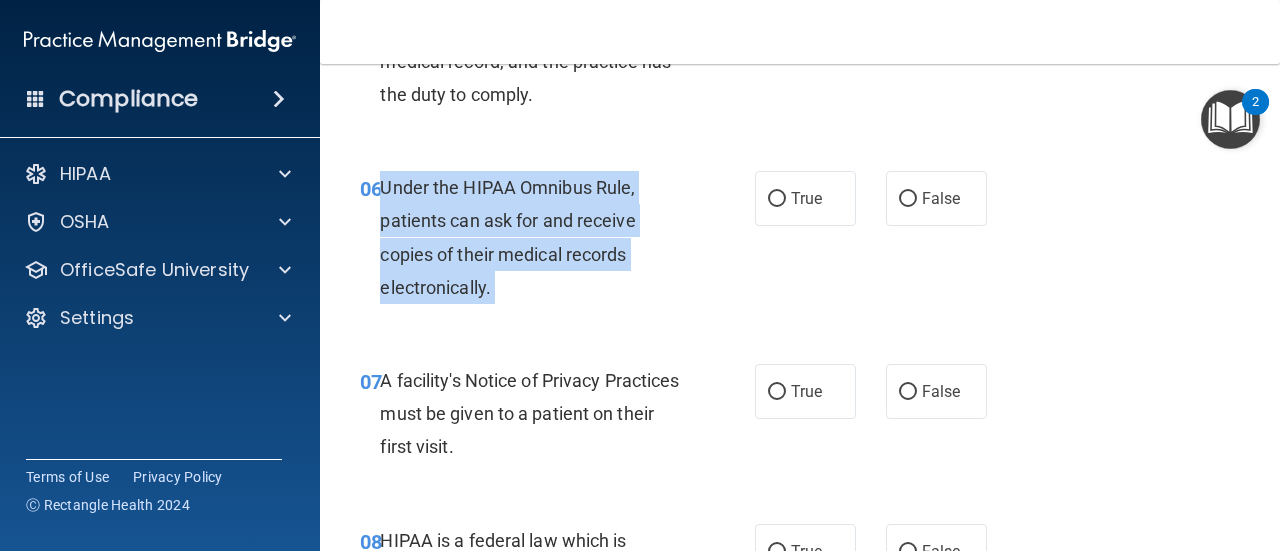 click on "Under the HIPAA Omnibus Rule, patients can ask for and receive copies of their medical records electronically." at bounding box center (507, 237) 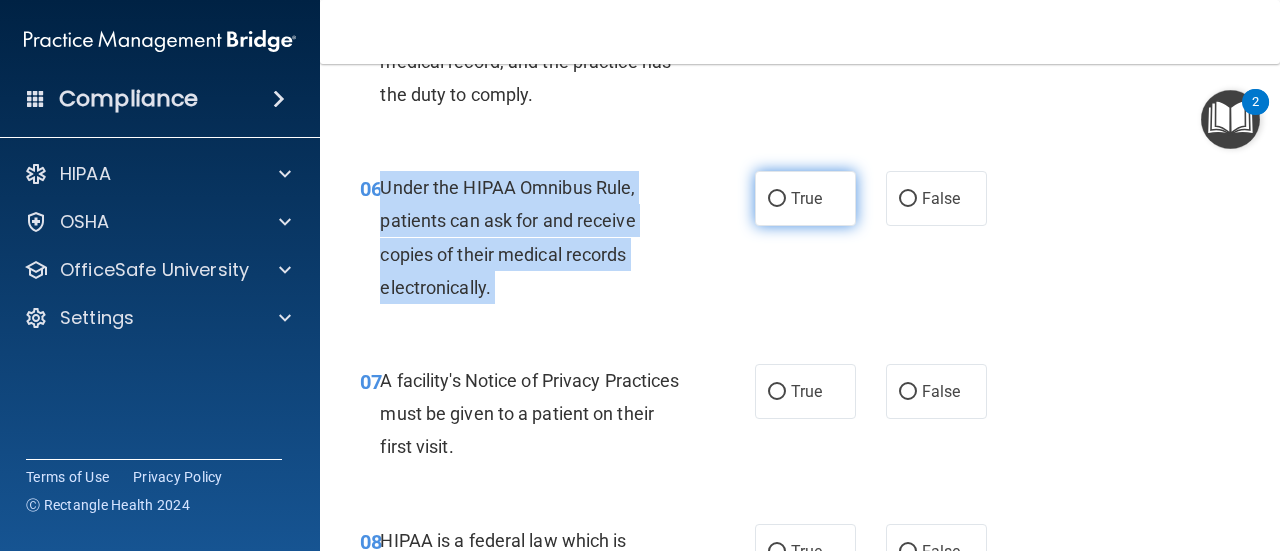 click on "True" at bounding box center [777, 199] 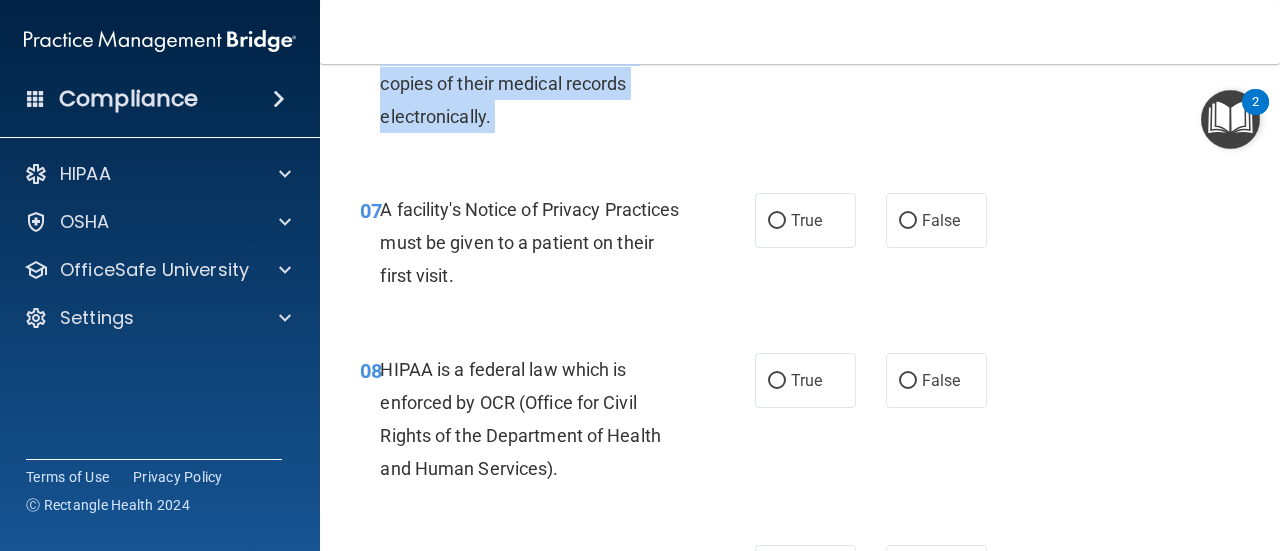 scroll, scrollTop: 1323, scrollLeft: 0, axis: vertical 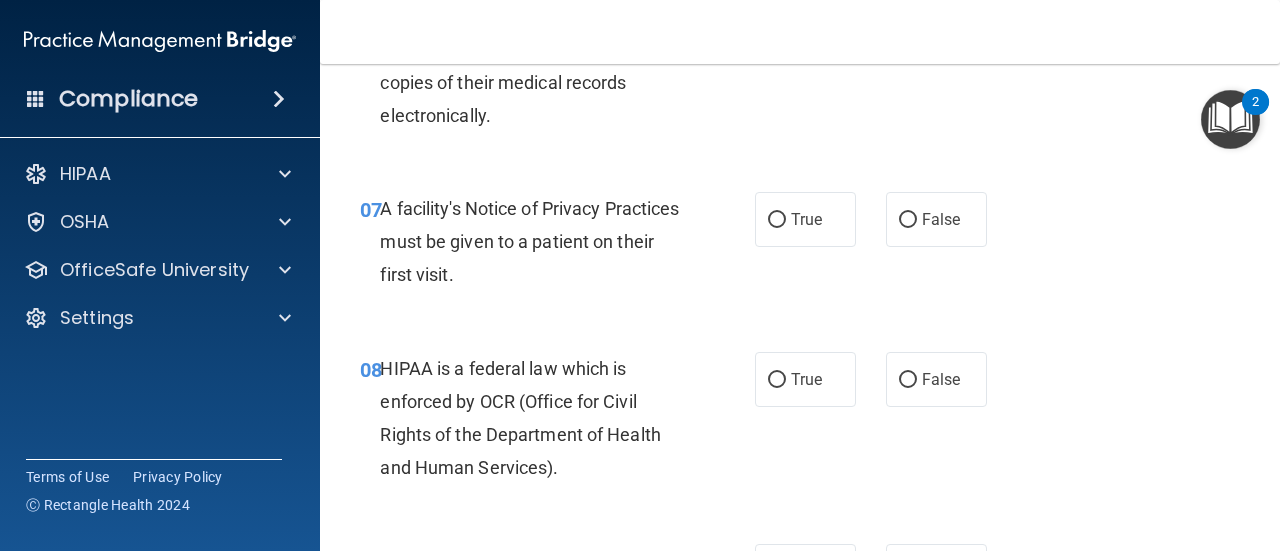 click on "A facility's Notice of Privacy Practices must be given to a patient on their first visit." at bounding box center [529, 241] 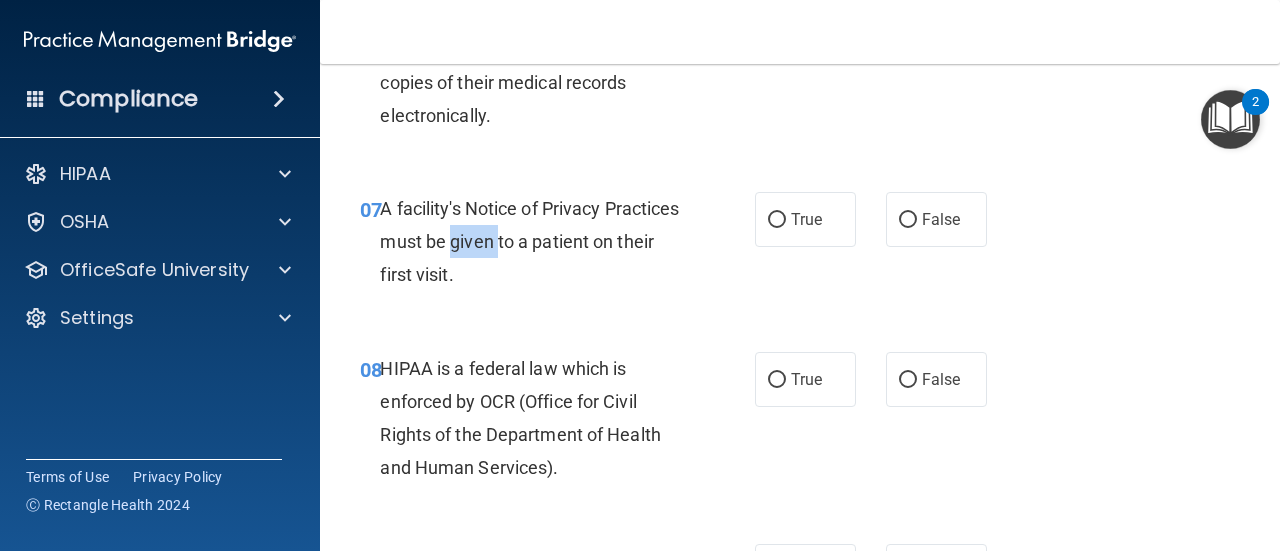 click on "A facility's Notice of Privacy Practices must be given to a patient on their first visit." at bounding box center (529, 241) 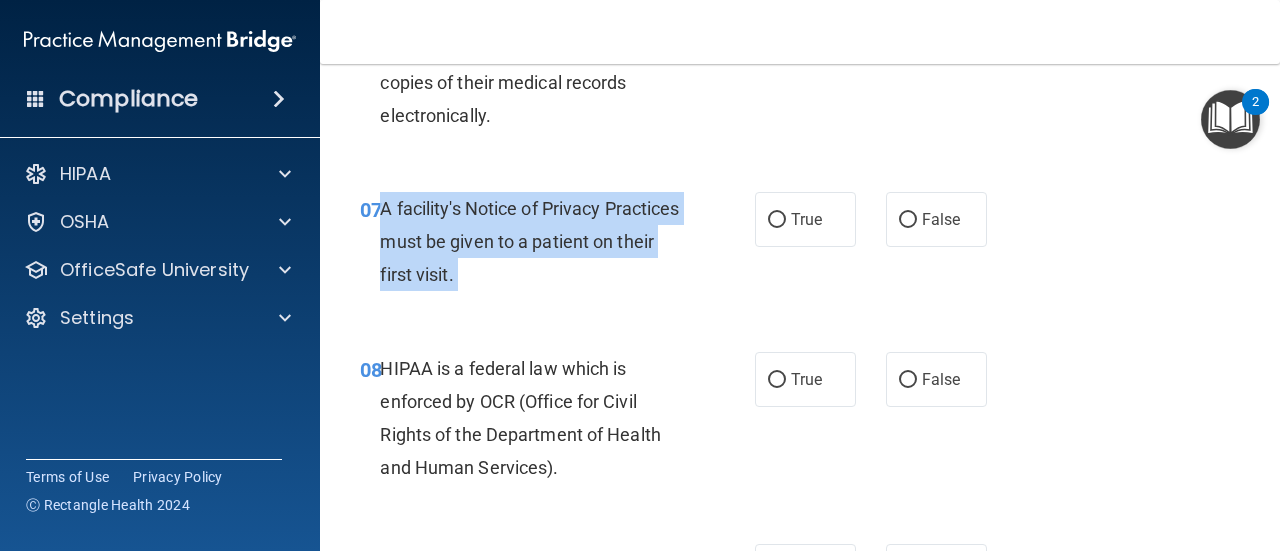 click on "A facility's Notice of Privacy Practices must be given to a patient on their first visit." at bounding box center (529, 241) 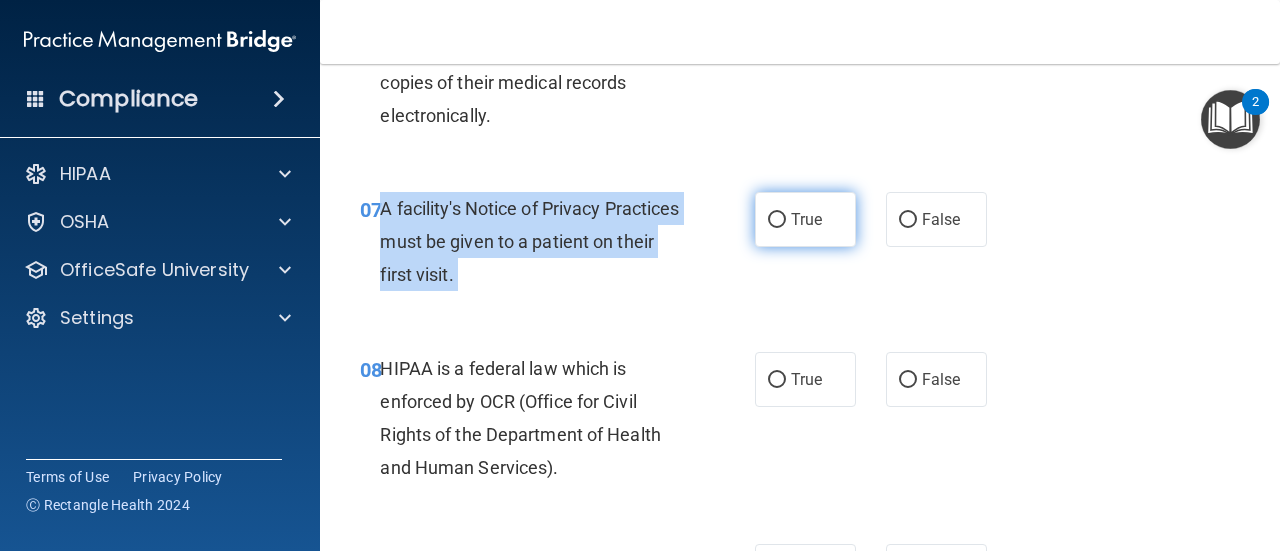 click on "True" at bounding box center (777, 220) 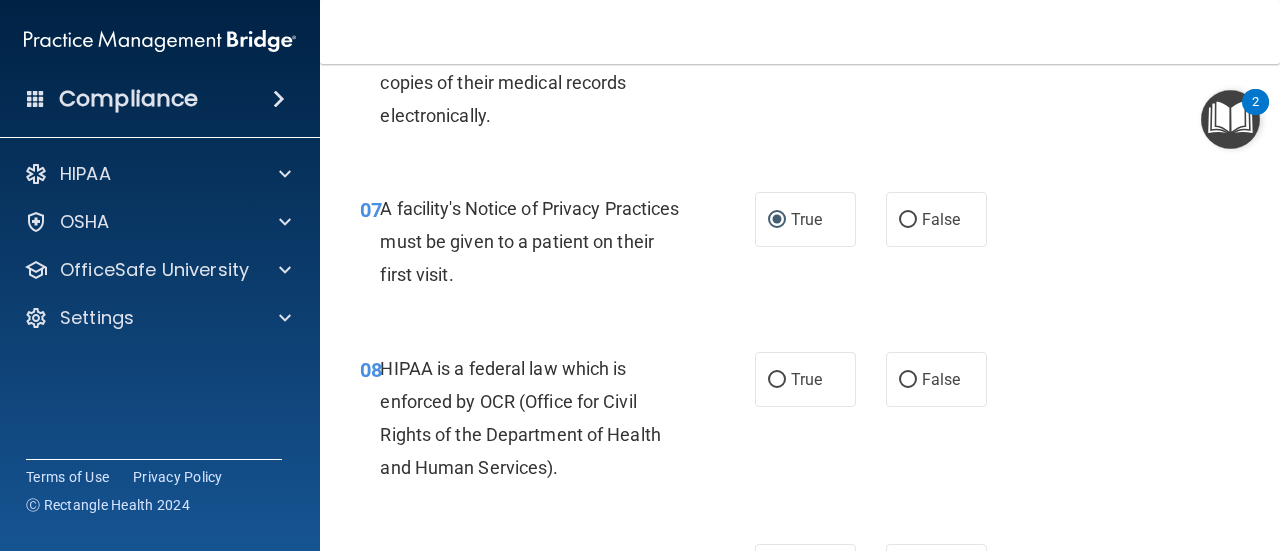 click on "HIPAA is a federal law which is enforced by OCR (Office for Civil Rights of the Department of Health and Human Services)." at bounding box center [520, 418] 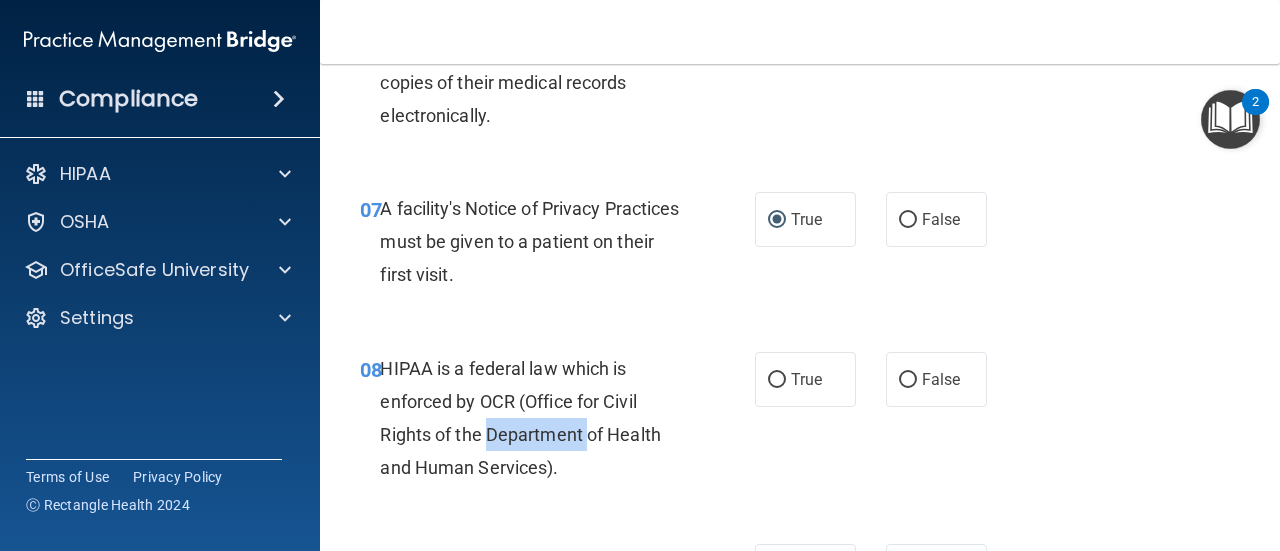 click on "HIPAA is a federal law which is enforced by OCR (Office for Civil Rights of the Department of Health and Human Services)." at bounding box center [520, 418] 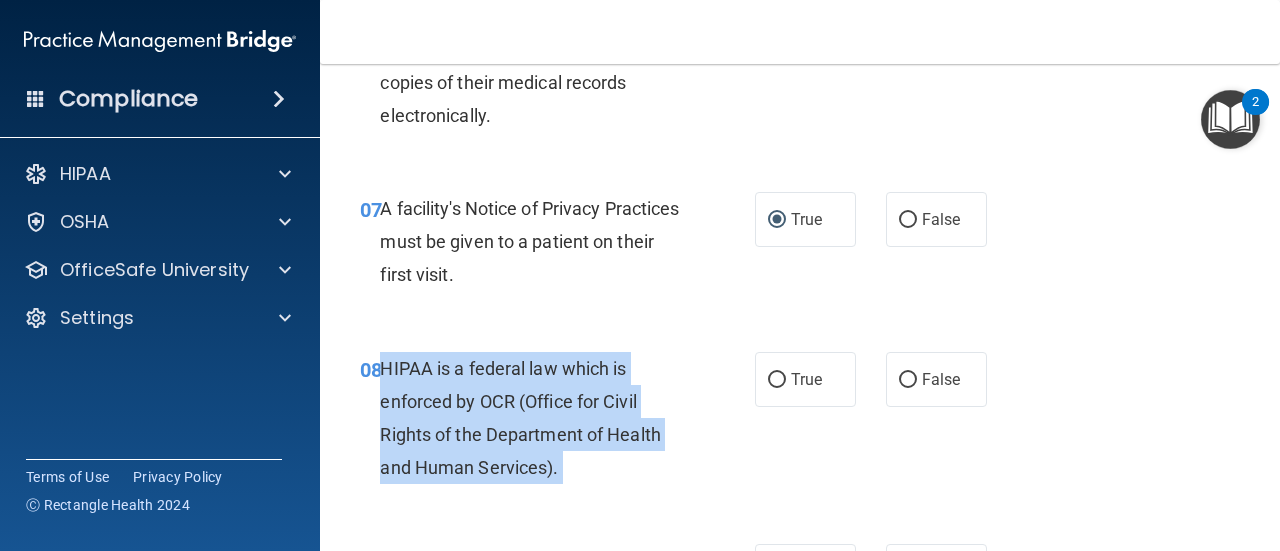 click on "HIPAA is a federal law which is enforced by OCR (Office for Civil Rights of the Department of Health and Human Services)." at bounding box center [520, 418] 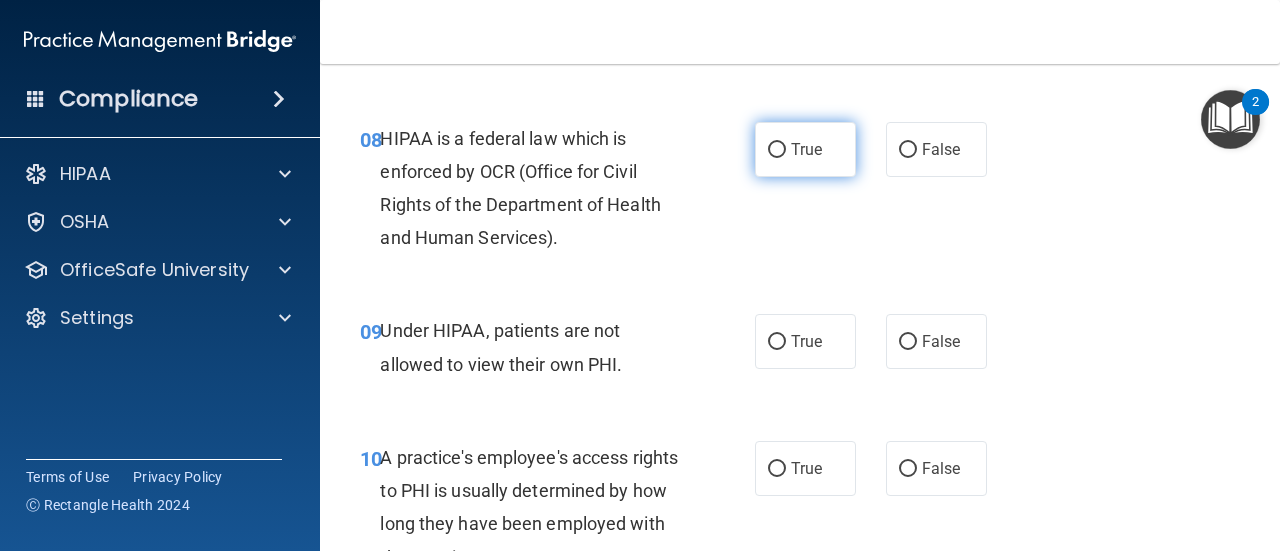 click on "True" at bounding box center (806, 149) 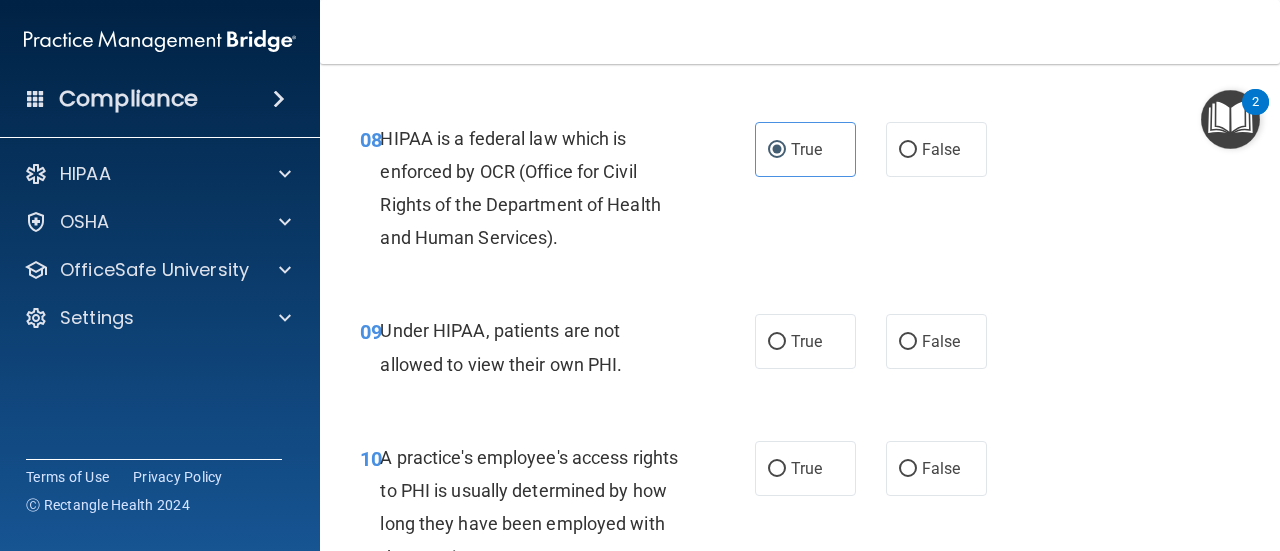 click on "Under HIPAA, patients are not allowed to view their own PHI." at bounding box center [539, 347] 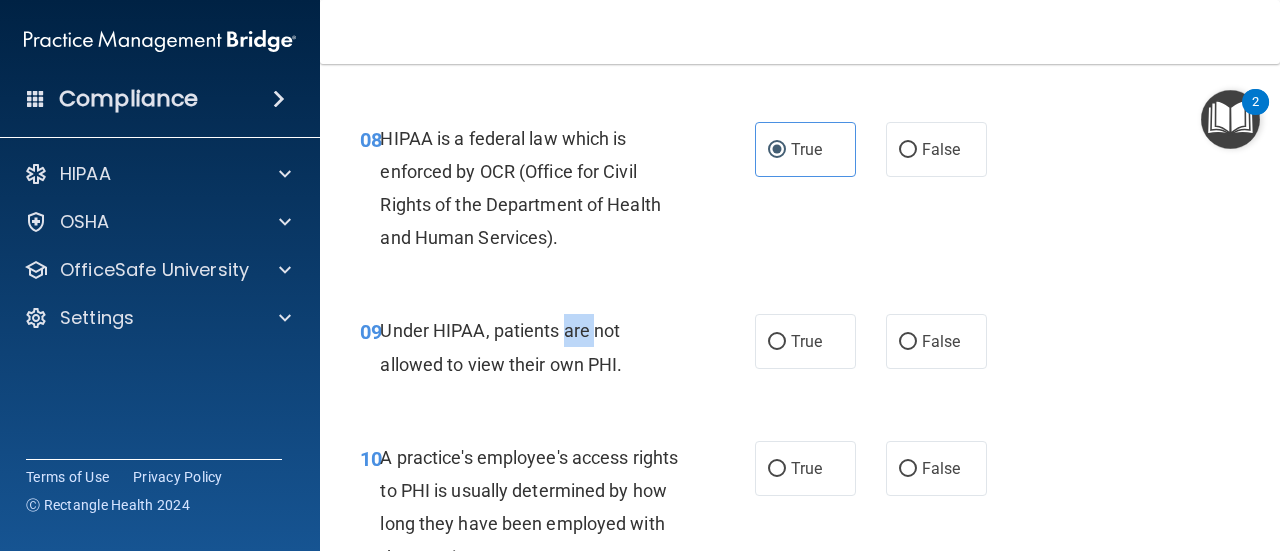click on "Under HIPAA, patients are not allowed to view their own PHI." at bounding box center [539, 347] 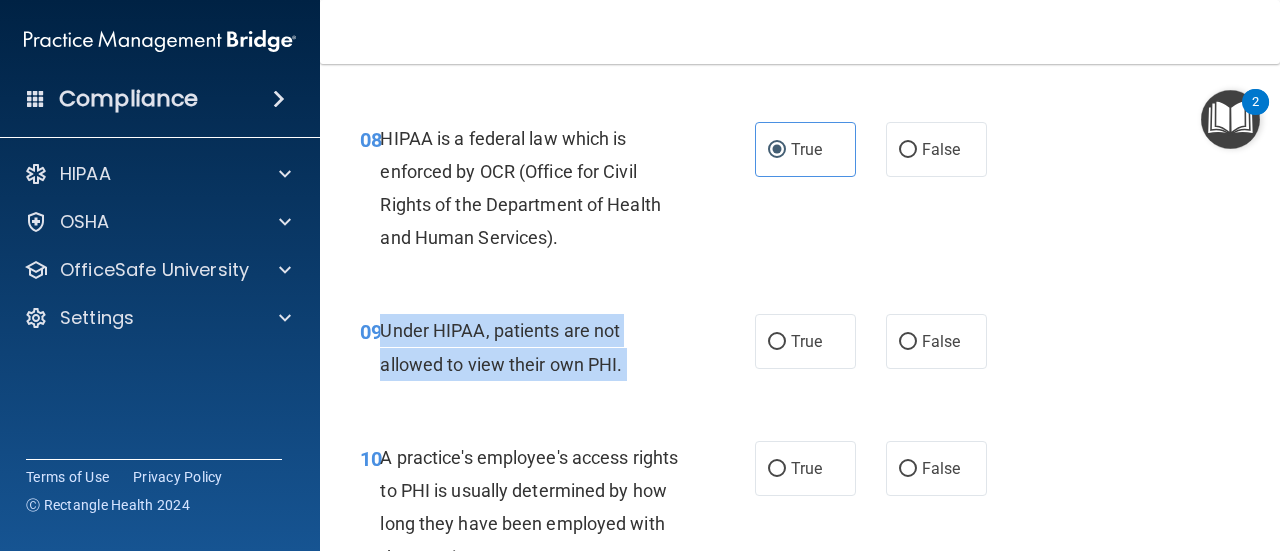 click on "Under HIPAA, patients are not allowed to view their own PHI." at bounding box center (539, 347) 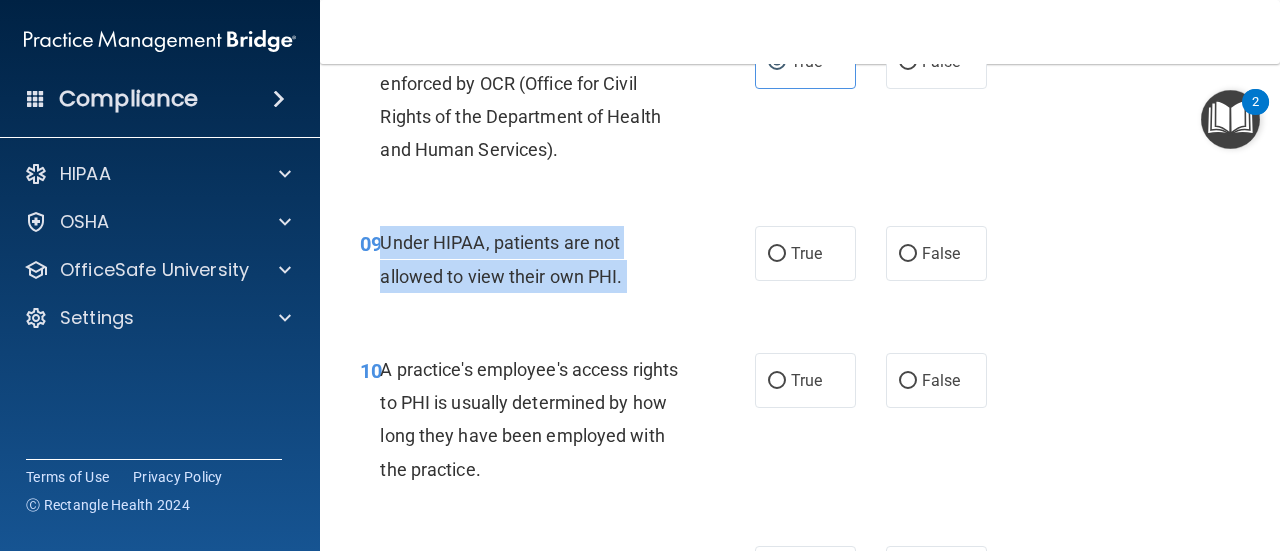 copy on "Under HIPAA, patients are not allowed to view their own PHI." 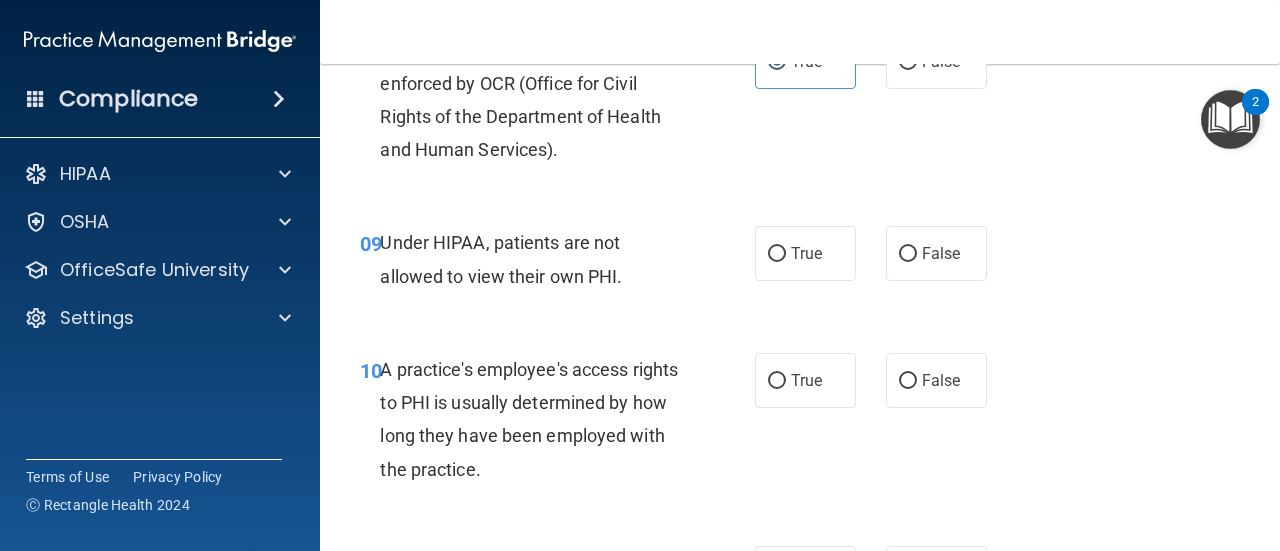 click on "09       Under HIPAA, patients are not allowed to view their own PHI.                 True           False" at bounding box center (800, 264) 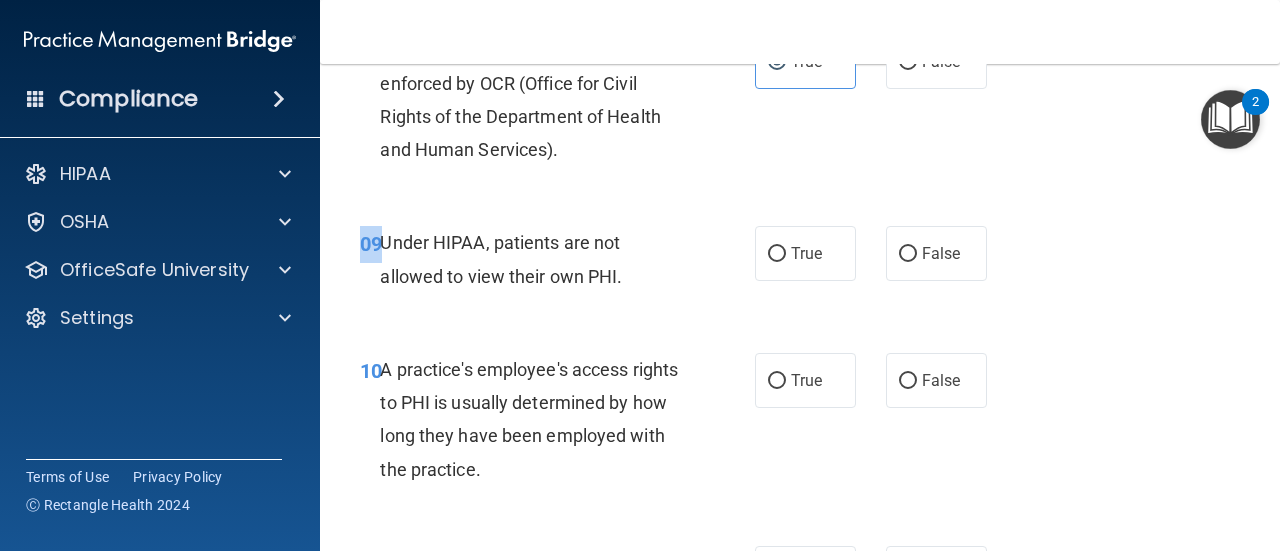 click on "09       Under HIPAA, patients are not allowed to view their own PHI.                 True           False" at bounding box center (800, 264) 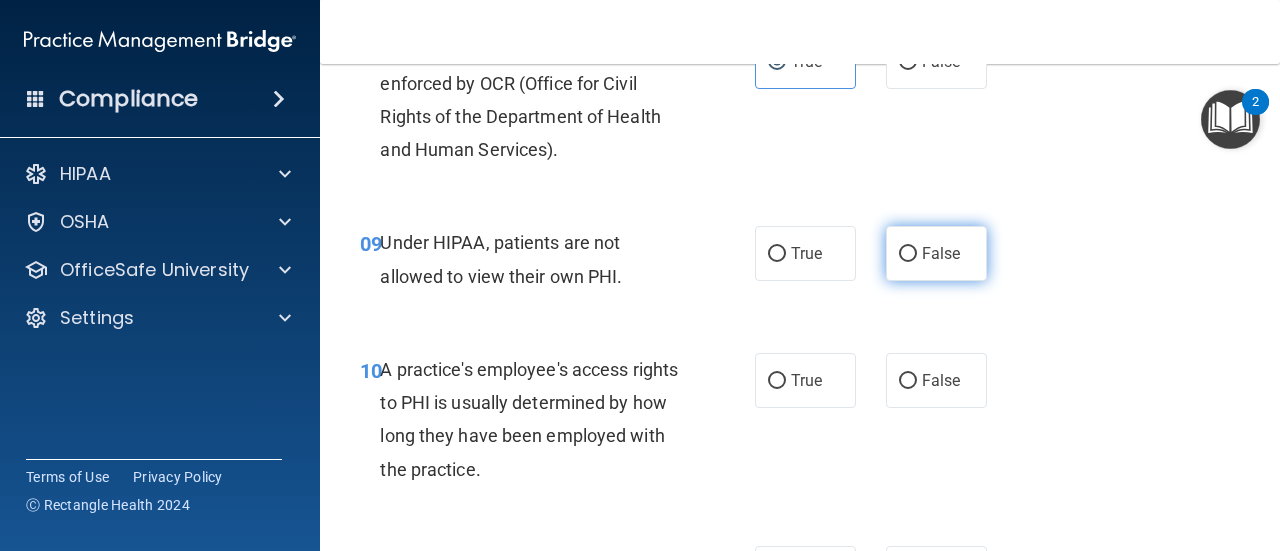 click on "False" at bounding box center [936, 253] 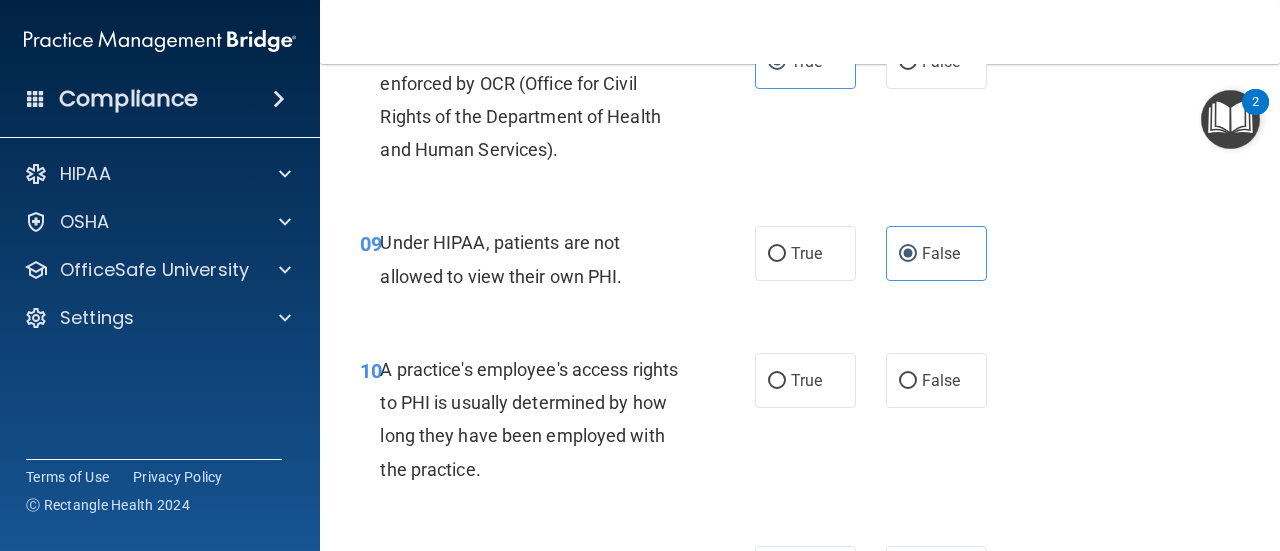 scroll, scrollTop: 1811, scrollLeft: 0, axis: vertical 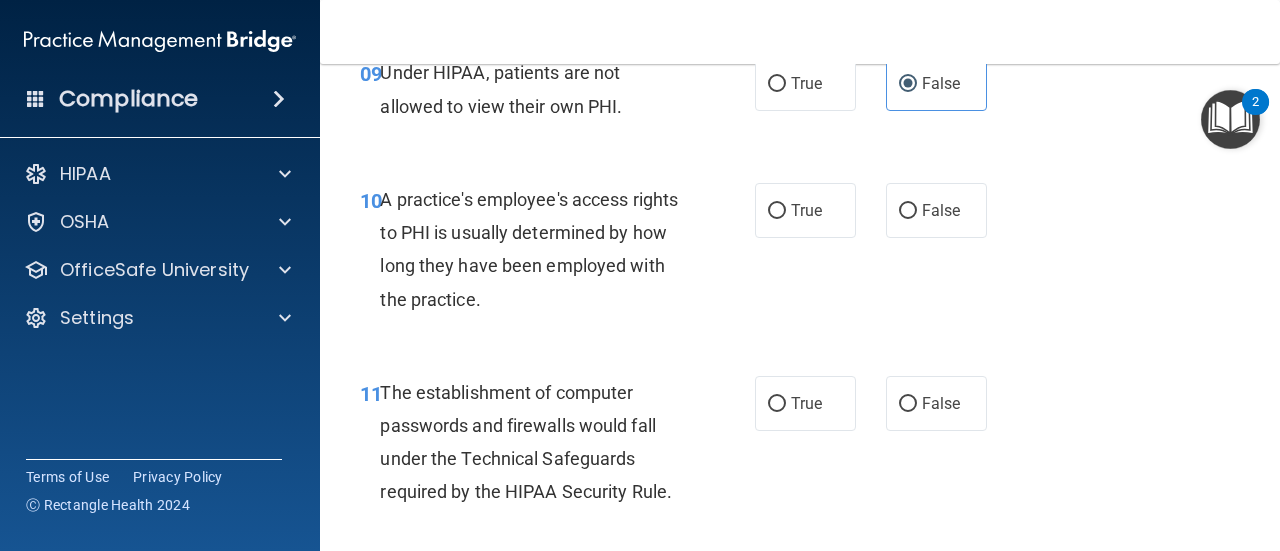 click on "A practice's employee's access rights to PHI is usually determined by how long they have been employed with the practice." at bounding box center [529, 249] 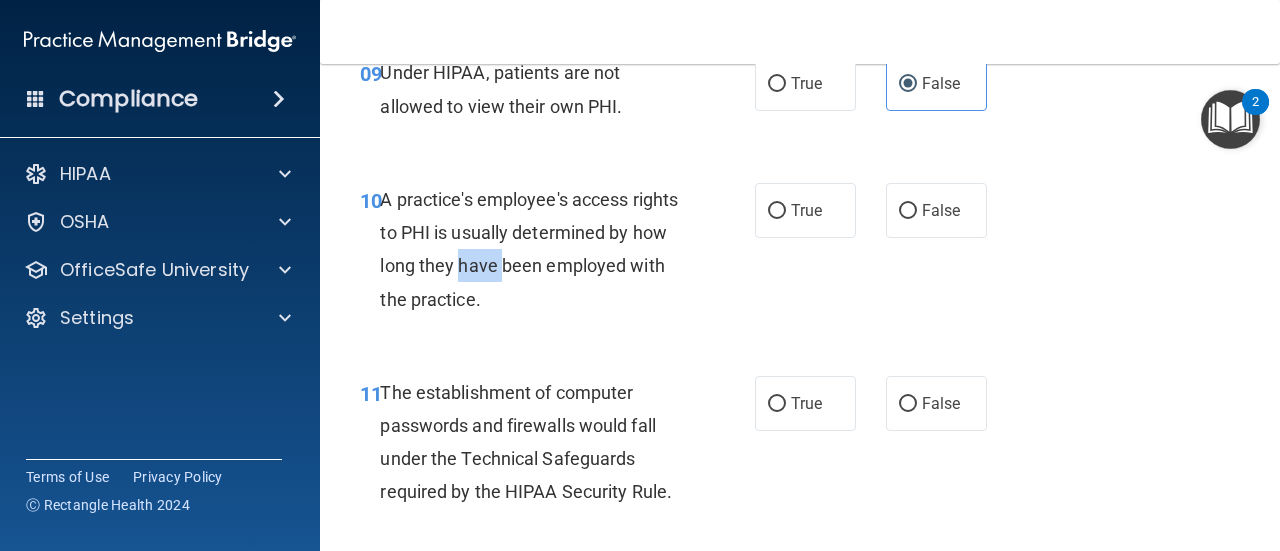click on "A practice's employee's access rights to PHI is usually determined by how long they have been employed with the practice." at bounding box center (529, 249) 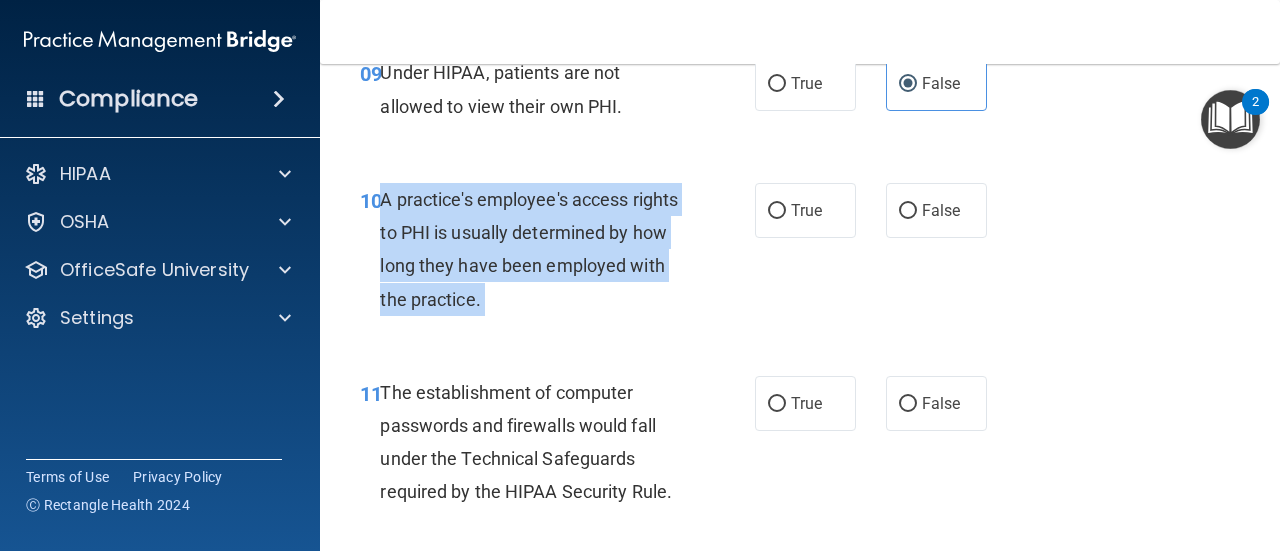 click on "A practice's employee's access rights to PHI is usually determined by how long they have been employed with the practice." at bounding box center (529, 249) 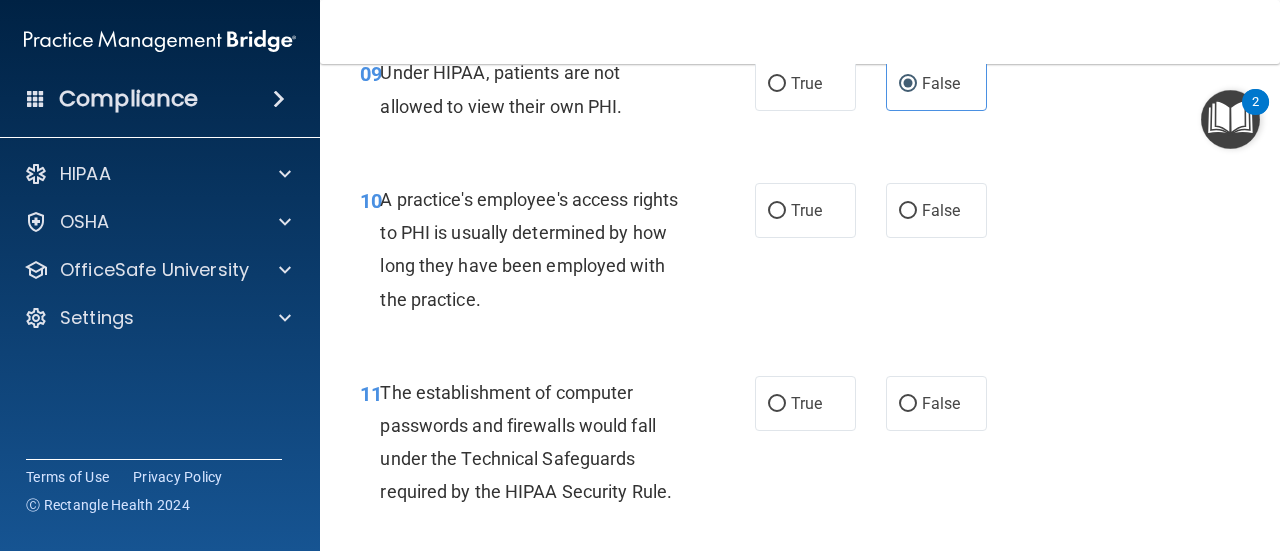 click on "True           False" at bounding box center (876, 210) 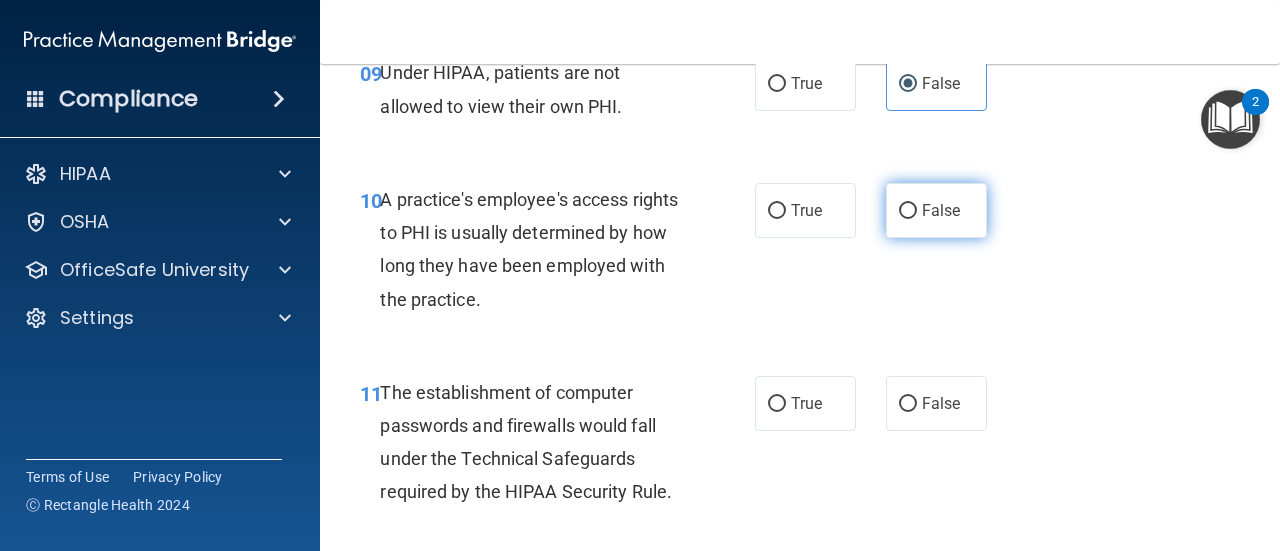 click on "False" at bounding box center (941, 210) 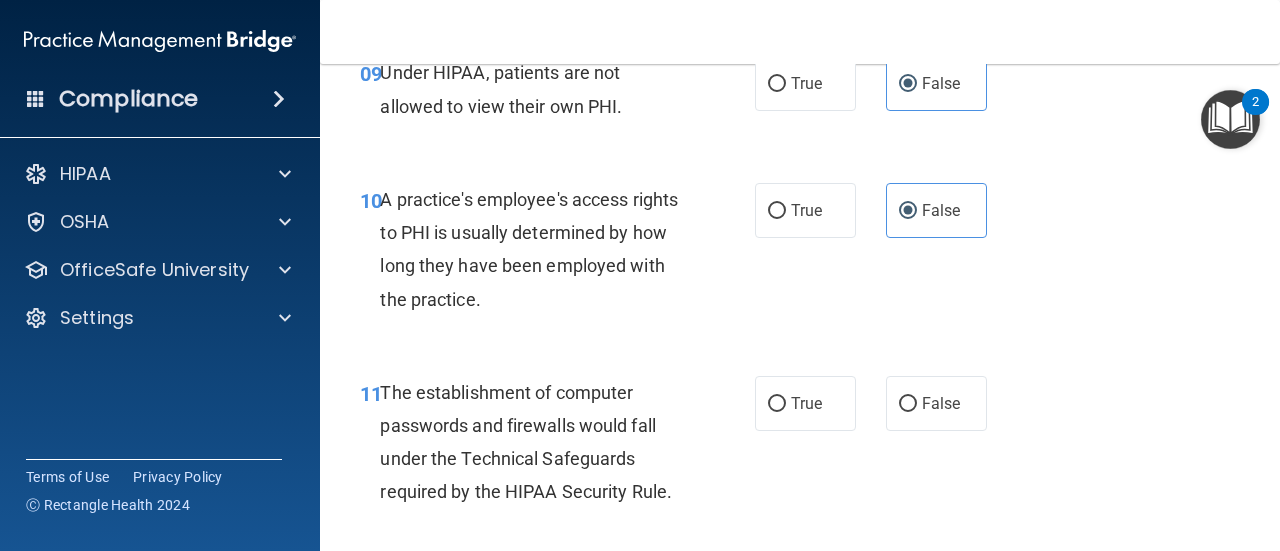scroll, scrollTop: 1985, scrollLeft: 0, axis: vertical 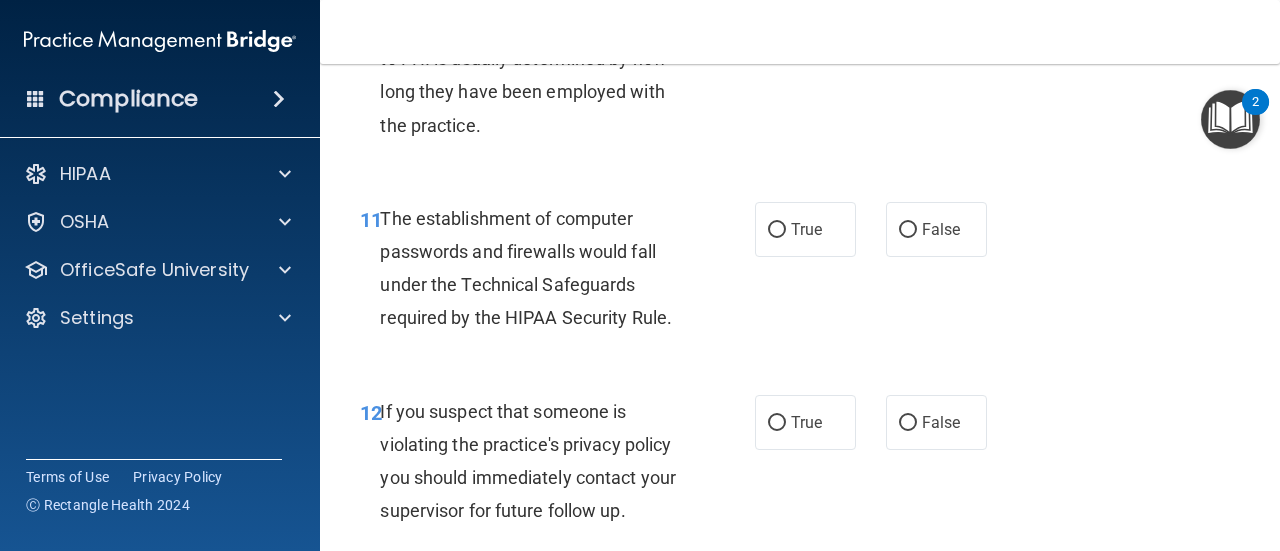 click on "The establishment of computer passwords and firewalls would fall under the Technical Safeguards required by the HIPAA Security Rule." at bounding box center [526, 268] 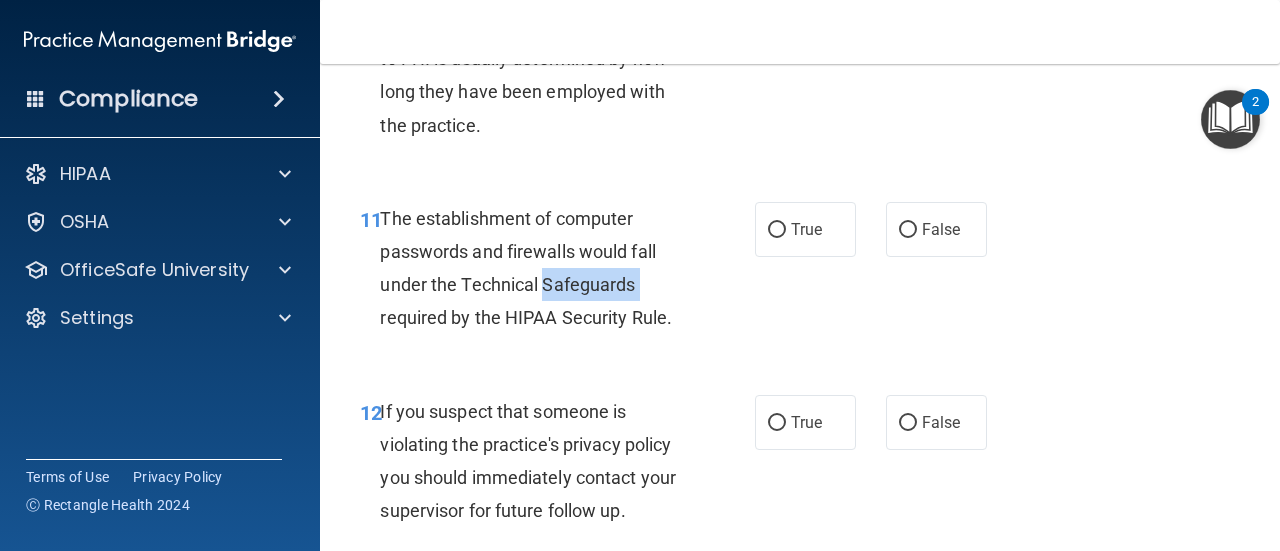 click on "The establishment of computer passwords and firewalls would fall under the Technical Safeguards required by the HIPAA Security Rule." at bounding box center [526, 268] 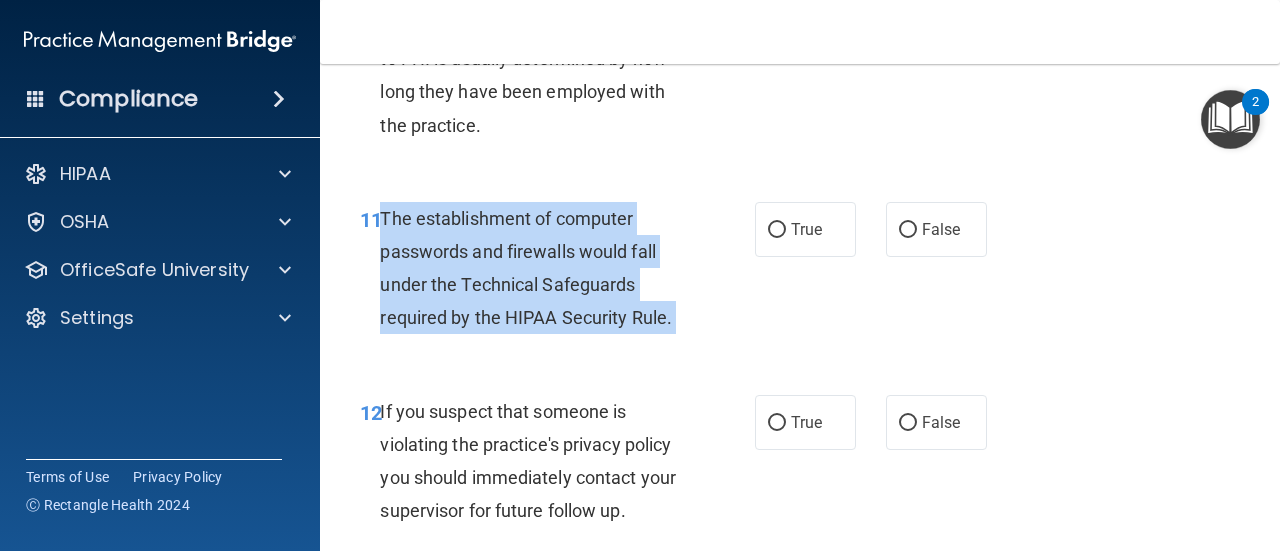 copy on "The establishment of computer passwords and firewalls would fall under the Technical Safeguards required by the HIPAA Security Rule." 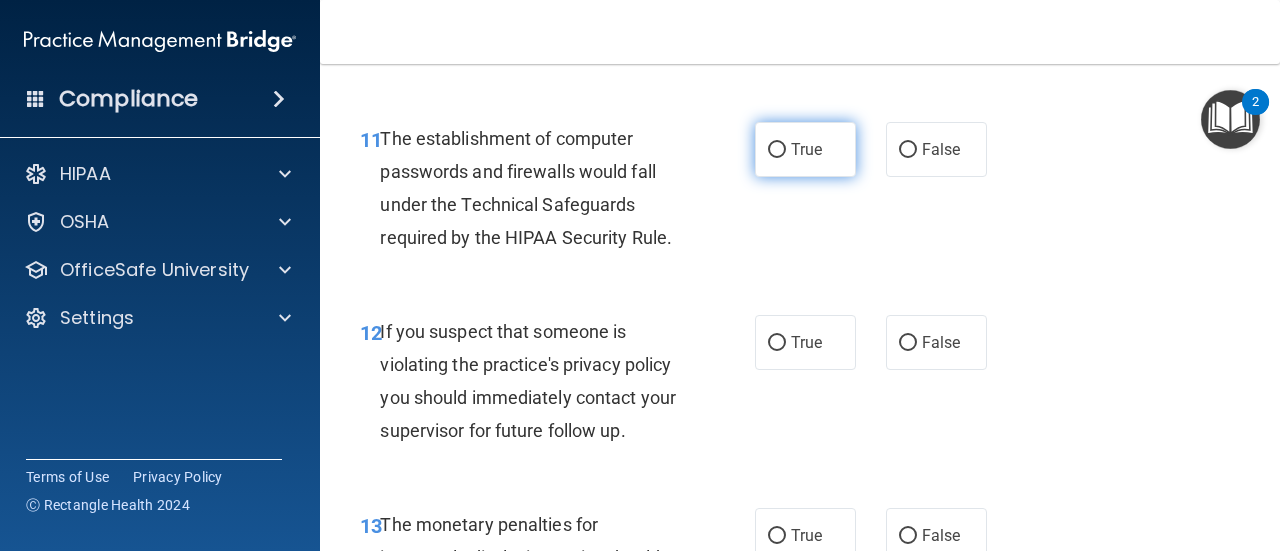 click on "True" at bounding box center [805, 149] 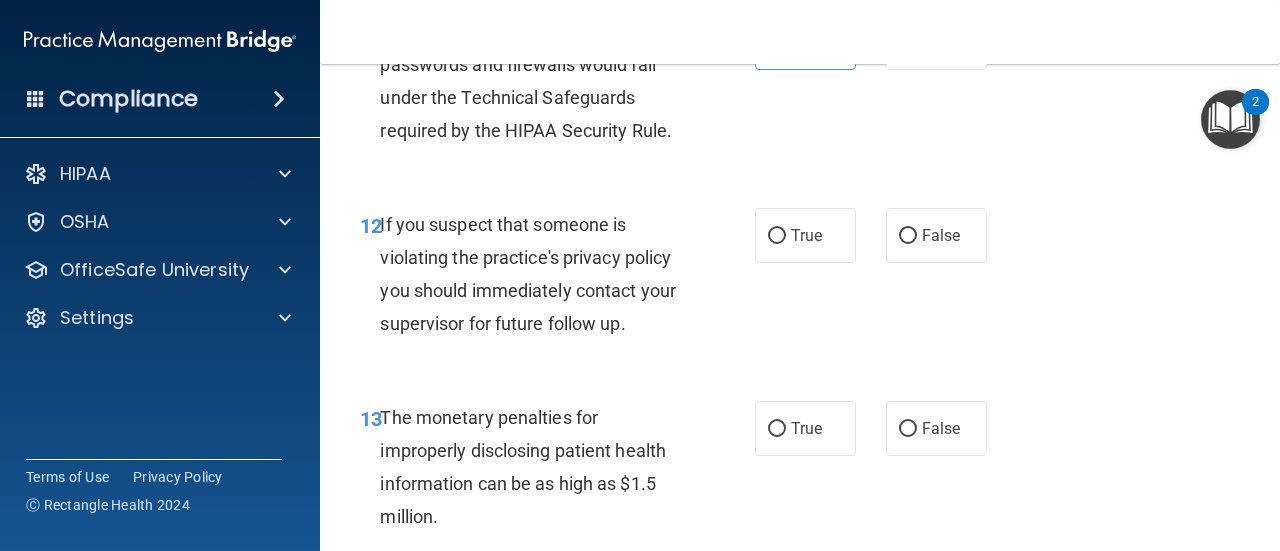 scroll, scrollTop: 2173, scrollLeft: 0, axis: vertical 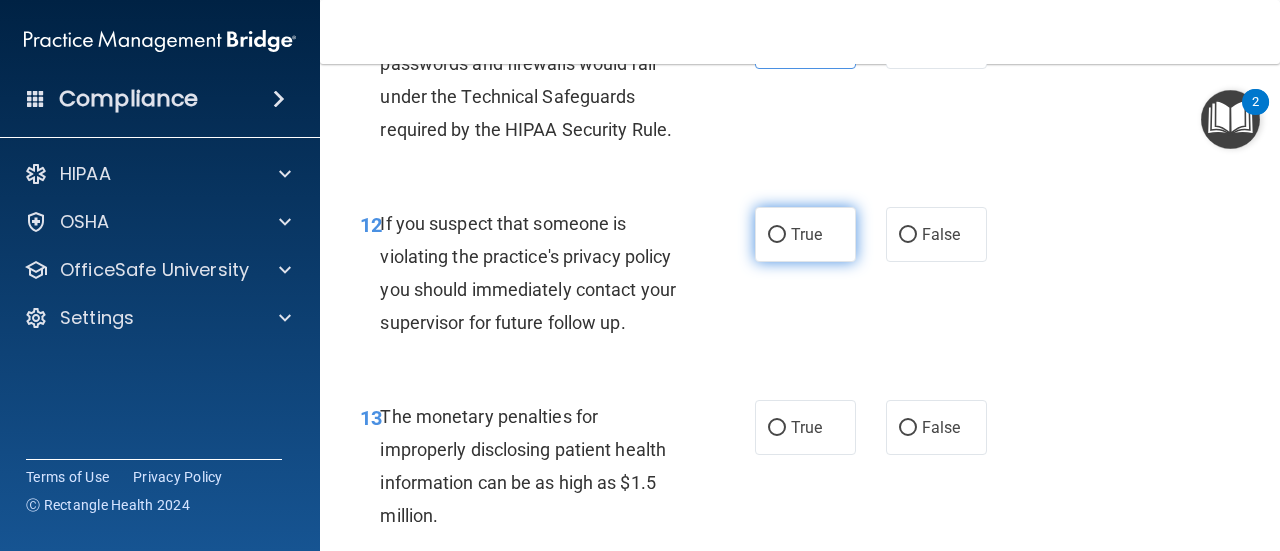 click on "True" at bounding box center [805, 234] 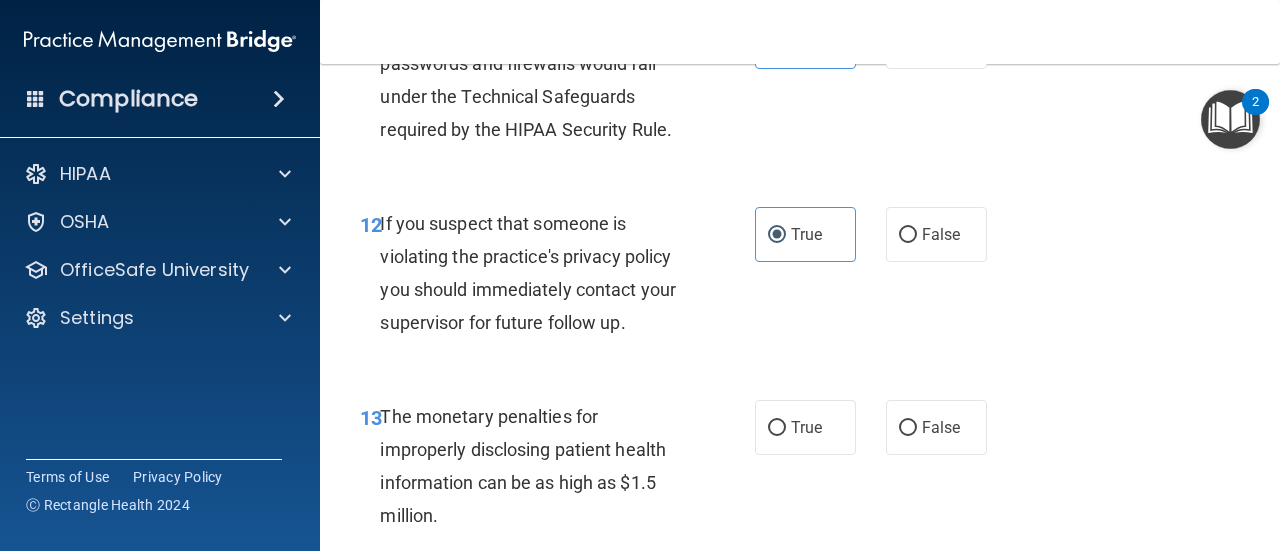 click on "If you suspect that someone is violating the practice's privacy policy you should immediately contact your supervisor for future follow up." at bounding box center (528, 273) 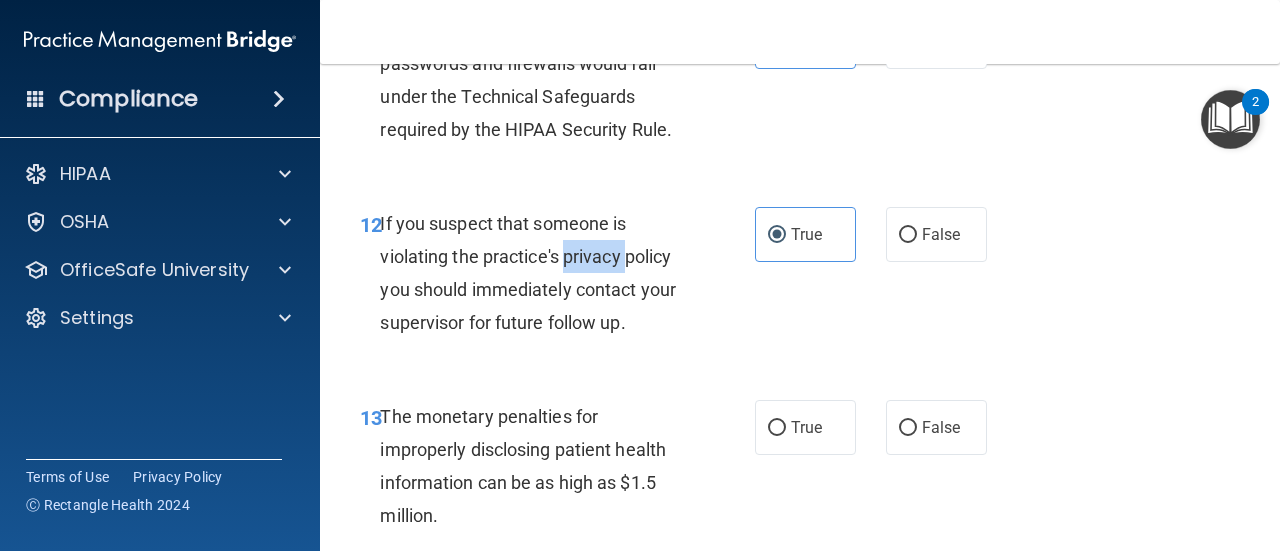 click on "If you suspect that someone is violating the practice's privacy policy you should immediately contact your supervisor for future follow up." at bounding box center (528, 273) 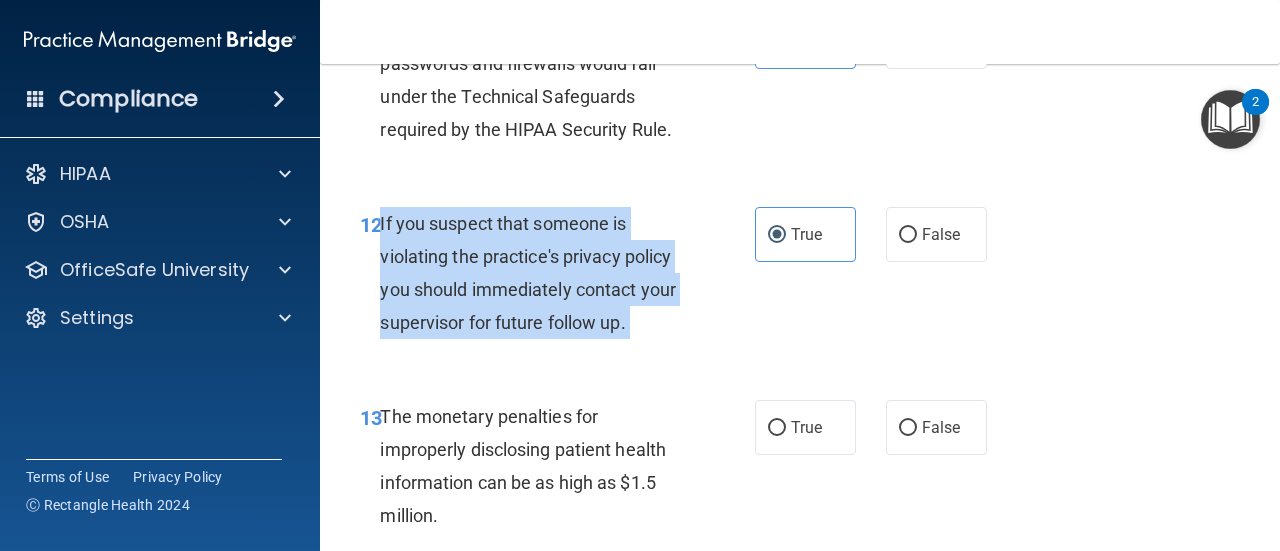 click on "If you suspect that someone is violating the practice's privacy policy you should immediately contact your supervisor for future follow up." at bounding box center (528, 273) 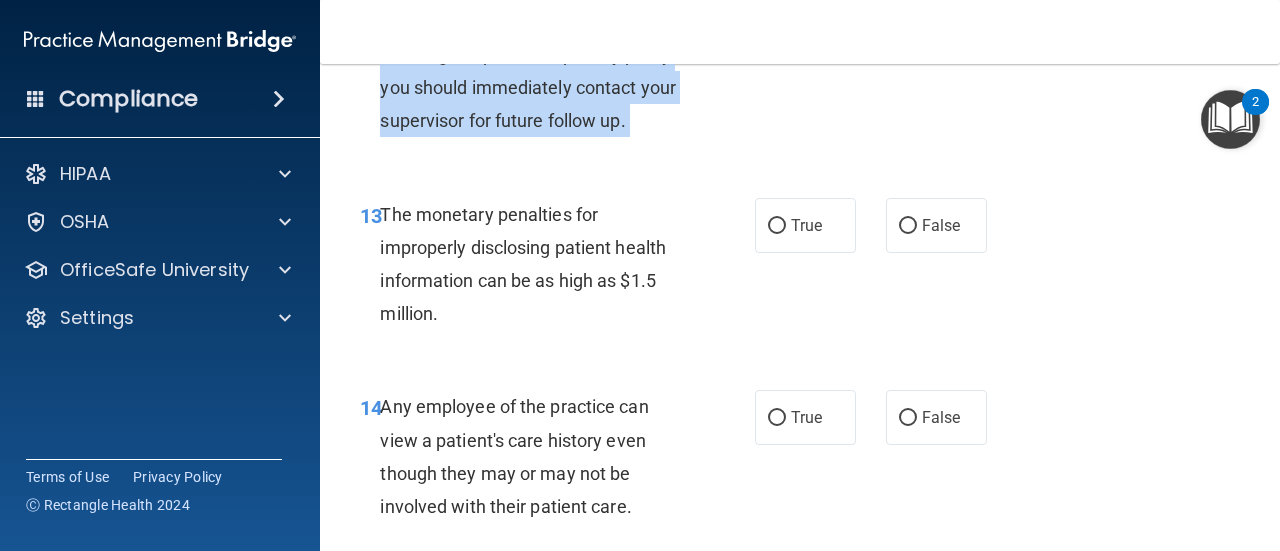 scroll, scrollTop: 2378, scrollLeft: 0, axis: vertical 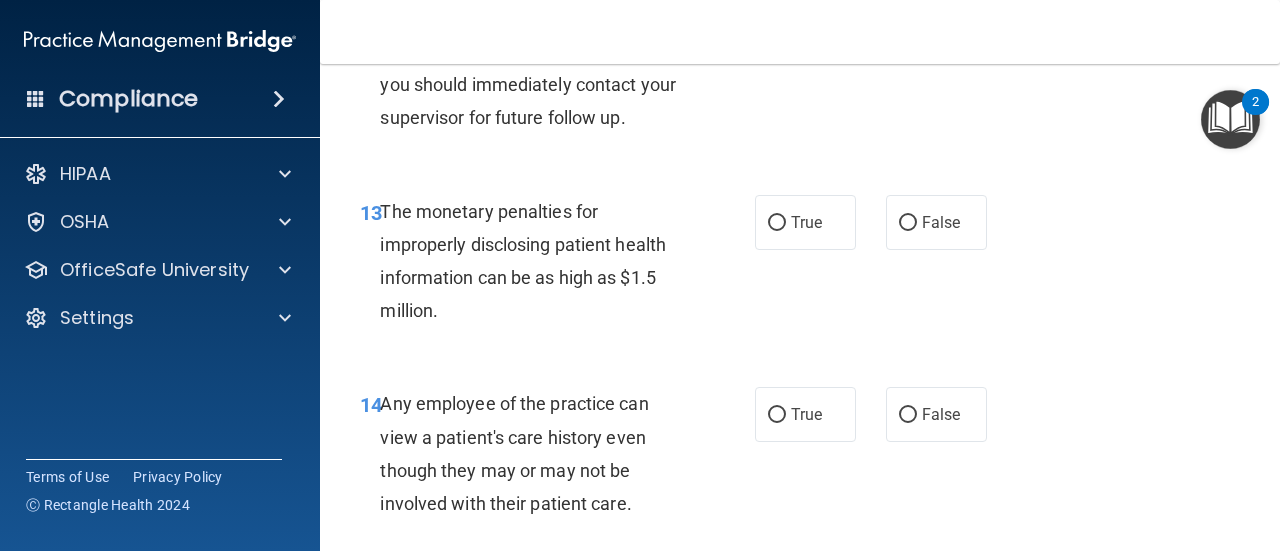 click on "The monetary penalties for improperly disclosing patient health information can be as high as $1.5 million." at bounding box center [539, 261] 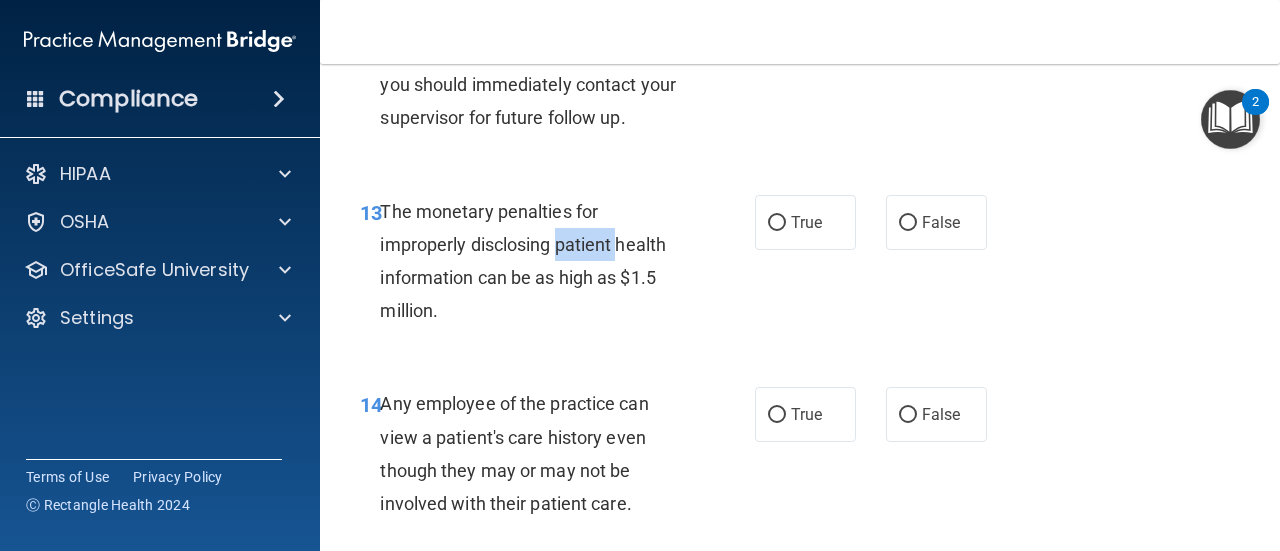 click on "The monetary penalties for improperly disclosing patient health information can be as high as $1.5 million." at bounding box center [539, 261] 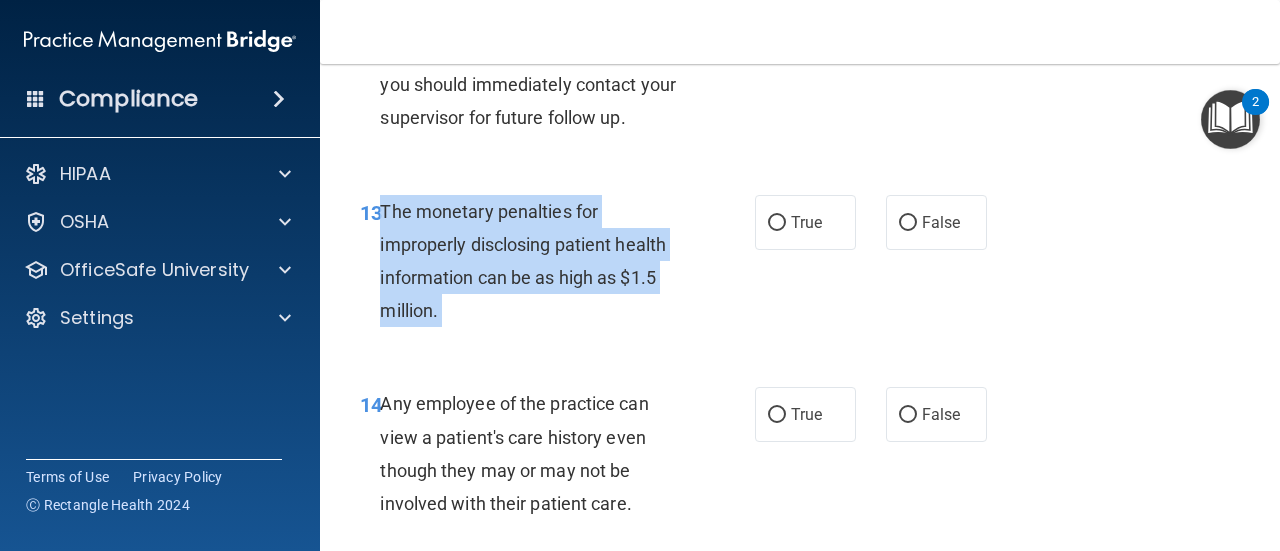 click on "The monetary penalties for improperly disclosing patient health information can be as high as $1.5 million." at bounding box center (539, 261) 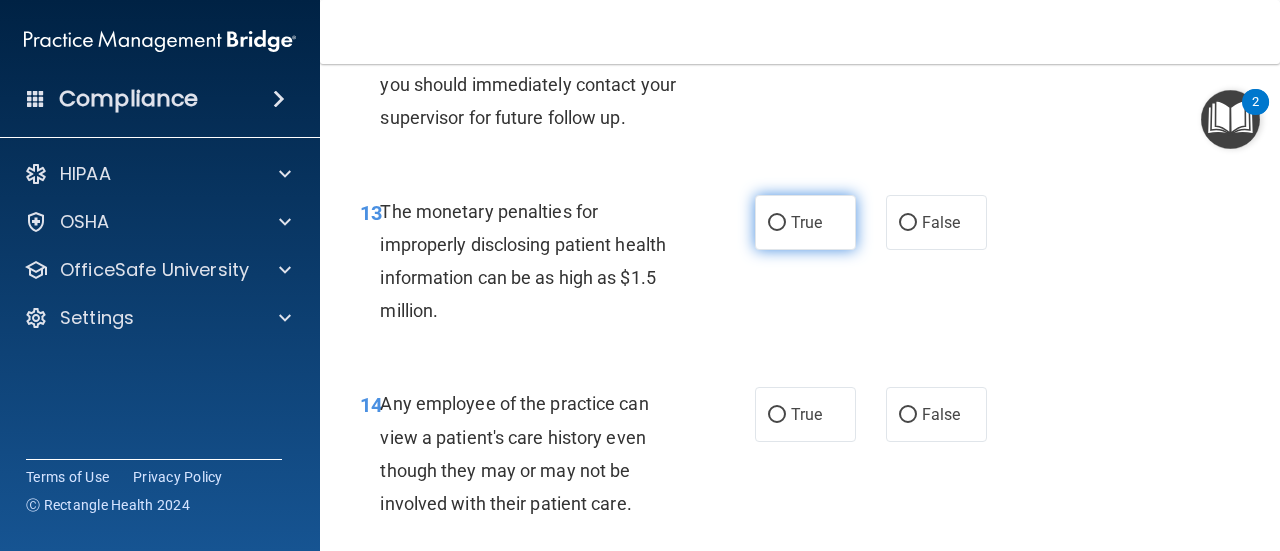 click on "True" at bounding box center [805, 222] 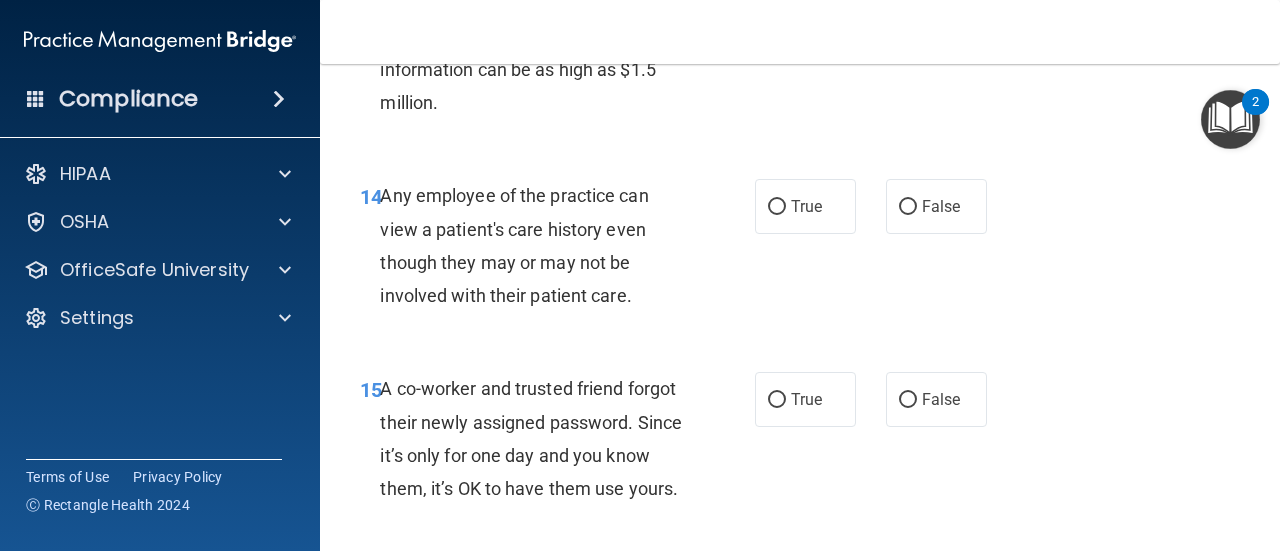 scroll, scrollTop: 2590, scrollLeft: 0, axis: vertical 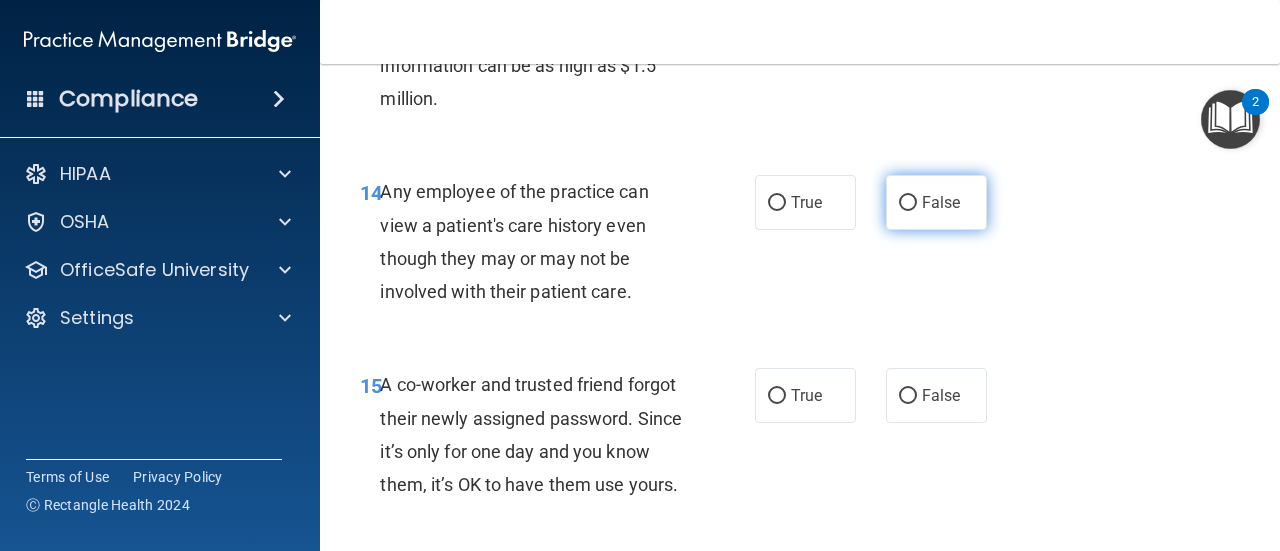click on "False" at bounding box center (936, 202) 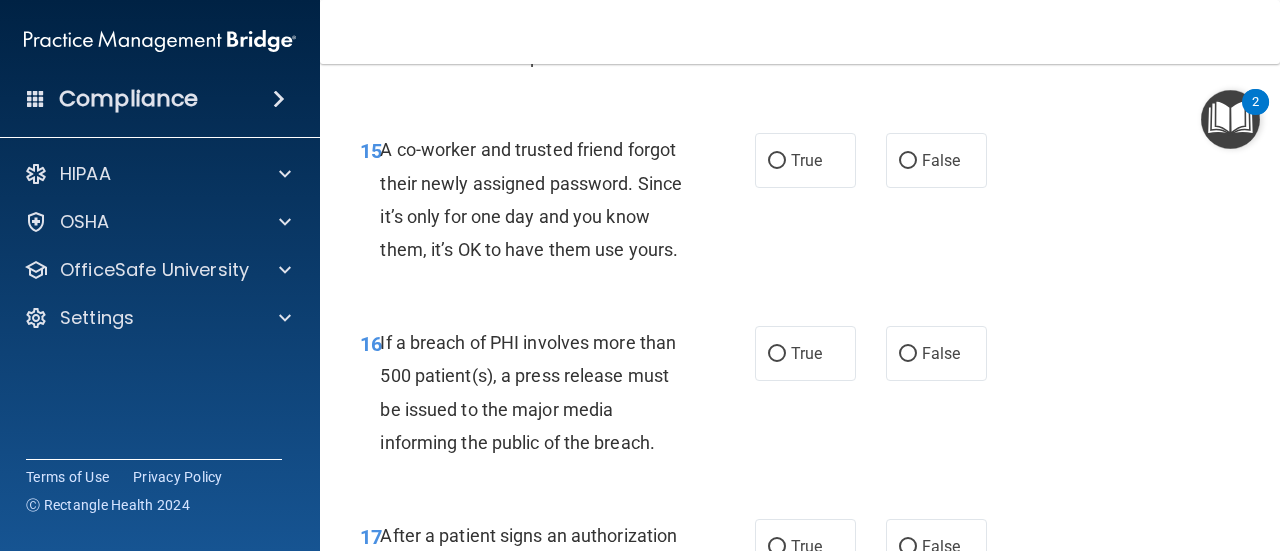 scroll, scrollTop: 2826, scrollLeft: 0, axis: vertical 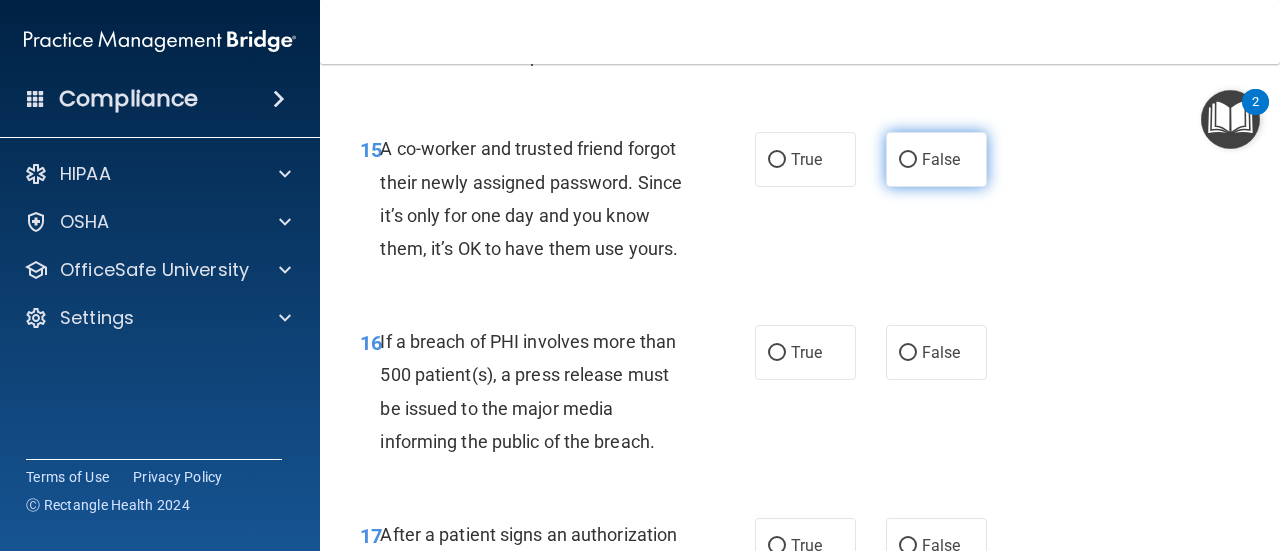 click on "False" at bounding box center (908, 160) 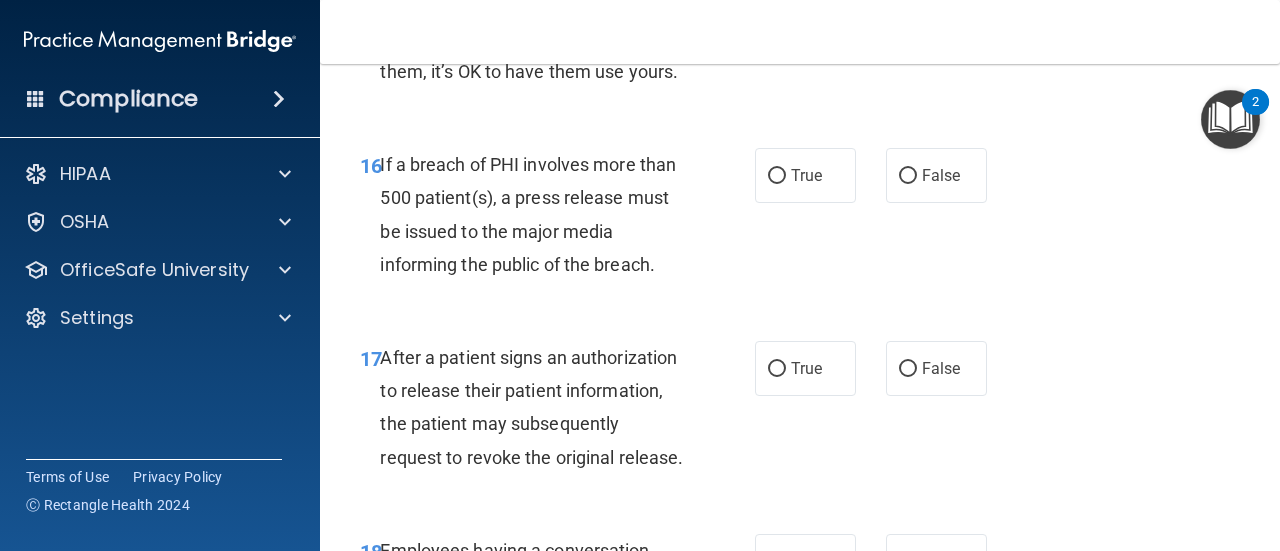scroll, scrollTop: 3004, scrollLeft: 0, axis: vertical 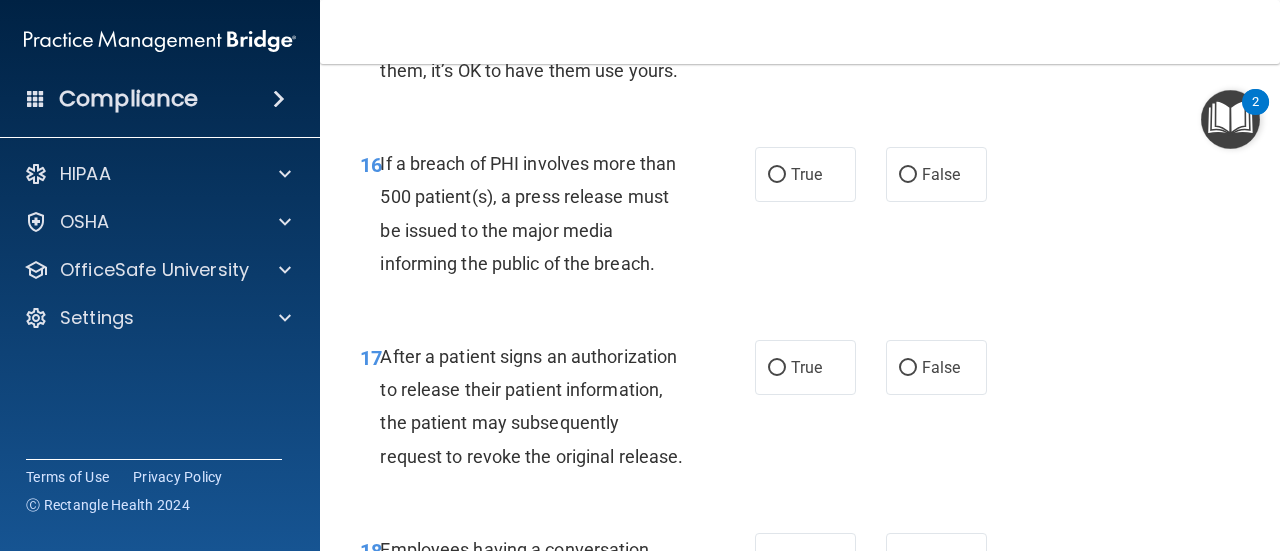 click on "If a breach of PHI involves more than 500 patient(s), a press release must be issued to the major media informing the public of the breach." at bounding box center (539, 213) 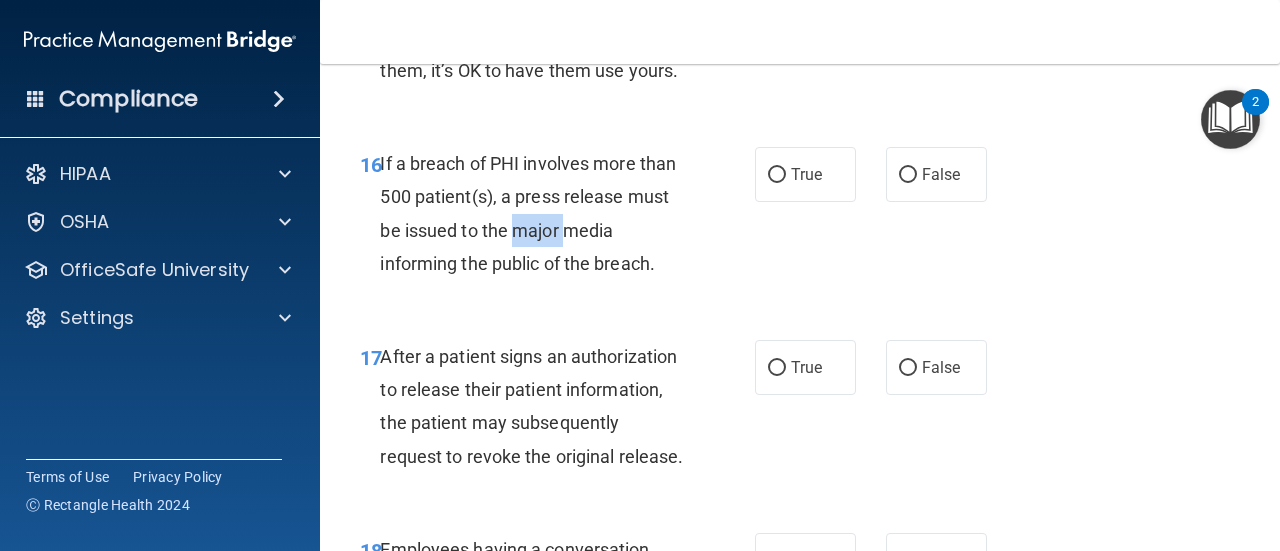 click on "If a breach of PHI involves more than 500 patient(s), a press release must be issued to the major media informing the public of the breach." at bounding box center (539, 213) 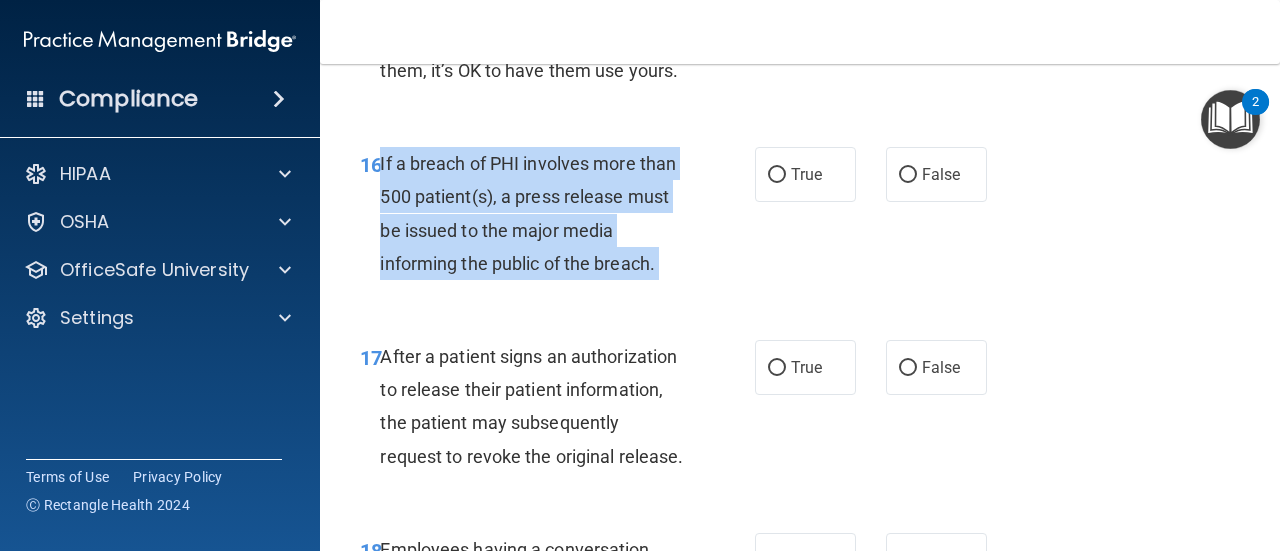 click on "If a breach of PHI involves more than 500 patient(s), a press release must be issued to the major media informing the public of the breach." at bounding box center [539, 213] 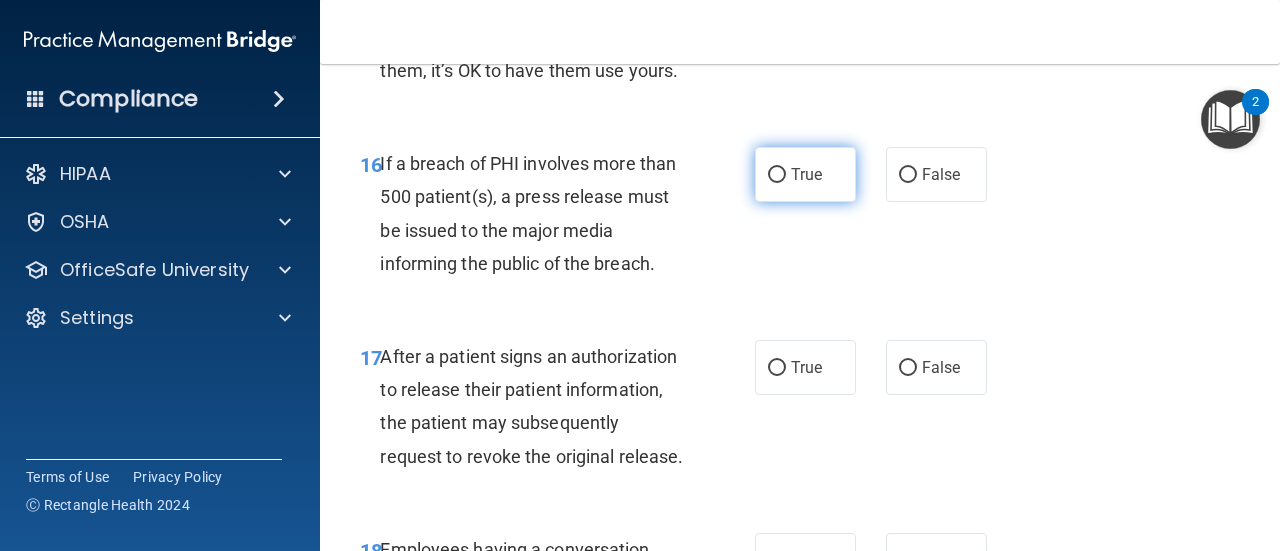 click on "True" at bounding box center (805, 174) 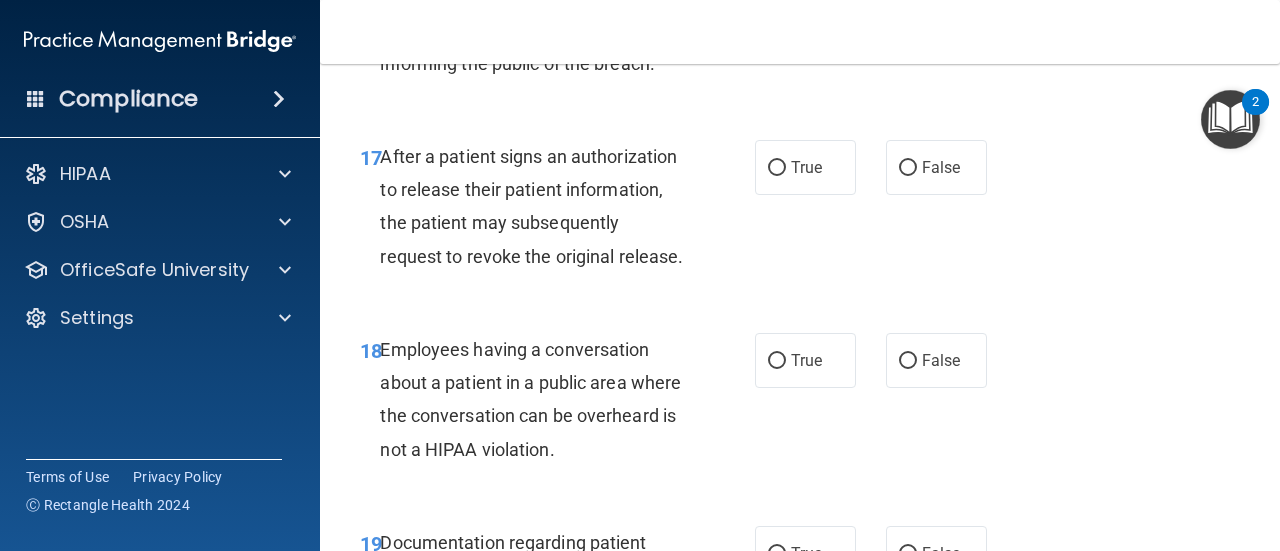 scroll, scrollTop: 3240, scrollLeft: 0, axis: vertical 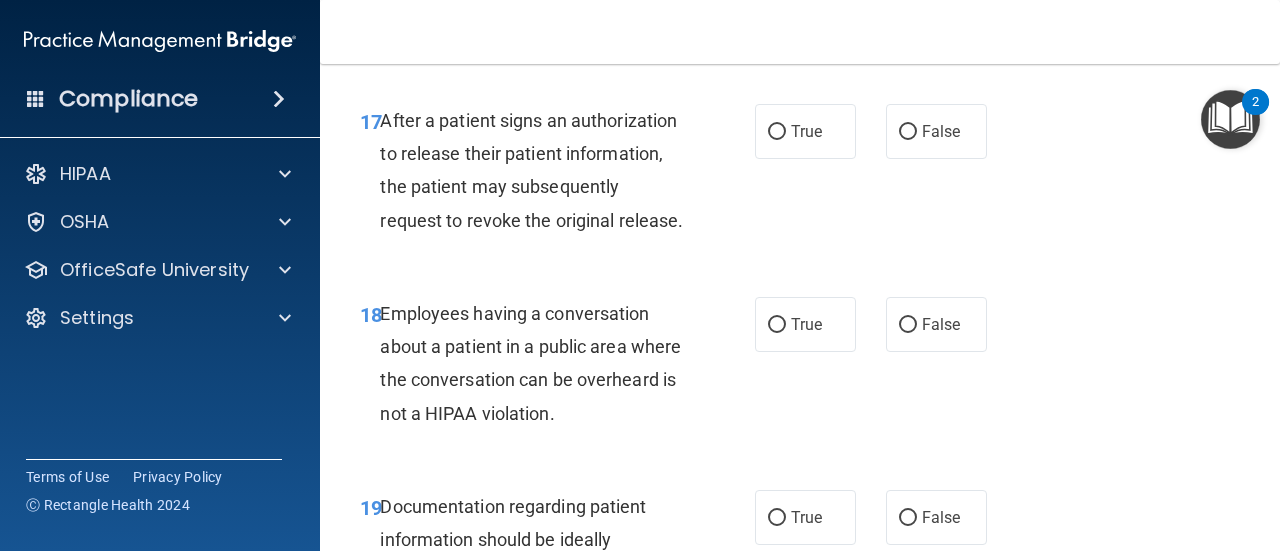 click on "After a patient signs an authorization to release their patient information, the patient may subsequently request to revoke the original release." at bounding box center [539, 170] 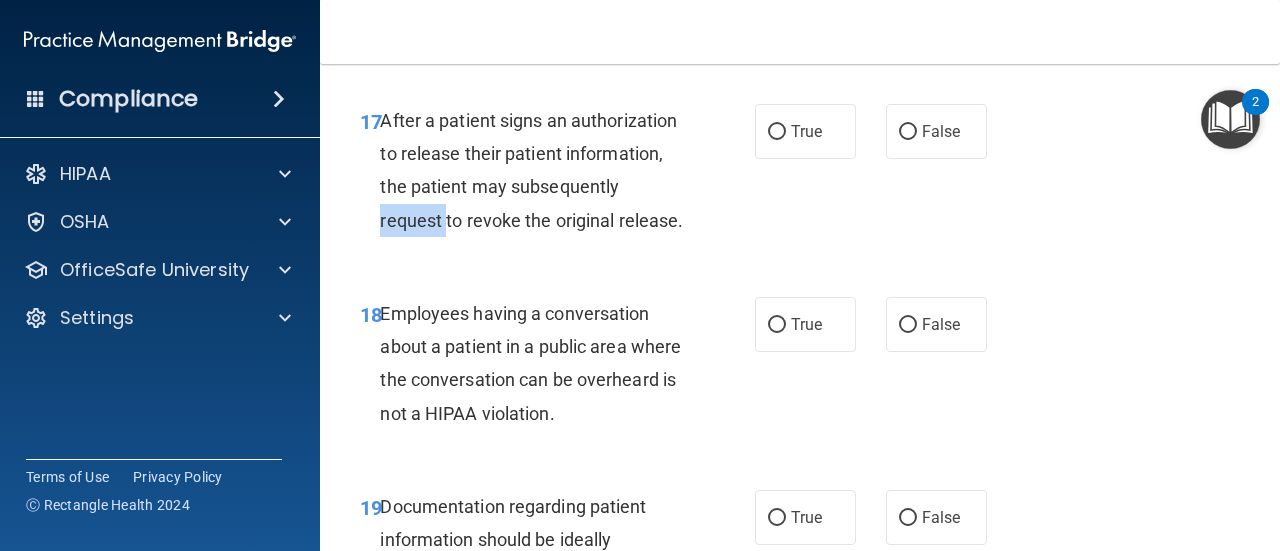 click on "After a patient signs an authorization to release their patient information, the patient may subsequently request to revoke the original release." at bounding box center [539, 170] 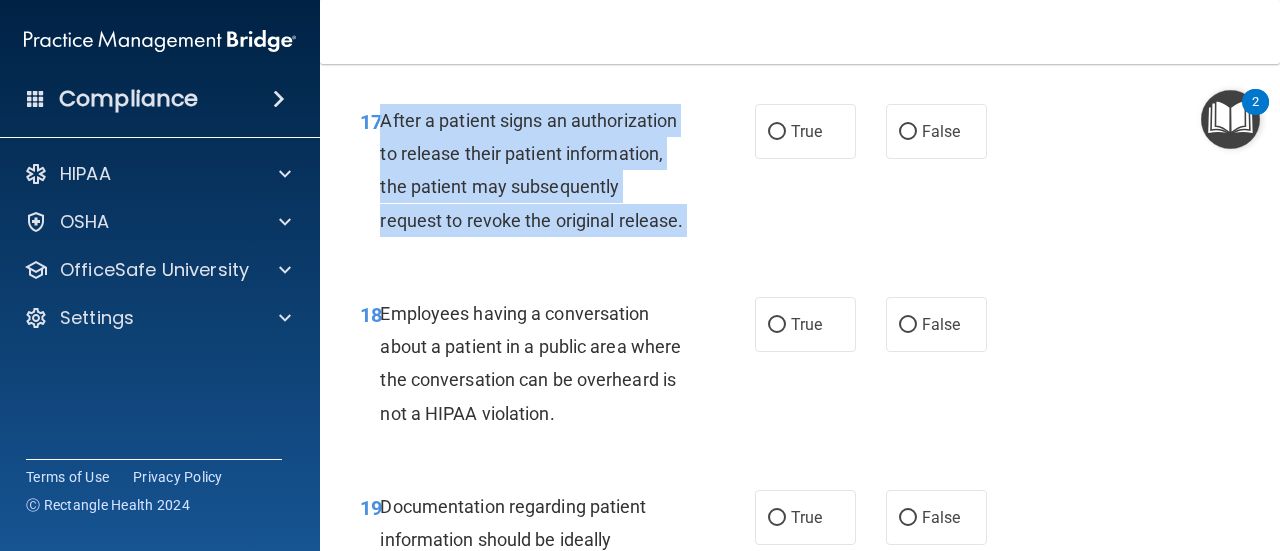 click on "After a patient signs an authorization to release their patient information, the patient may subsequently request to revoke the original release." at bounding box center [539, 170] 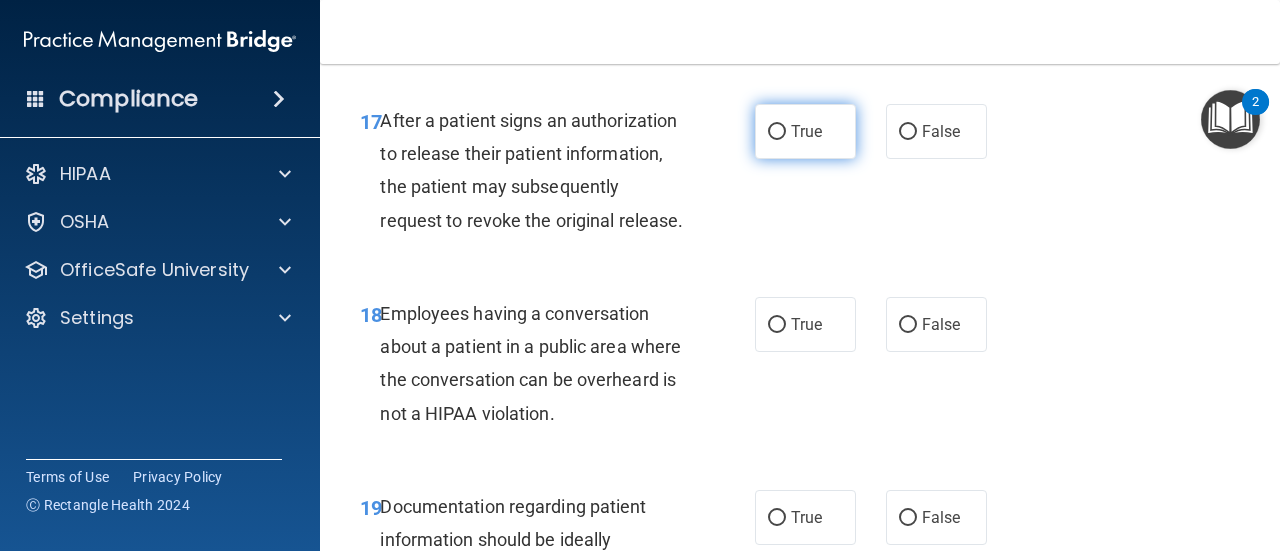 click on "True" at bounding box center (805, 131) 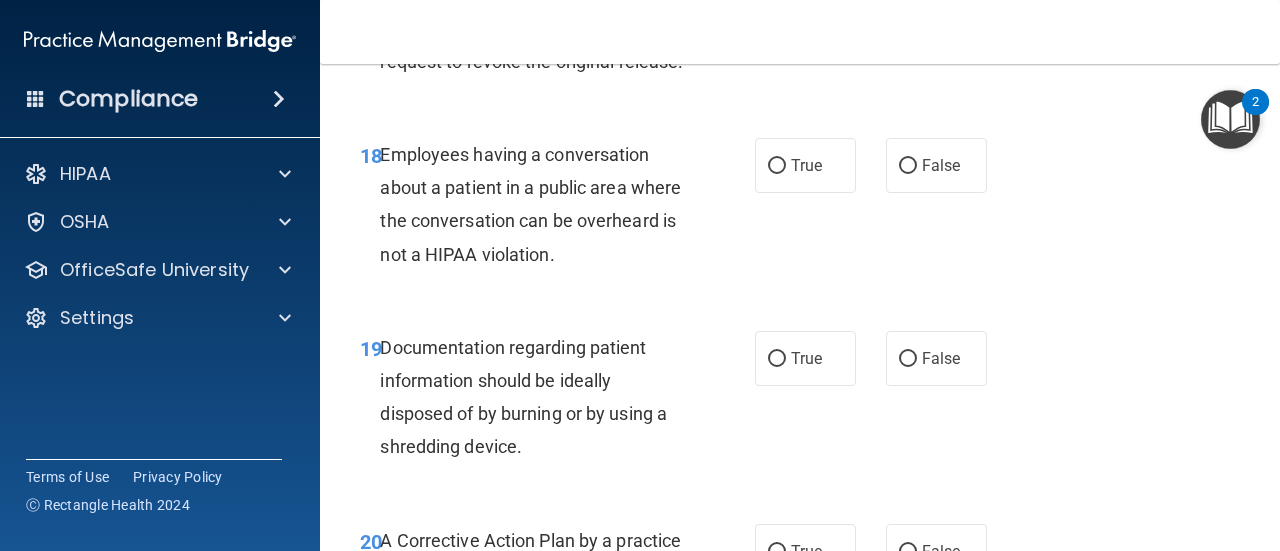 scroll, scrollTop: 3400, scrollLeft: 0, axis: vertical 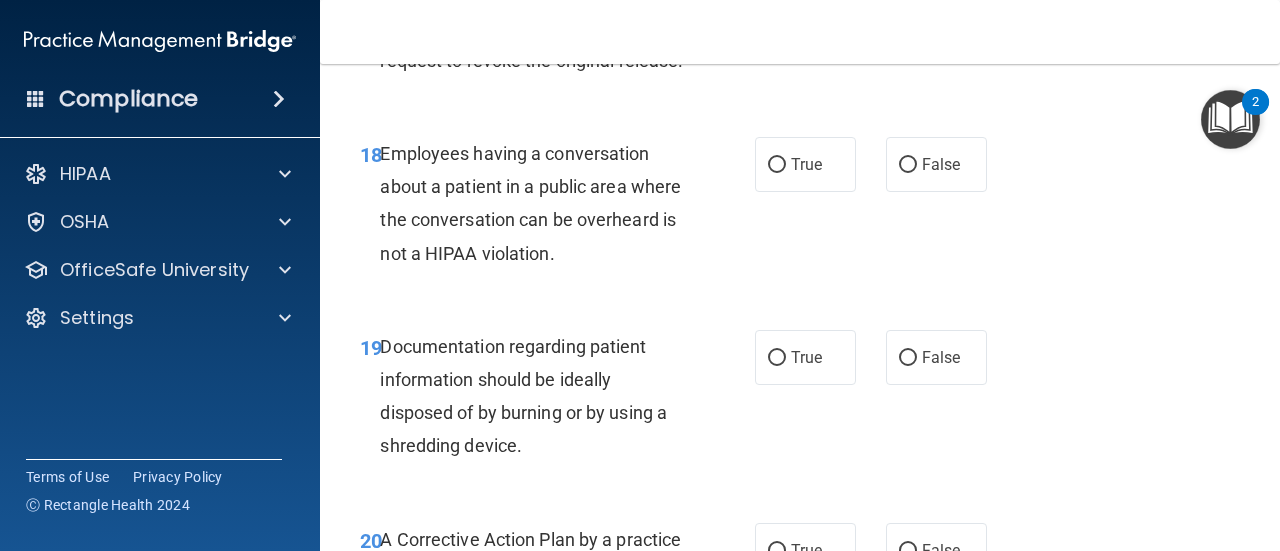 click on "Employees having a conversation about a patient in a public area where the conversation can be overheard is not a HIPAA violation." at bounding box center [530, 203] 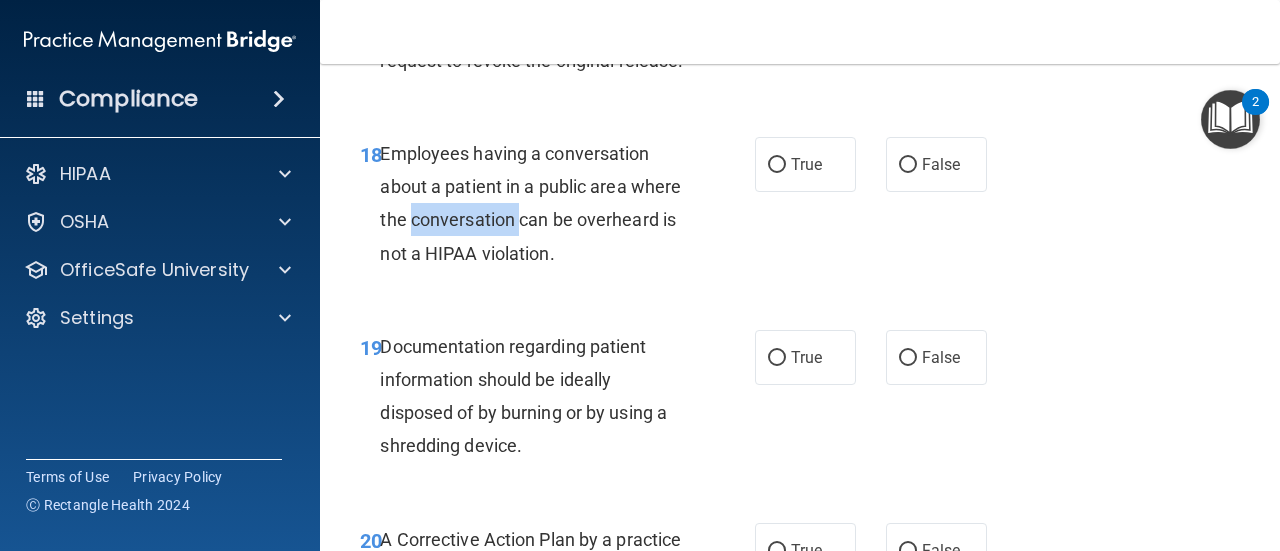 click on "Employees having a conversation about a patient in a public area where the conversation can be overheard is not a HIPAA violation." at bounding box center (530, 203) 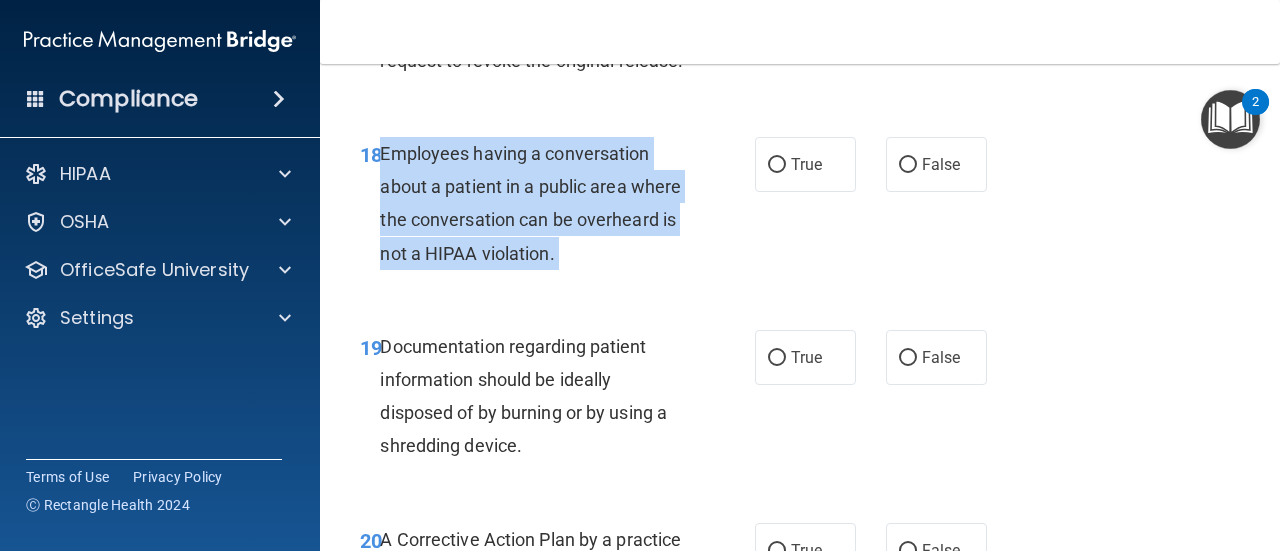 click on "Employees having a conversation about a patient in a public area where the conversation can be overheard is not a HIPAA violation." at bounding box center (530, 203) 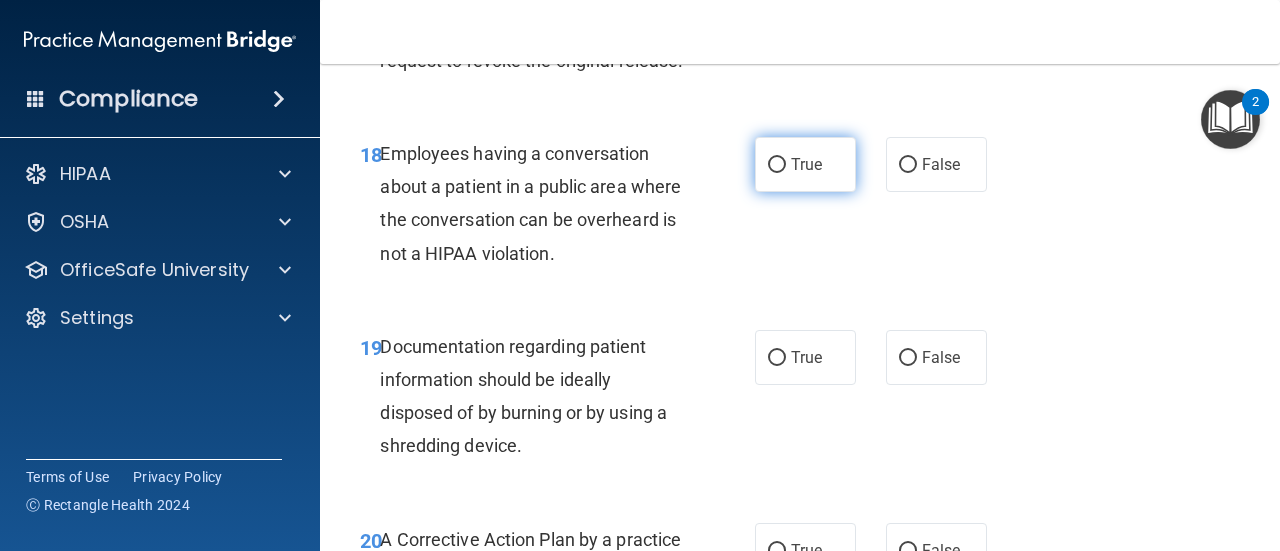 click on "True" at bounding box center [805, 164] 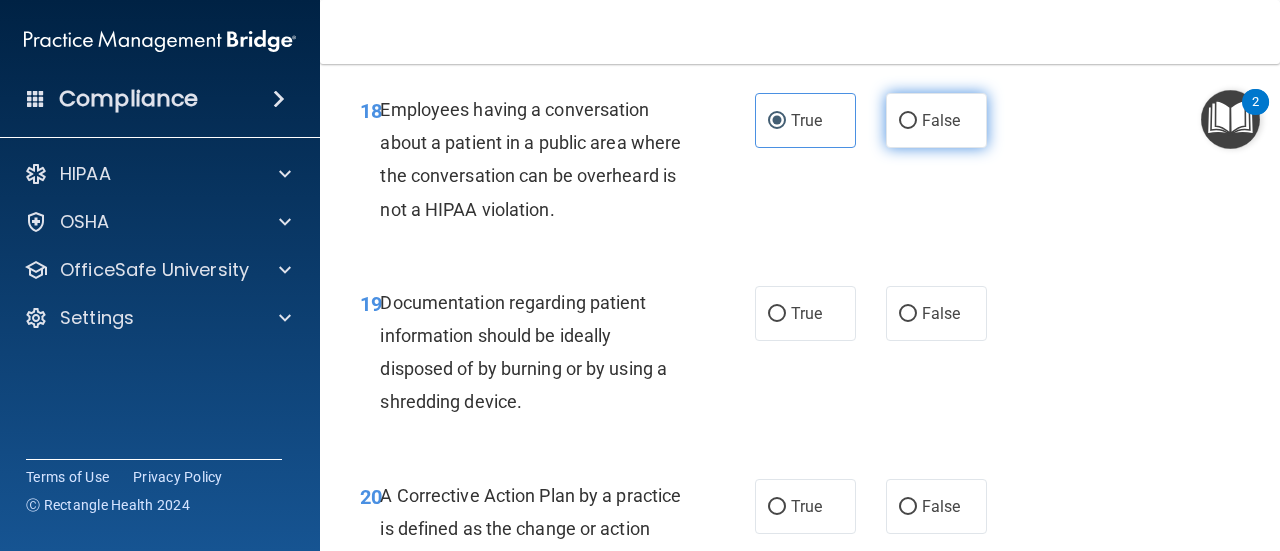 click on "False" at bounding box center [936, 120] 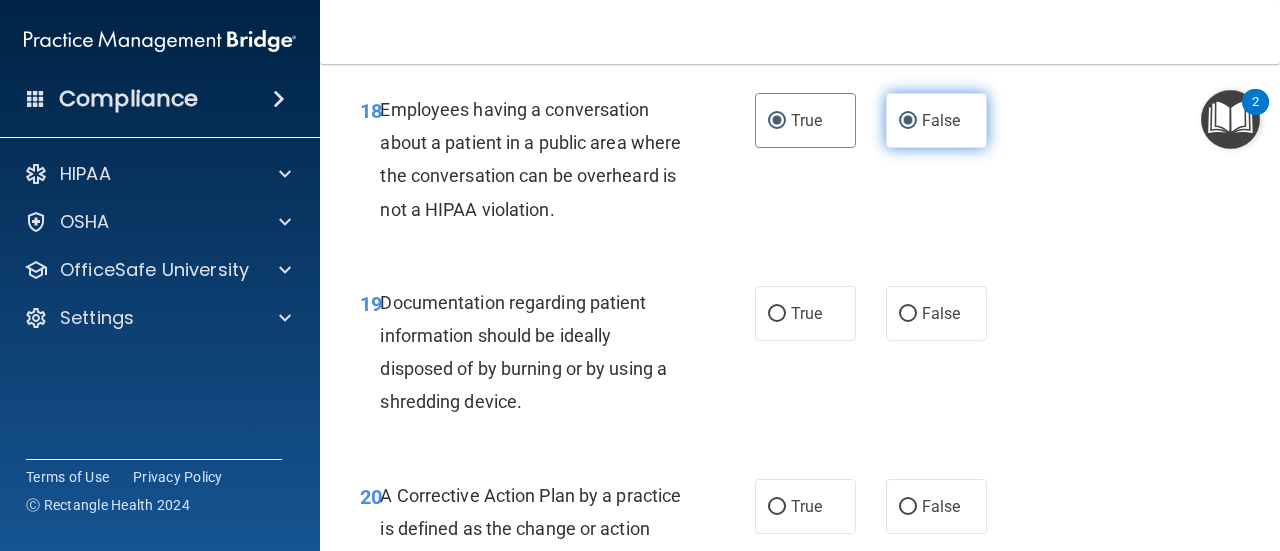 radio on "false" 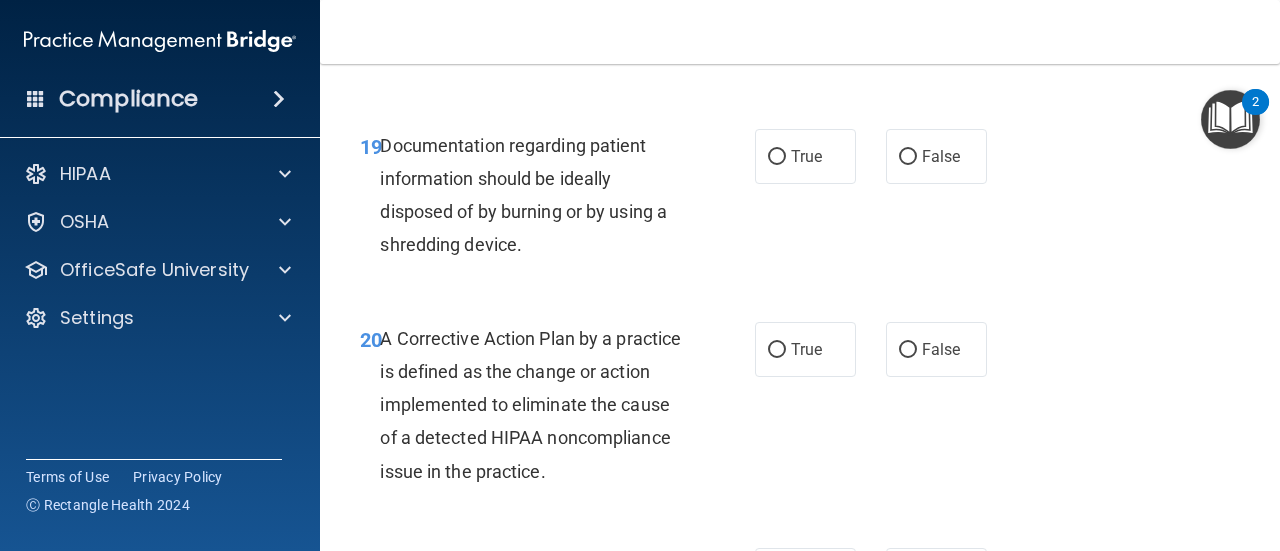 scroll, scrollTop: 3604, scrollLeft: 0, axis: vertical 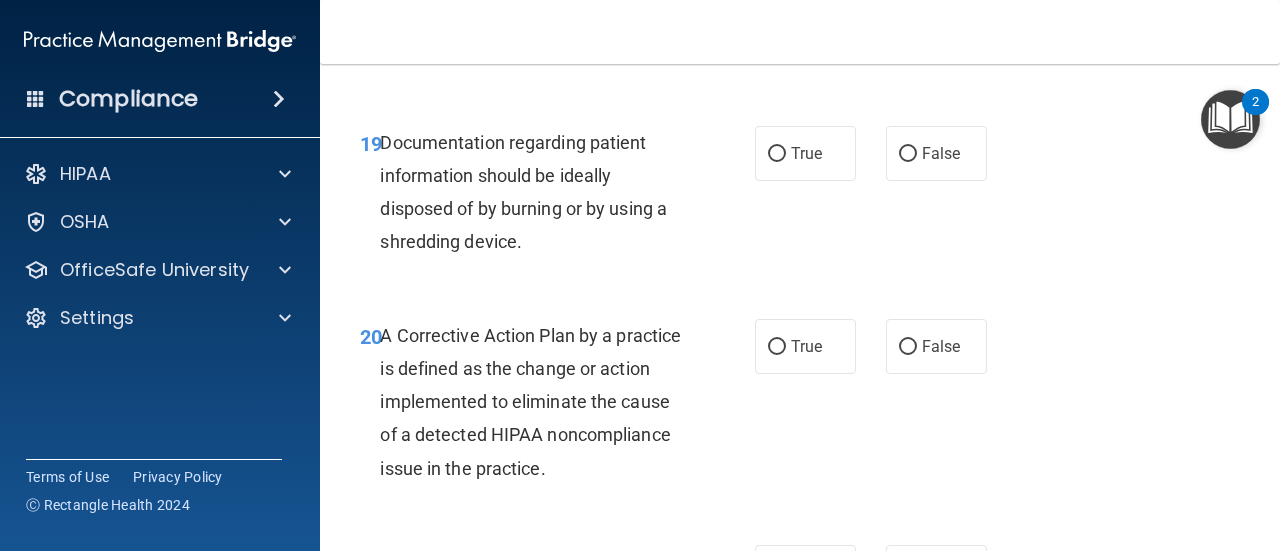 click on "Documentation regarding patient information should be ideally disposed of by burning or by using a shredding device." at bounding box center (539, 192) 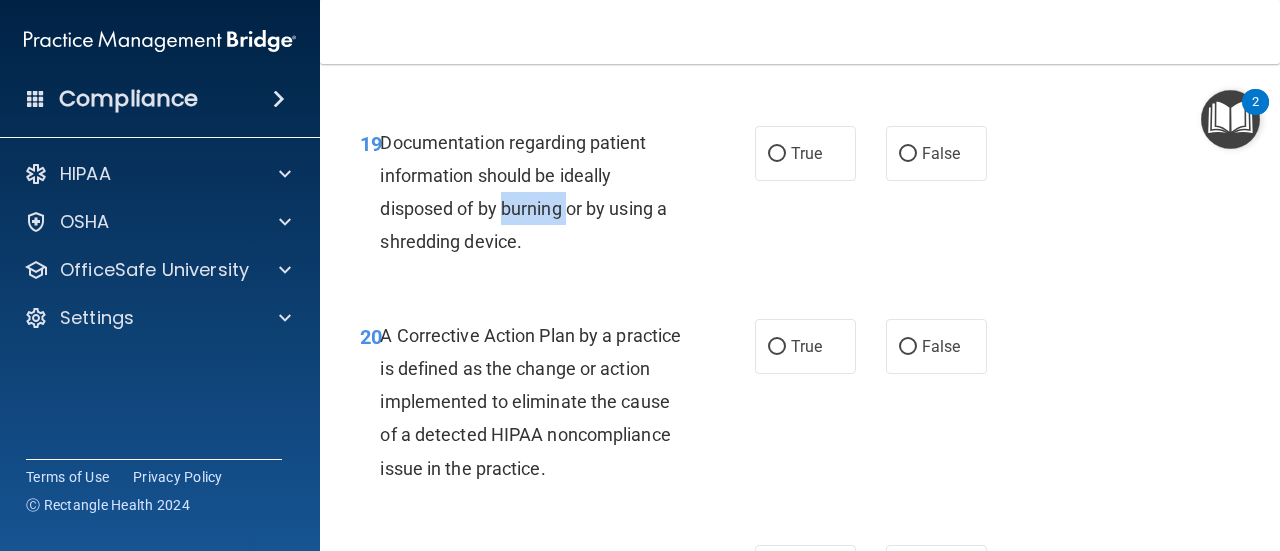 click on "Documentation regarding patient information should be ideally disposed of by burning or by using a shredding device." at bounding box center (539, 192) 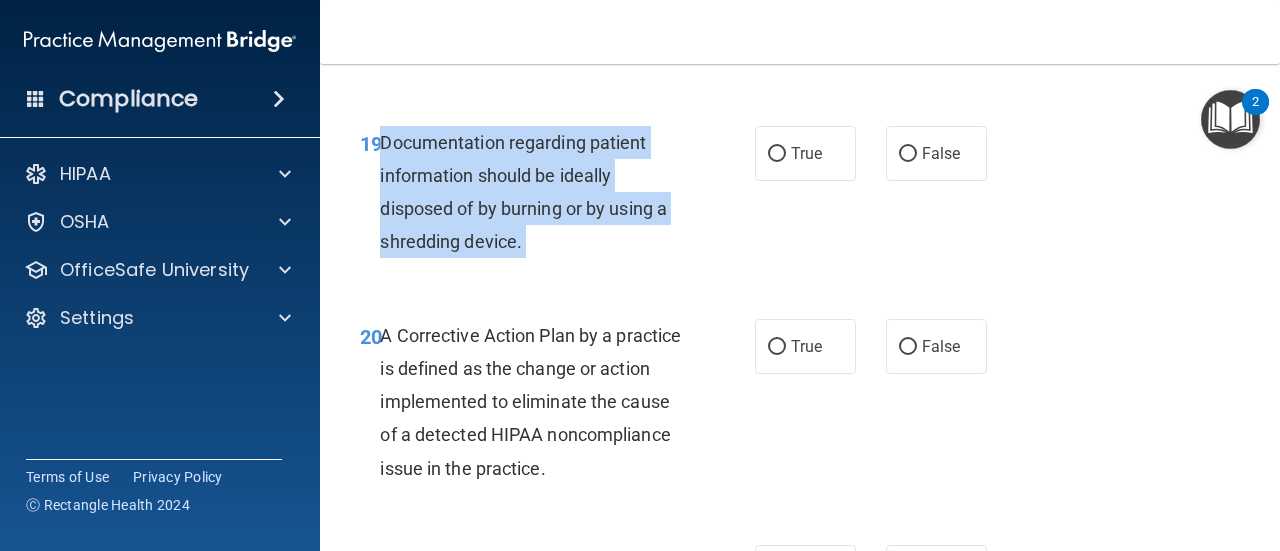 click on "Documentation regarding patient information should be ideally disposed of by burning or by using a shredding device." at bounding box center (539, 192) 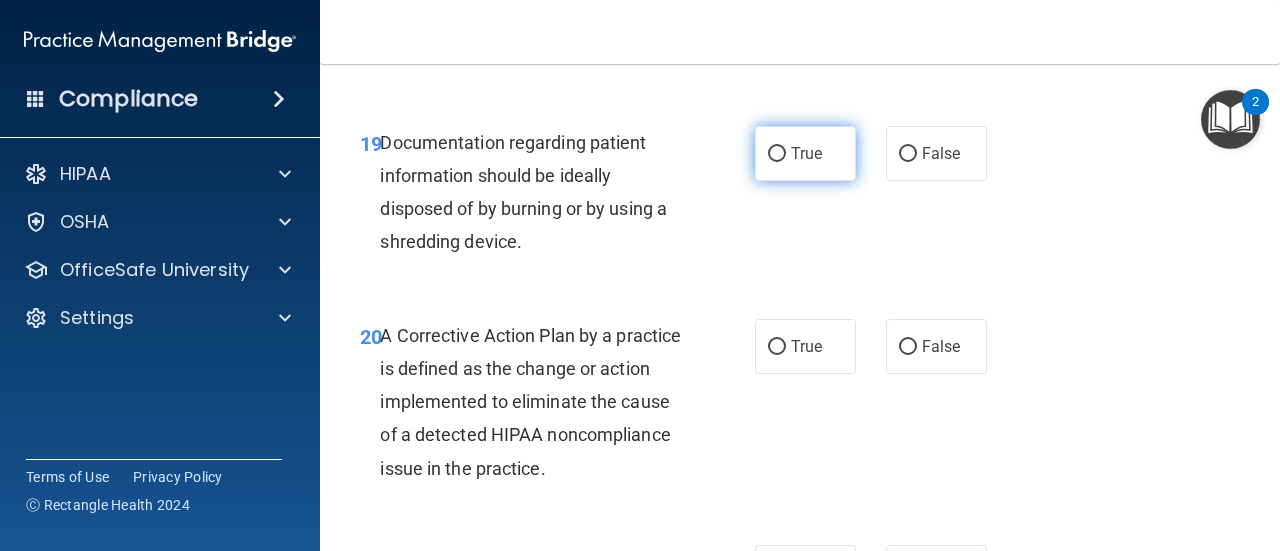 click on "True" at bounding box center [805, 153] 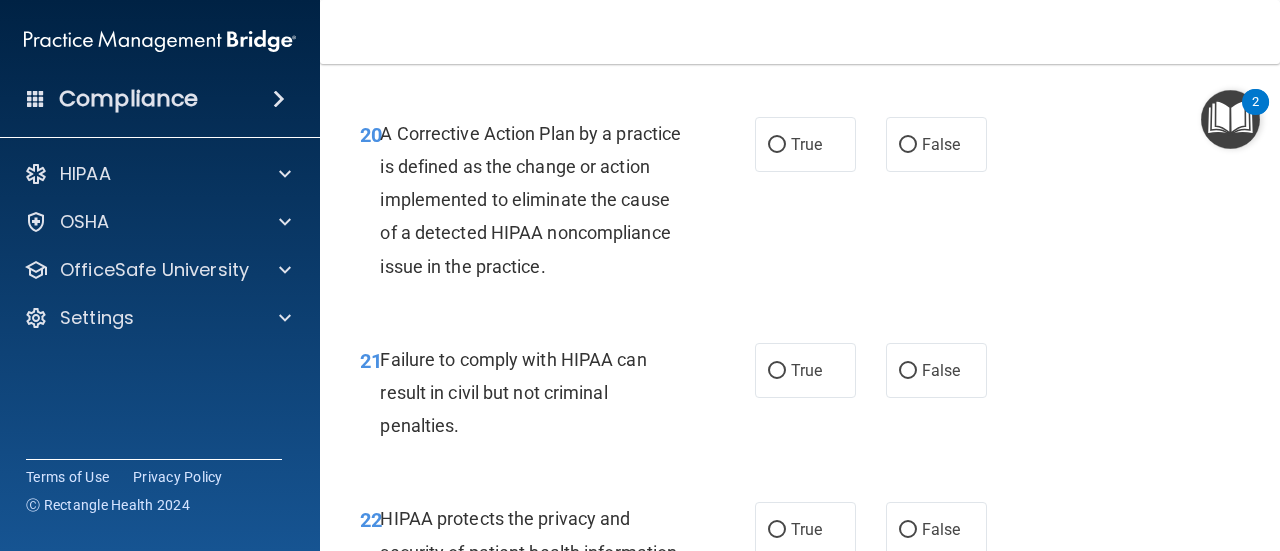 scroll, scrollTop: 3819, scrollLeft: 0, axis: vertical 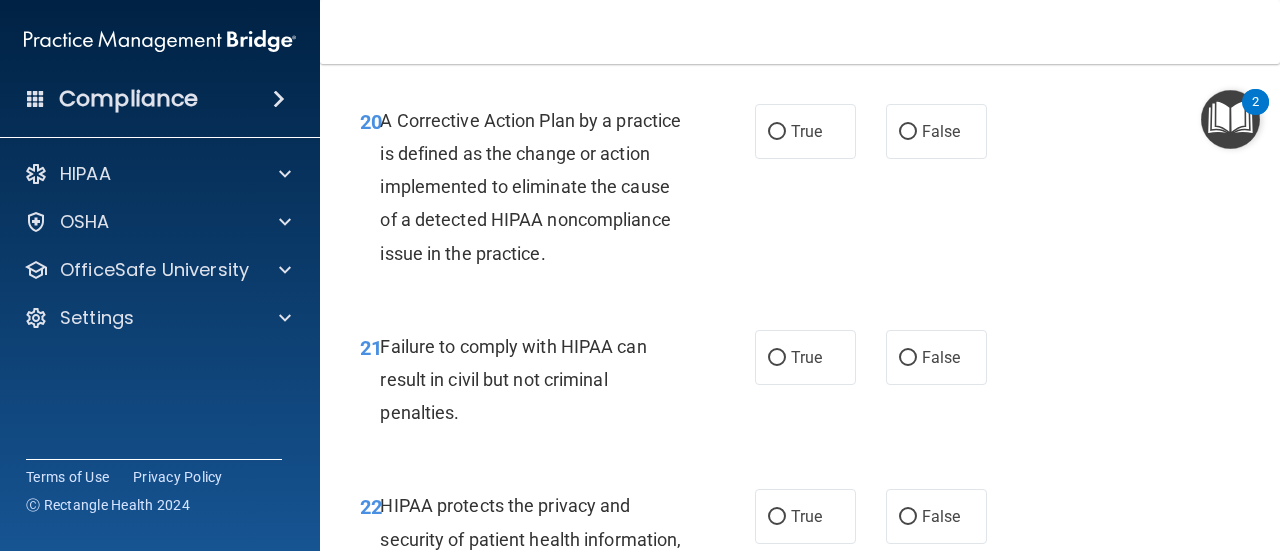 click on "A Corrective Action Plan by a practice is defined as the change or action implemented to eliminate the cause of a detected HIPAA noncompliance issue in the practice." at bounding box center (530, 187) 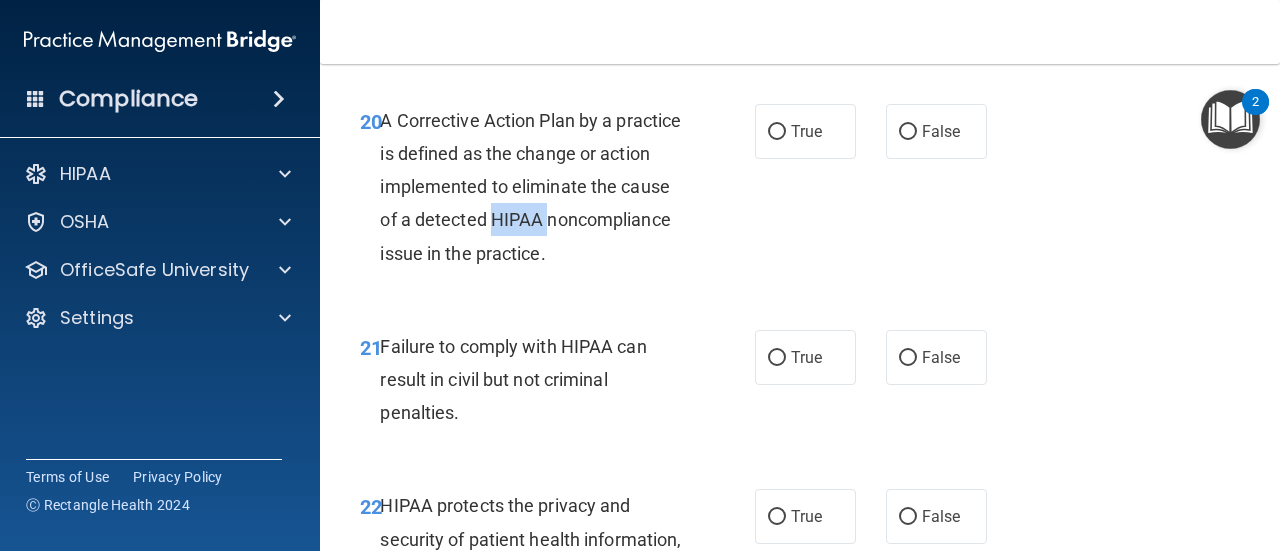 click on "A Corrective Action Plan by a practice is defined as the change or action implemented to eliminate the cause of a detected HIPAA noncompliance issue in the practice." at bounding box center [530, 187] 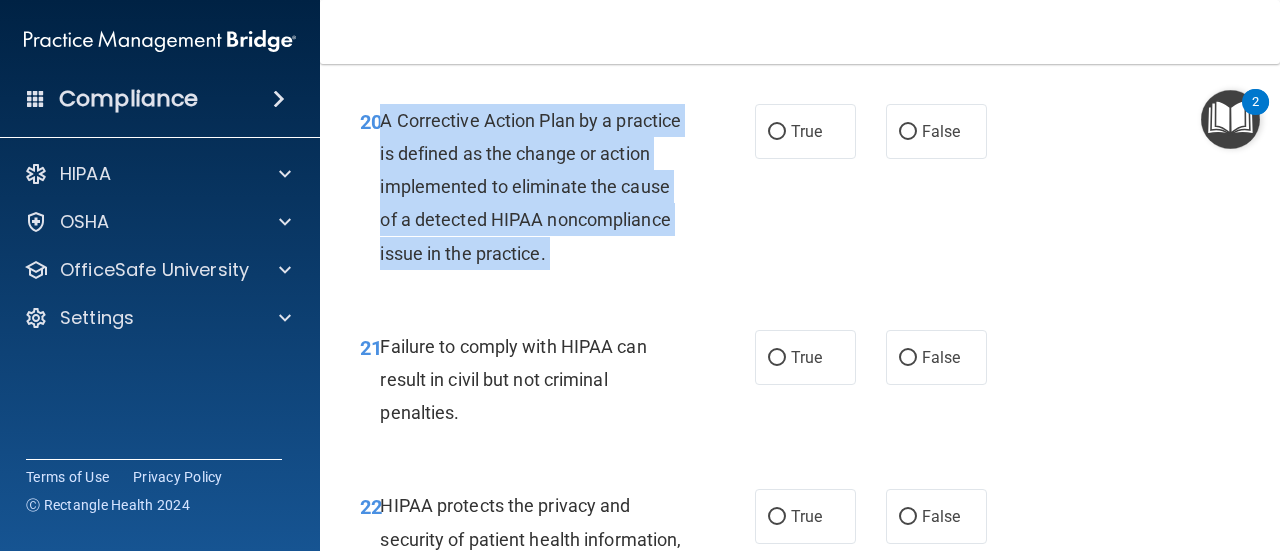 click on "A Corrective Action Plan by a practice is defined as the change or action implemented to eliminate the cause of a detected HIPAA noncompliance issue in the practice." at bounding box center [530, 187] 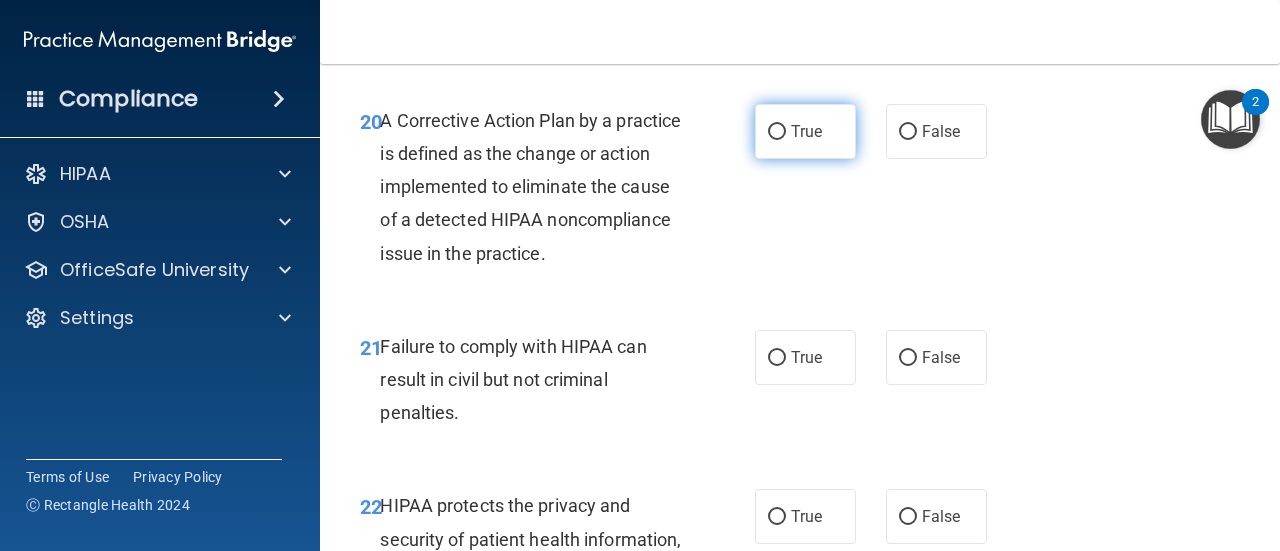 click on "True" at bounding box center [805, 131] 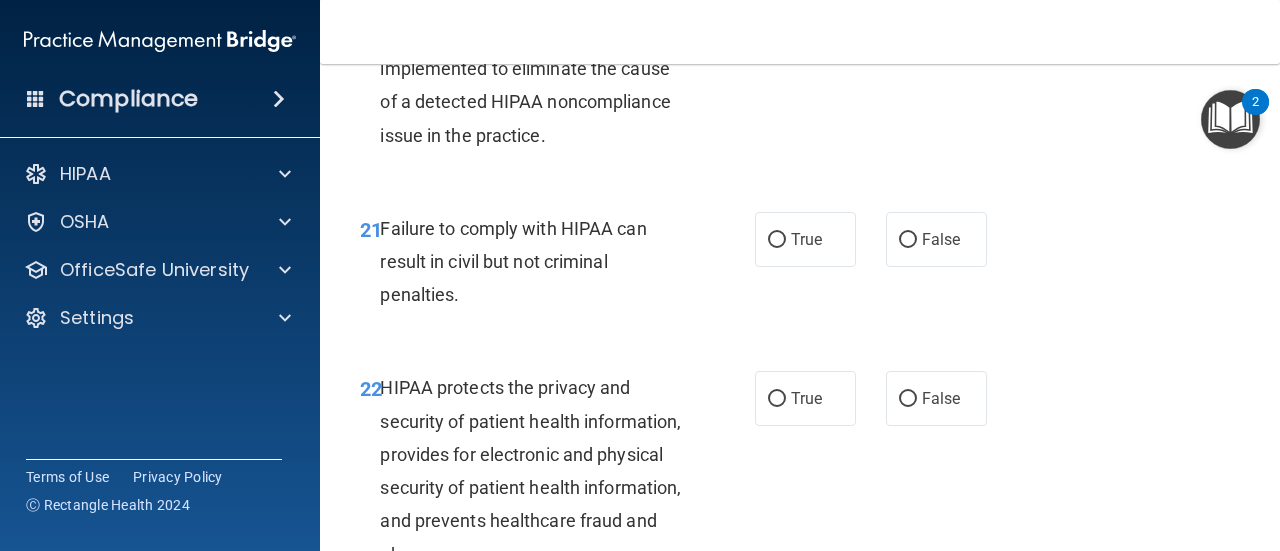 scroll, scrollTop: 3939, scrollLeft: 0, axis: vertical 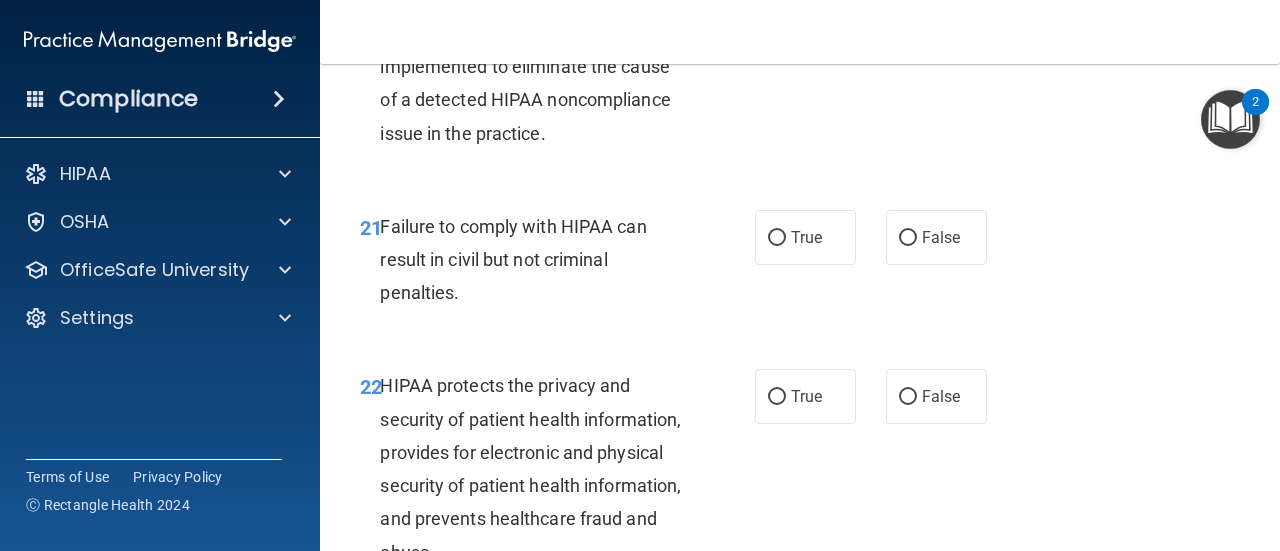 click on "Failure to comply with HIPAA can result in civil but not criminal penalties." at bounding box center (539, 260) 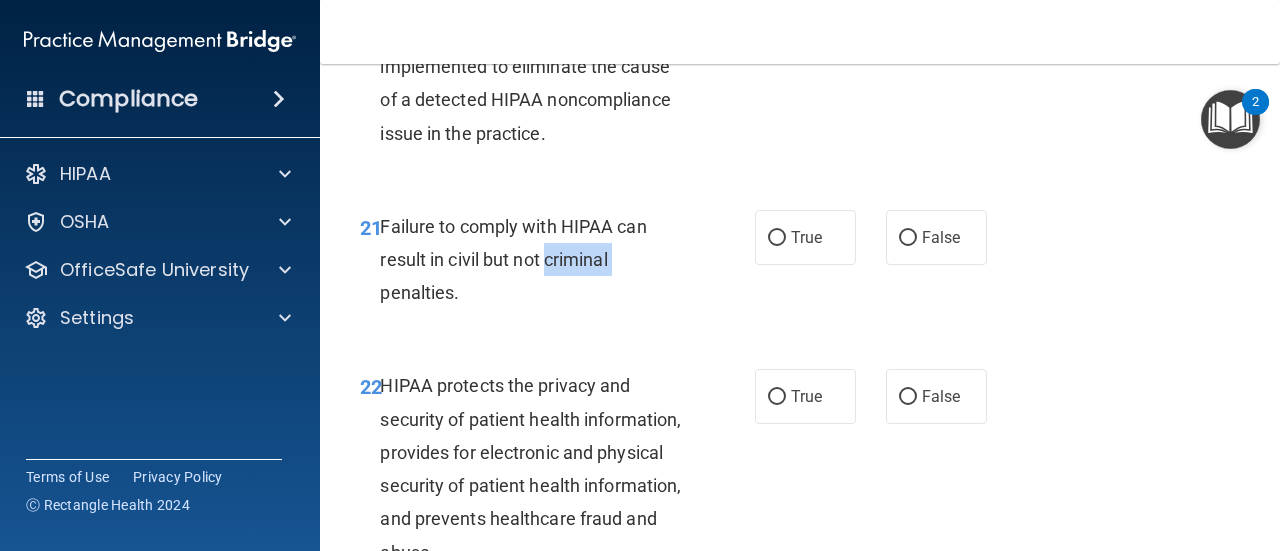 click on "Failure to comply with HIPAA can result in civil but not criminal penalties." at bounding box center [539, 260] 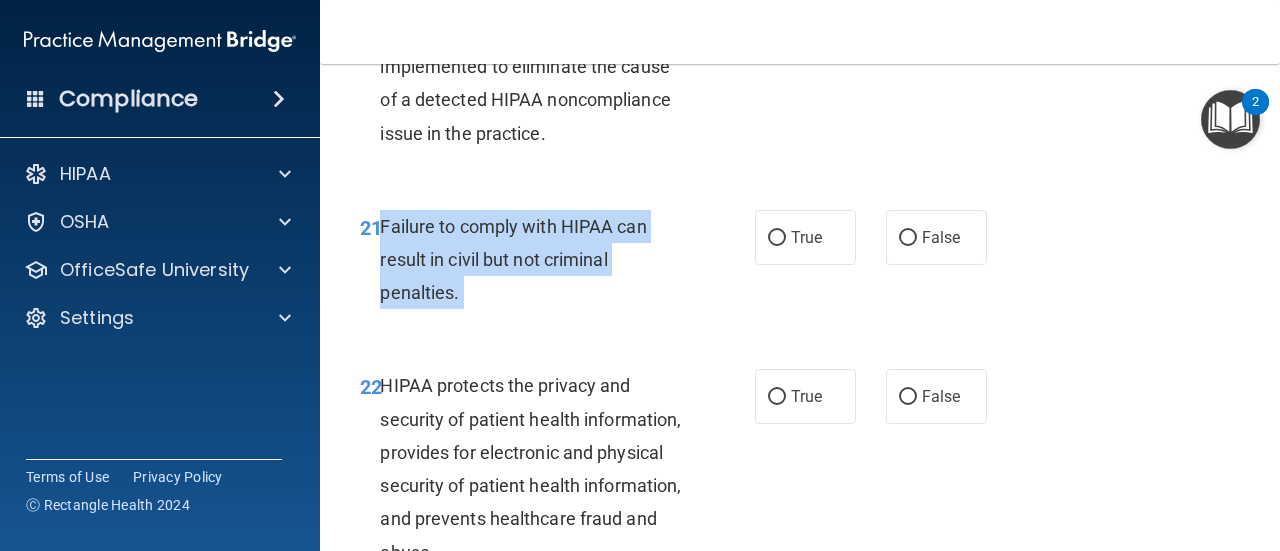 click on "Failure to comply with HIPAA can result in civil but not criminal penalties." at bounding box center (539, 260) 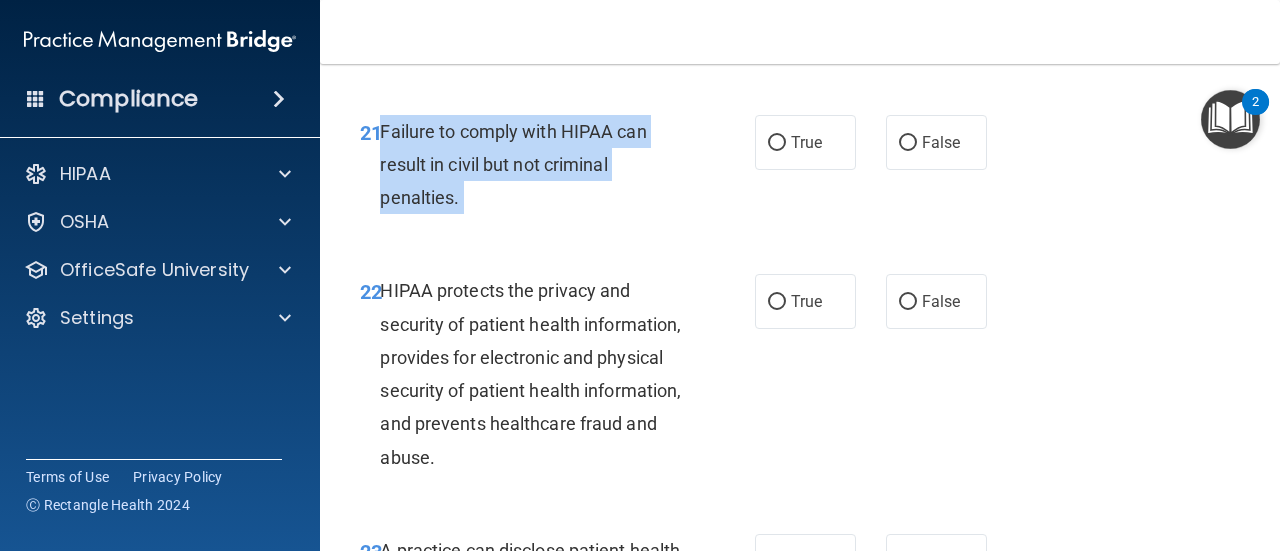 scroll, scrollTop: 4035, scrollLeft: 0, axis: vertical 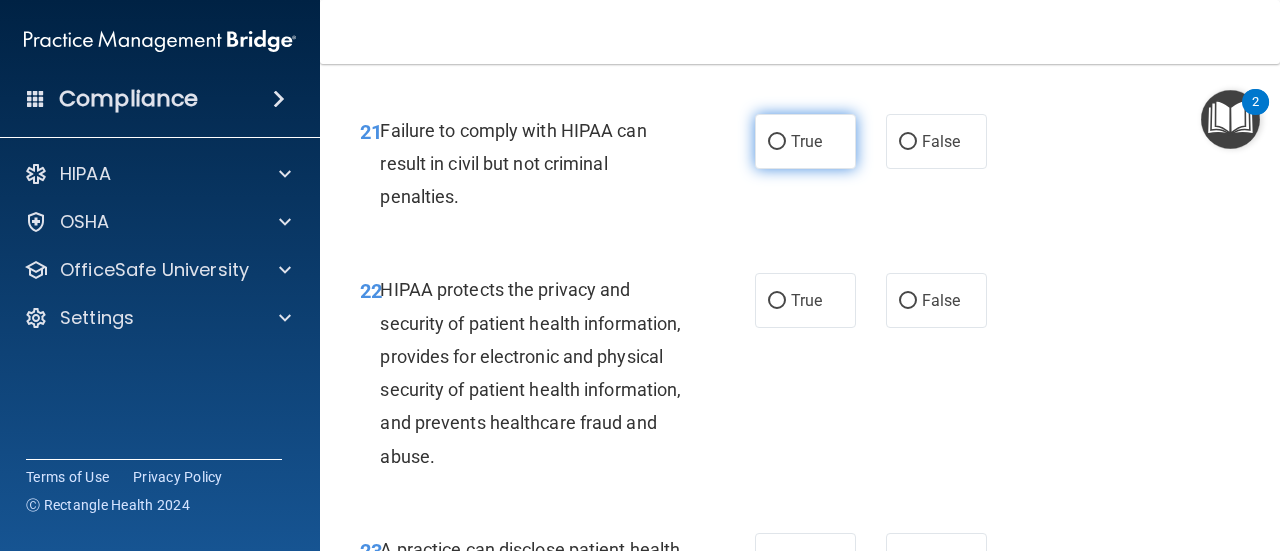 click on "True" at bounding box center [806, 141] 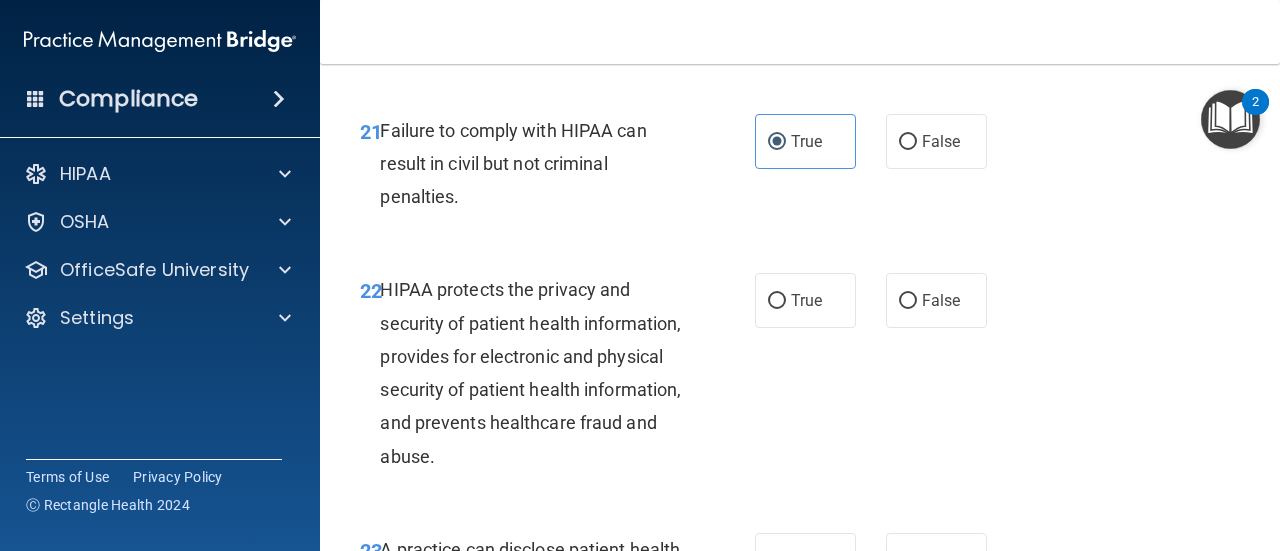 click on "21       Failure to comply with HIPAA can result in civil but not criminal penalties.                 True           False" at bounding box center (800, 169) 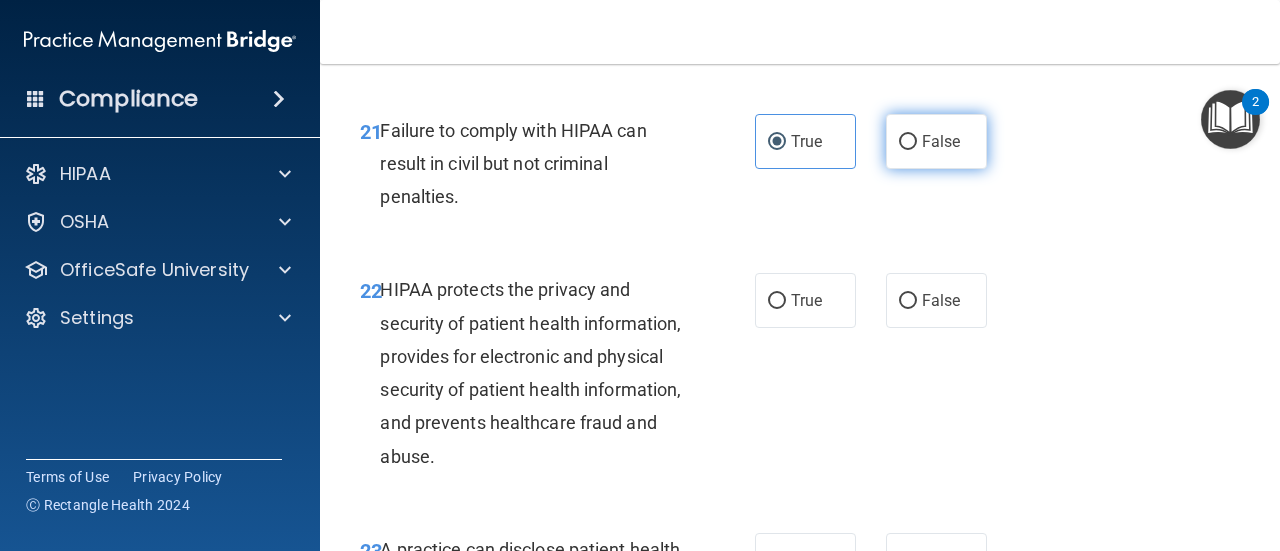 click on "False" at bounding box center (936, 141) 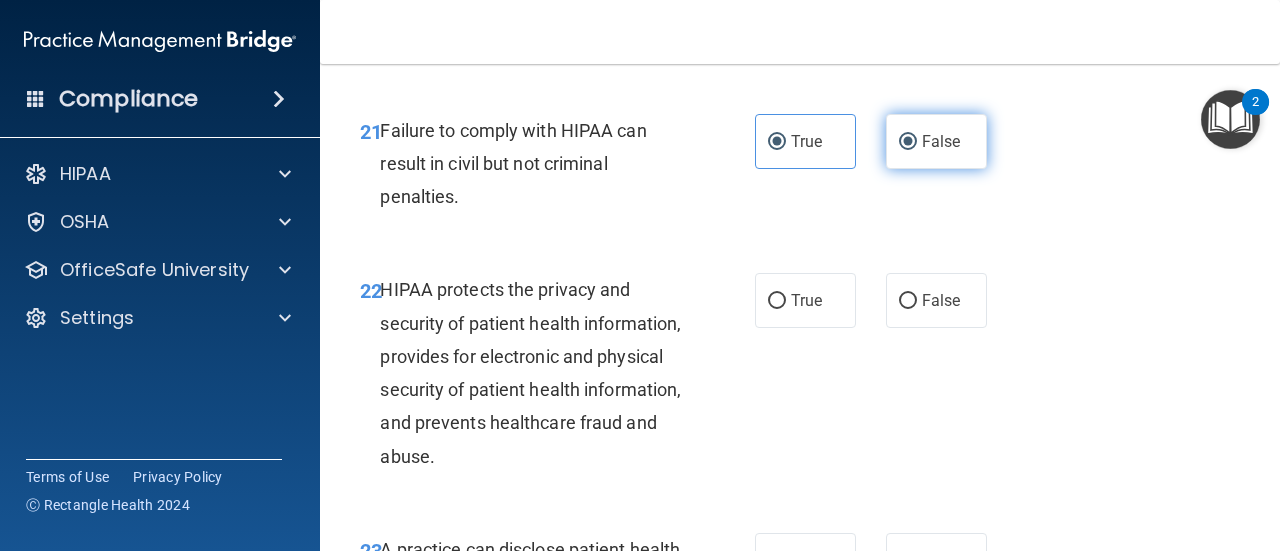 radio on "false" 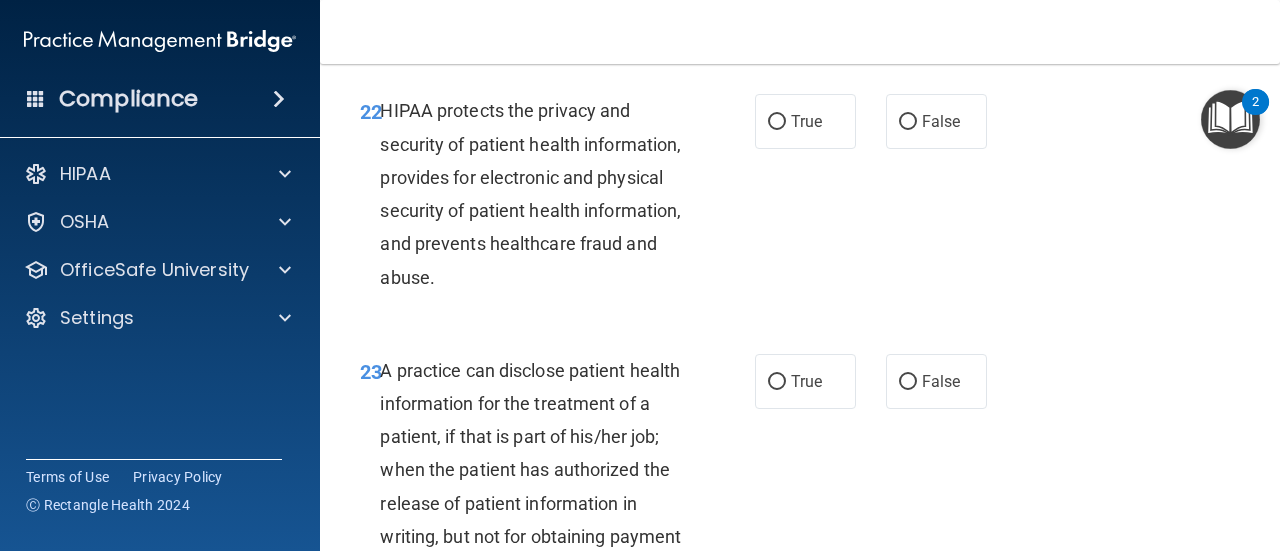 scroll, scrollTop: 4229, scrollLeft: 0, axis: vertical 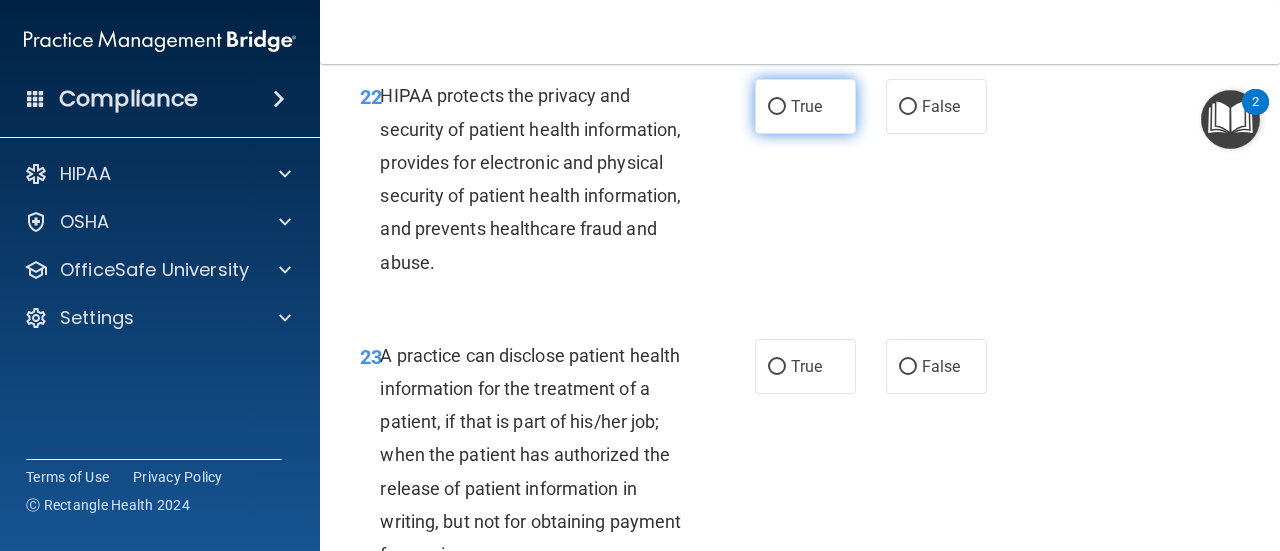 click on "True" at bounding box center [805, 106] 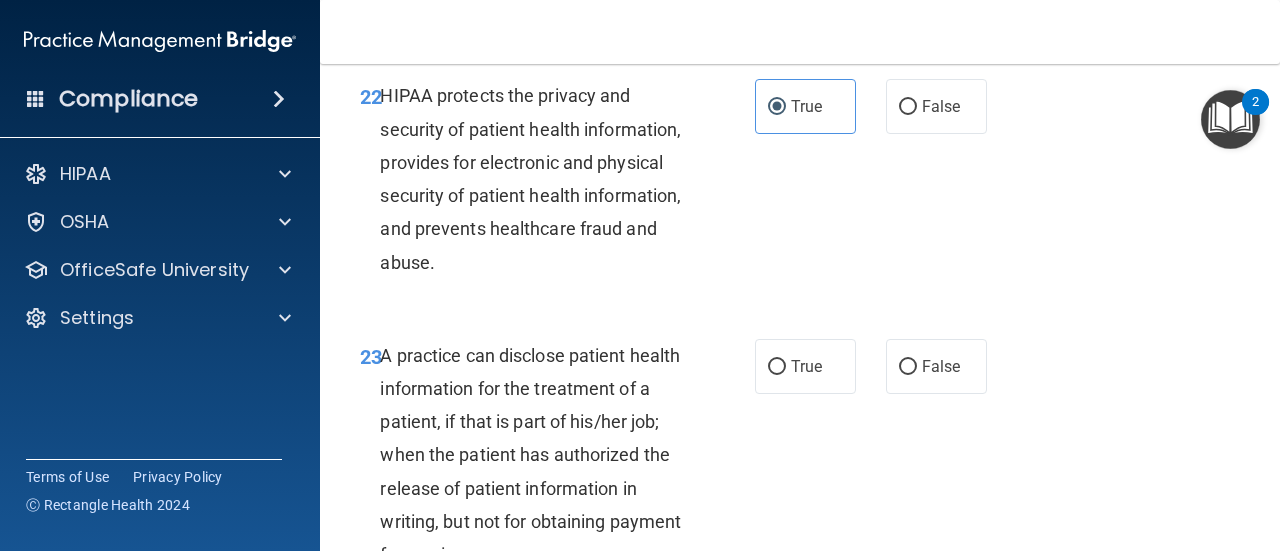 click on "HIPAA protects the privacy and security of patient health information, provides for electronic and physical security of patient health information, and prevents healthcare fraud and abuse." at bounding box center [530, 178] 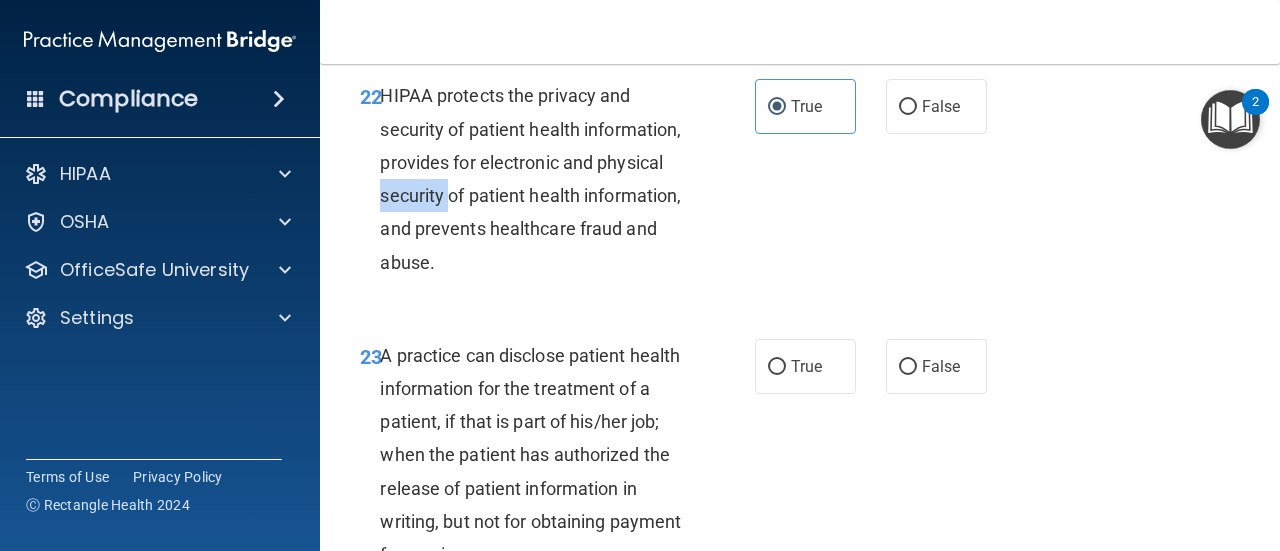 click on "HIPAA protects the privacy and security of patient health information, provides for electronic and physical security of patient health information, and prevents healthcare fraud and abuse." at bounding box center [530, 178] 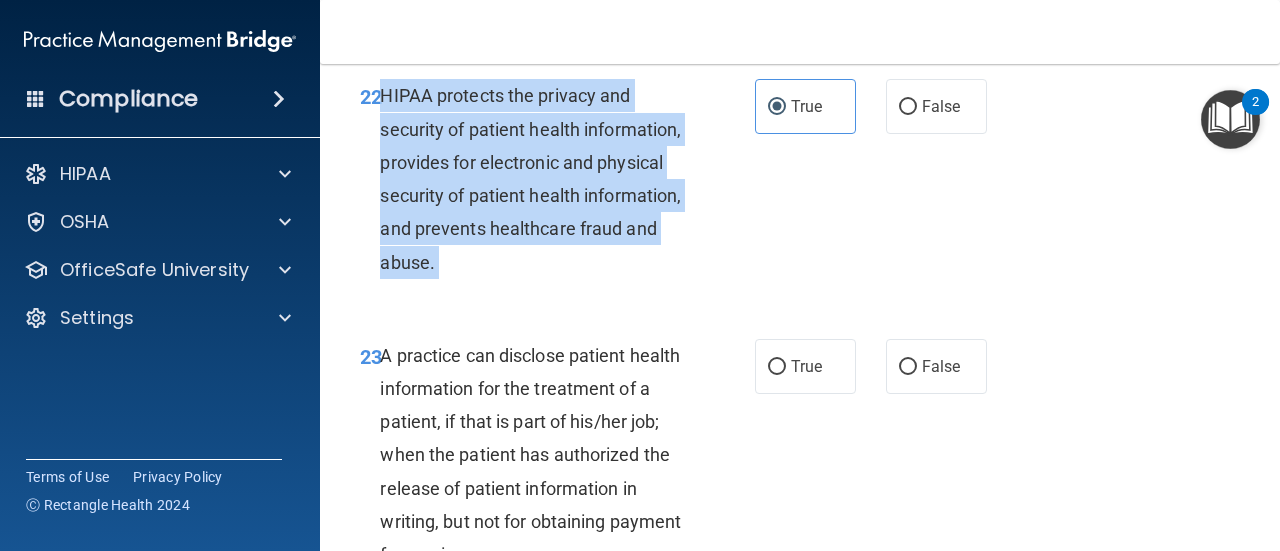 click on "HIPAA protects the privacy and security of patient health information, provides for electronic and physical security of patient health information, and prevents healthcare fraud and abuse." at bounding box center [530, 178] 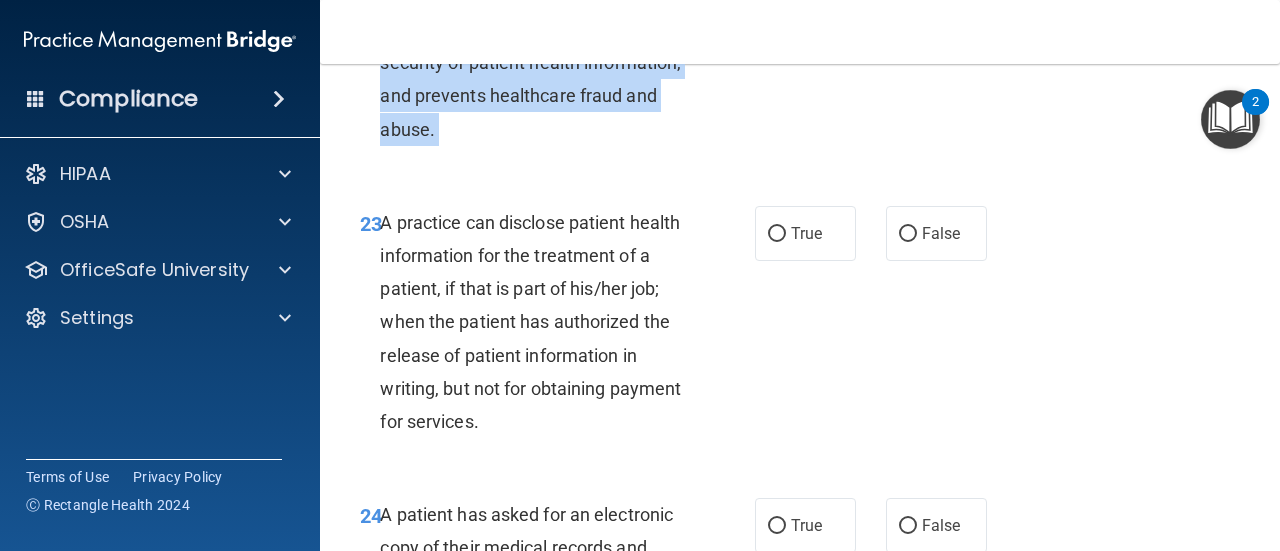 scroll, scrollTop: 4495, scrollLeft: 0, axis: vertical 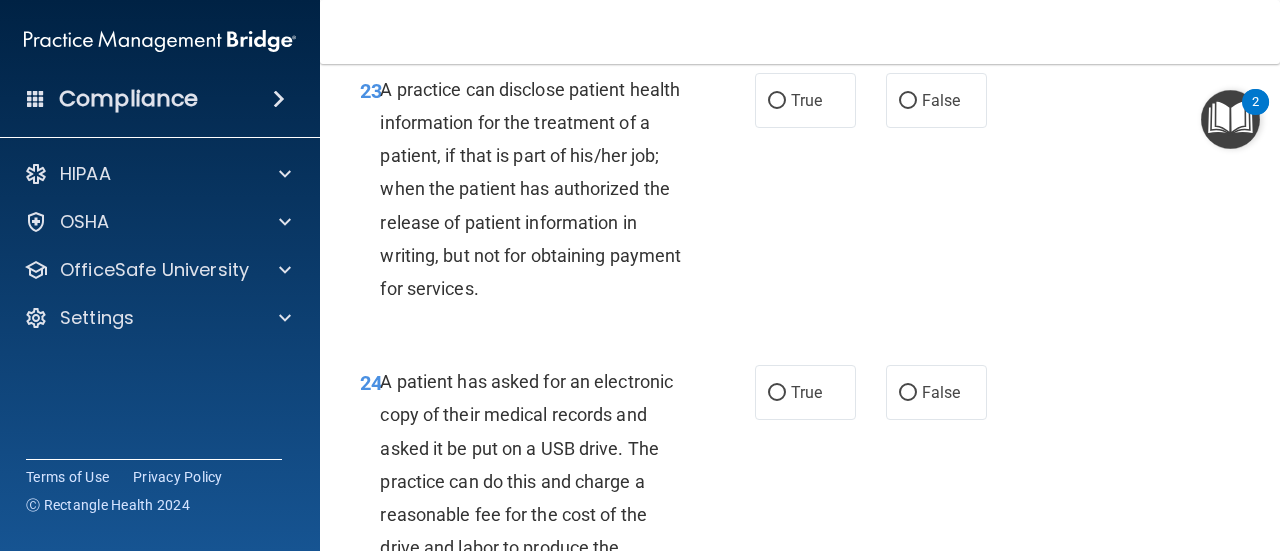 click on "A practice can disclose patient health information for the treatment of a patient, if that is part of his/her job; when the patient has authorized the release of patient information in writing, but not for obtaining payment for services." at bounding box center (530, 189) 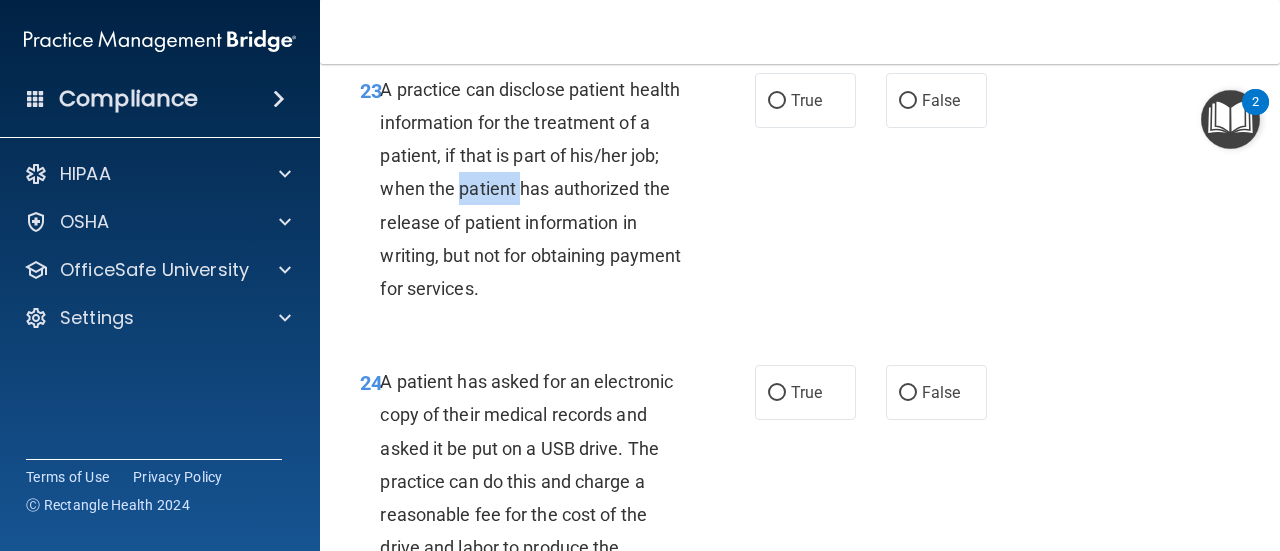 click on "A practice can disclose patient health information for the treatment of a patient, if that is part of his/her job; when the patient has authorized the release of patient information in writing, but not for obtaining payment for services." at bounding box center (530, 189) 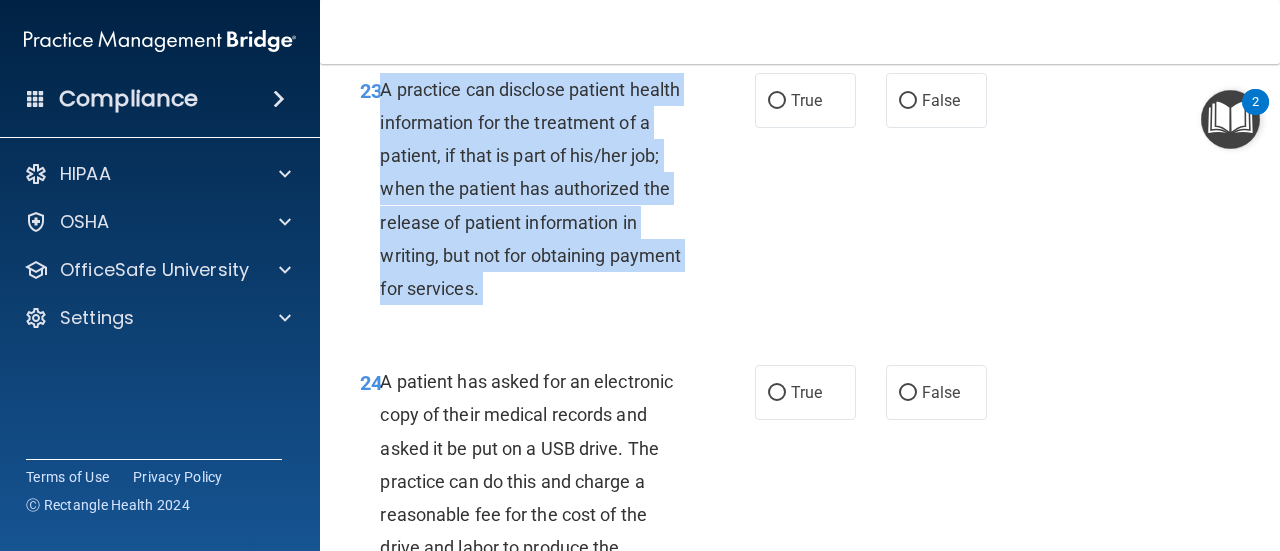 click on "A practice can disclose patient health information for the treatment of a patient, if that is part of his/her job; when the patient has authorized the release of patient information in writing, but not for obtaining payment for services." at bounding box center (530, 189) 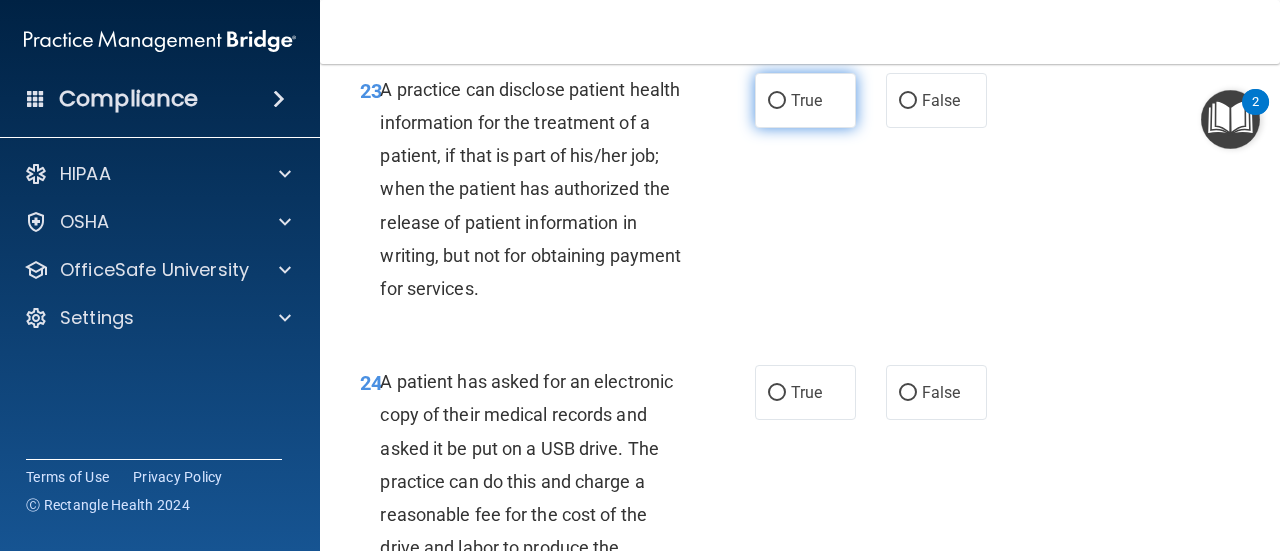 click on "True" at bounding box center [806, 100] 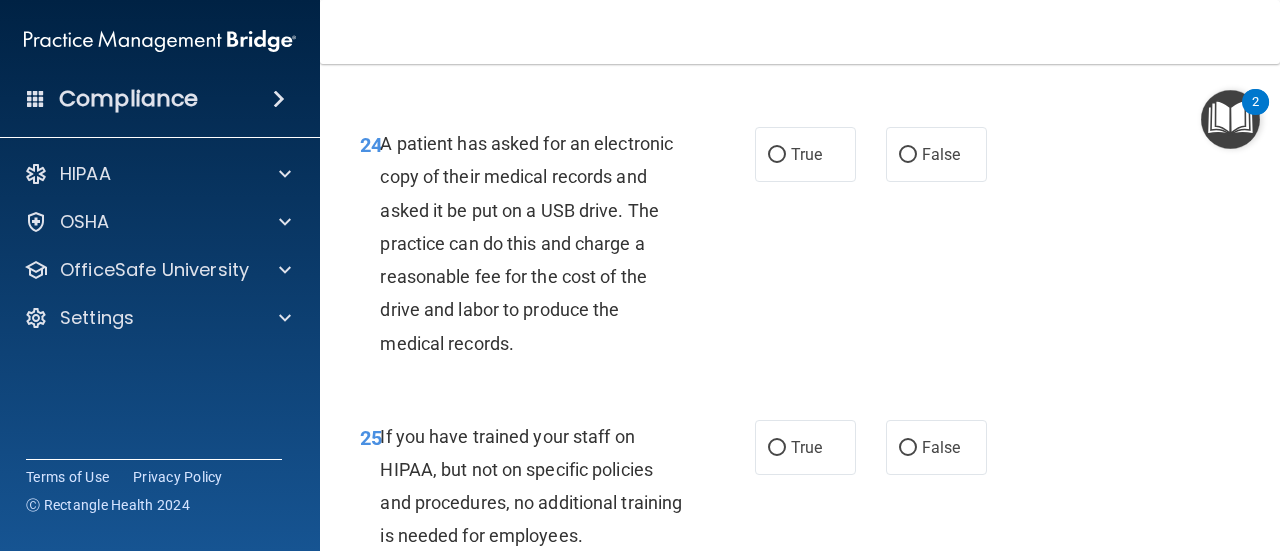 scroll, scrollTop: 4736, scrollLeft: 0, axis: vertical 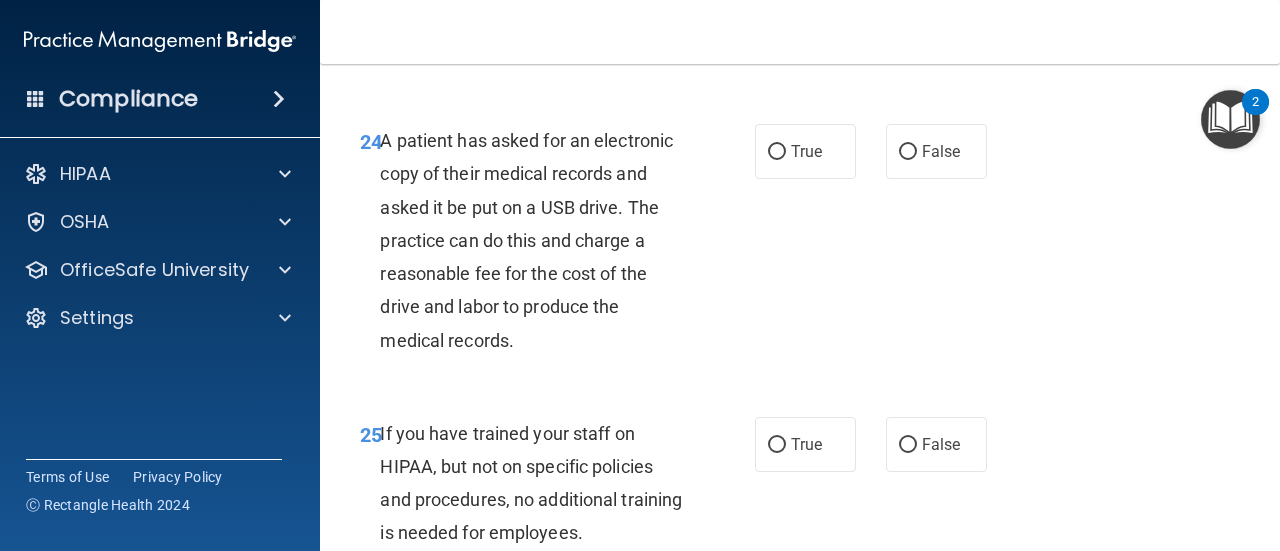 click on "A patient has asked for an electronic copy of their medical records and asked it be put on a USB drive.  The practice can do this and charge a reasonable fee for the cost of the drive and labor to produce the medical records." at bounding box center [526, 240] 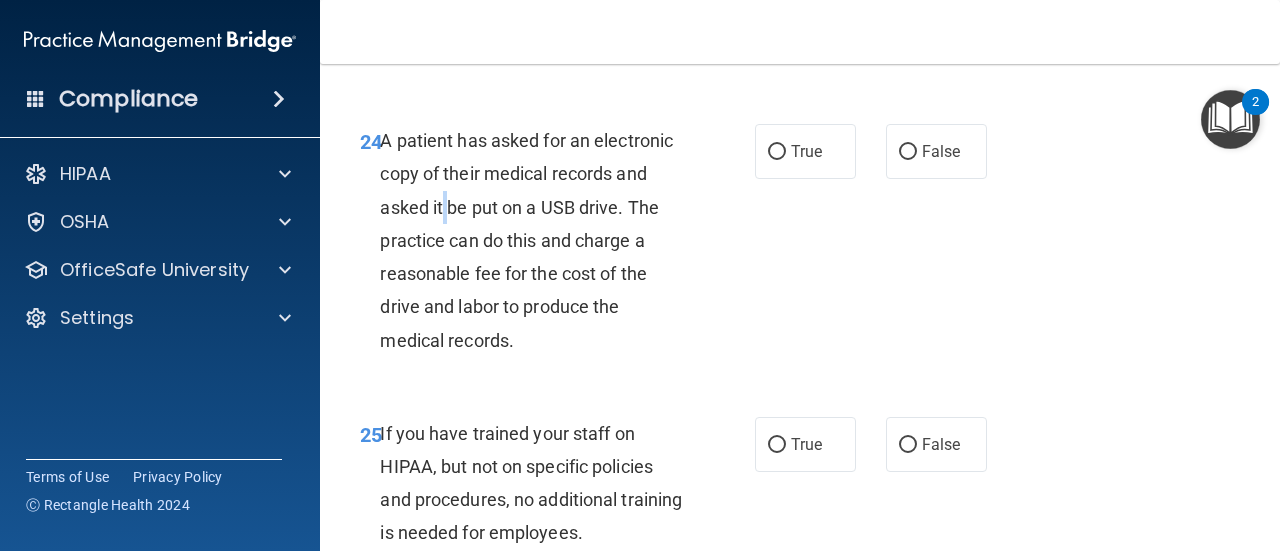 click on "A patient has asked for an electronic copy of their medical records and asked it be put on a USB drive.  The practice can do this and charge a reasonable fee for the cost of the drive and labor to produce the medical records." at bounding box center [526, 240] 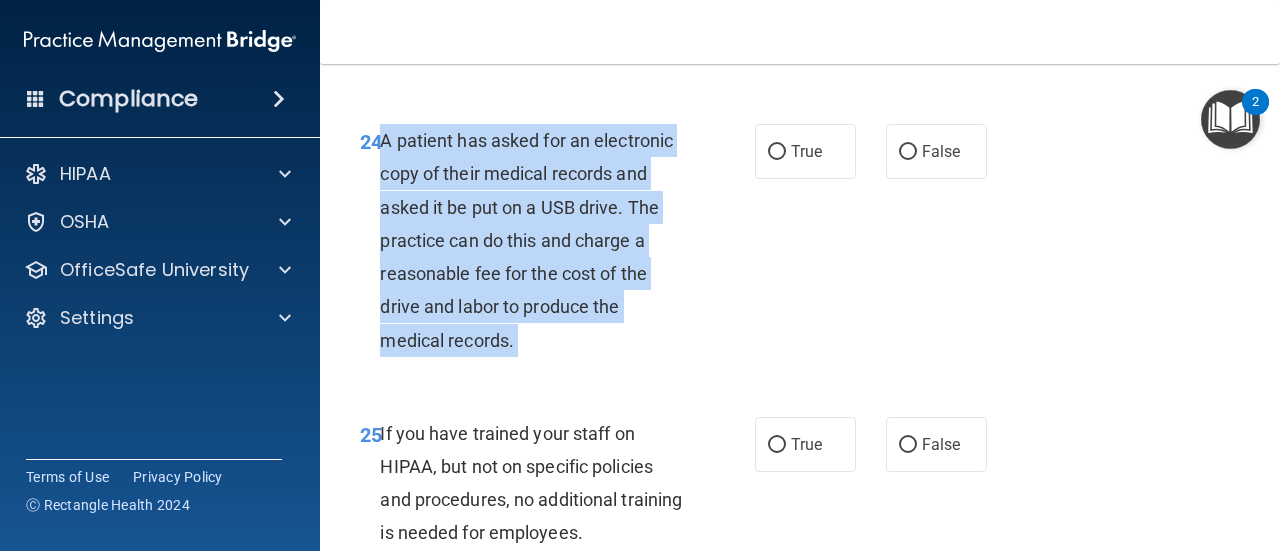 click on "A patient has asked for an electronic copy of their medical records and asked it be put on a USB drive.  The practice can do this and charge a reasonable fee for the cost of the drive and labor to produce the medical records." at bounding box center [526, 240] 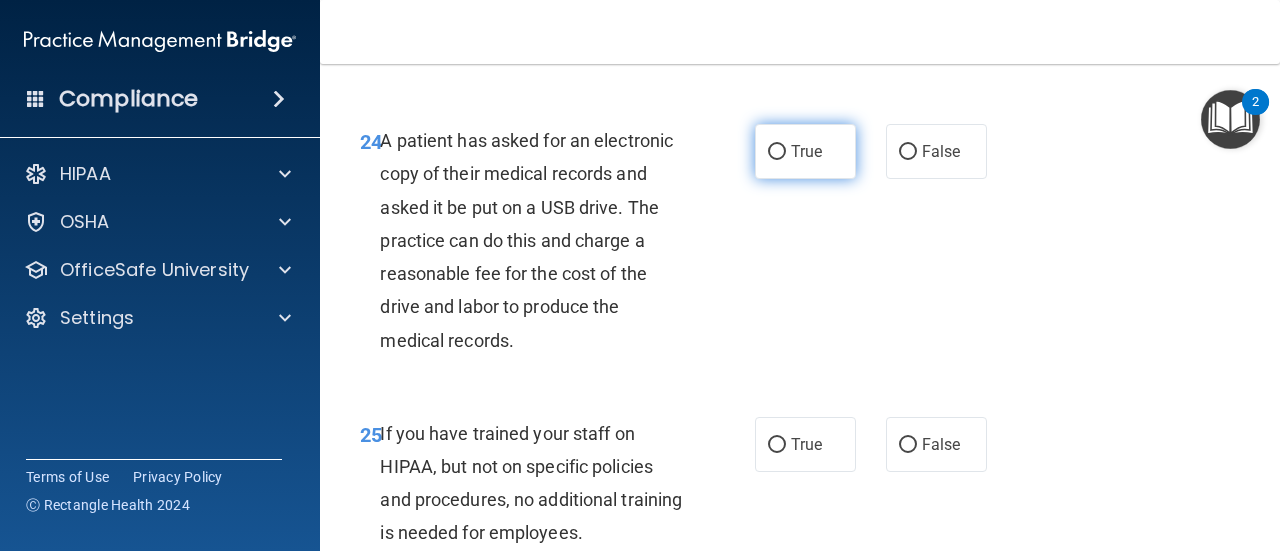 click on "True" at bounding box center [805, 151] 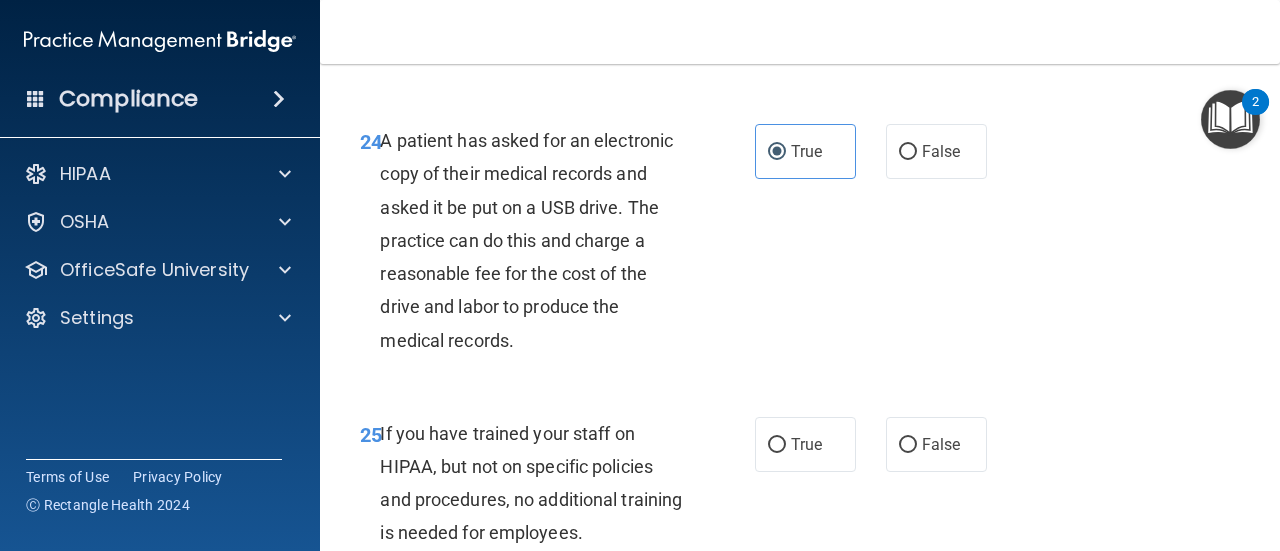 scroll, scrollTop: 5076, scrollLeft: 0, axis: vertical 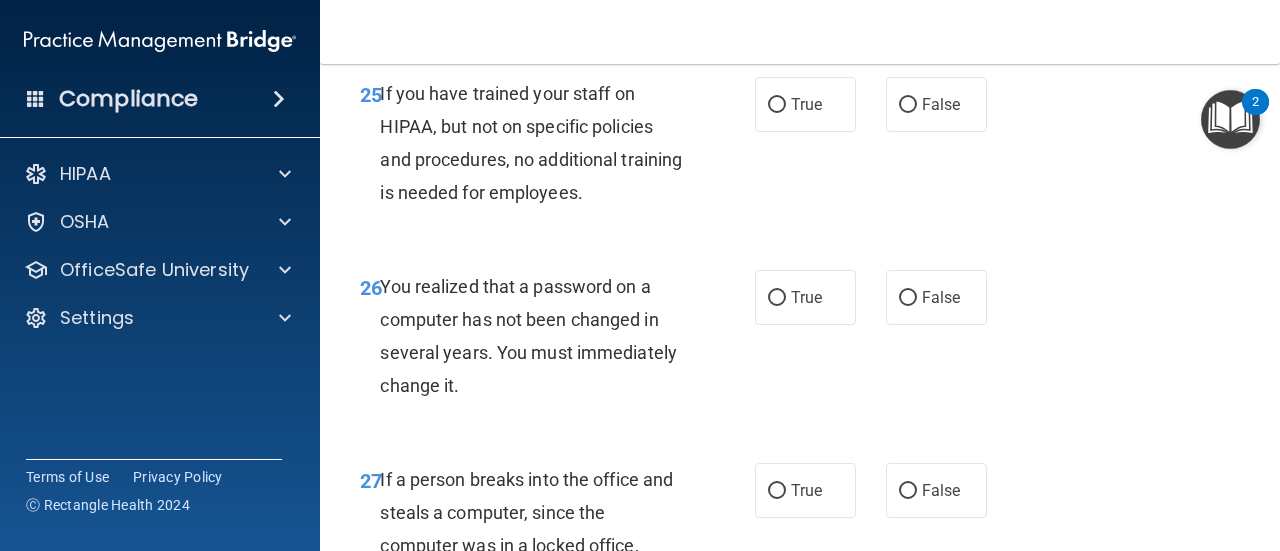 click on "If you have trained your staff on HIPAA, but not on specific policies and procedures, no additional training is needed for employees." at bounding box center (531, 143) 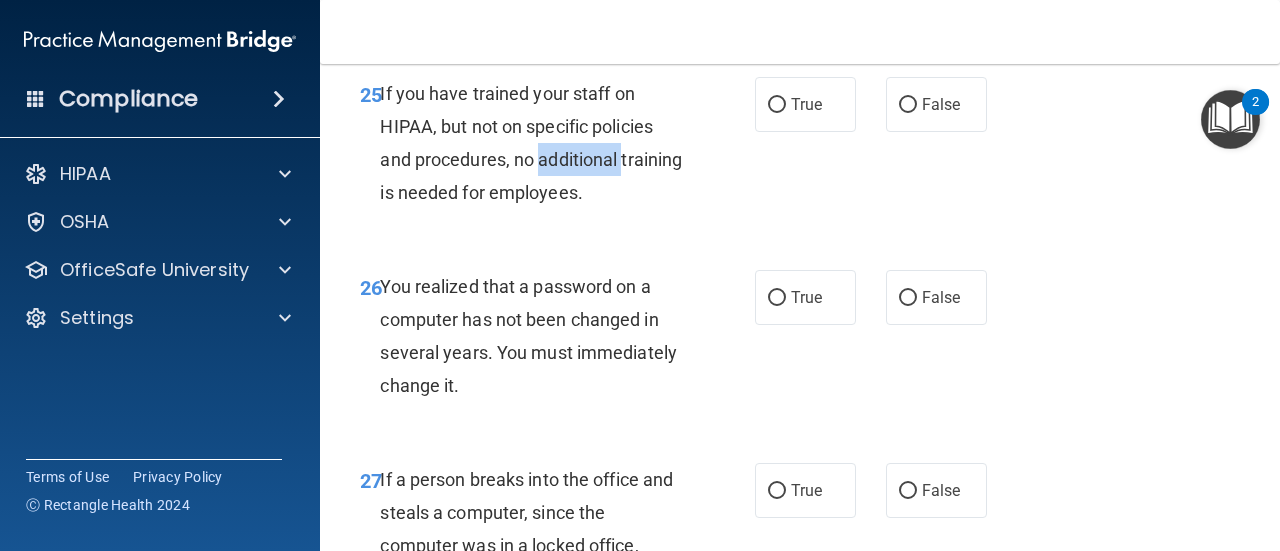 click on "If you have trained your staff on HIPAA, but not on specific policies and procedures, no additional training is needed for employees." at bounding box center [531, 143] 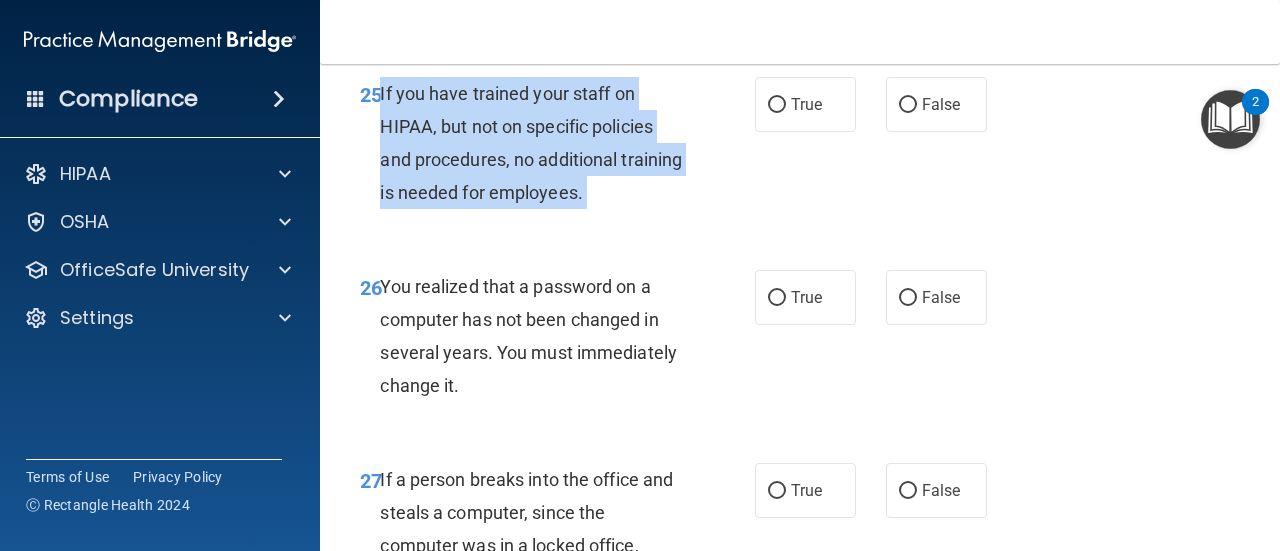 click on "If you have trained your staff on HIPAA, but not on specific policies and procedures, no additional training is needed for employees." at bounding box center [531, 143] 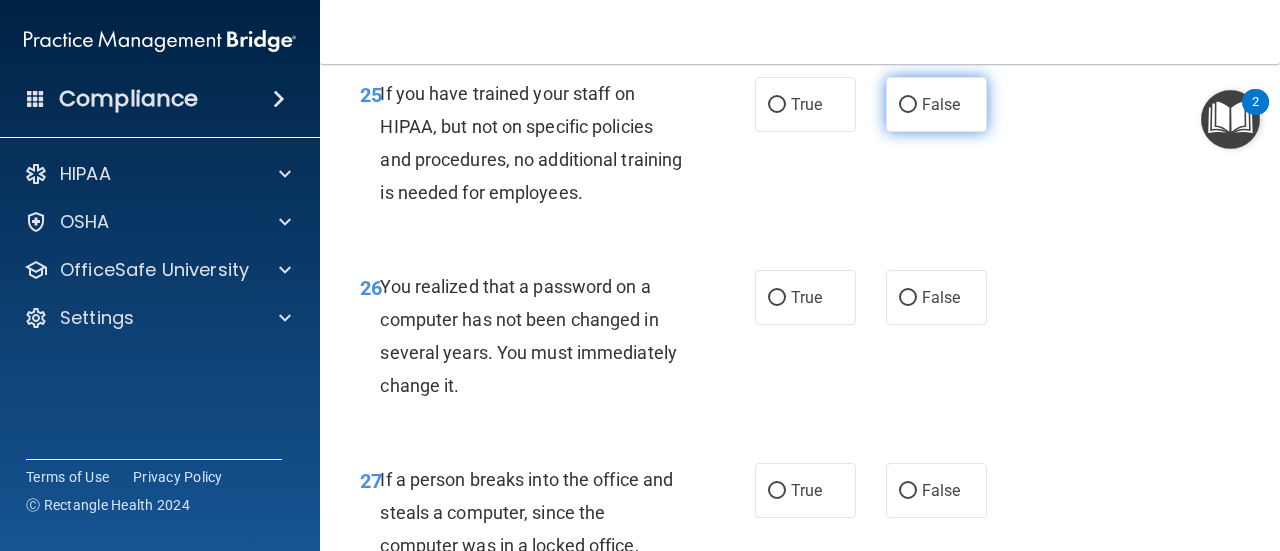 click on "False" at bounding box center (936, 104) 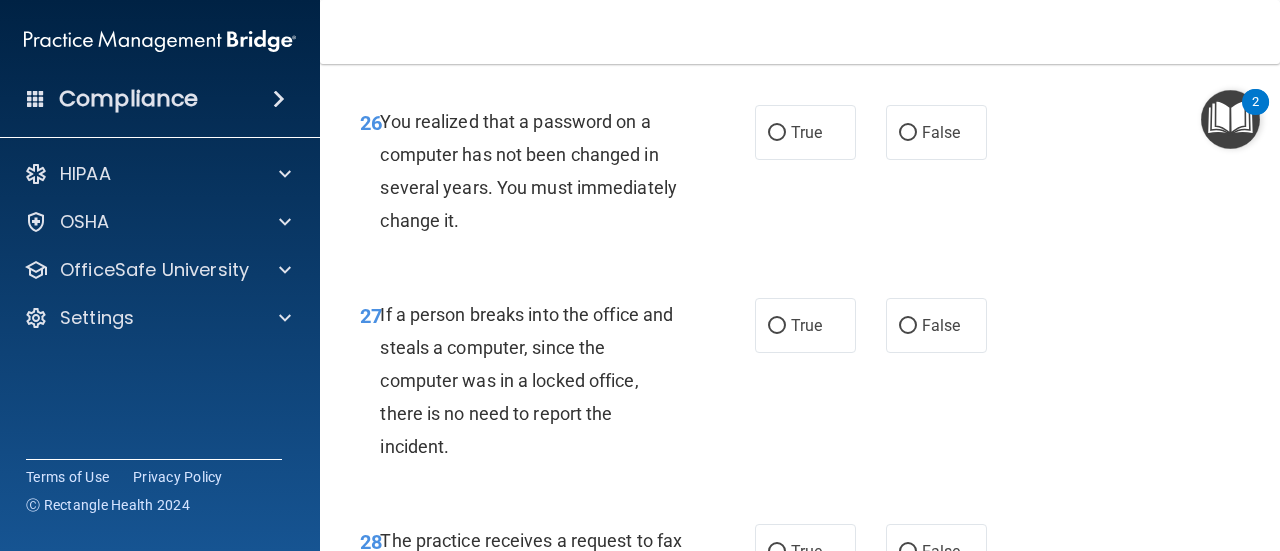 scroll, scrollTop: 5242, scrollLeft: 0, axis: vertical 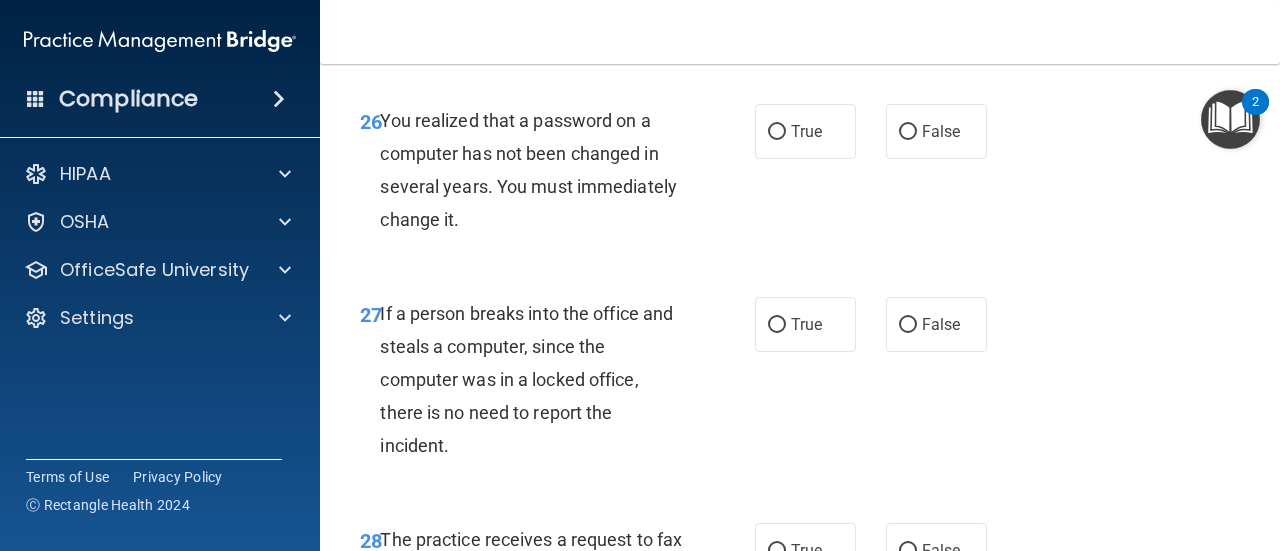 click on "You realized that a password on a computer has not been changed in several years.  You must immediately change it." at bounding box center (539, 170) 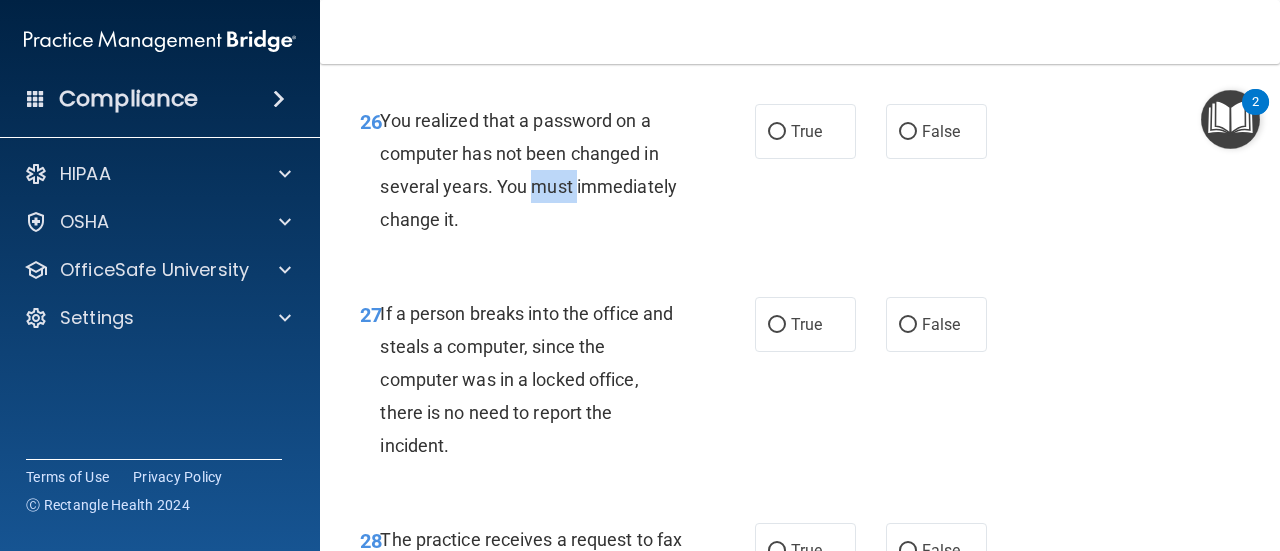 click on "You realized that a password on a computer has not been changed in several years.  You must immediately change it." at bounding box center [539, 170] 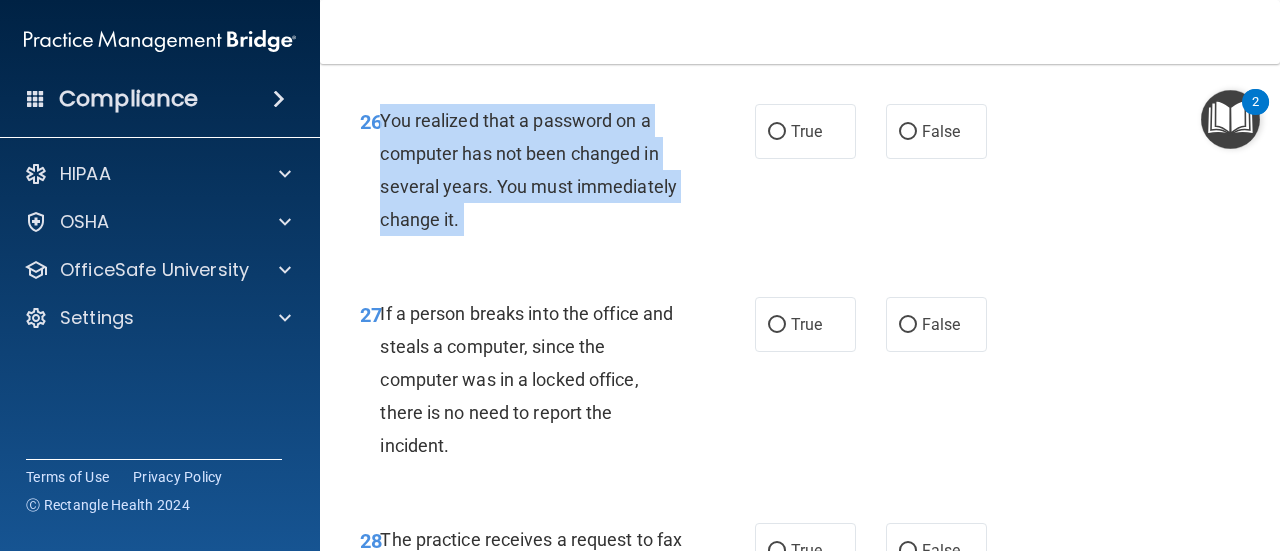 click on "You realized that a password on a computer has not been changed in several years.  You must immediately change it." at bounding box center [539, 170] 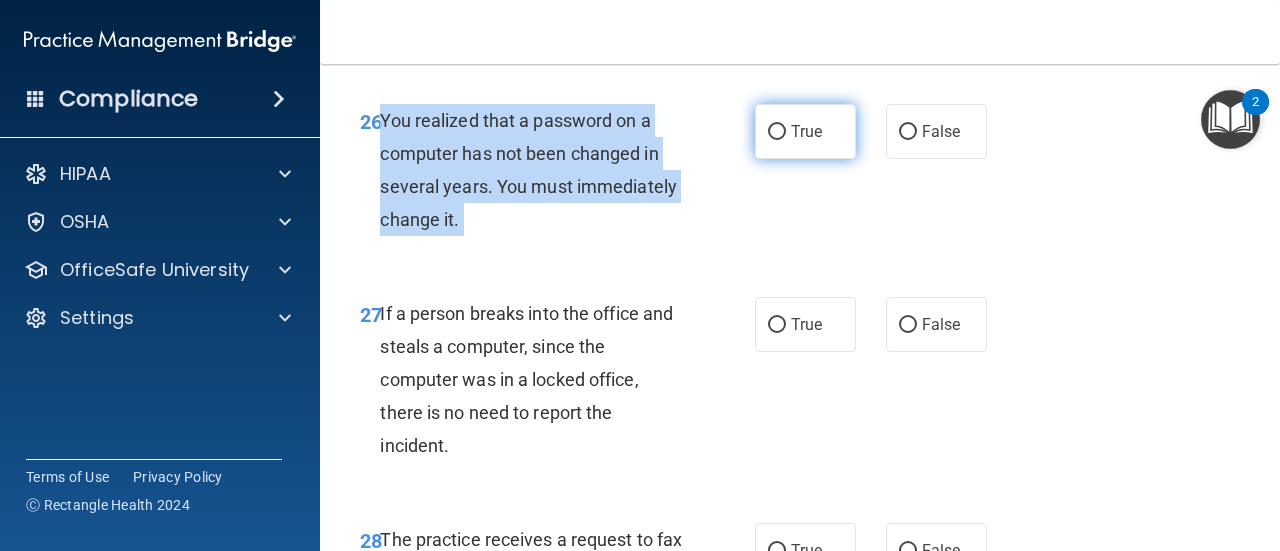 click on "True" at bounding box center [777, 132] 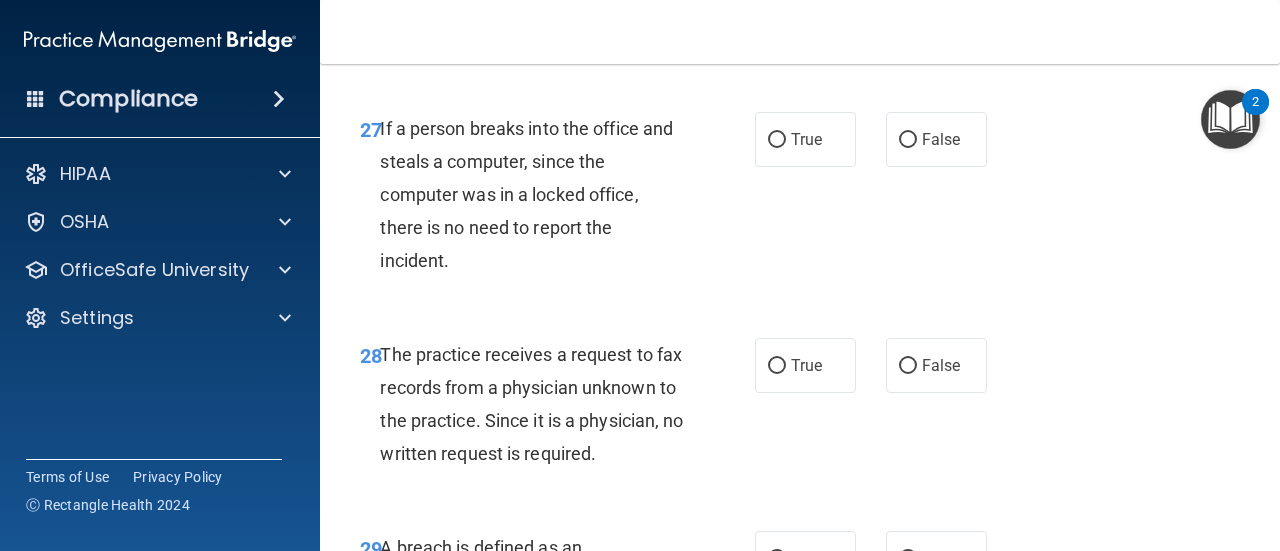 scroll, scrollTop: 5434, scrollLeft: 0, axis: vertical 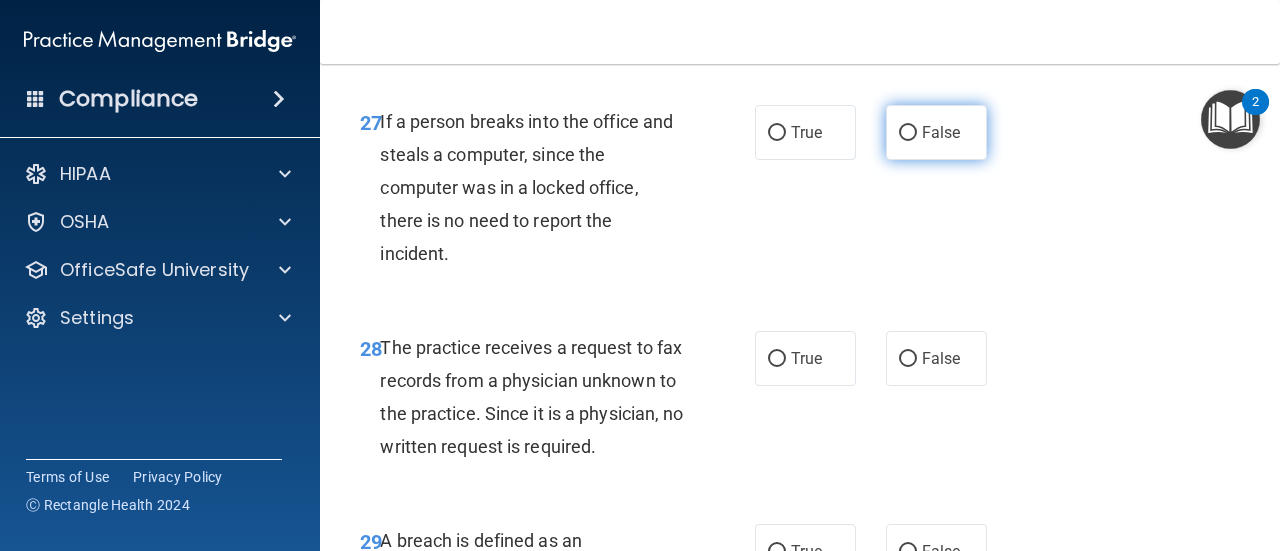 click on "False" at bounding box center [941, 132] 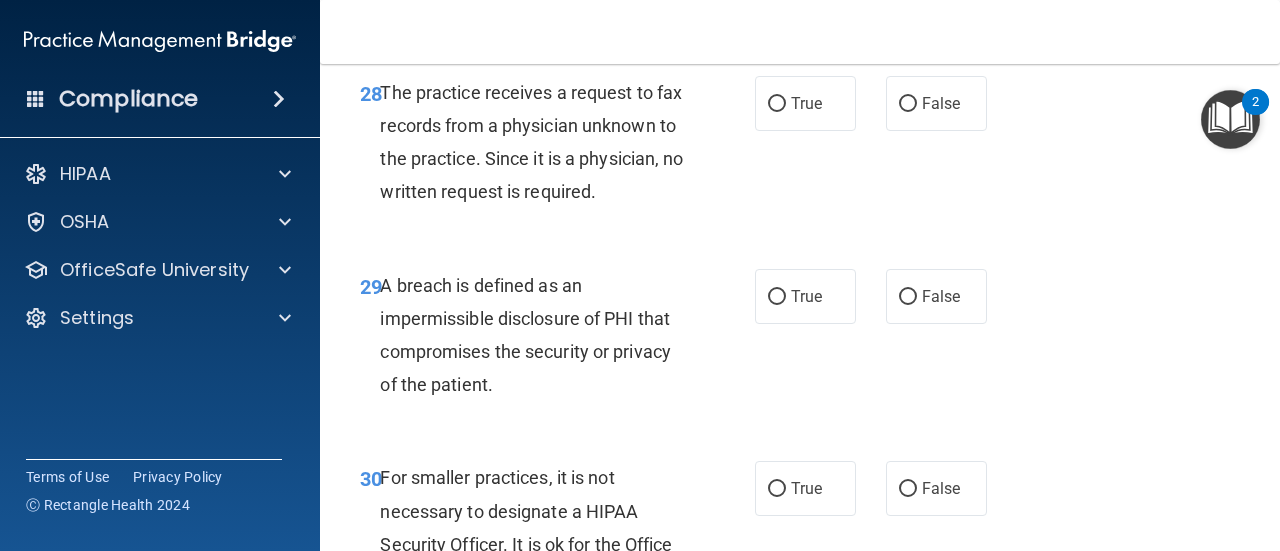 scroll, scrollTop: 5690, scrollLeft: 0, axis: vertical 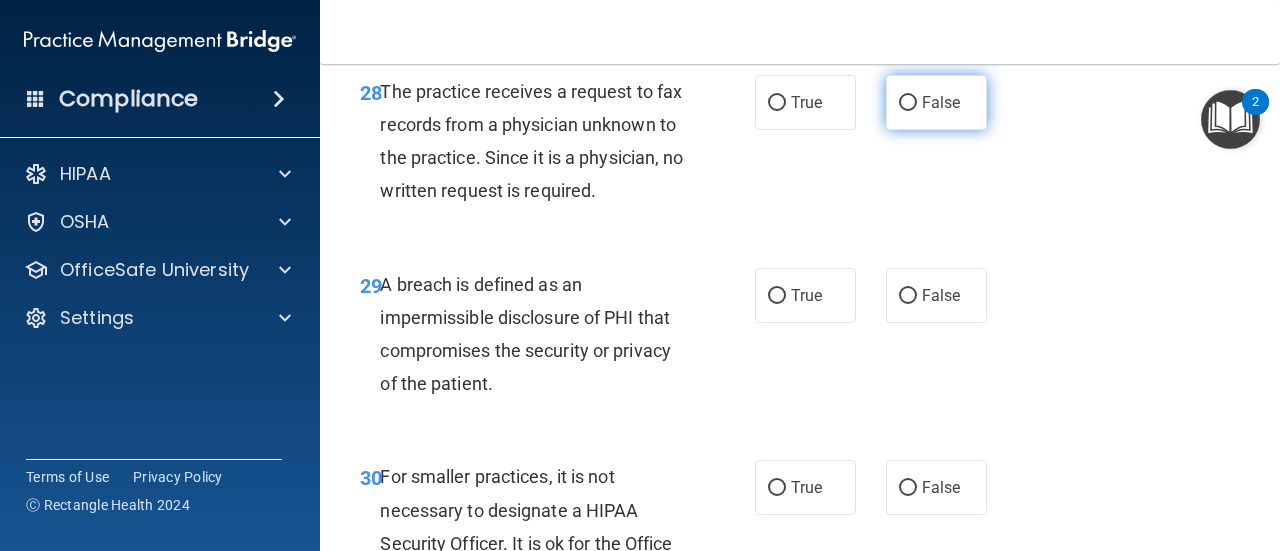 click on "False" at bounding box center [941, 102] 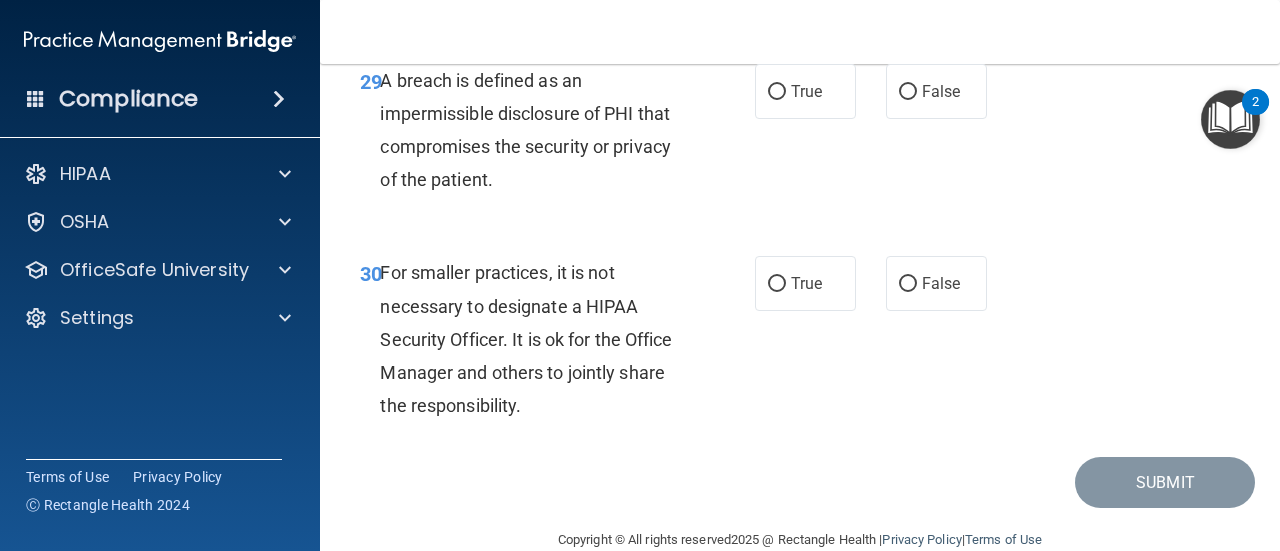scroll, scrollTop: 5895, scrollLeft: 0, axis: vertical 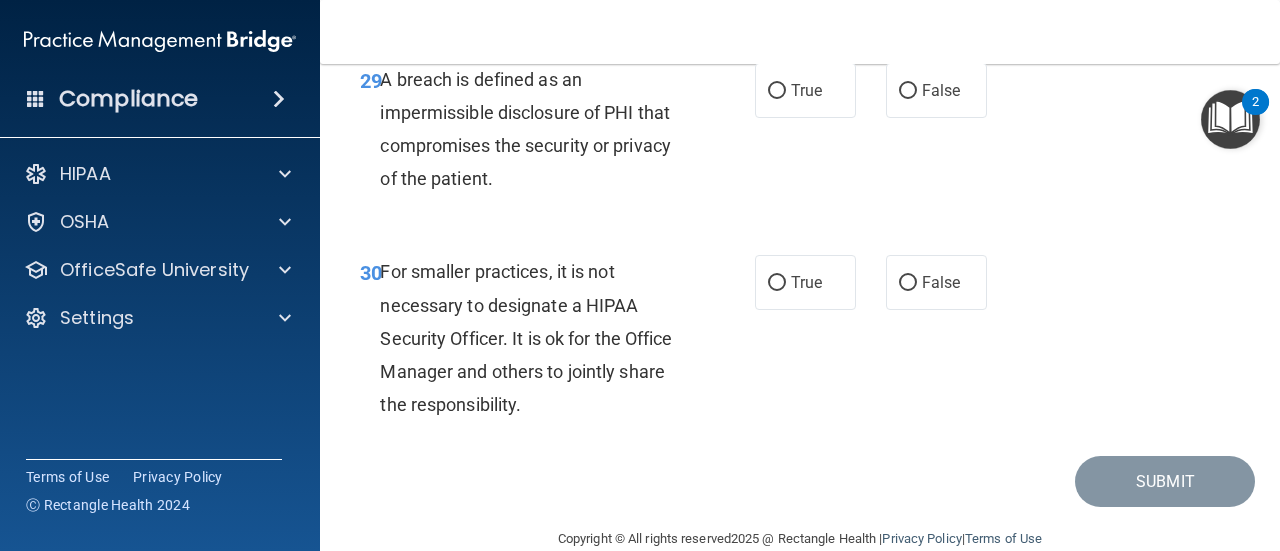click on "A breach is defined as an impermissible disclosure of PHI that compromises the security or privacy of the patient." at bounding box center (525, 129) 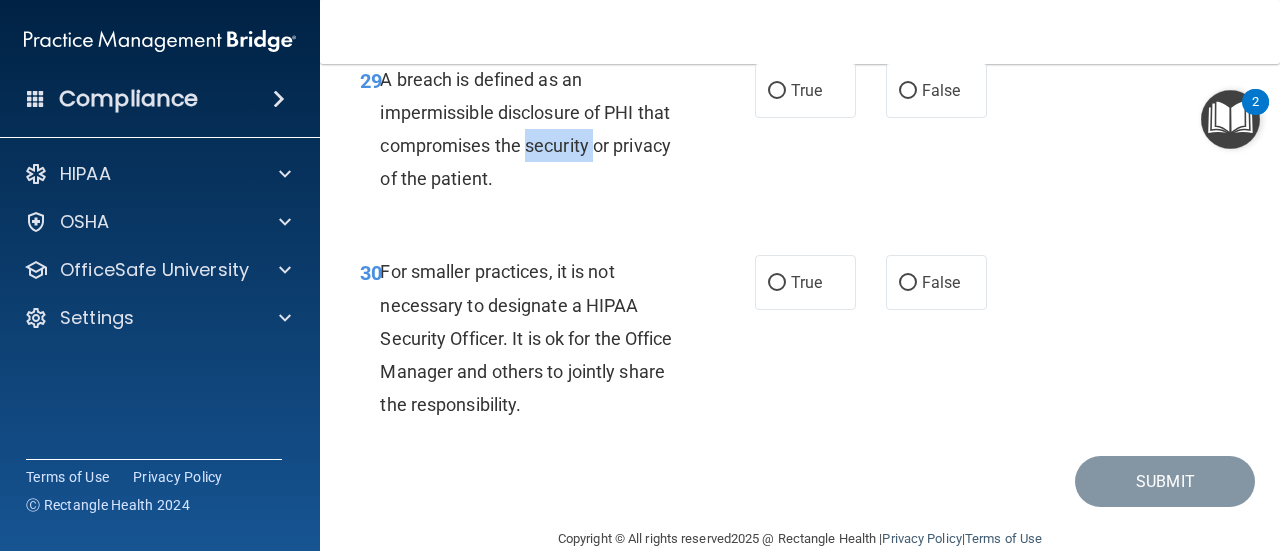 click on "A breach is defined as an impermissible disclosure of PHI that compromises the security or privacy of the patient." at bounding box center (525, 129) 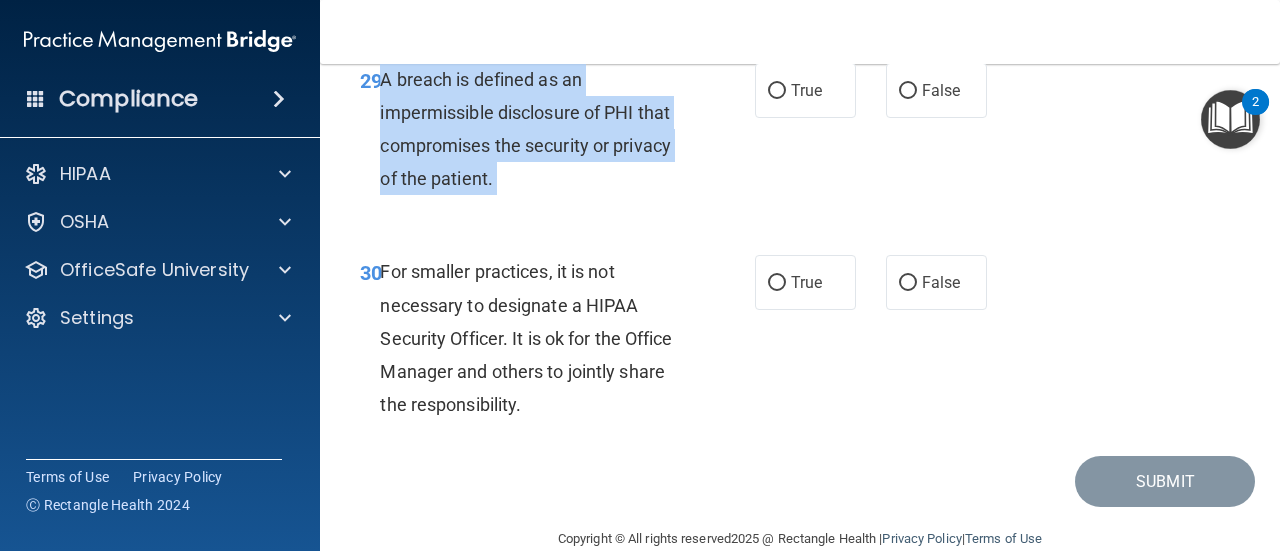 click on "A breach is defined as an impermissible disclosure of PHI that compromises the security or privacy of the patient." at bounding box center (525, 129) 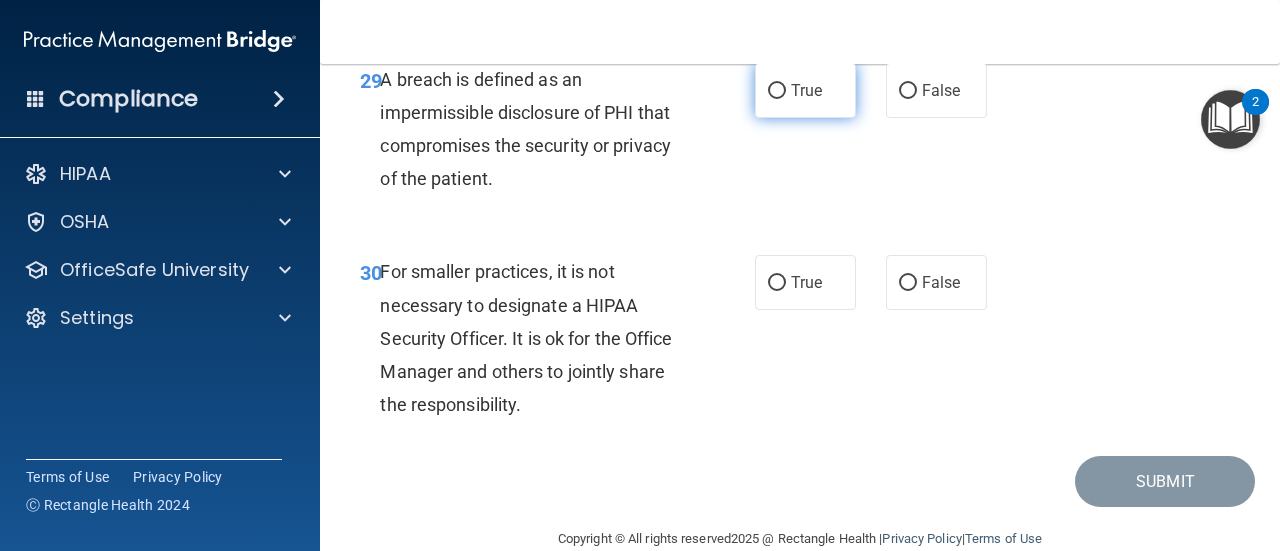 click on "True" at bounding box center [806, 90] 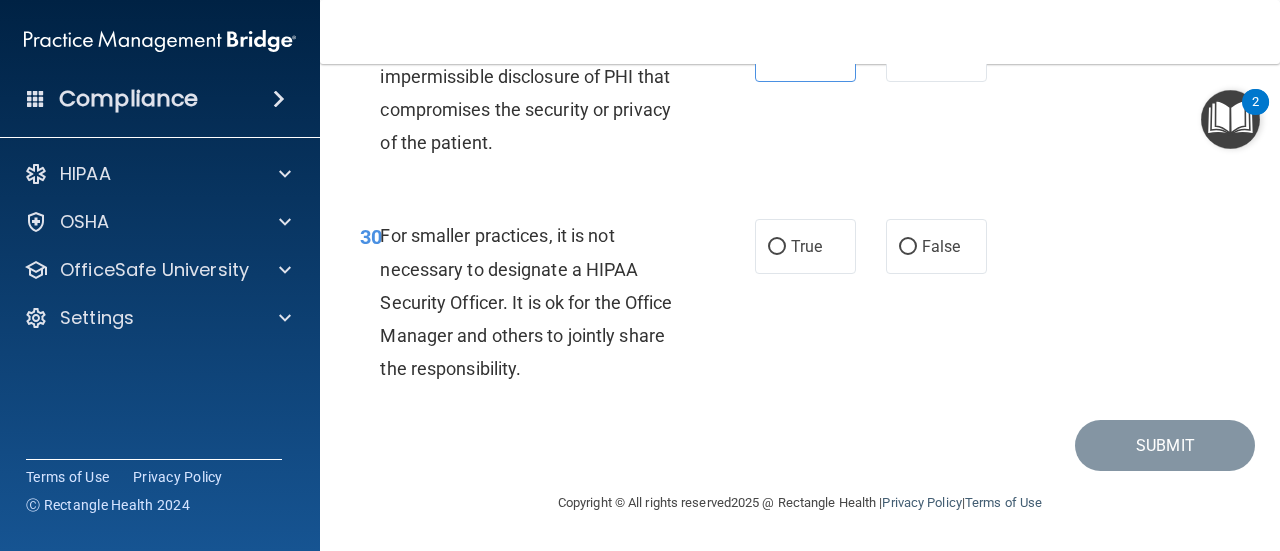 scroll, scrollTop: 6030, scrollLeft: 0, axis: vertical 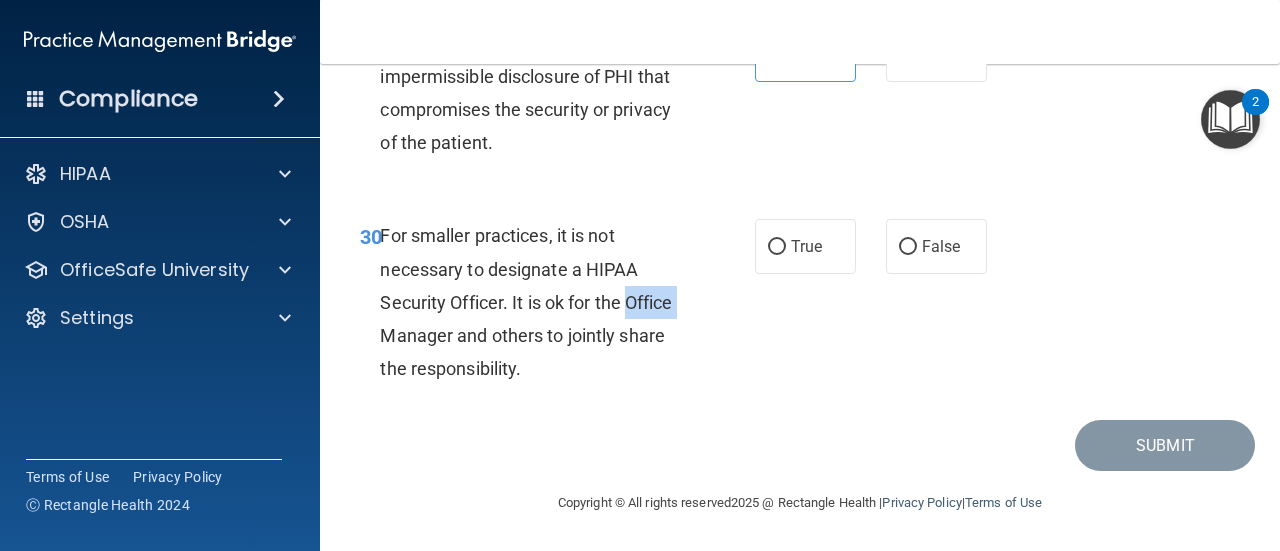 click on "For smaller practices, it is not necessary to designate a HIPAA Security Officer.  It is ok for the Office Manager and others to jointly share the responsibility." at bounding box center [526, 302] 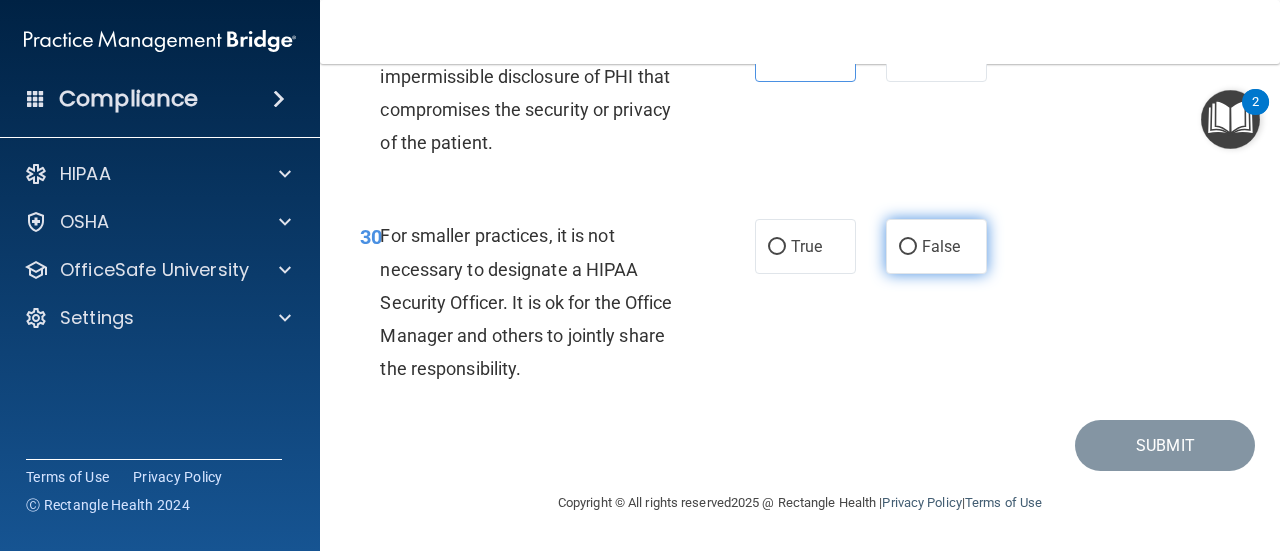click on "False" at bounding box center (936, 246) 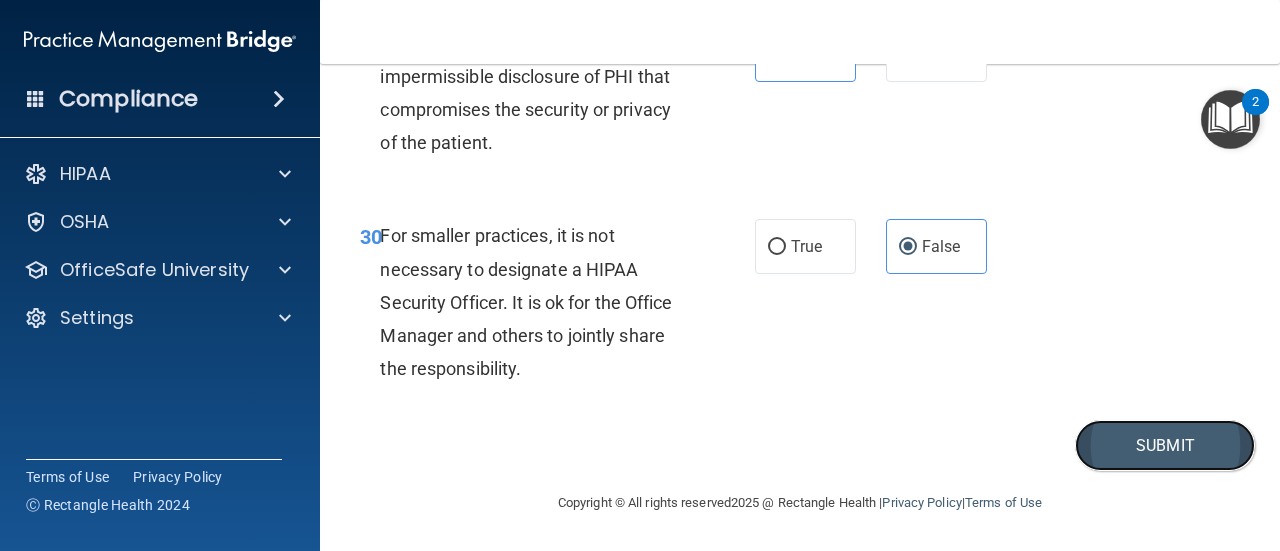 click on "Submit" at bounding box center [1165, 445] 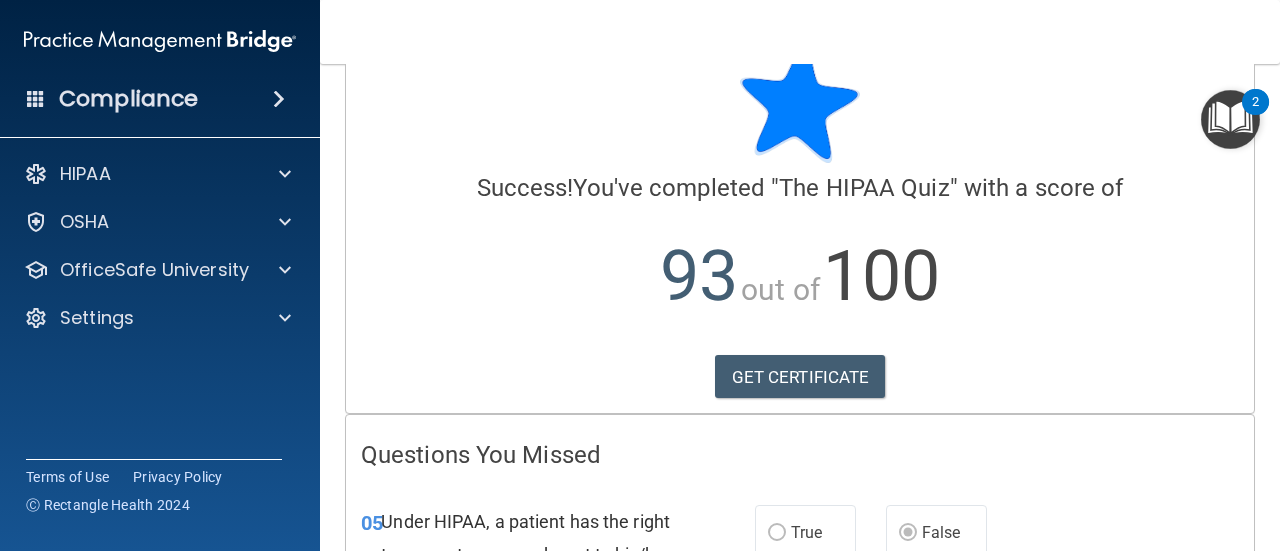 scroll, scrollTop: 58, scrollLeft: 0, axis: vertical 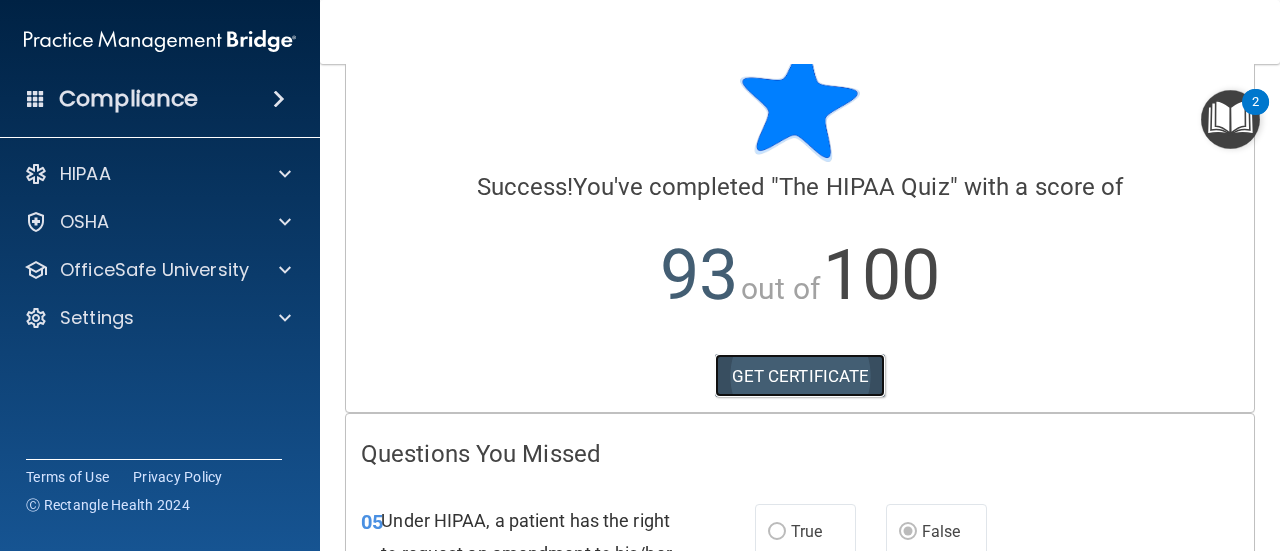 click on "GET CERTIFICATE" at bounding box center (800, 376) 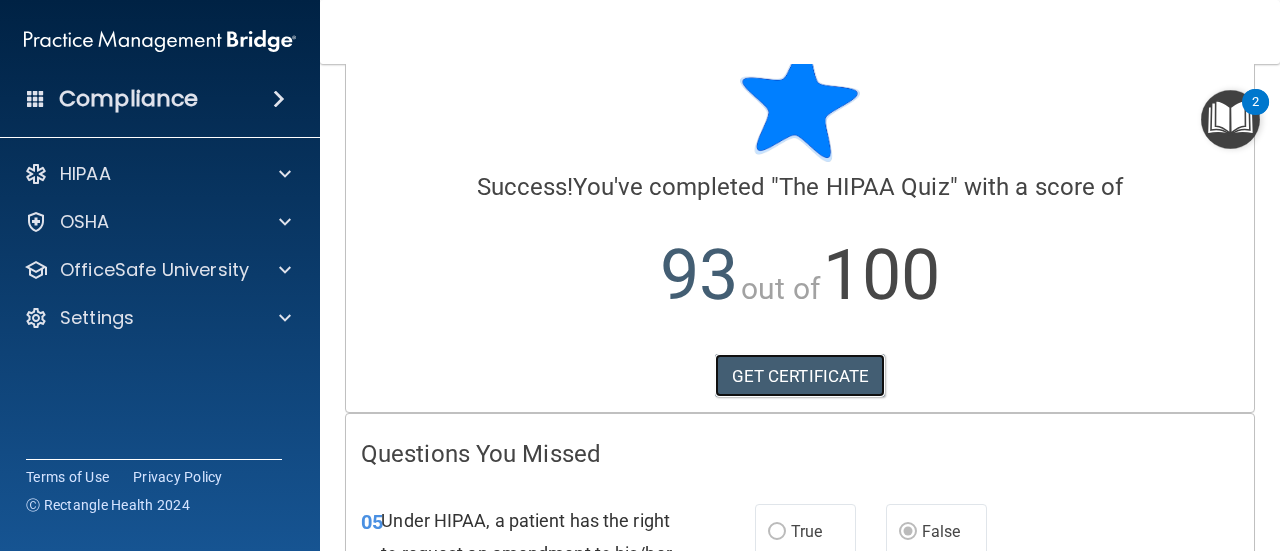 scroll, scrollTop: 396, scrollLeft: 0, axis: vertical 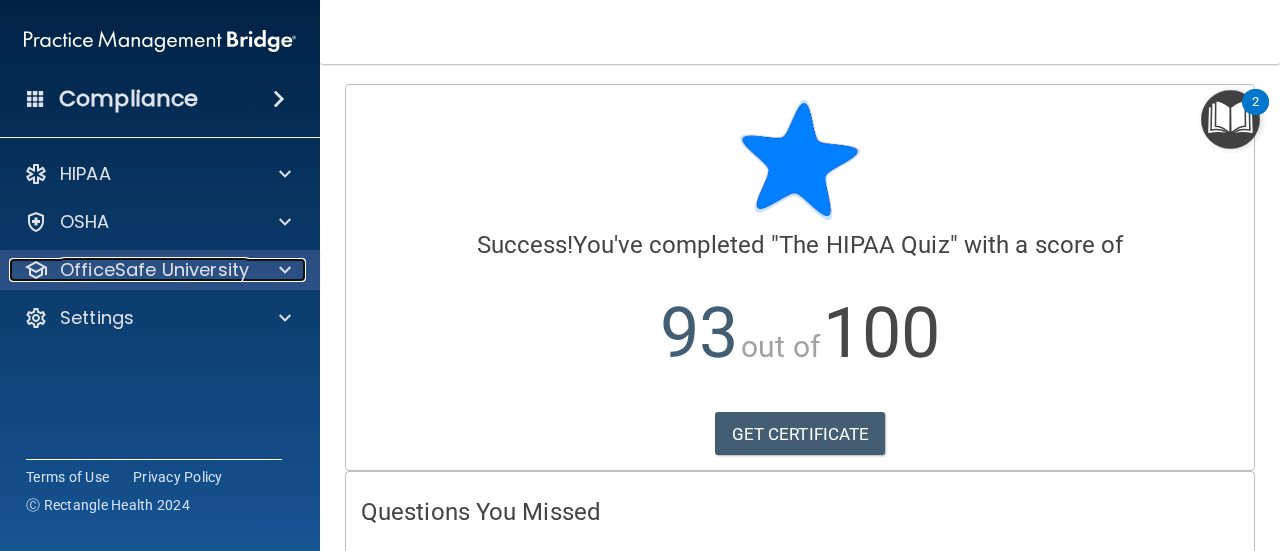 click at bounding box center [282, 270] 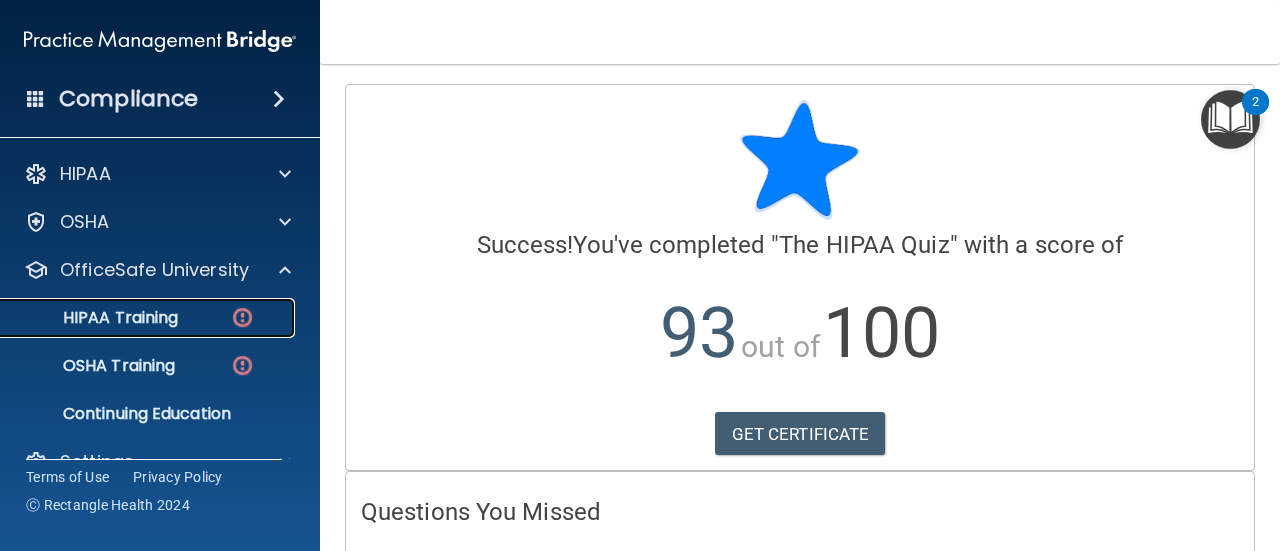click on "HIPAA Training" at bounding box center (137, 318) 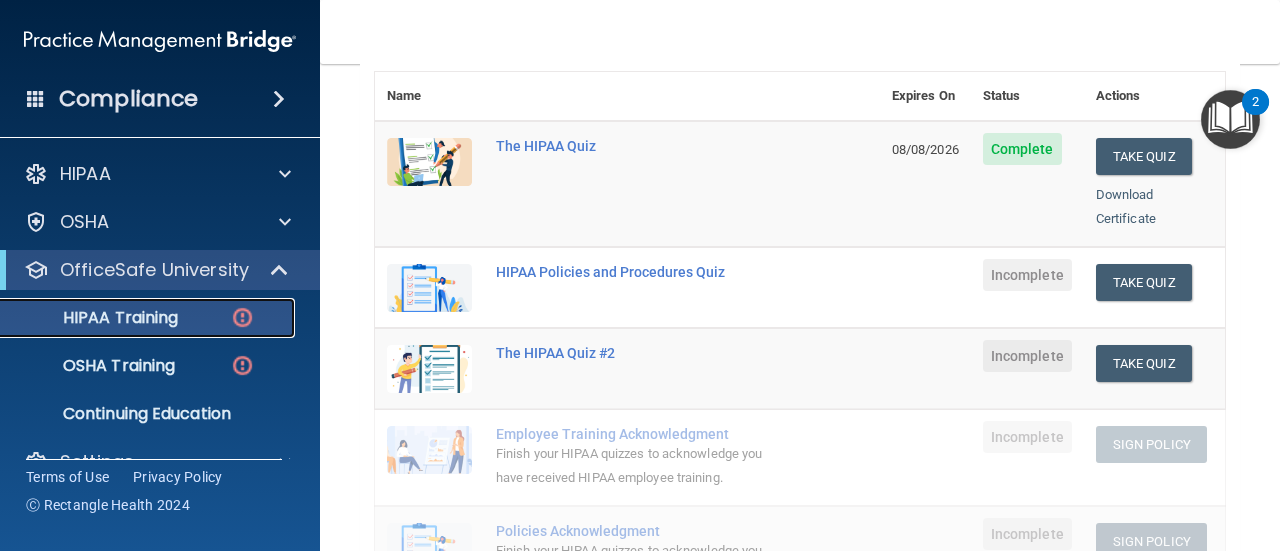 scroll, scrollTop: 224, scrollLeft: 0, axis: vertical 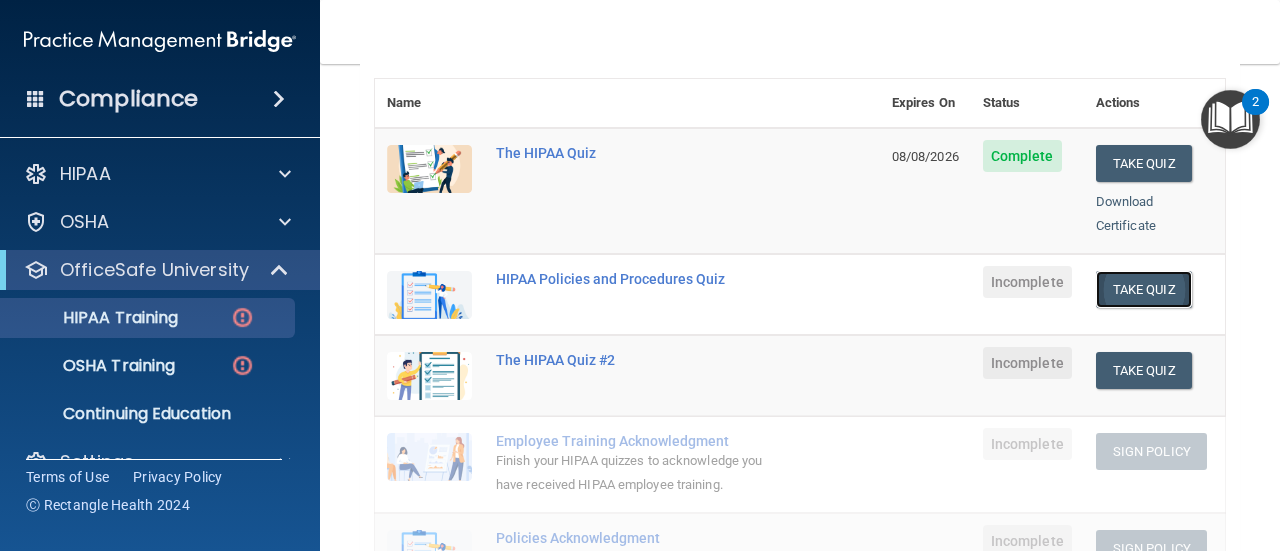 click on "Take Quiz" at bounding box center (1144, 289) 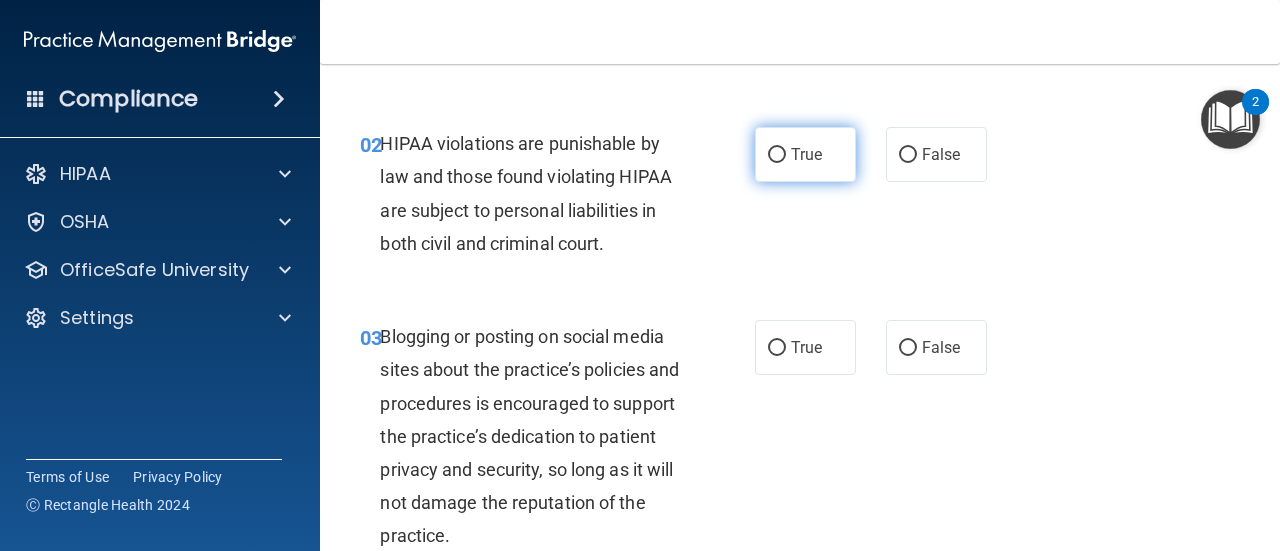click on "True" at bounding box center (806, 154) 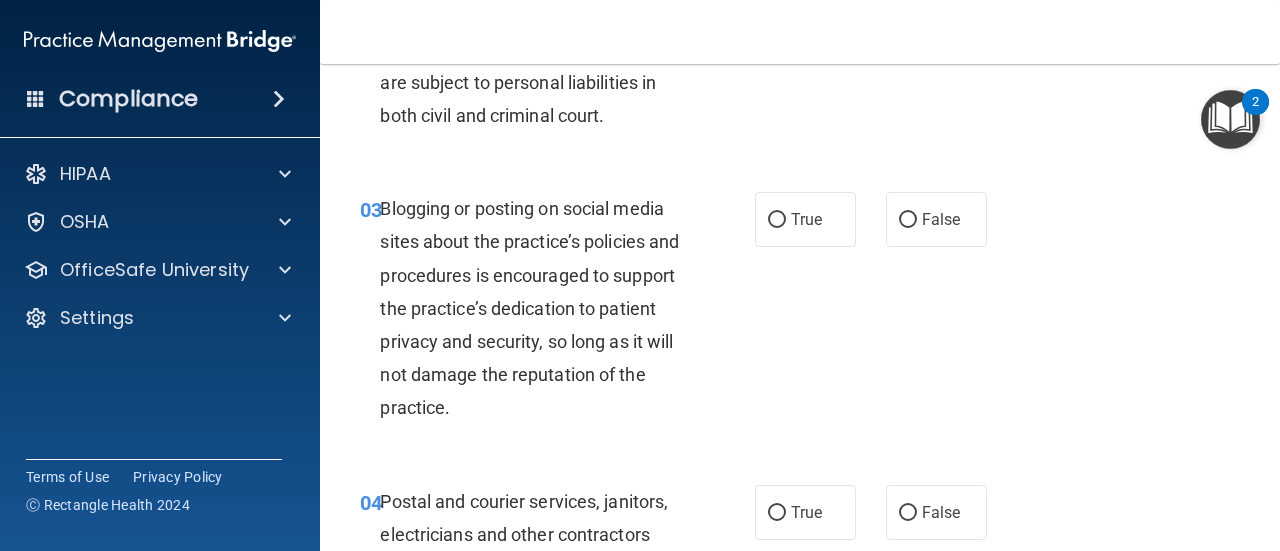 scroll, scrollTop: 353, scrollLeft: 0, axis: vertical 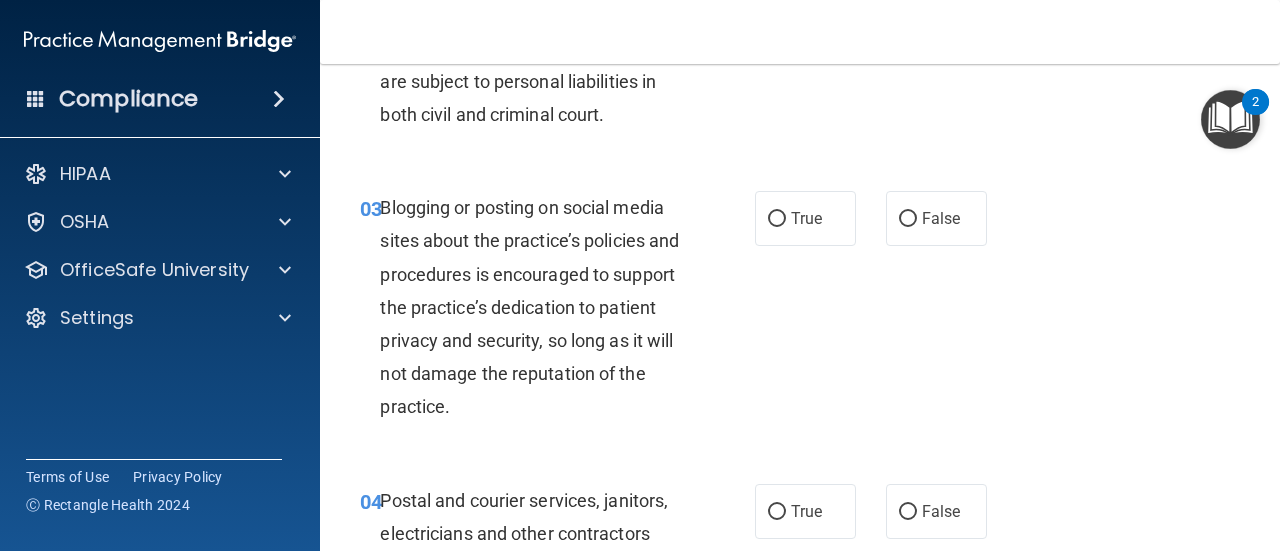 click on "Blogging or posting on social media sites about the practice’s policies and procedures is encouraged to support the practice’s dedication to patient privacy and security, so long as it will not damage the reputation of the practice." at bounding box center [529, 307] 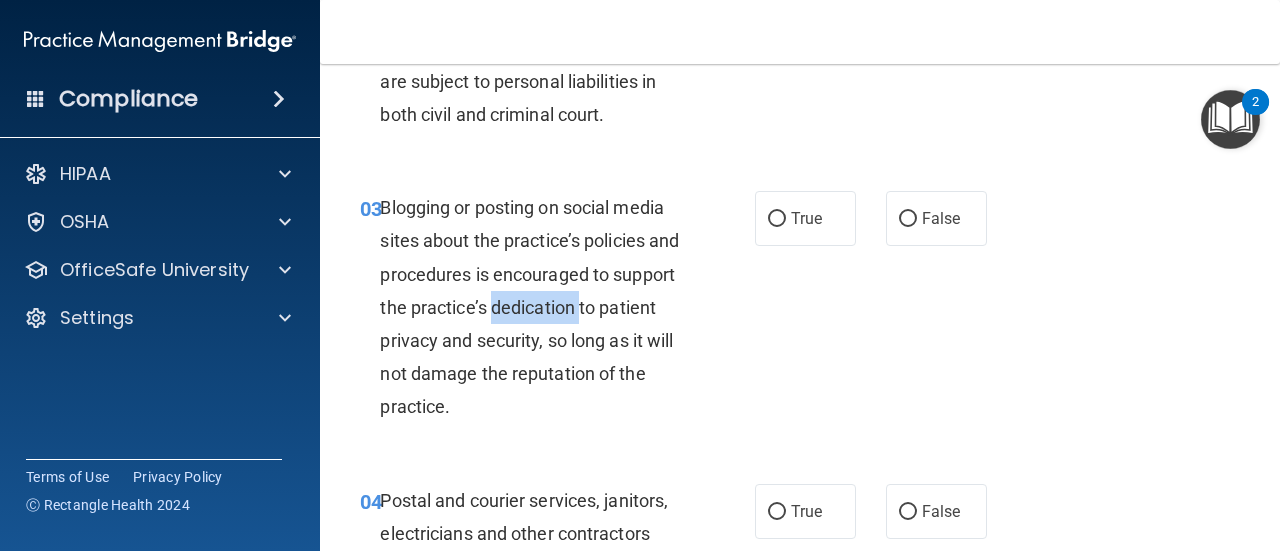 click on "Blogging or posting on social media sites about the practice’s policies and procedures is encouraged to support the practice’s dedication to patient privacy and security, so long as it will not damage the reputation of the practice." at bounding box center [529, 307] 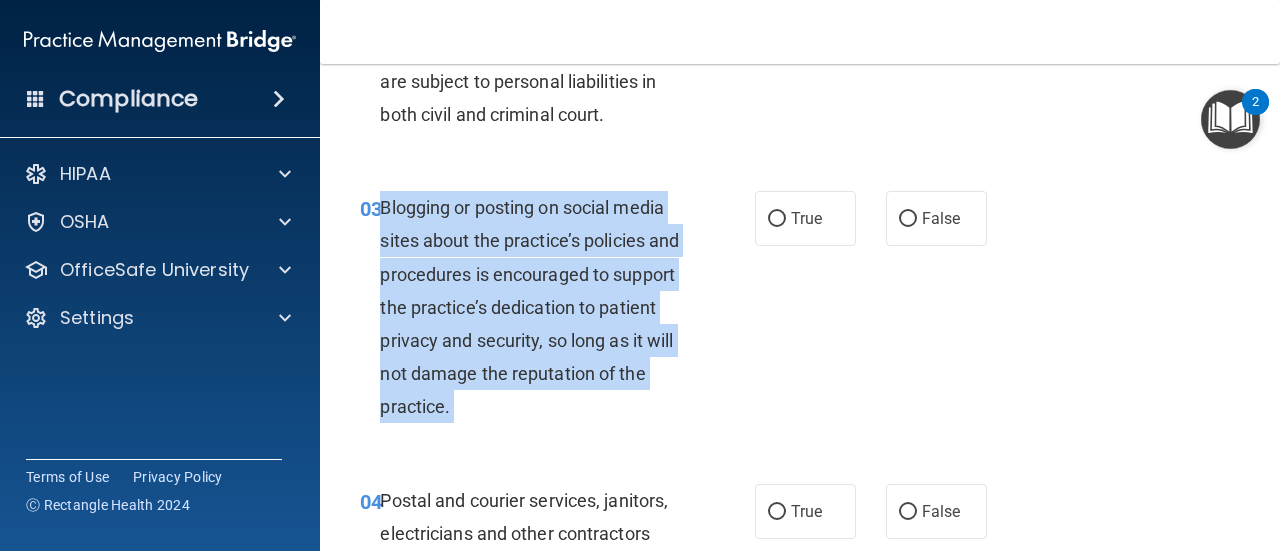 click on "Blogging or posting on social media sites about the practice’s policies and procedures is encouraged to support the practice’s dedication to patient privacy and security, so long as it will not damage the reputation of the practice." at bounding box center [529, 307] 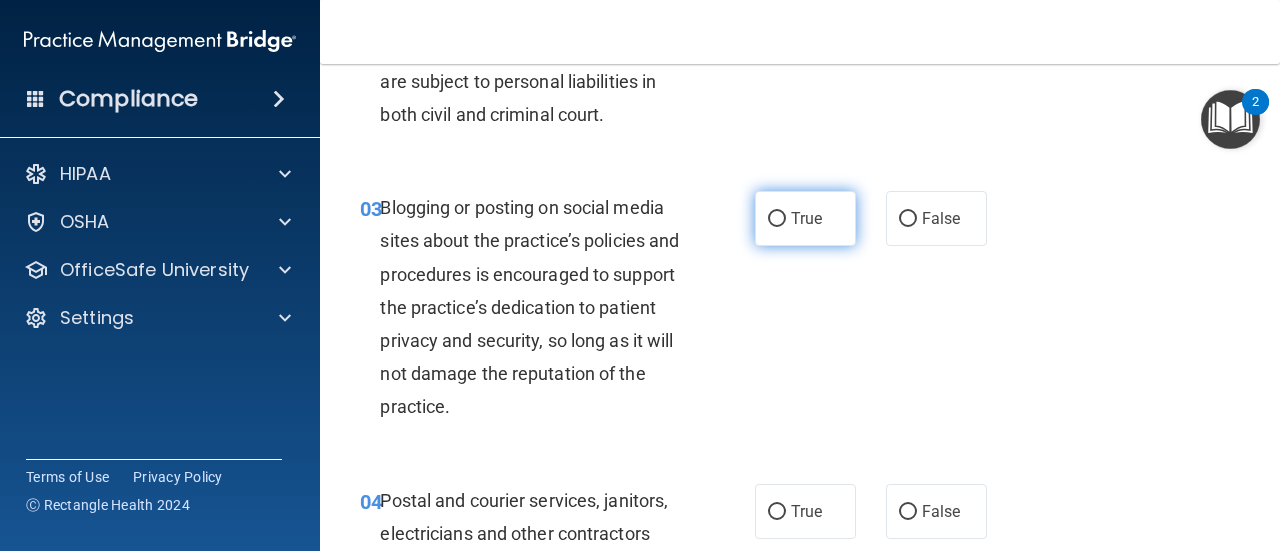 click on "True" at bounding box center [805, 218] 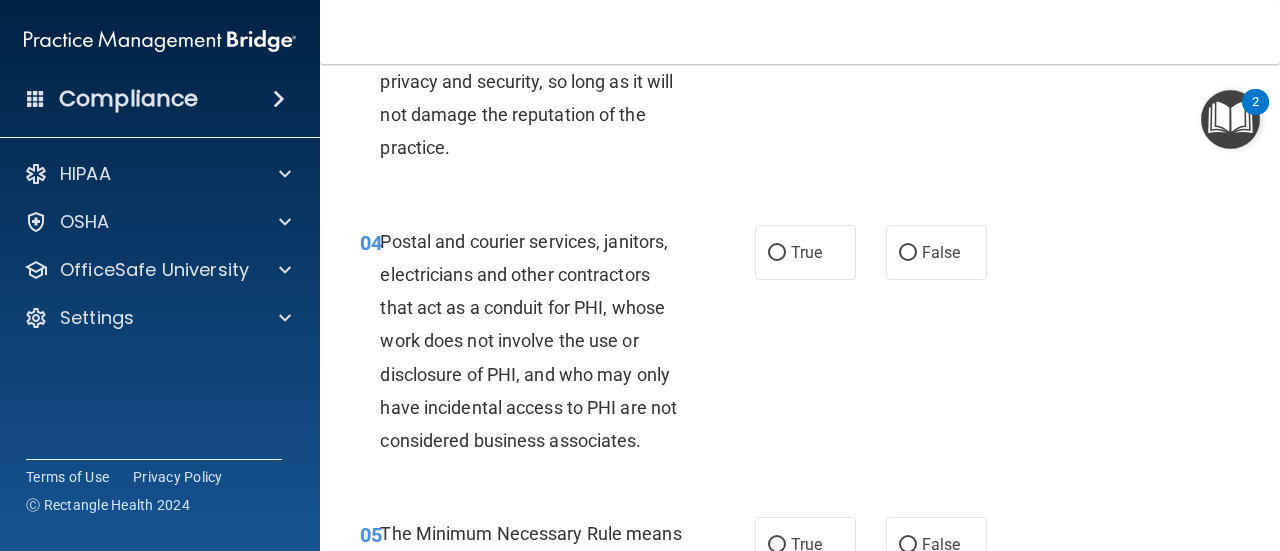 scroll, scrollTop: 613, scrollLeft: 0, axis: vertical 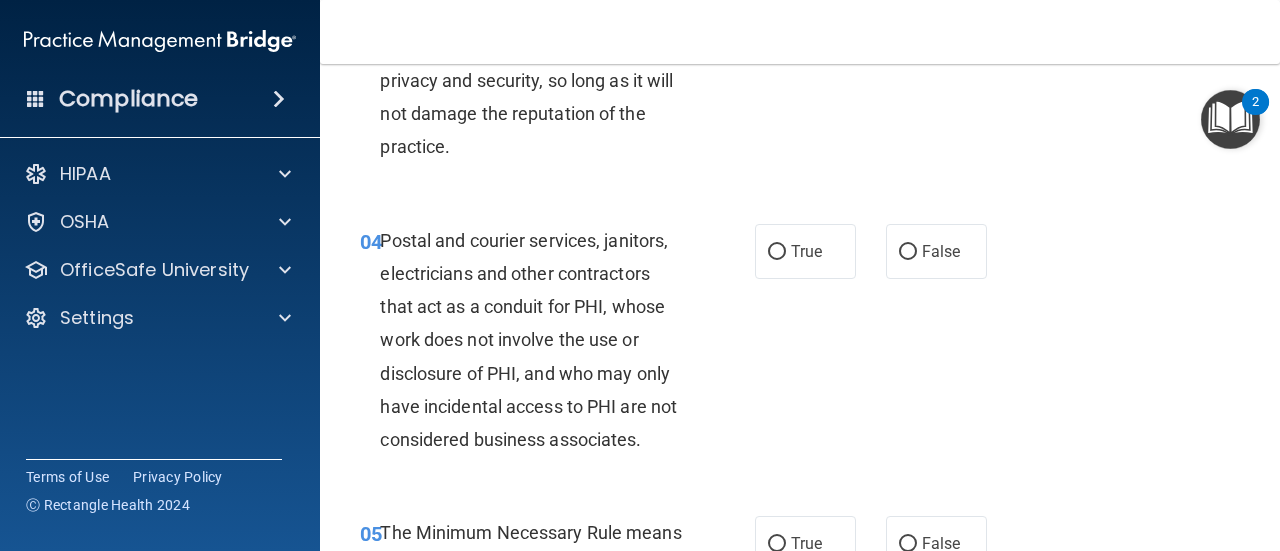 click on "Postal and courier services, janitors, electricians and other contractors that act as a conduit for PHI, whose work does not involve the use or disclosure of PHI, and who may only have incidental access to PHI are not considered business associates." at bounding box center (528, 340) 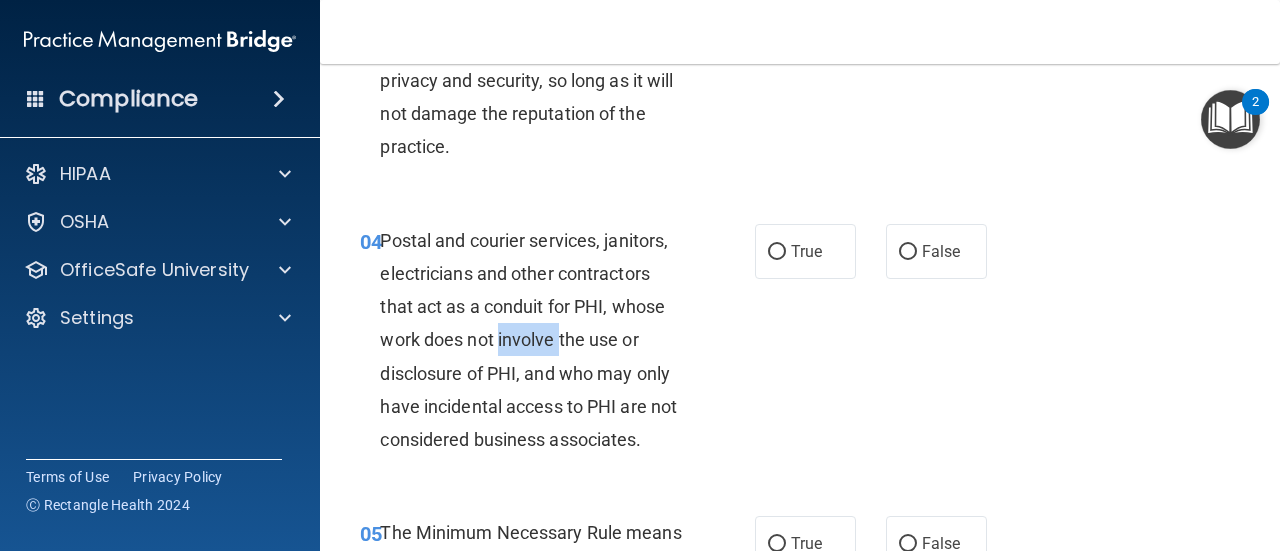click on "Postal and courier services, janitors, electricians and other contractors that act as a conduit for PHI, whose work does not involve the use or disclosure of PHI, and who may only have incidental access to PHI are not considered business associates." at bounding box center (528, 340) 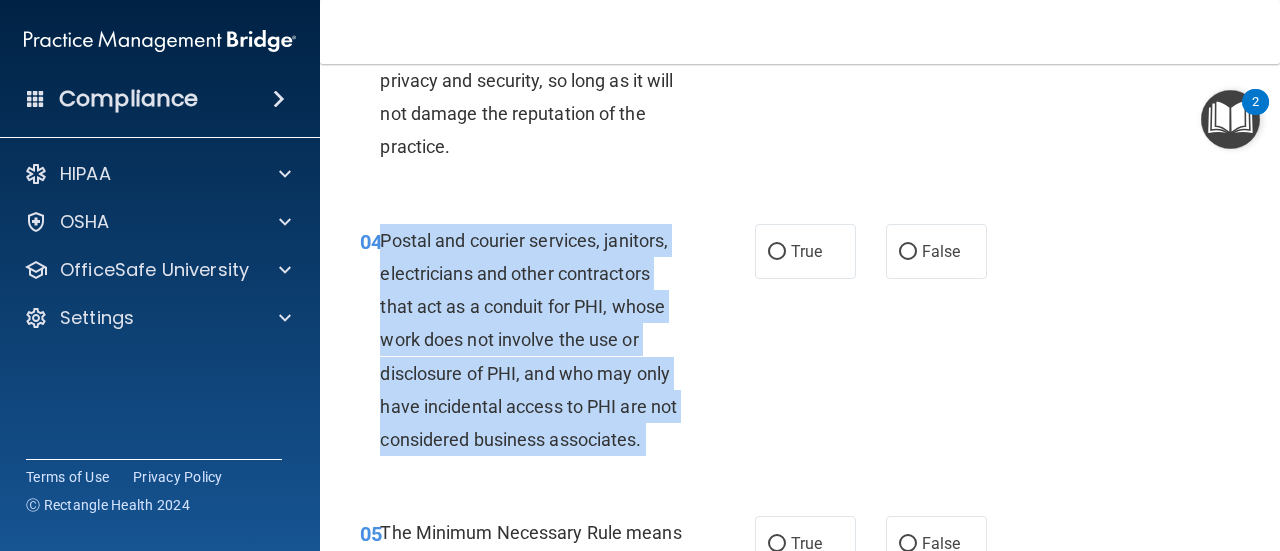click on "Postal and courier services, janitors, electricians and other contractors that act as a conduit for PHI, whose work does not involve the use or disclosure of PHI, and who may only have incidental access to PHI are not considered business associates." at bounding box center [528, 340] 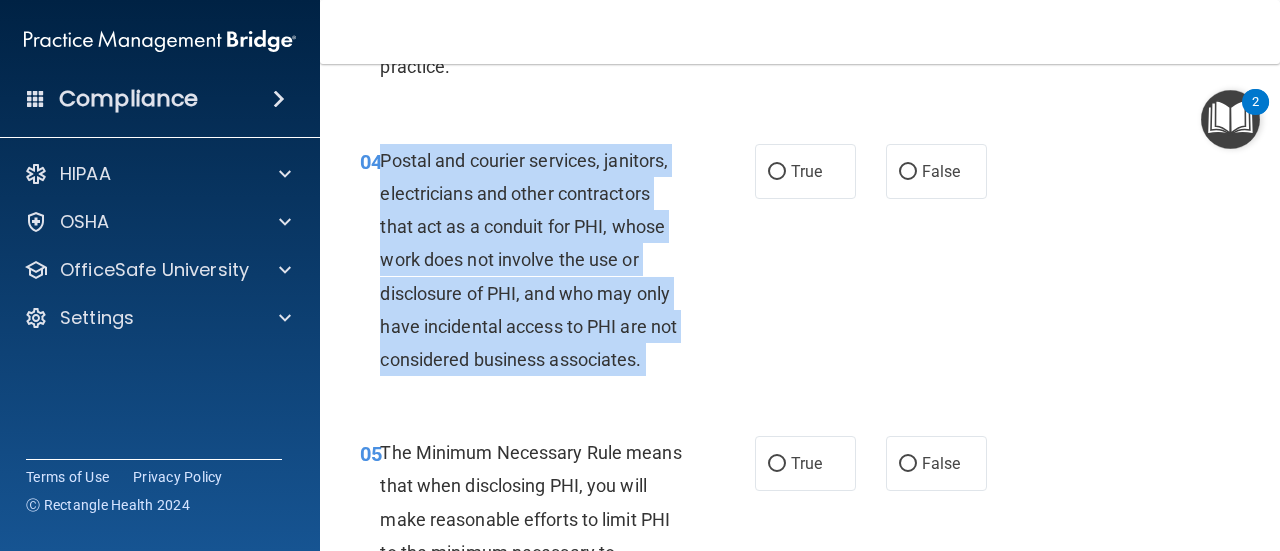 click on "Postal and courier services, janitors, electricians and other contractors that act as a conduit for PHI, whose work does not involve the use or disclosure of PHI, and who may only have incidental access to PHI are not considered business associates." at bounding box center [528, 260] 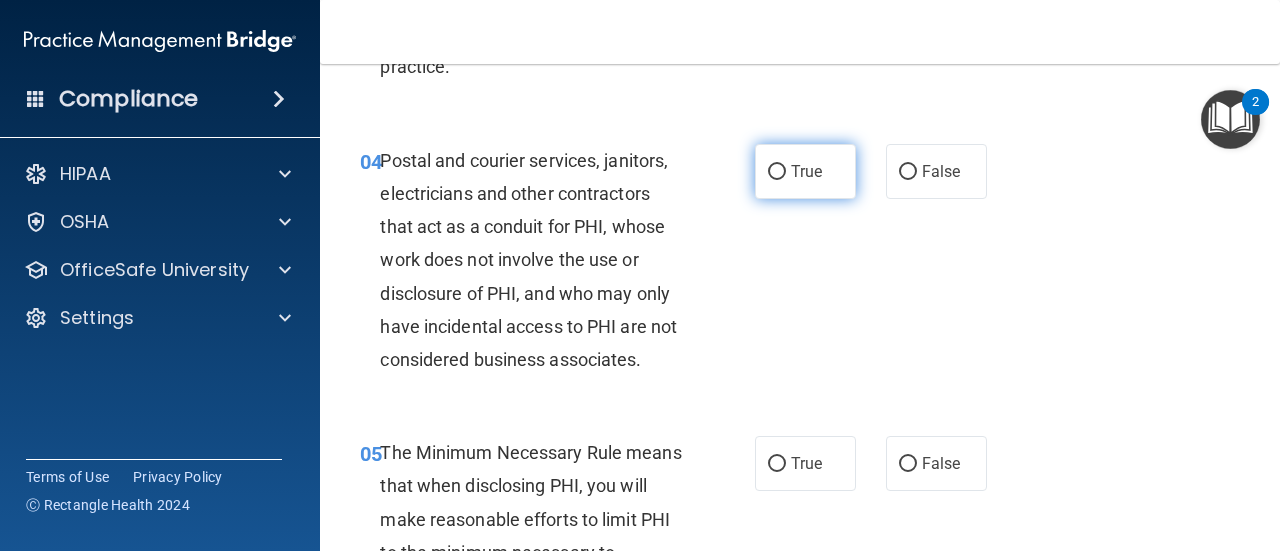 click on "True" at bounding box center (805, 171) 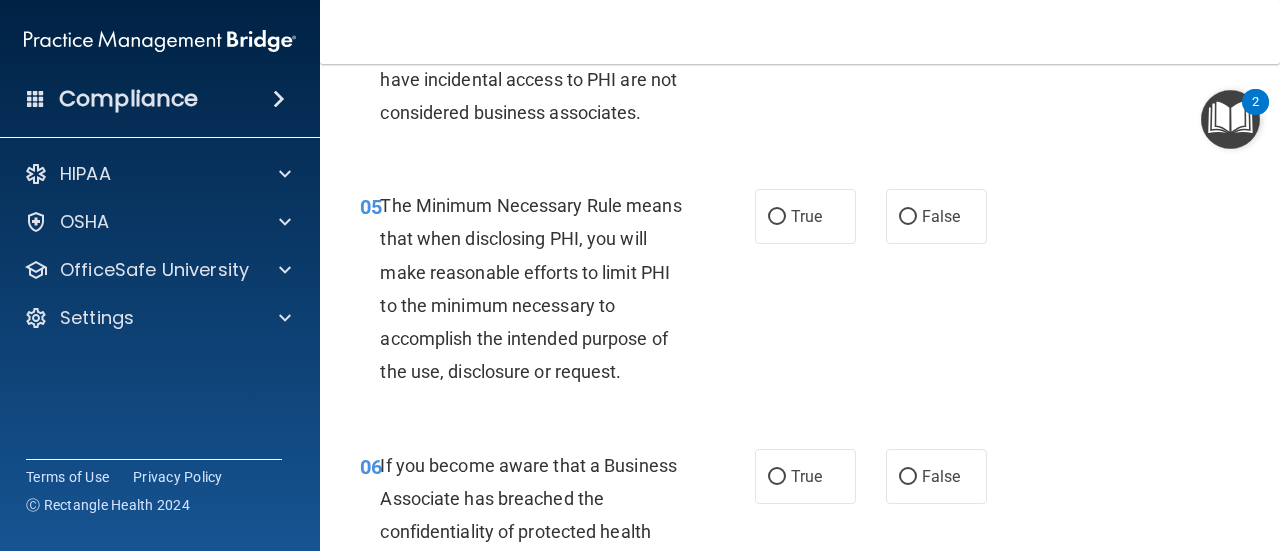 scroll, scrollTop: 944, scrollLeft: 0, axis: vertical 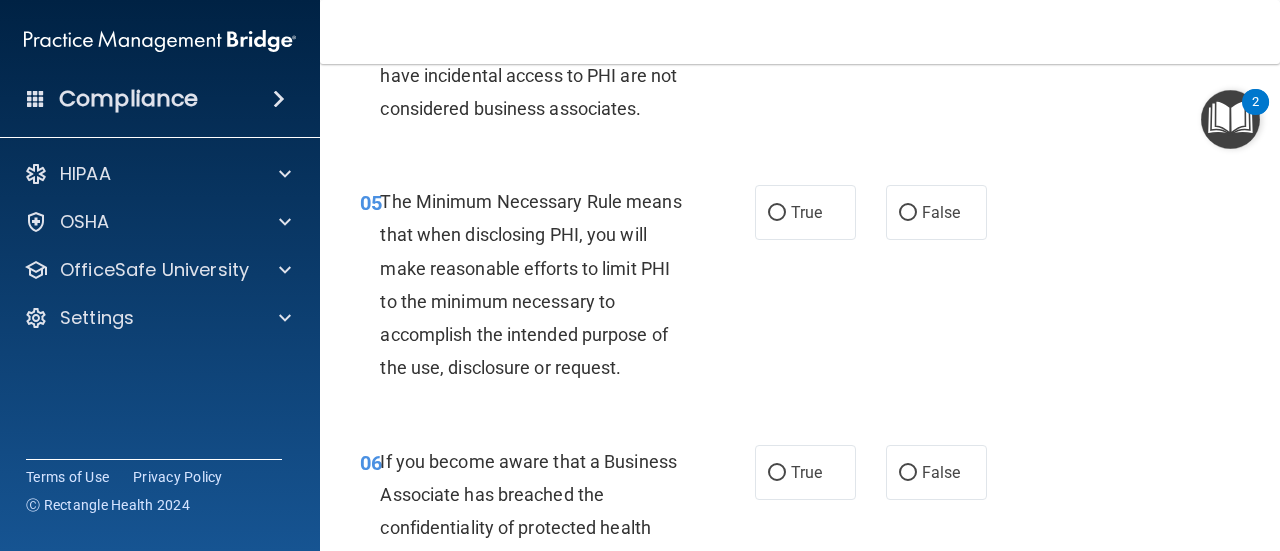 click on "The Minimum Necessary Rule means that when disclosing PHI, you will make reasonable efforts to limit PHI to the minimum necessary to accomplish the intended purpose of the use, disclosure or request." at bounding box center (530, 284) 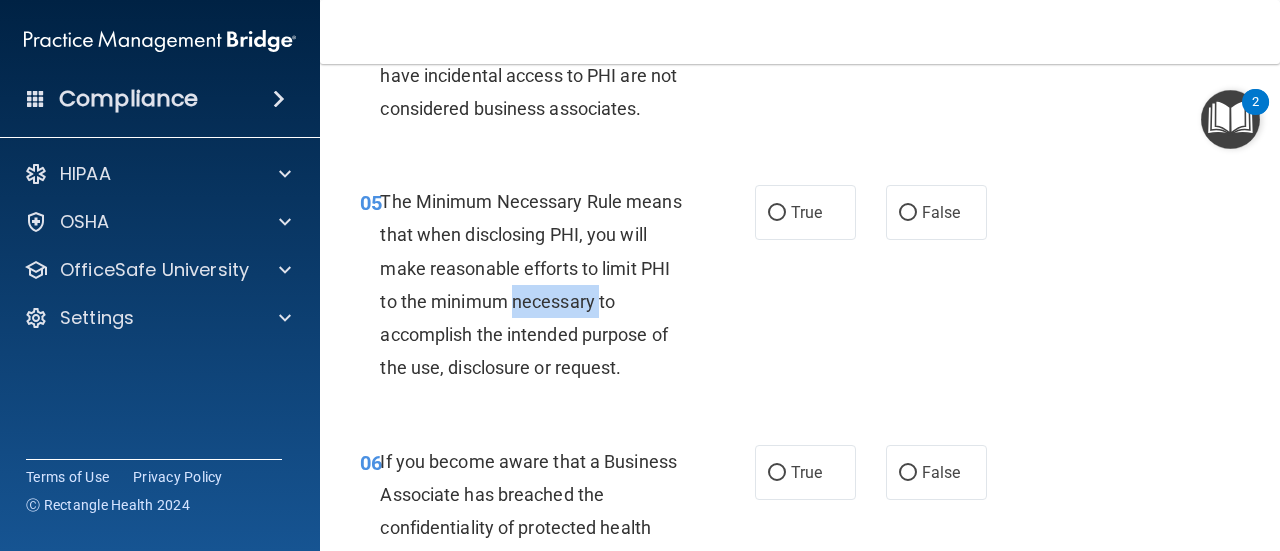 click on "The Minimum Necessary Rule means that when disclosing PHI, you will make reasonable efforts to limit PHI to the minimum necessary to accomplish the intended purpose of the use, disclosure or request." at bounding box center (530, 284) 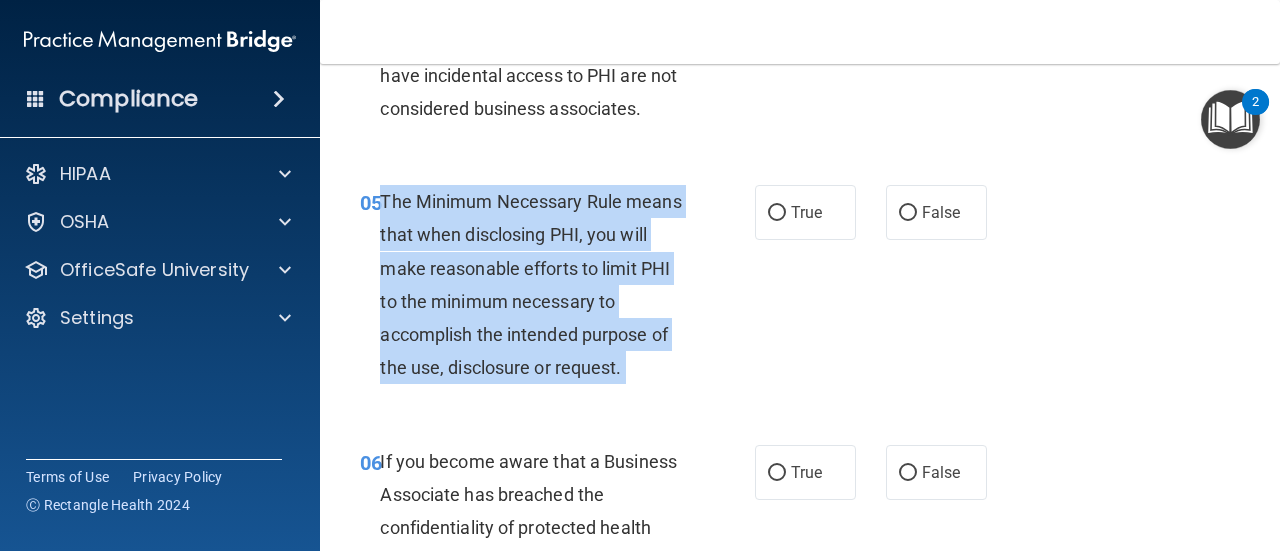 click on "The Minimum Necessary Rule means that when disclosing PHI, you will make reasonable efforts to limit PHI to the minimum necessary to accomplish the intended purpose of the use, disclosure or request." at bounding box center [530, 284] 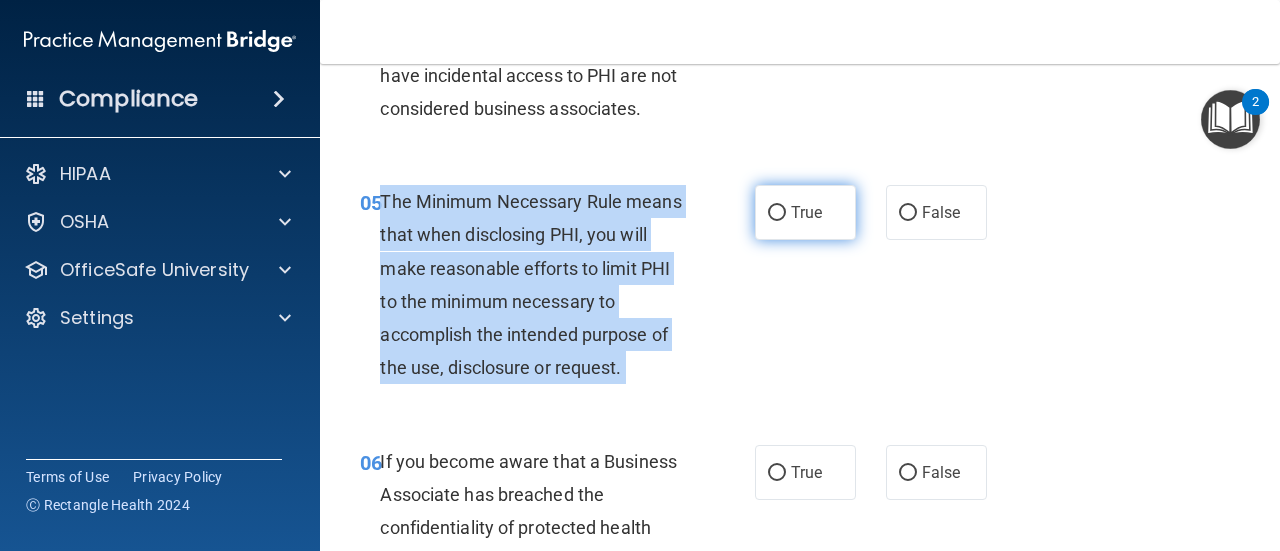 click on "True" at bounding box center (777, 213) 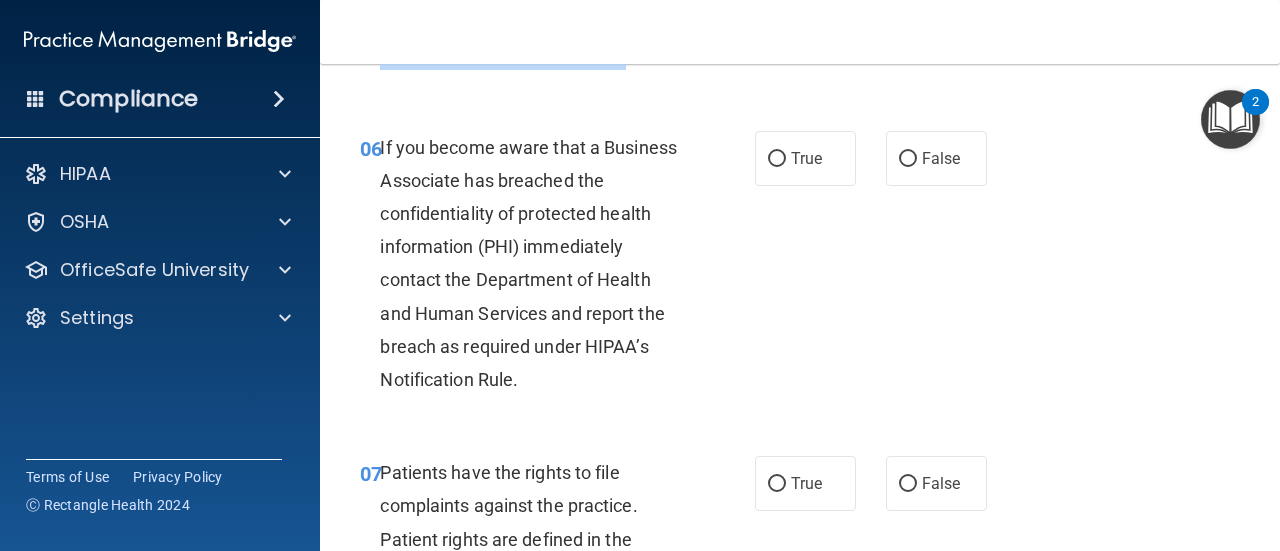 scroll, scrollTop: 1260, scrollLeft: 0, axis: vertical 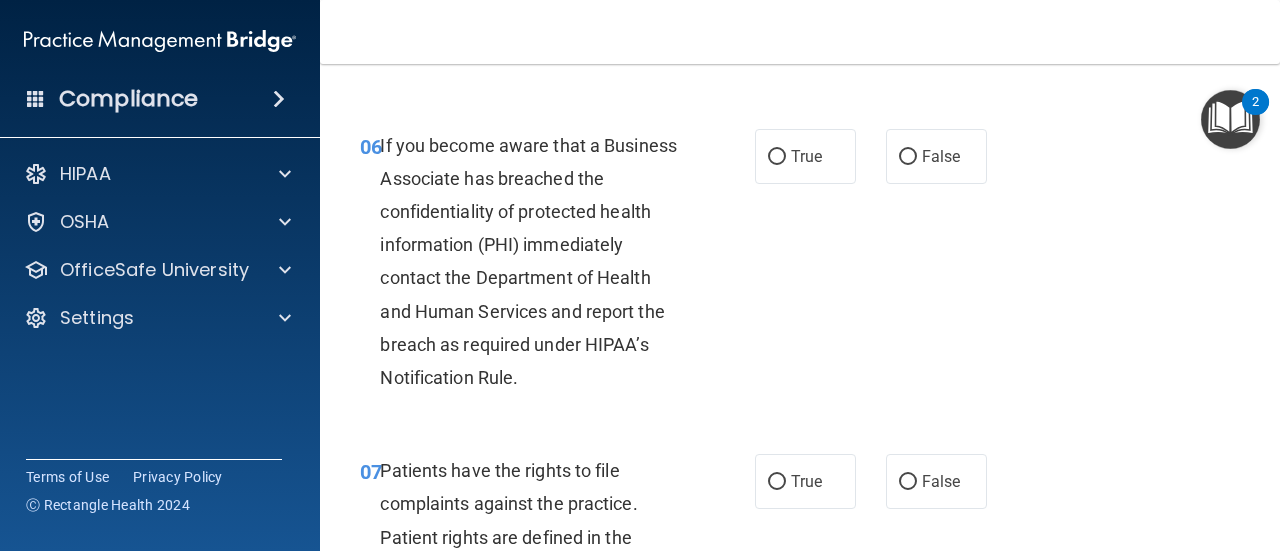 click on "If you become aware that a Business Associate has breached the confidentiality of protected health information (PHI) immediately contact the Department of Health and Human Services and report the breach as required under HIPAA’s Notification Rule." at bounding box center (528, 262) 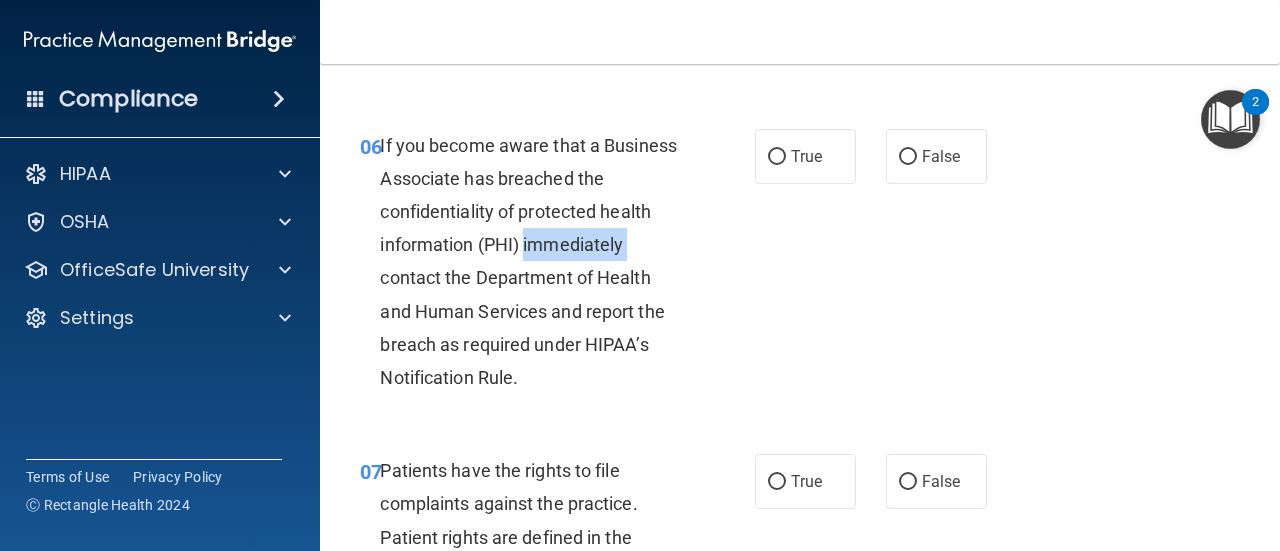 click on "If you become aware that a Business Associate has breached the confidentiality of protected health information (PHI) immediately contact the Department of Health and Human Services and report the breach as required under HIPAA’s Notification Rule." at bounding box center [528, 262] 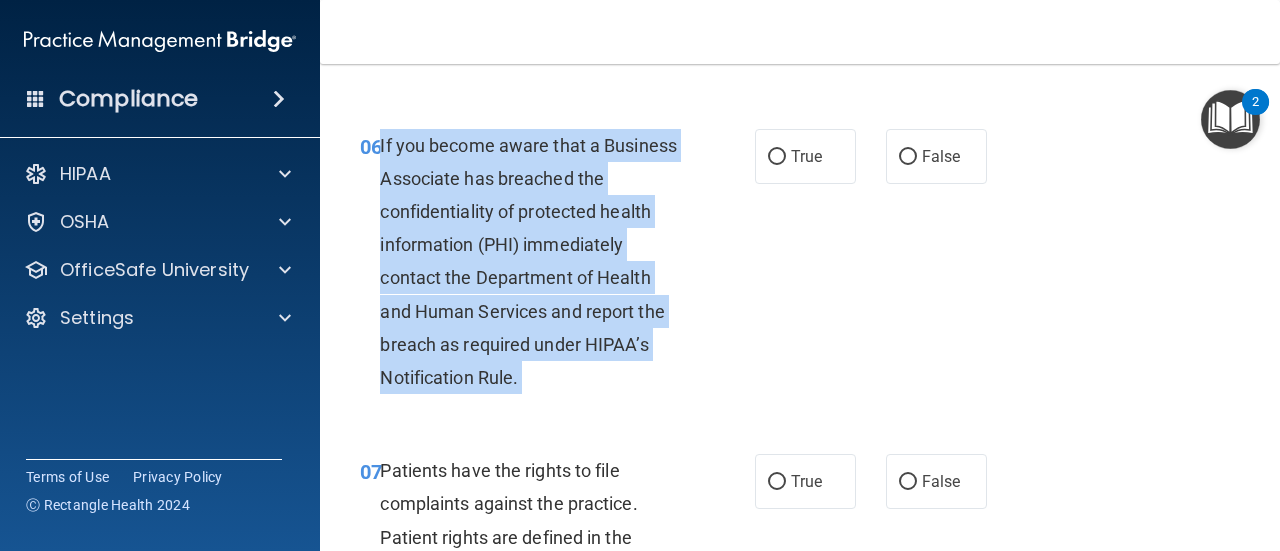 click on "If you become aware that a Business Associate has breached the confidentiality of protected health information (PHI) immediately contact the Department of Health and Human Services and report the breach as required under HIPAA’s Notification Rule." at bounding box center [528, 262] 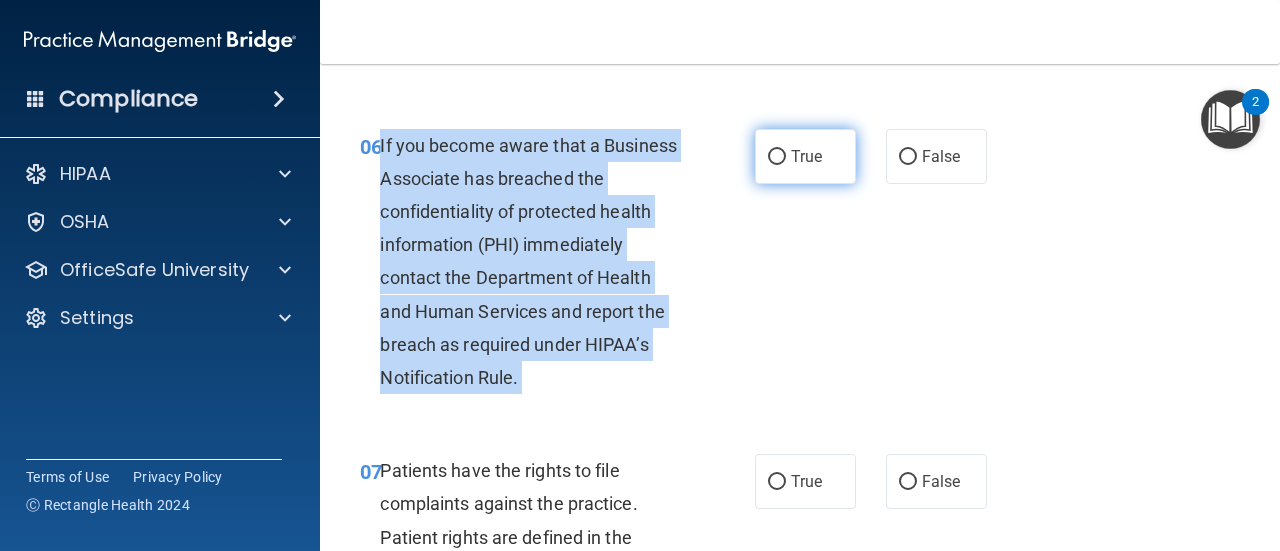 click on "True" at bounding box center (777, 157) 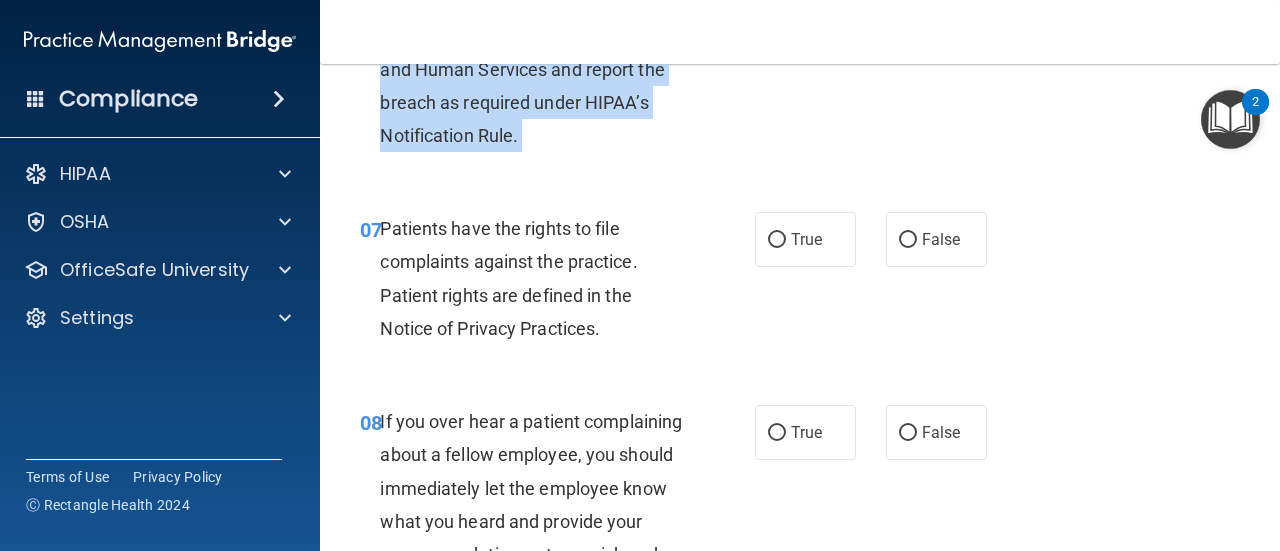 scroll, scrollTop: 1568, scrollLeft: 0, axis: vertical 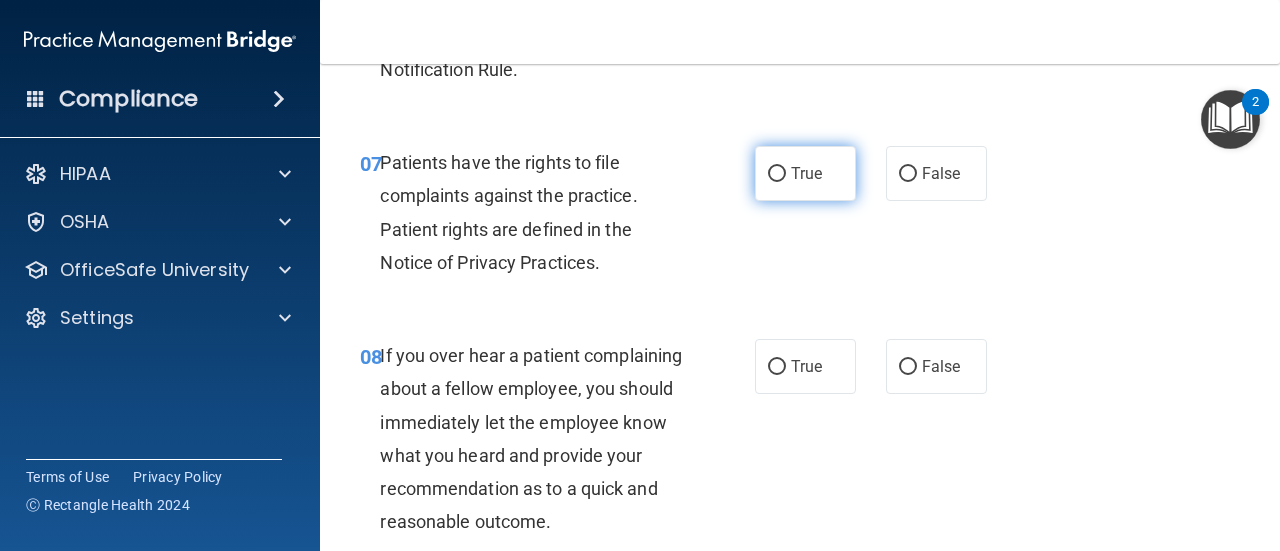 click on "True" at bounding box center [806, 173] 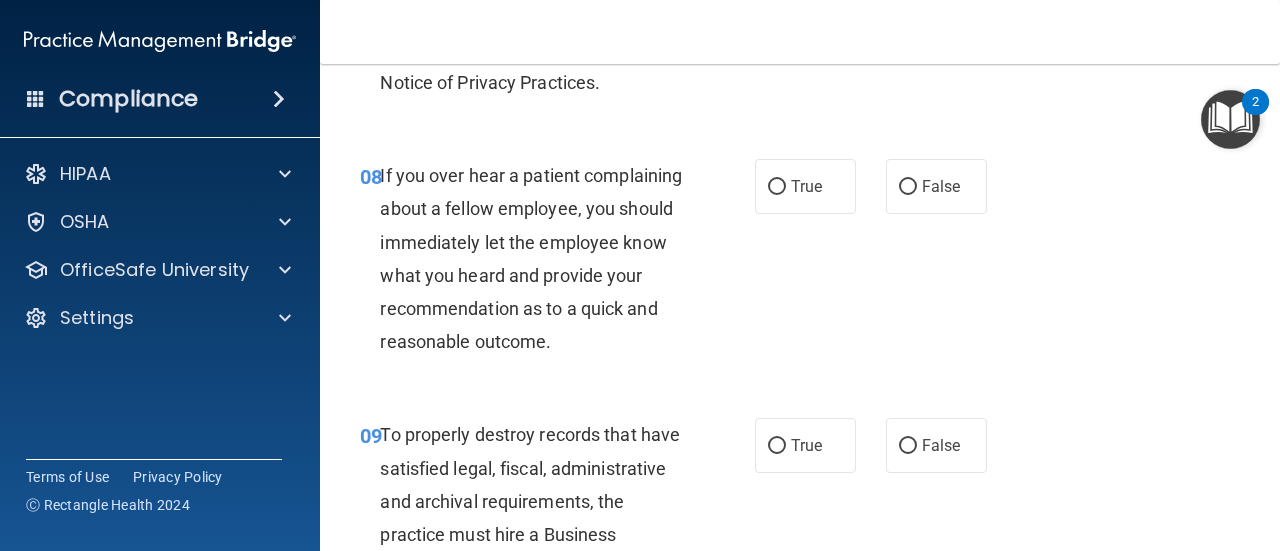 scroll, scrollTop: 1750, scrollLeft: 0, axis: vertical 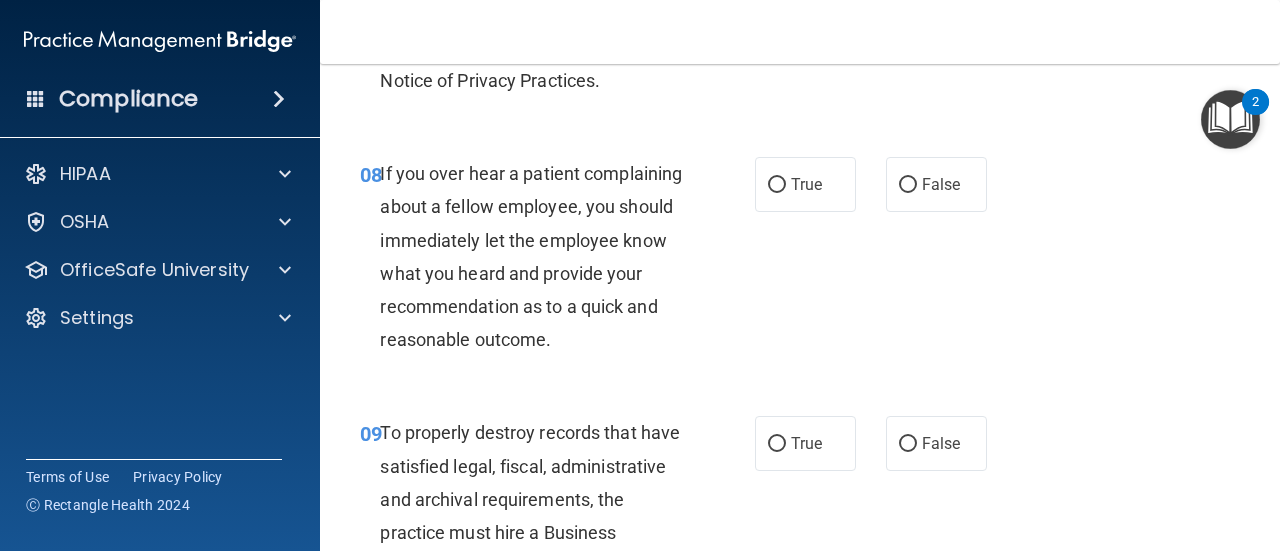 click on "If you over hear a patient complaining about a fellow employee, you should immediately let the employee know what you heard and provide your recommendation as to a quick and reasonable outcome." at bounding box center [531, 256] 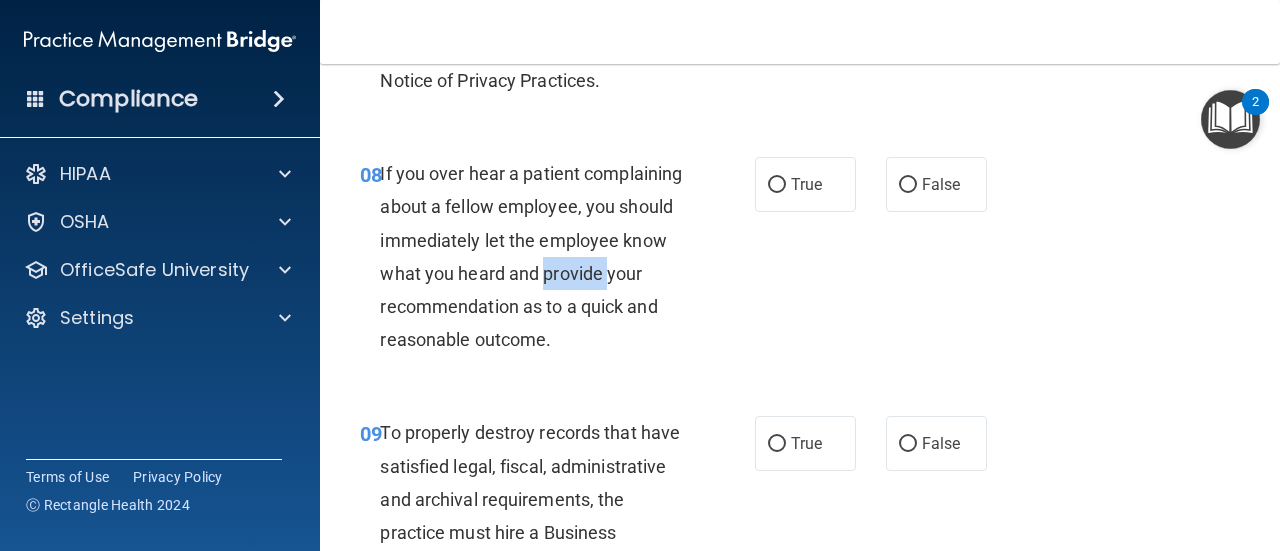 click on "If you over hear a patient complaining about a fellow employee, you should immediately let the employee know what you heard and provide your recommendation as to a quick and reasonable outcome." at bounding box center (531, 256) 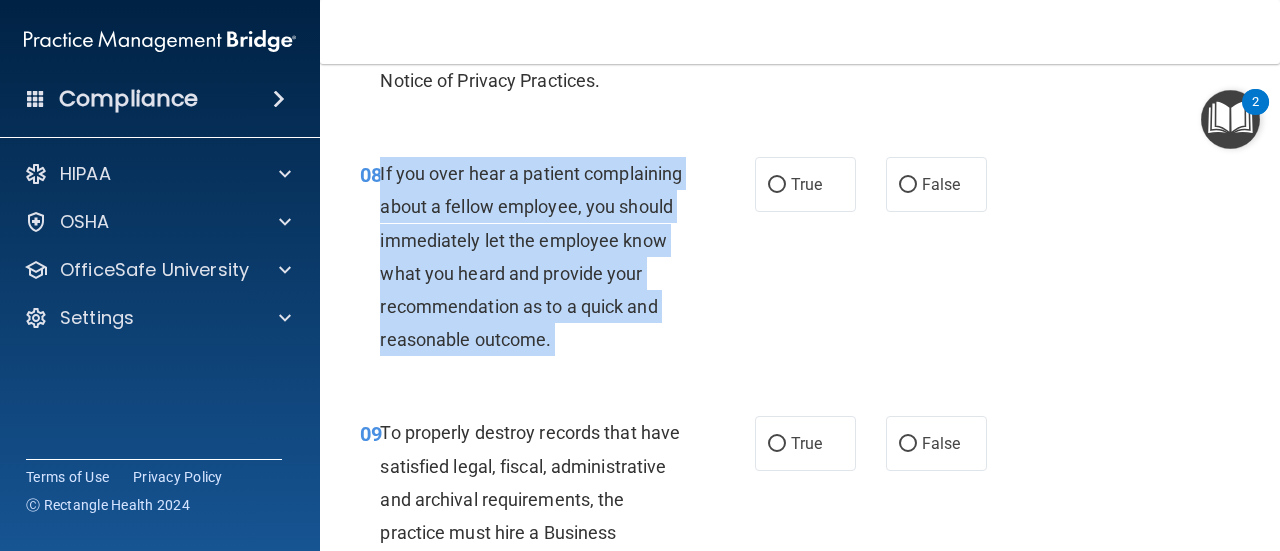 click on "If you over hear a patient complaining about a fellow employee, you should immediately let the employee know what you heard and provide your recommendation as to a quick and reasonable outcome." at bounding box center [531, 256] 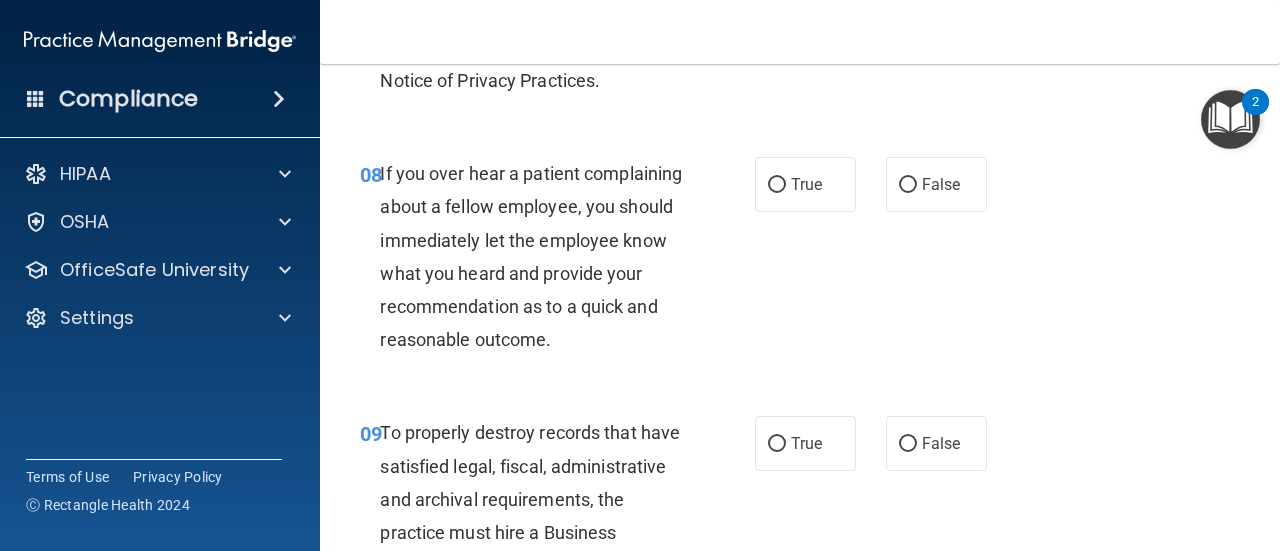 click on "True           False" at bounding box center [876, 184] 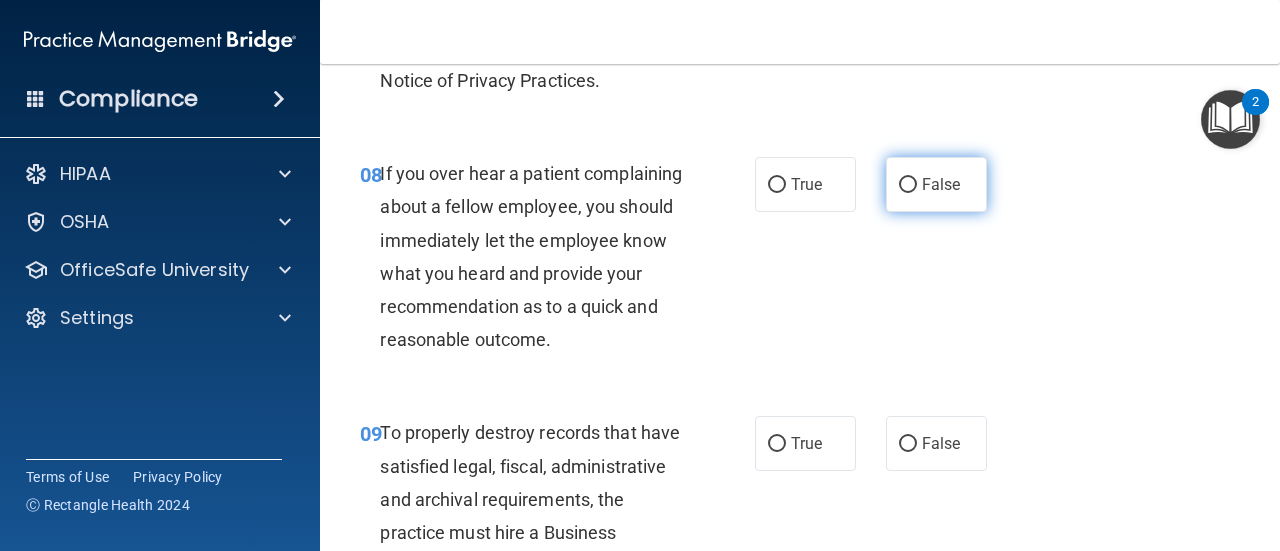 click on "False" at bounding box center [908, 185] 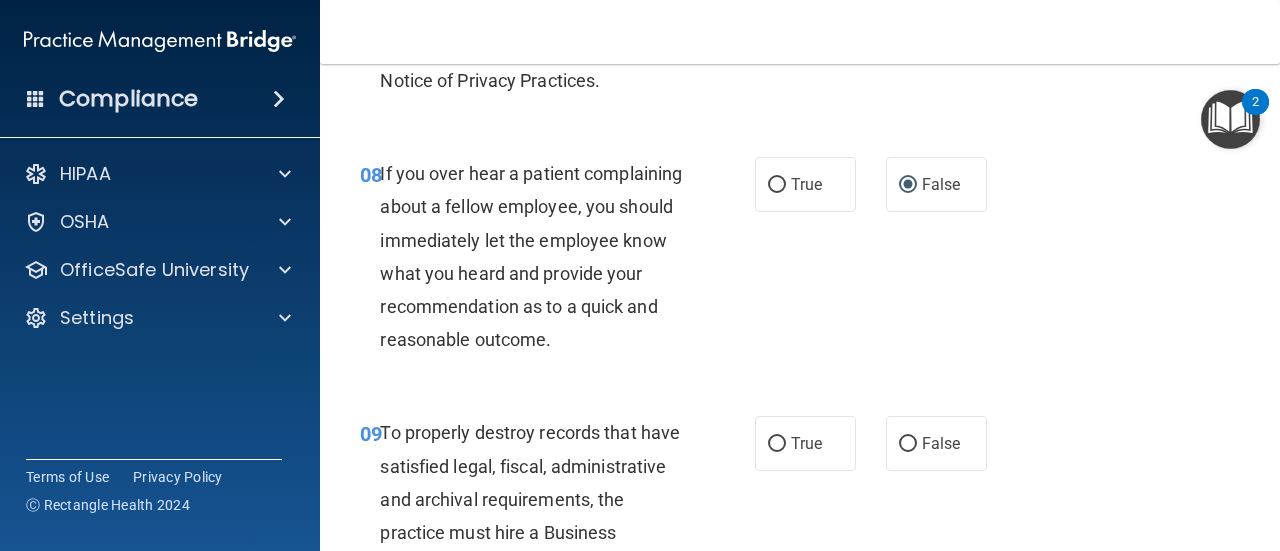 scroll, scrollTop: 2088, scrollLeft: 0, axis: vertical 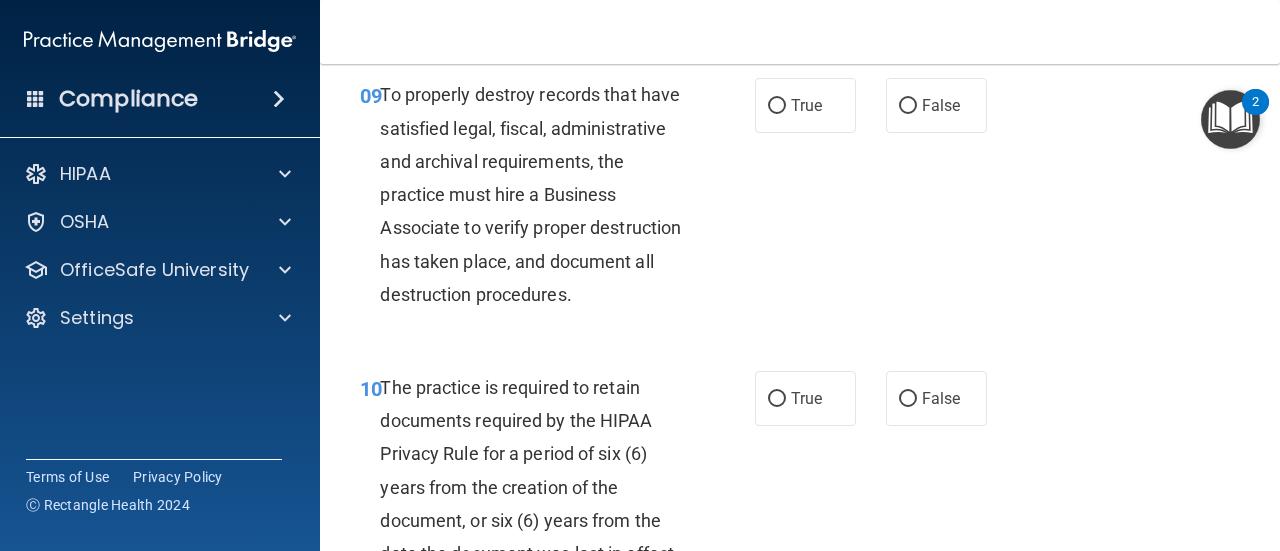 click on "To properly destroy records that have satisfied legal, fiscal, administrative and archival requirements, the practice must hire a Business Associate to verify proper destruction has taken place, and document all destruction procedures." at bounding box center [530, 194] 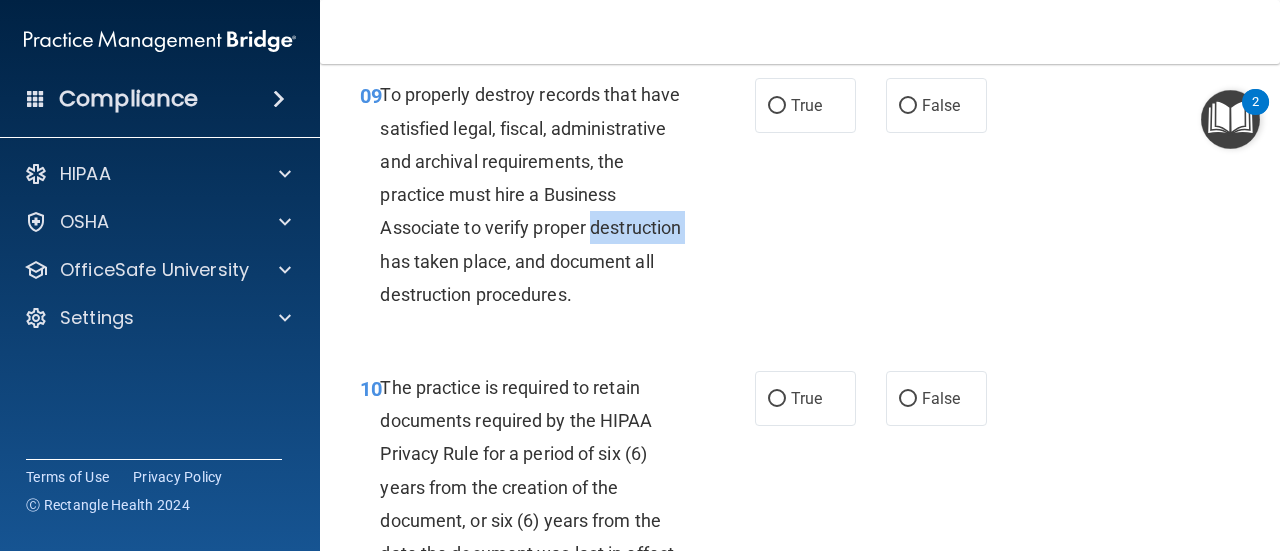 click on "To properly destroy records that have satisfied legal, fiscal, administrative and archival requirements, the practice must hire a Business Associate to verify proper destruction has taken place, and document all destruction procedures." at bounding box center [530, 194] 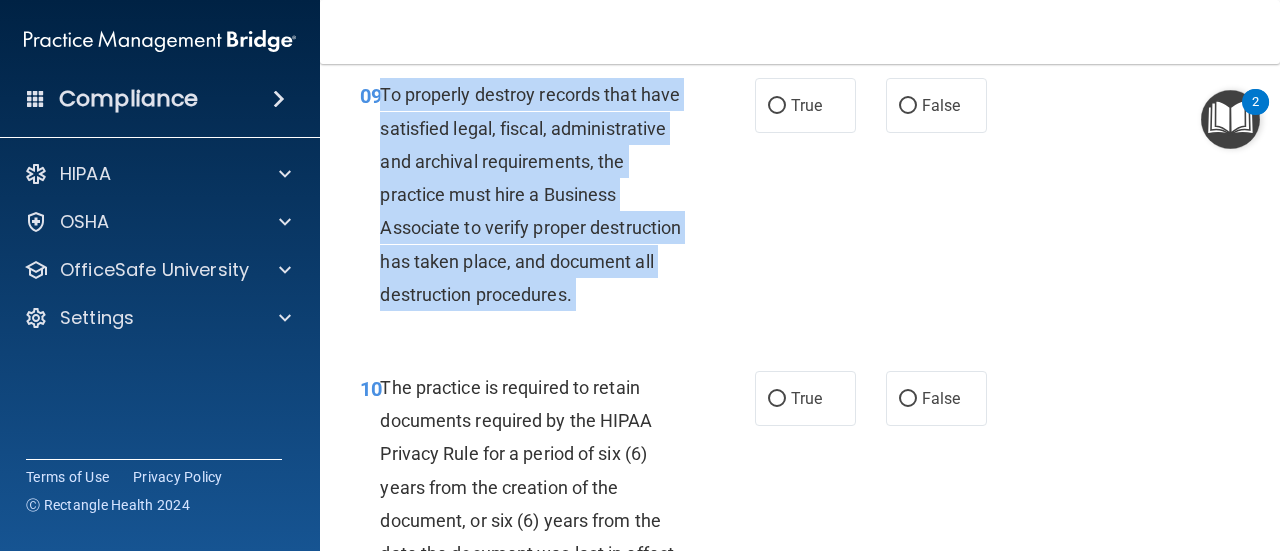 click on "To properly destroy records that have satisfied legal, fiscal, administrative and archival requirements, the practice must hire a Business Associate to verify proper destruction has taken place, and document all destruction procedures." at bounding box center [530, 194] 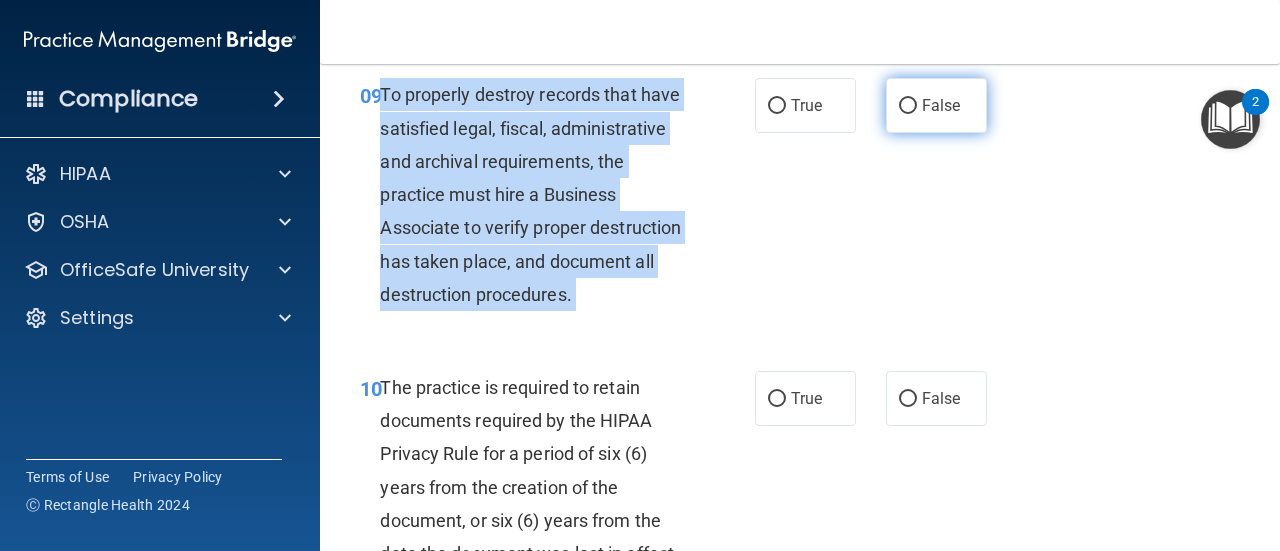 click on "False" at bounding box center (908, 106) 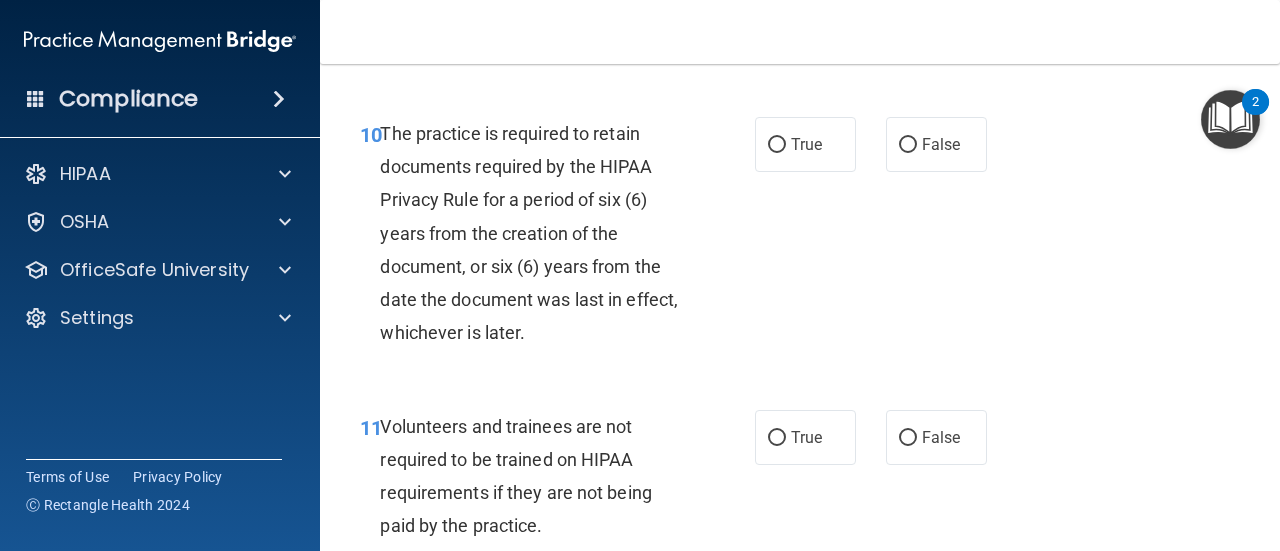 scroll, scrollTop: 2404, scrollLeft: 0, axis: vertical 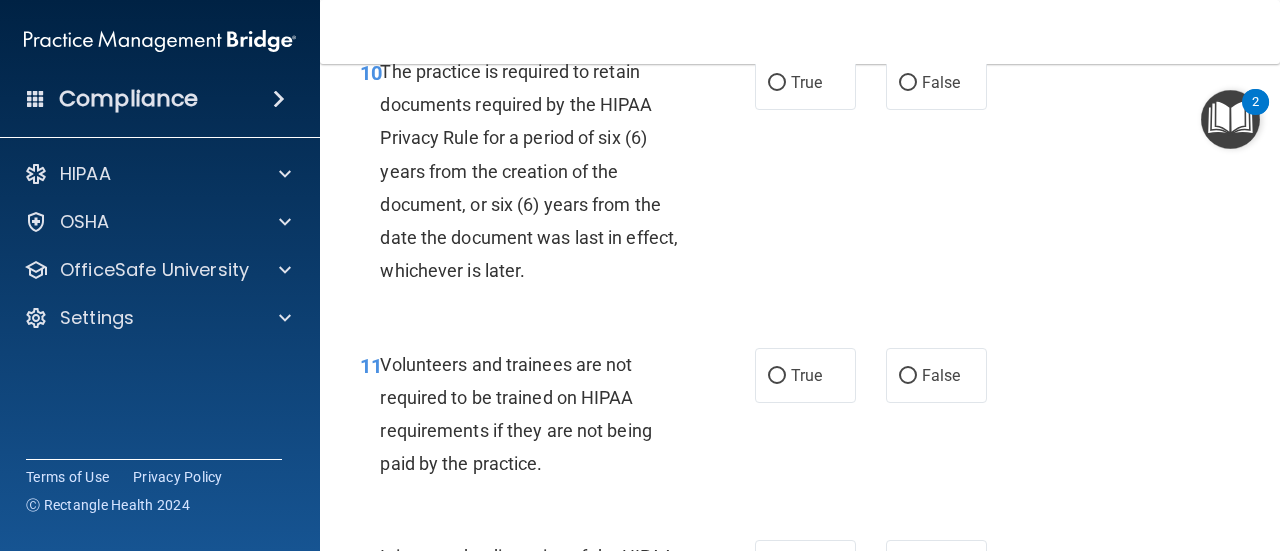 click on "The practice is required to retain documents required by the HIPAA Privacy Rule for a period of six (6) years from the creation of the document, or six (6) years from the date the document was last in effect, whichever is later." at bounding box center [529, 171] 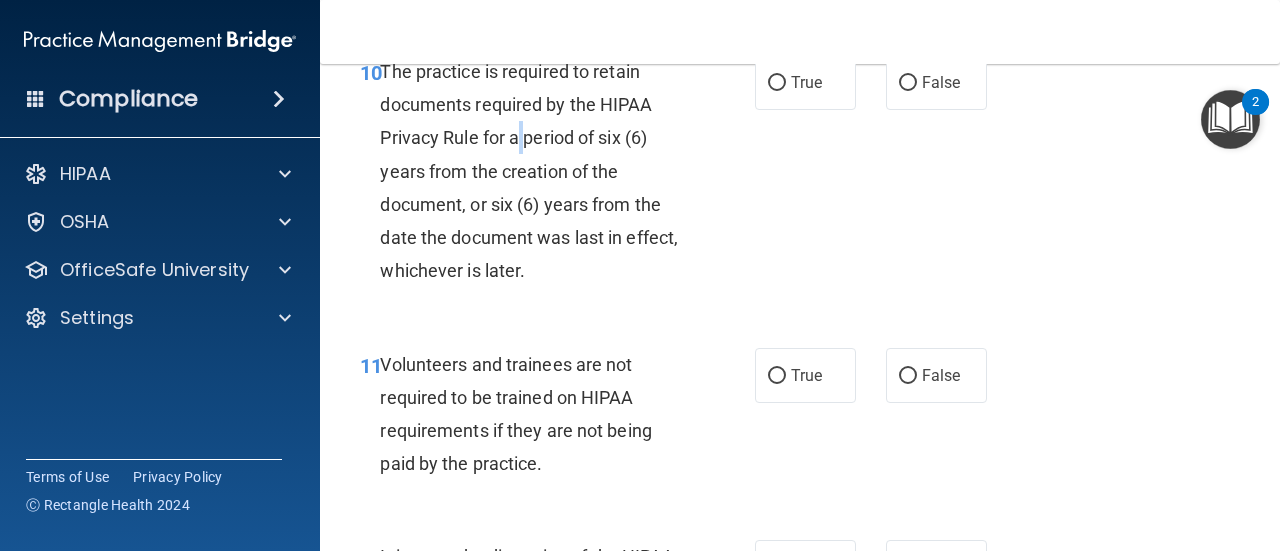 click on "The practice is required to retain documents required by the HIPAA Privacy Rule for a period of six (6) years from the creation of the document, or six (6) years from the date the document was last in effect, whichever is later." at bounding box center [529, 171] 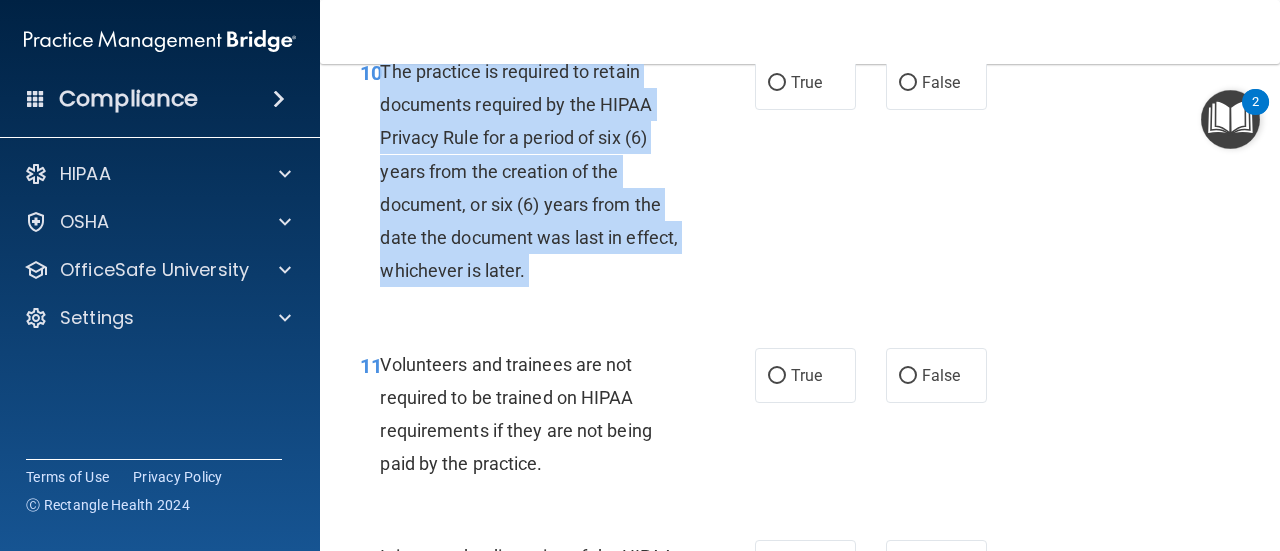 click on "The practice is required to retain documents required by the HIPAA Privacy Rule for a period of six (6) years from the creation of the document, or six (6) years from the date the document was last in effect, whichever is later." at bounding box center (529, 171) 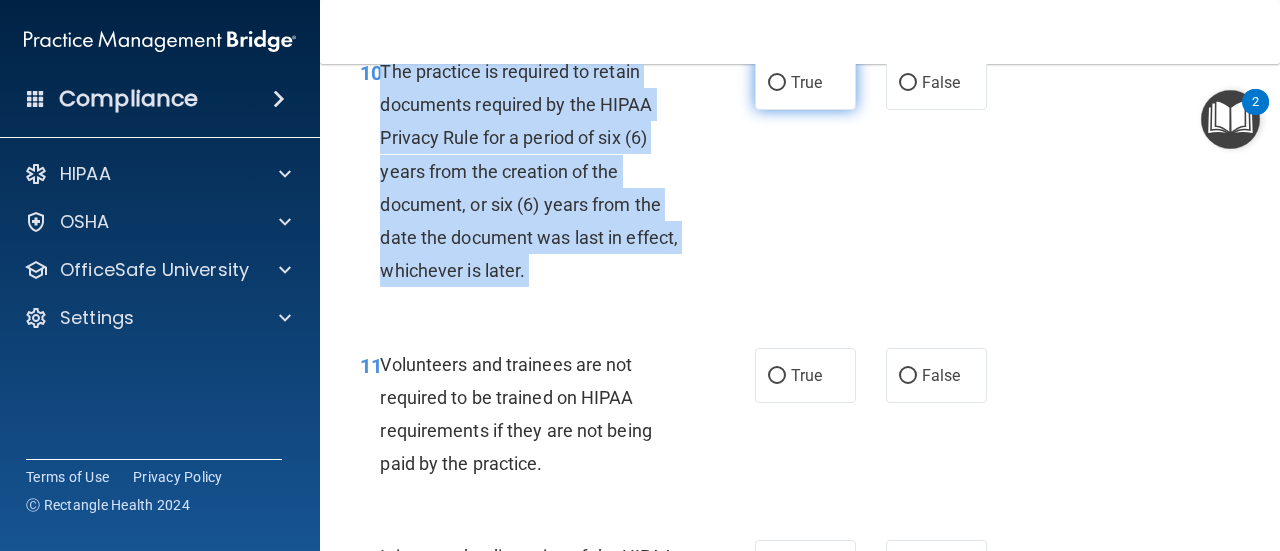click on "True" at bounding box center [777, 83] 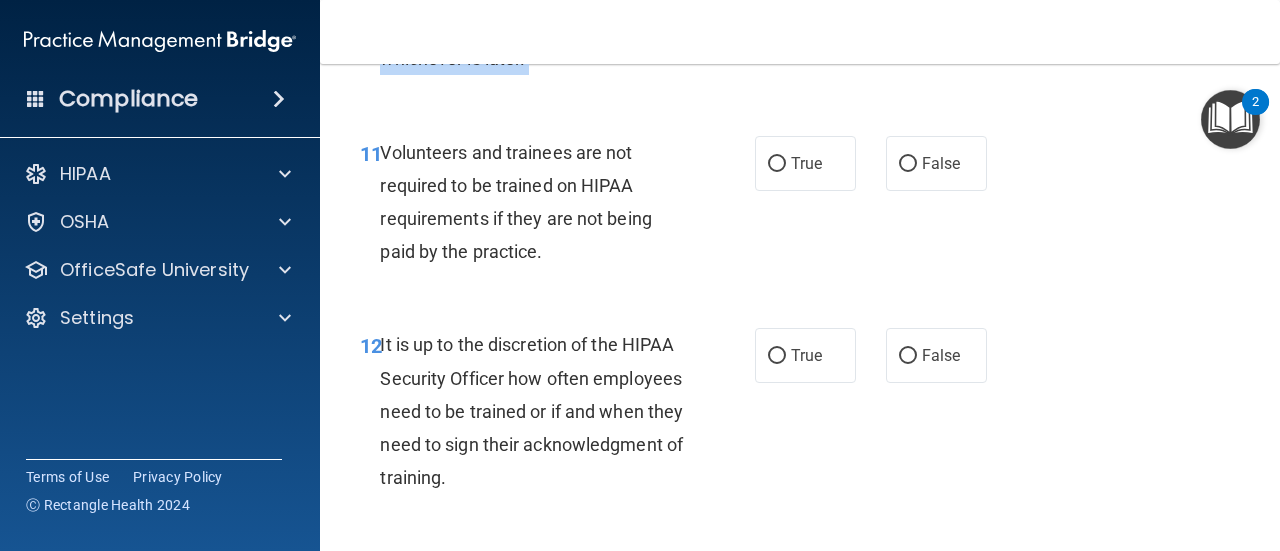 scroll, scrollTop: 2616, scrollLeft: 0, axis: vertical 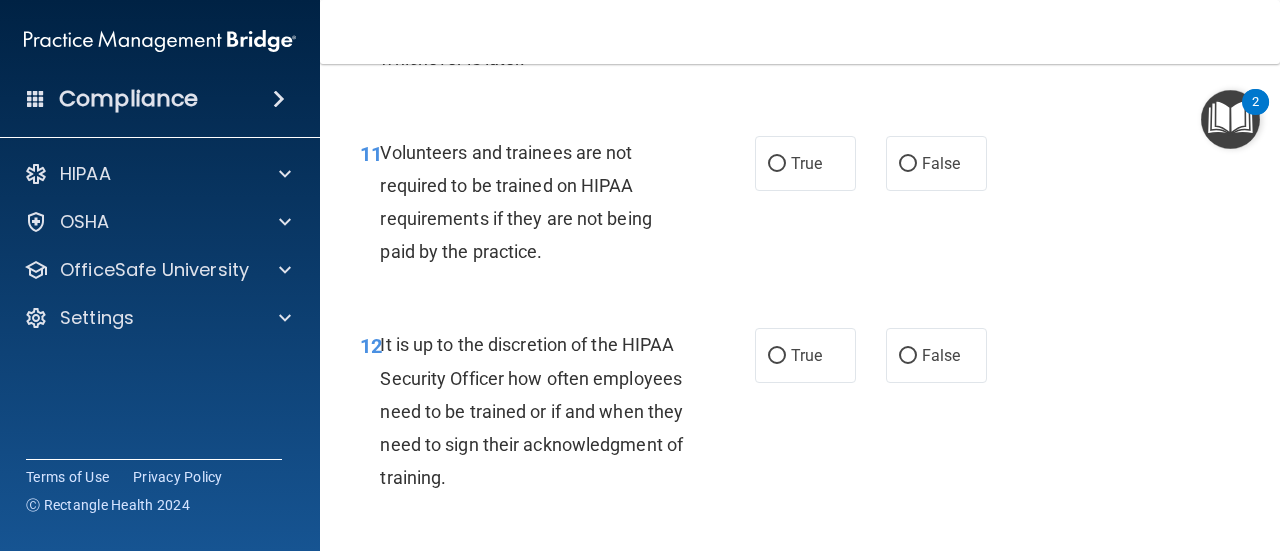click on "Volunteers and trainees are not required to be trained on HIPAA requirements if they are not being paid by the practice." at bounding box center [515, 202] 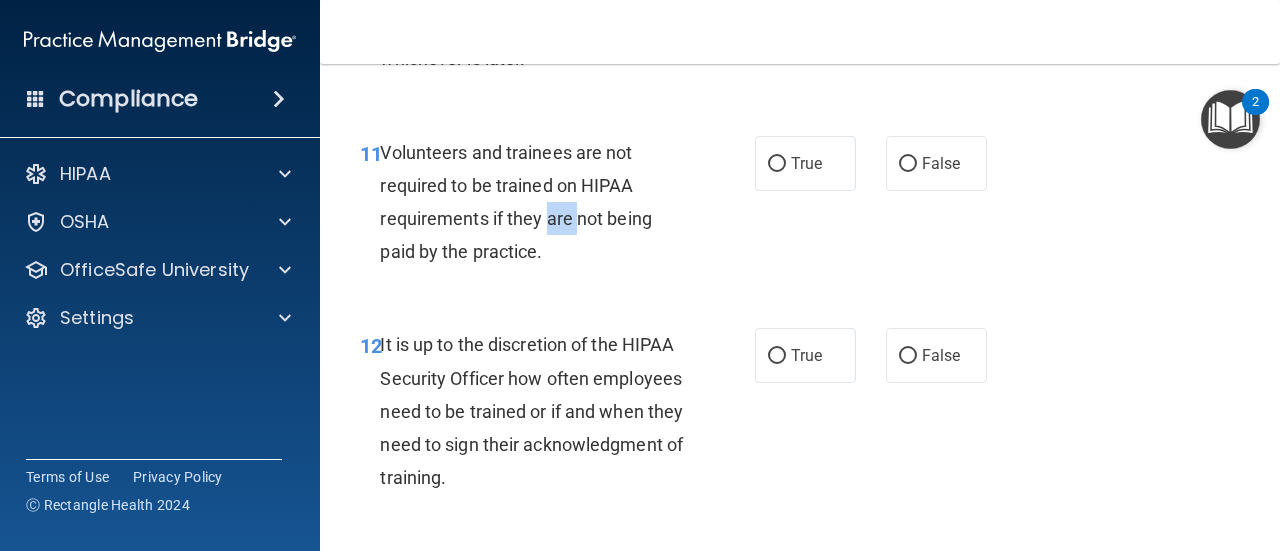 click on "Volunteers and trainees are not required to be trained on HIPAA requirements if they are not being paid by the practice." at bounding box center [515, 202] 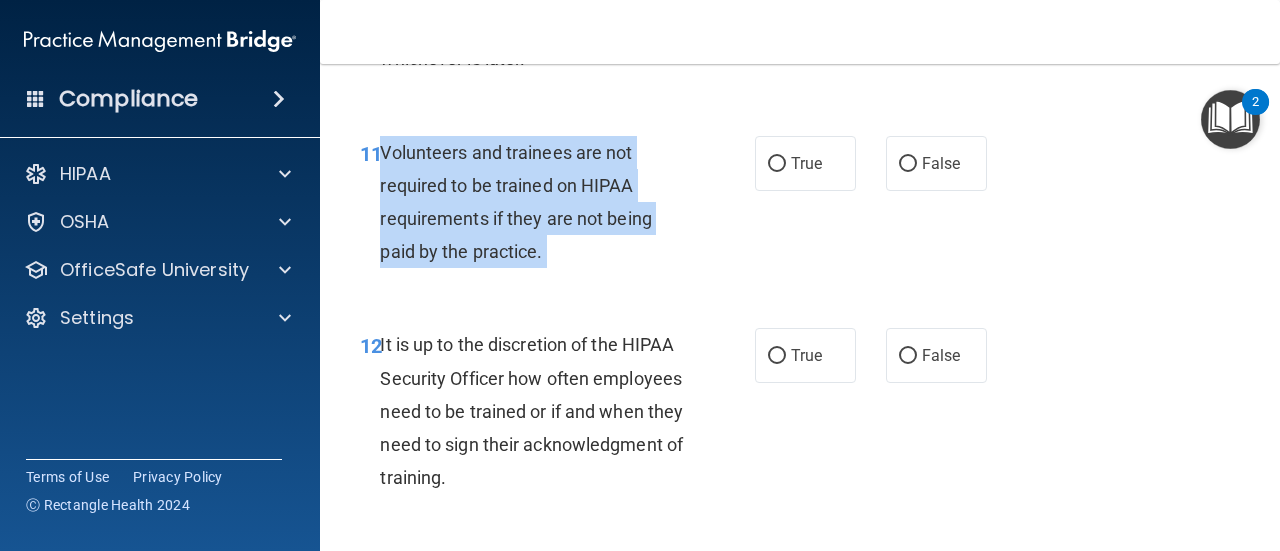 click on "Volunteers and trainees are not required to be trained on HIPAA requirements if they are not being paid by the practice." at bounding box center (515, 202) 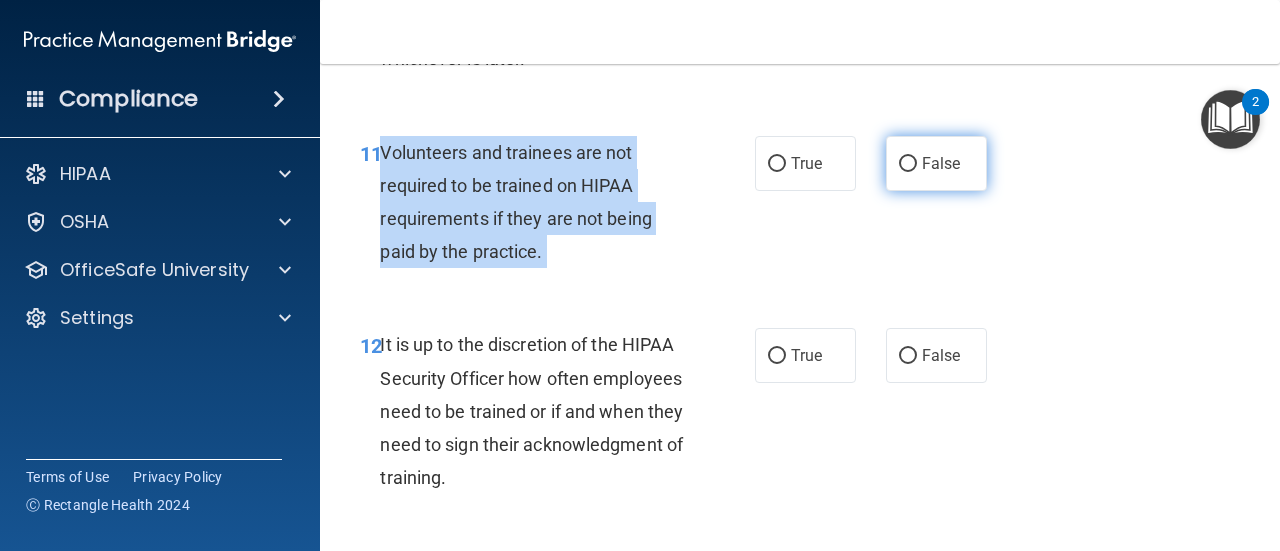 click on "False" at bounding box center (908, 164) 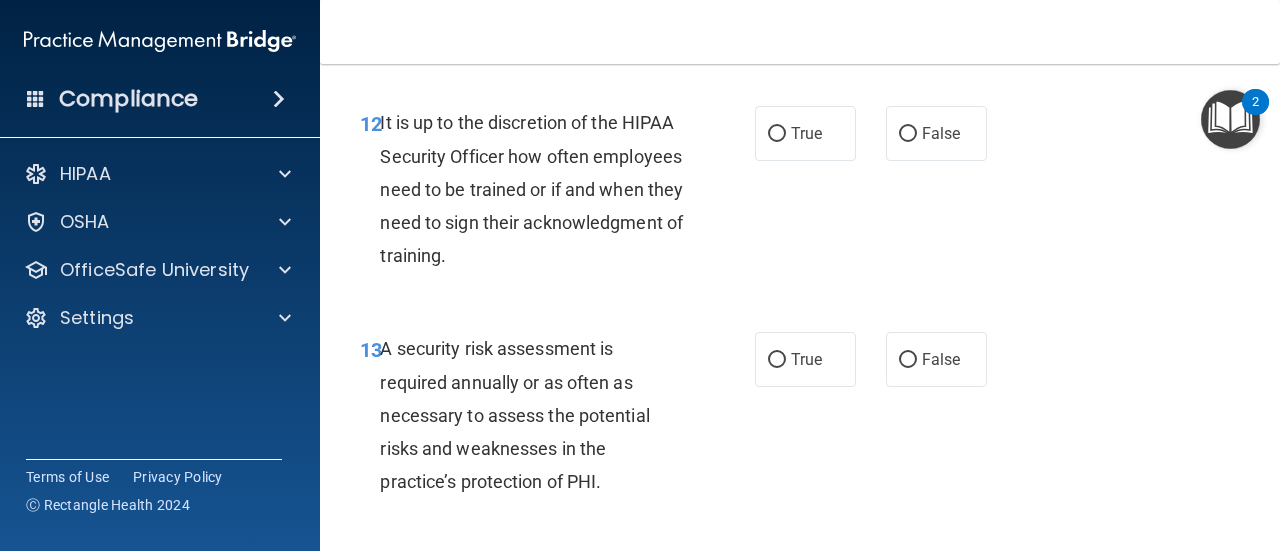 scroll, scrollTop: 2840, scrollLeft: 0, axis: vertical 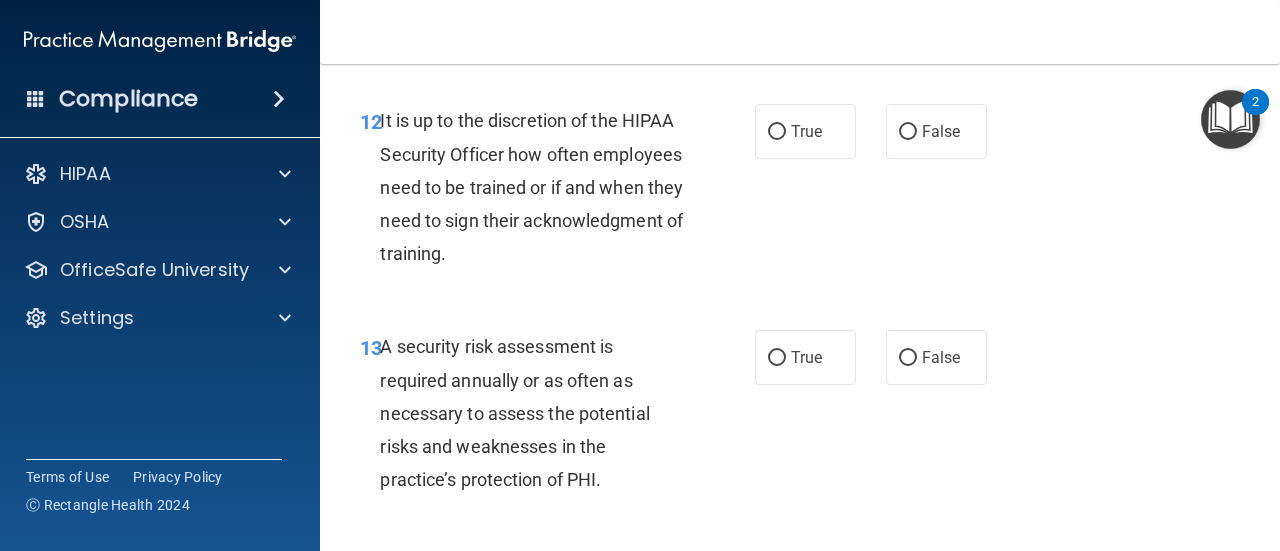 click on "It is up to the discretion of the HIPAA Security Officer how often employees need to be trained or if and when they need to sign their acknowledgment of training." at bounding box center (531, 187) 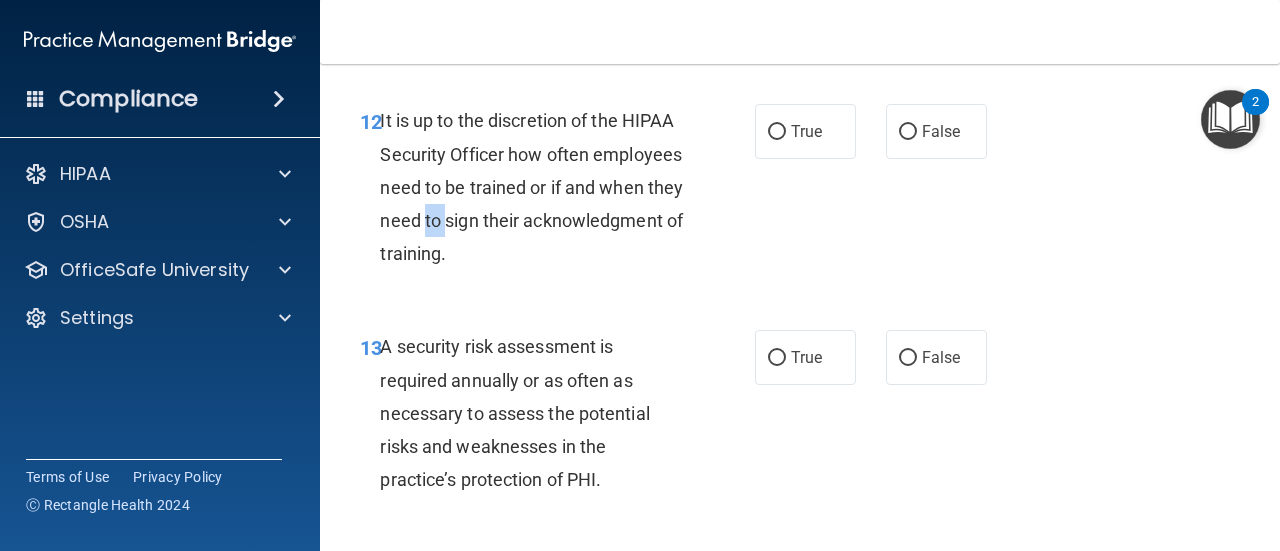 click on "It is up to the discretion of the HIPAA Security Officer how often employees need to be trained or if and when they need to sign their acknowledgment of training." at bounding box center (531, 187) 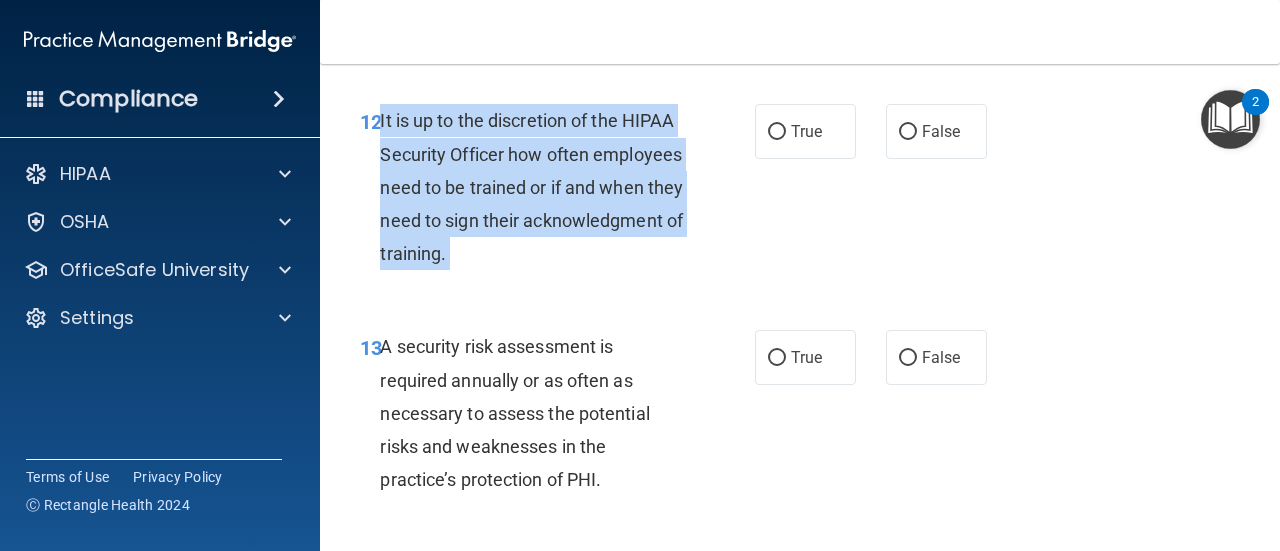 click on "It is up to the discretion of the HIPAA Security Officer how often employees need to be trained or if and when they need to sign their acknowledgment of training." at bounding box center (531, 187) 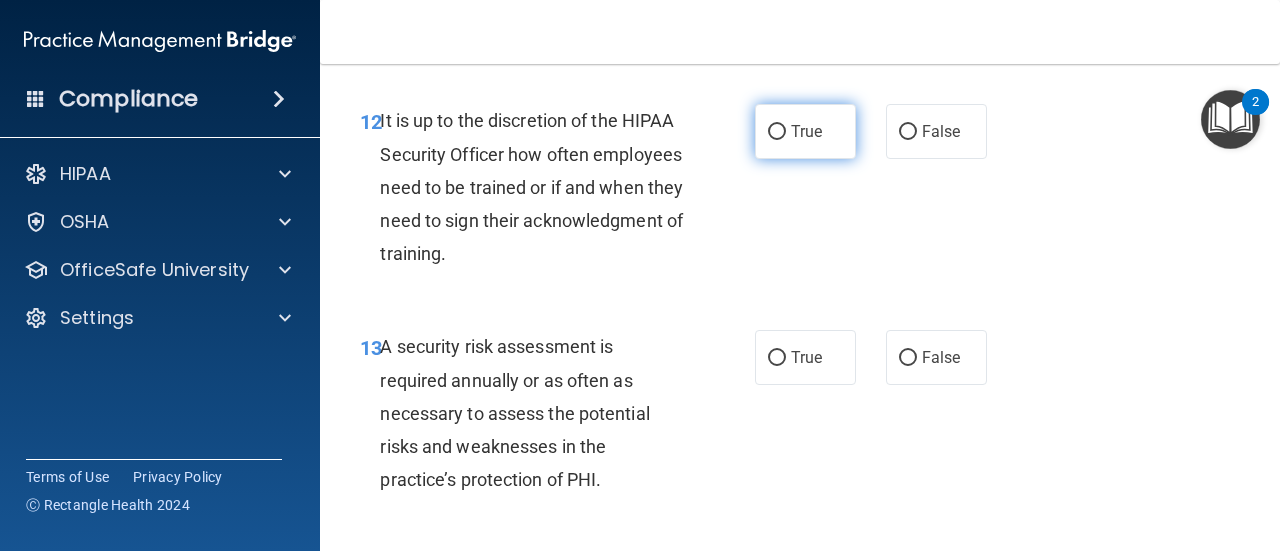 click on "True" at bounding box center [805, 131] 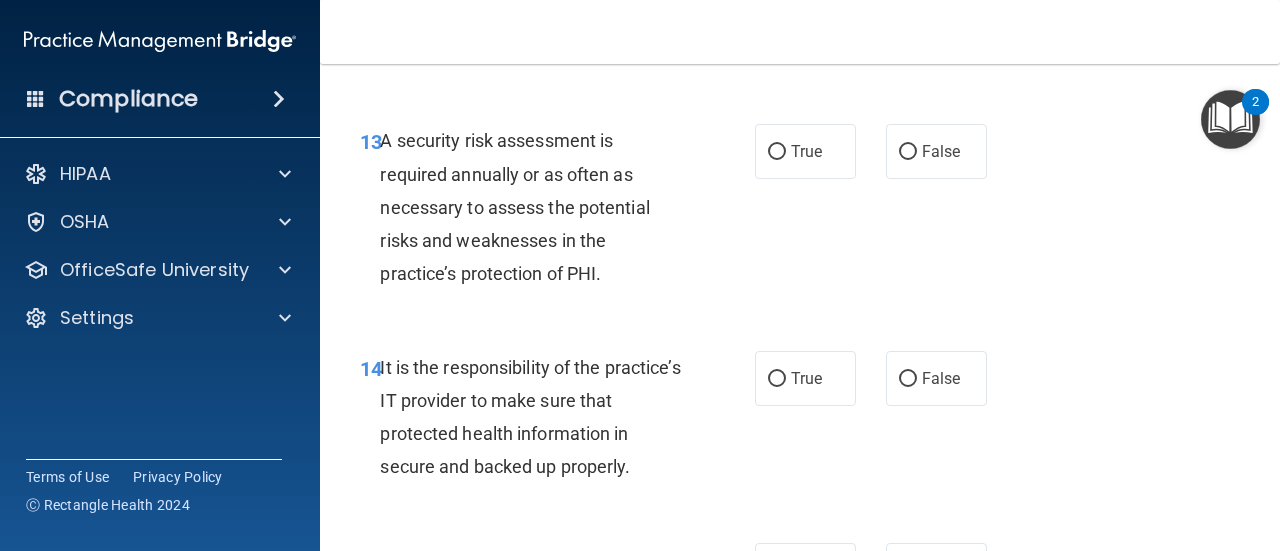 scroll, scrollTop: 3048, scrollLeft: 0, axis: vertical 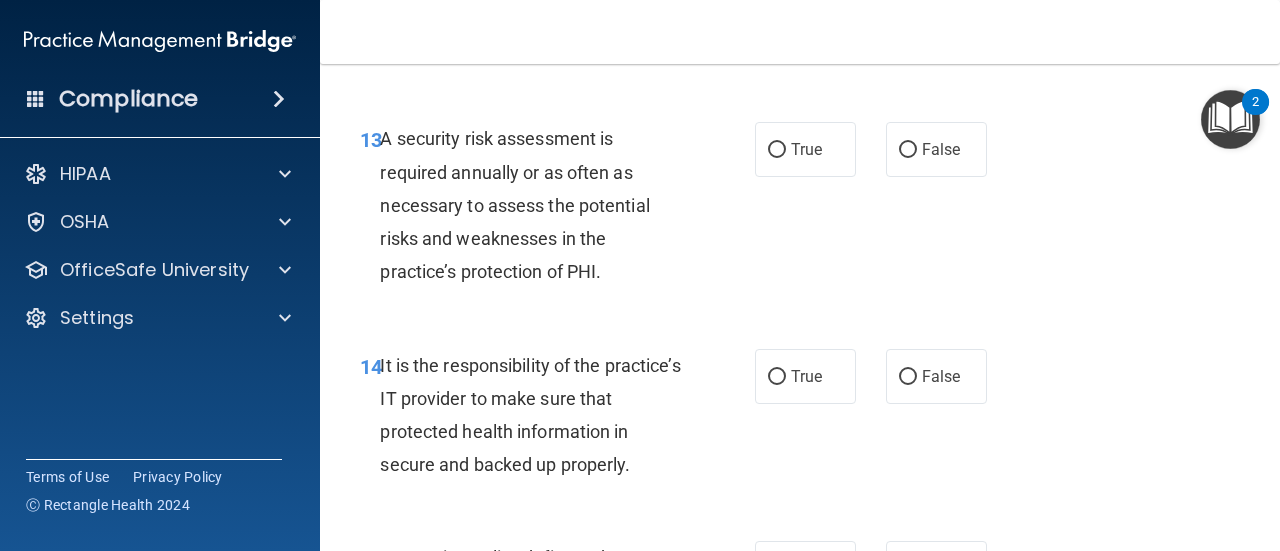 click on "A security risk assessment is required annually or as often as necessary to assess the potential risks and weaknesses in the practice’s protection of PHI." at bounding box center (514, 205) 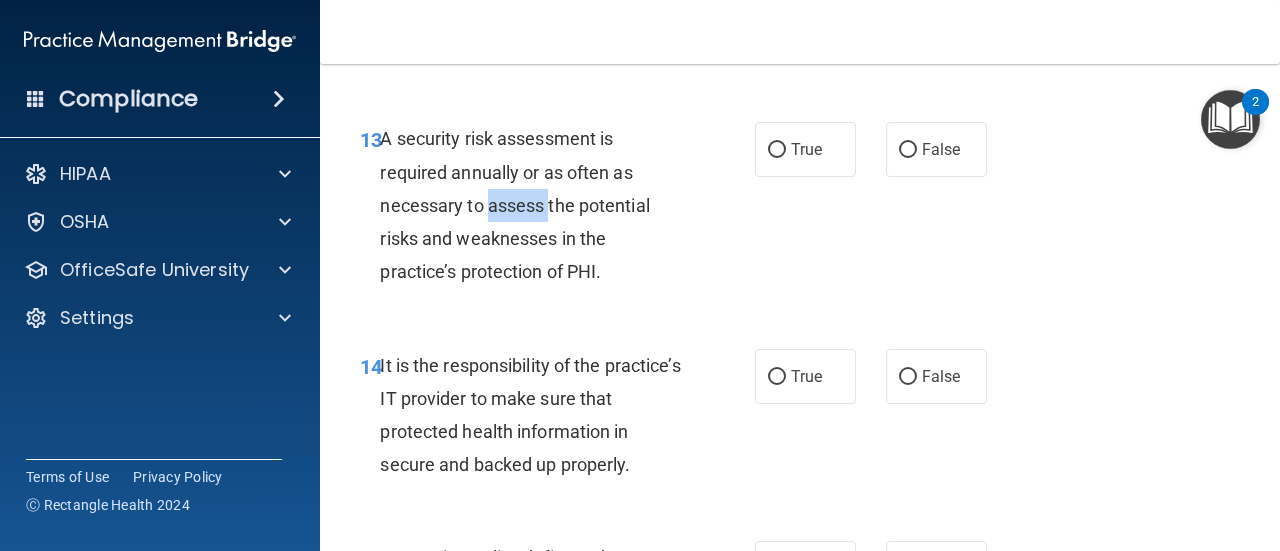 click on "A security risk assessment is required annually or as often as necessary to assess the potential risks and weaknesses in the practice’s protection of PHI." at bounding box center (514, 205) 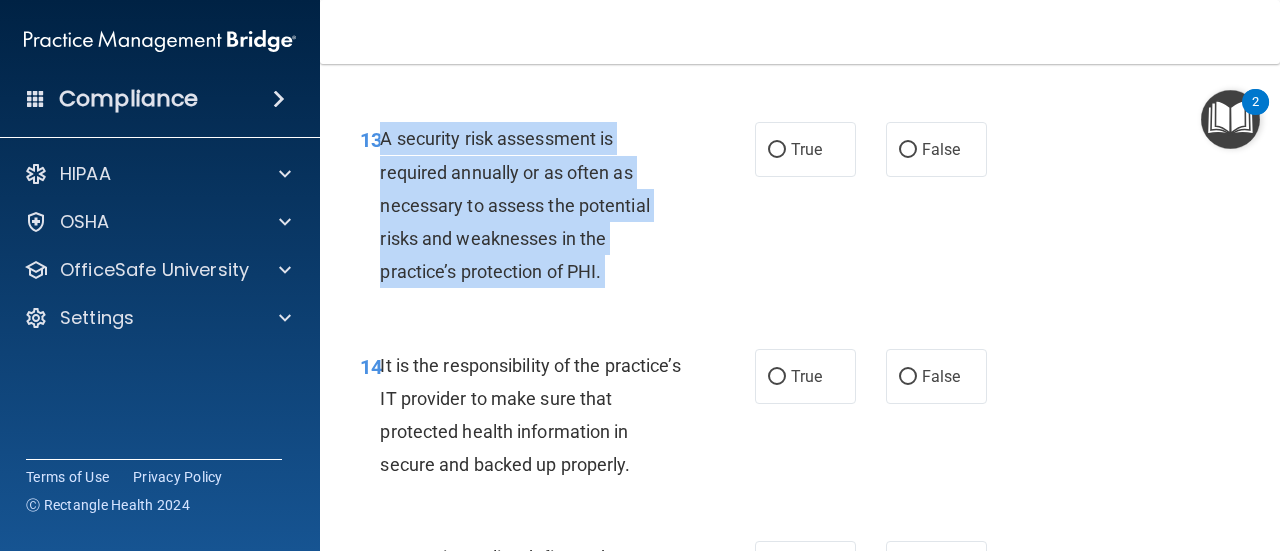 click on "A security risk assessment is required annually or as often as necessary to assess the potential risks and weaknesses in the practice’s protection of PHI." at bounding box center [514, 205] 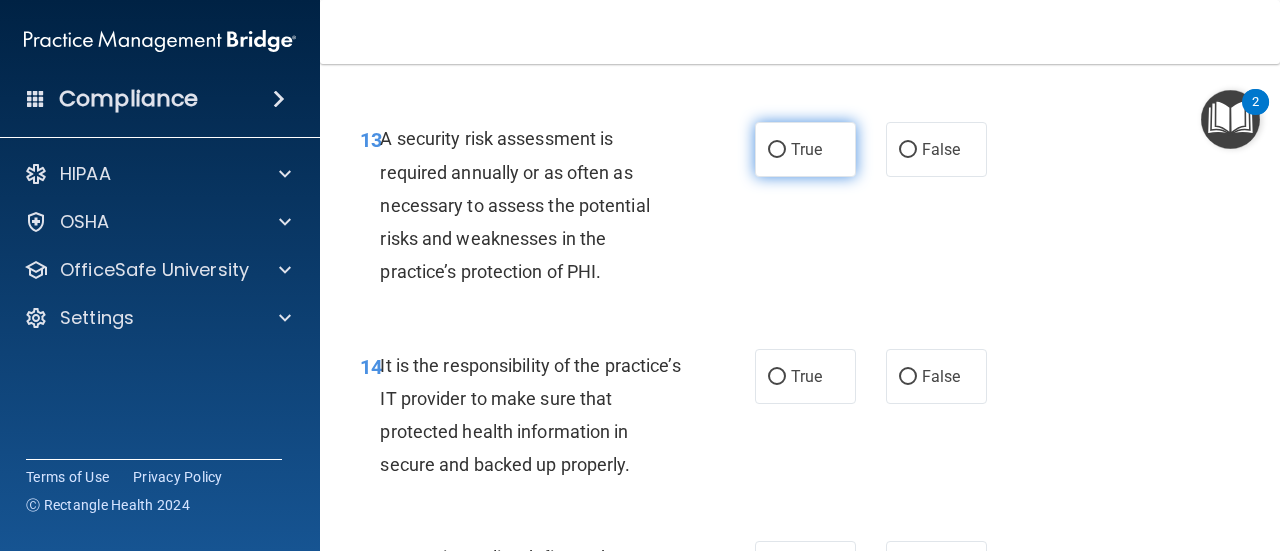 click on "True" at bounding box center (806, 149) 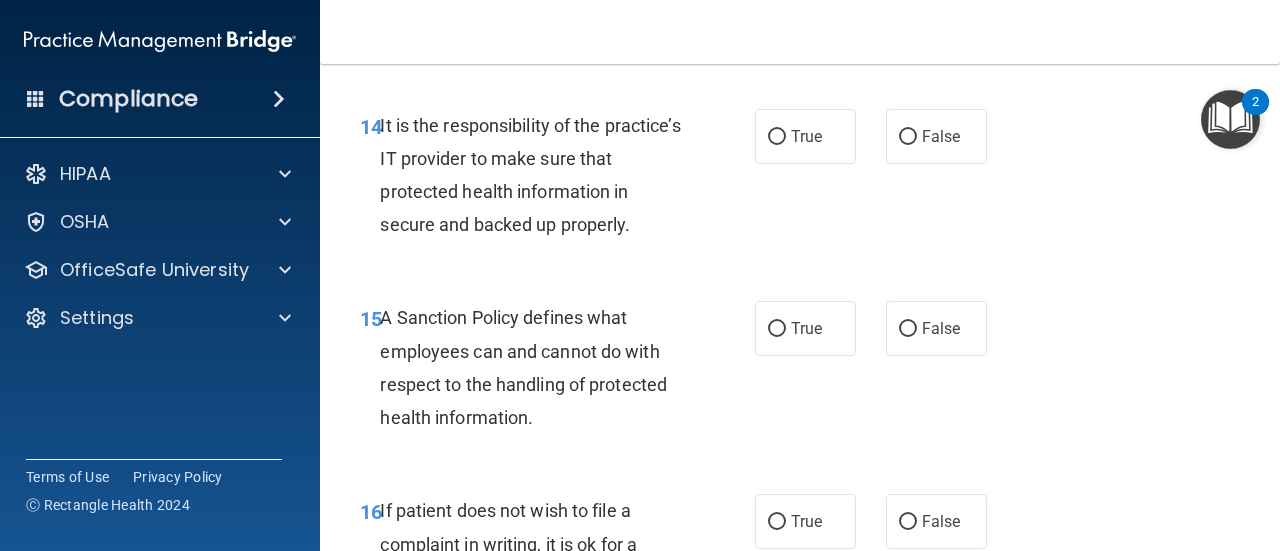 scroll, scrollTop: 3300, scrollLeft: 0, axis: vertical 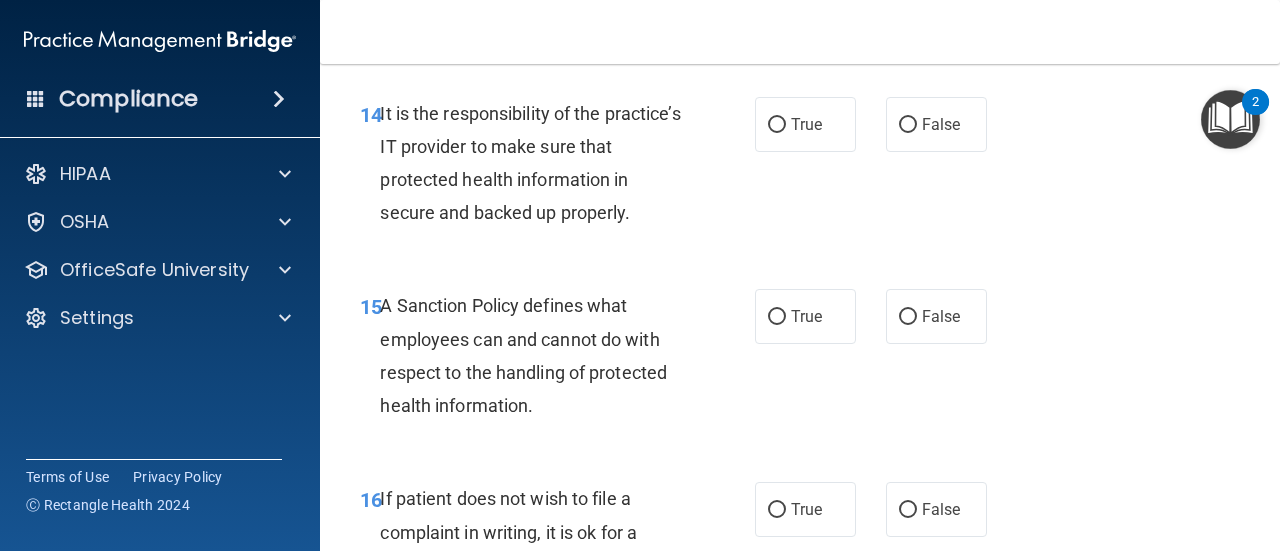 click on "It is the responsibility of the practice’s IT provider to make sure that protected health information in secure and backed up properly." at bounding box center [530, 163] 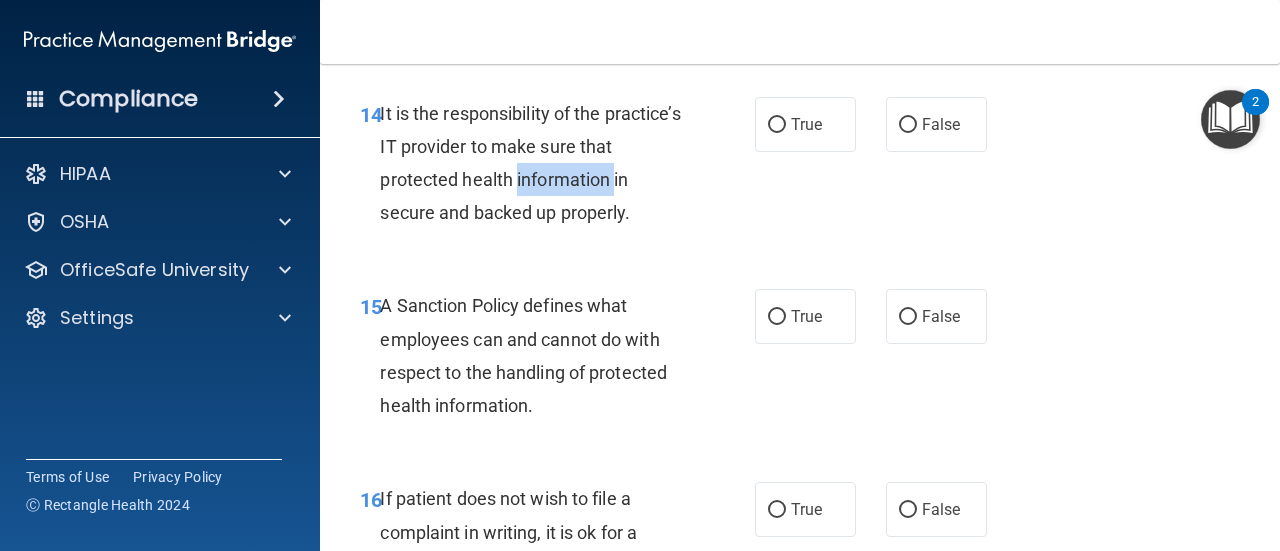 click on "It is the responsibility of the practice’s IT provider to make sure that protected health information in secure and backed up properly." at bounding box center (530, 163) 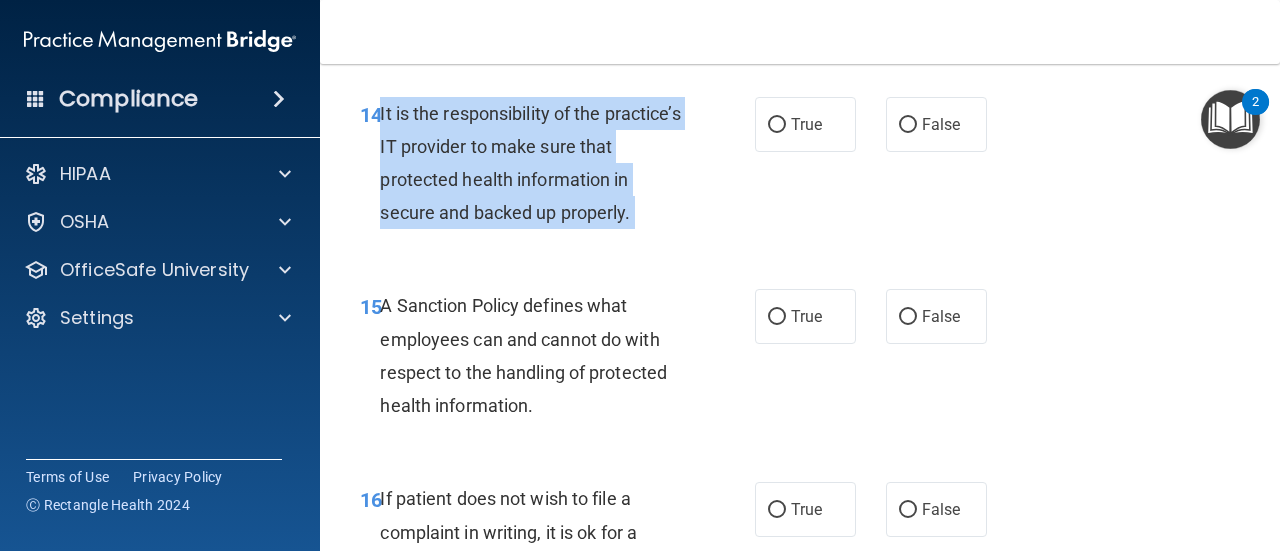 click on "It is the responsibility of the practice’s IT provider to make sure that protected health information in secure and backed up properly." at bounding box center (530, 163) 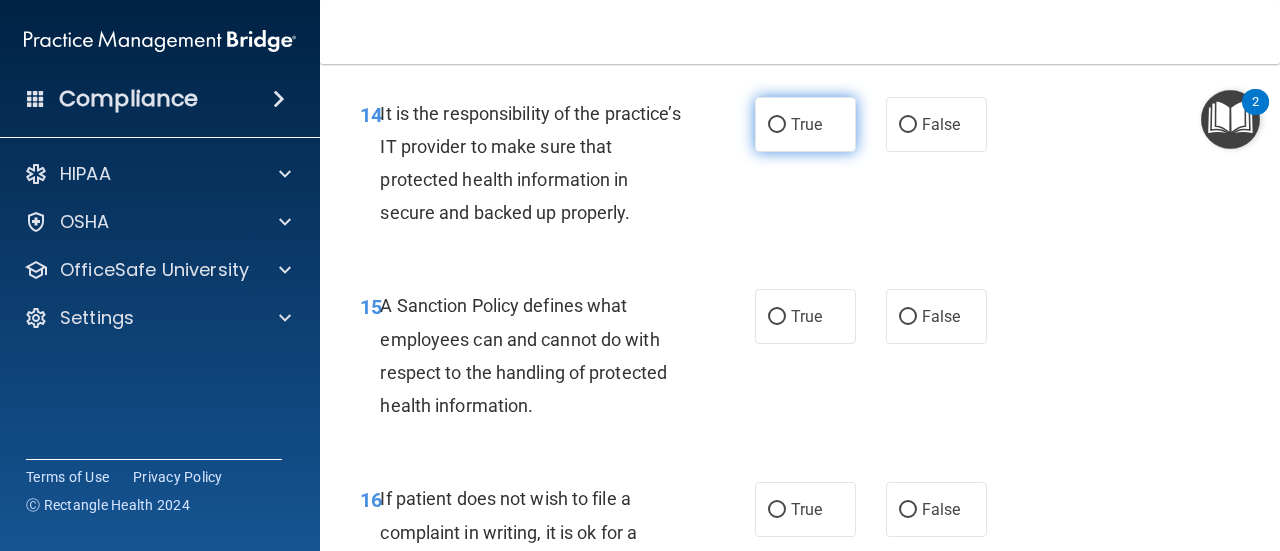 click on "True" at bounding box center (805, 124) 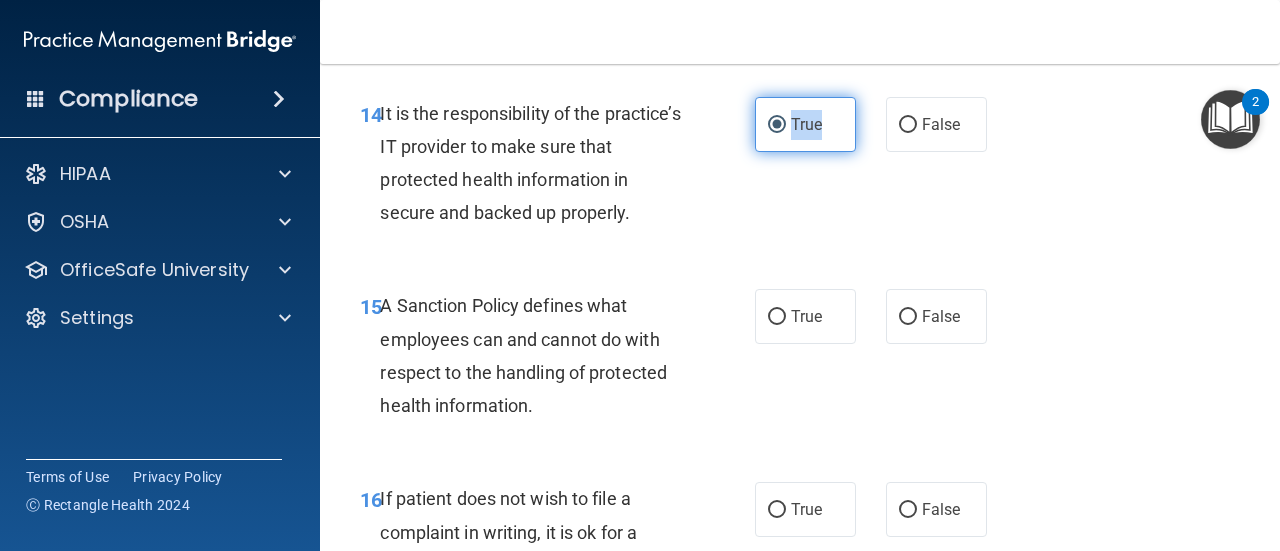 click on "True" at bounding box center (805, 124) 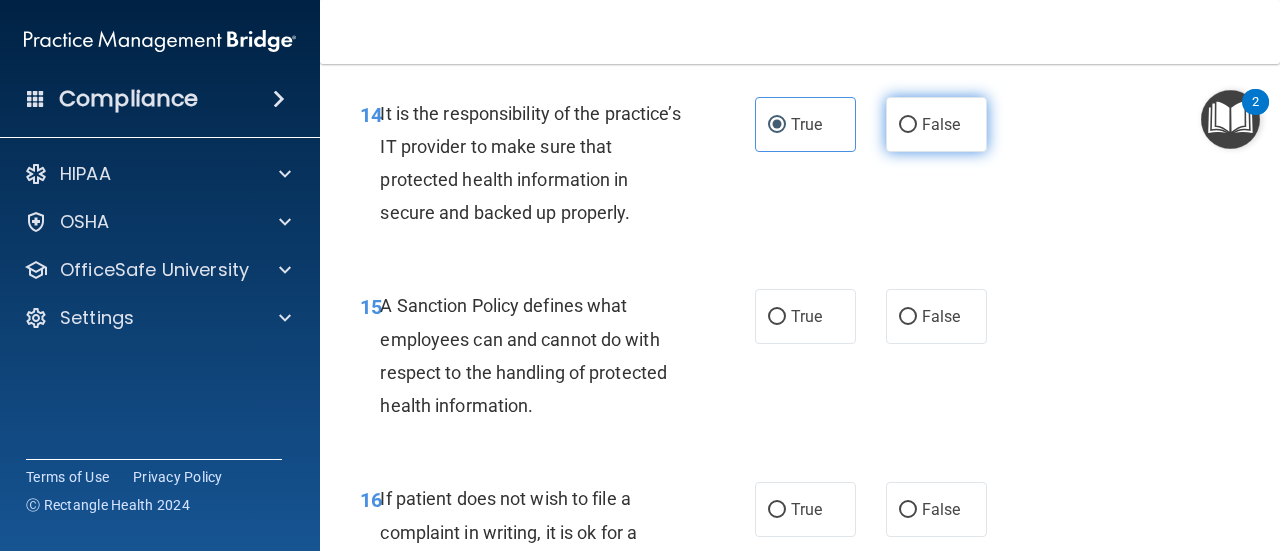 click on "False" at bounding box center [936, 124] 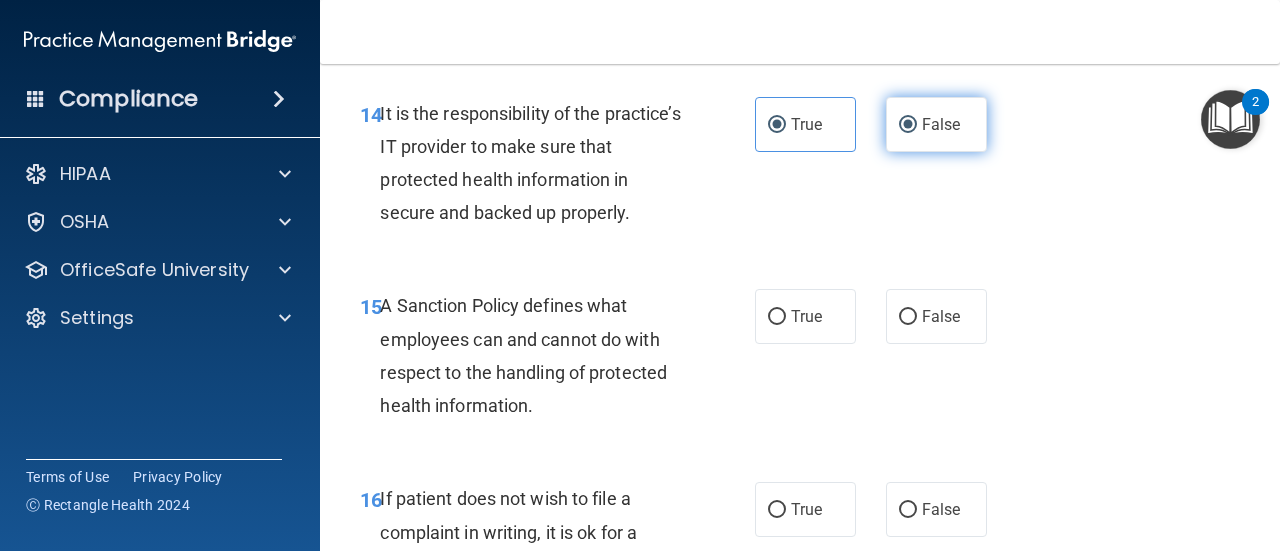 radio on "false" 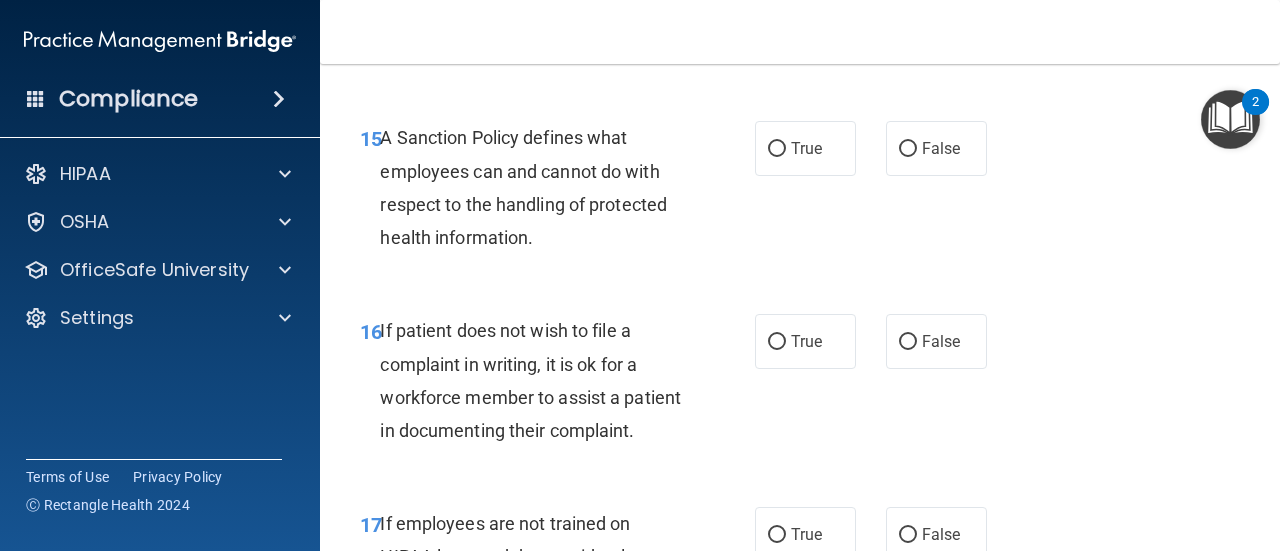 scroll, scrollTop: 3492, scrollLeft: 0, axis: vertical 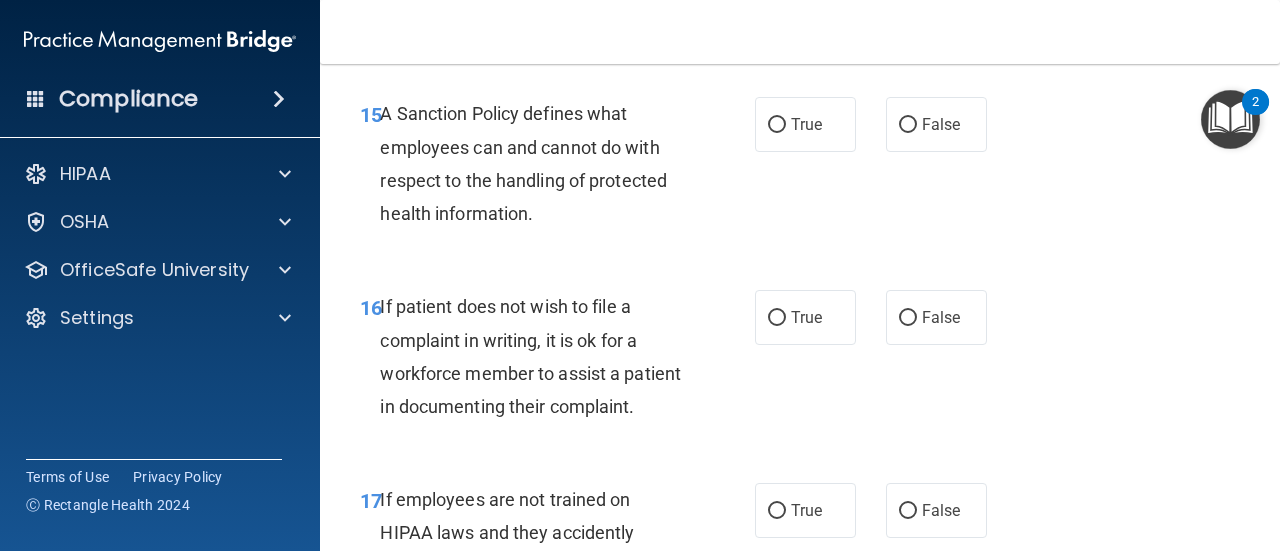 click on "A Sanction Policy defines what employees can and cannot do with respect to the handling of protected health information." at bounding box center [523, 163] 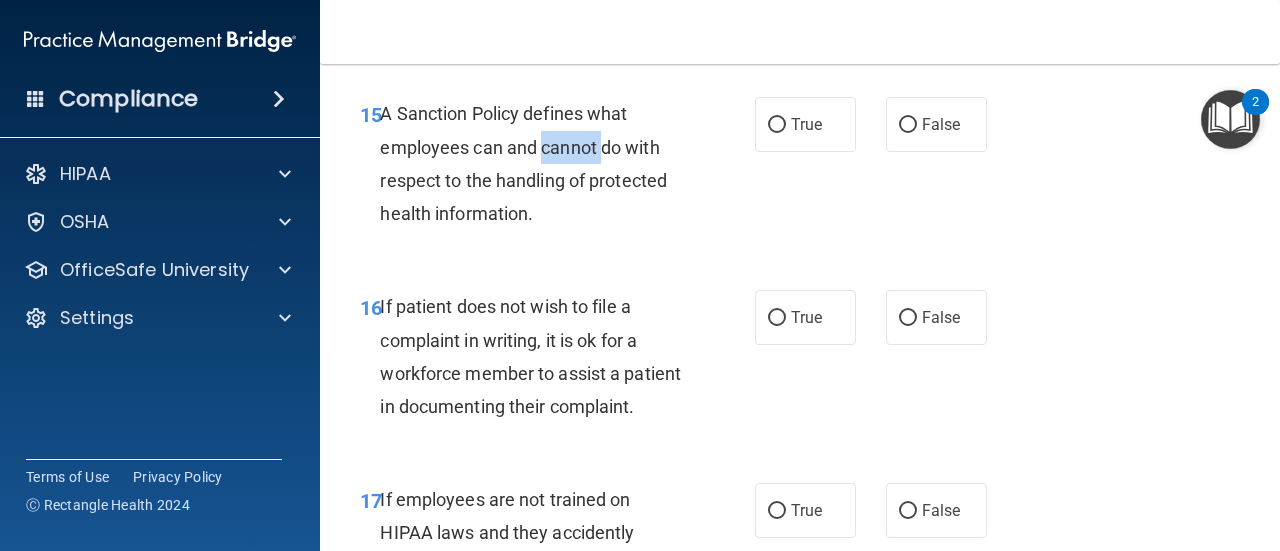 click on "A Sanction Policy defines what employees can and cannot do with respect to the handling of protected health information." at bounding box center (523, 163) 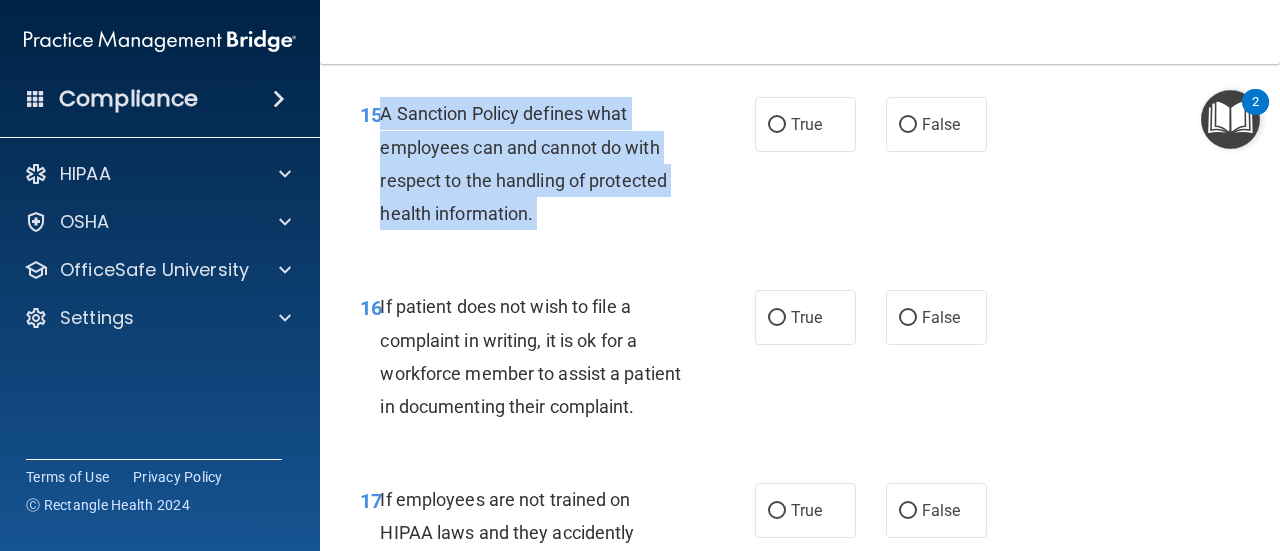 click on "A Sanction Policy defines what employees can and cannot do with respect to the handling of protected health information." at bounding box center [523, 163] 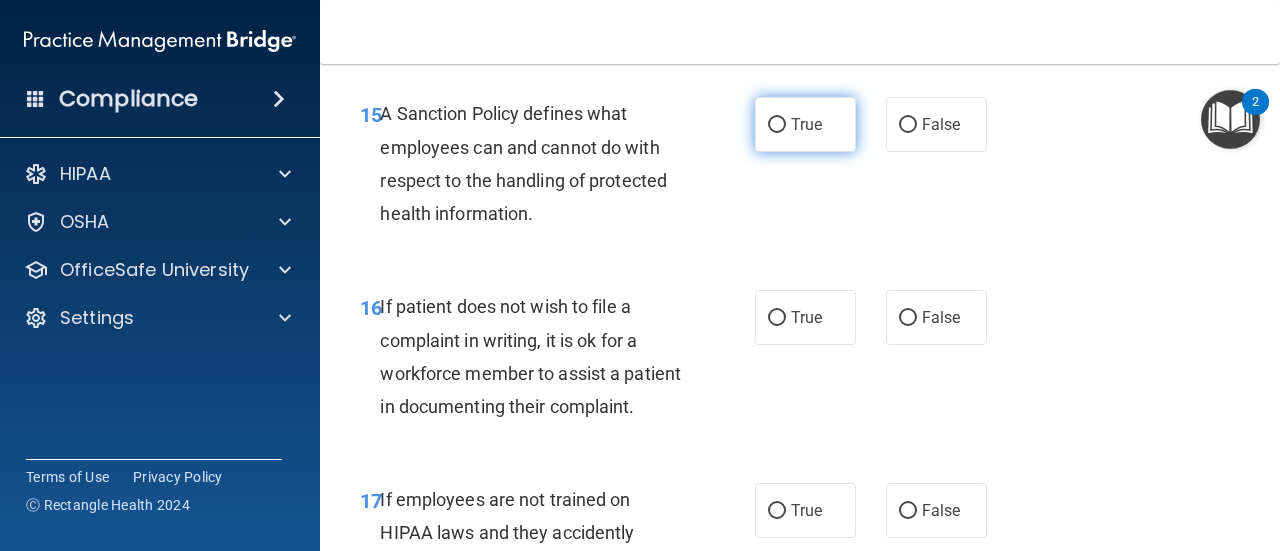 click on "True" at bounding box center [806, 124] 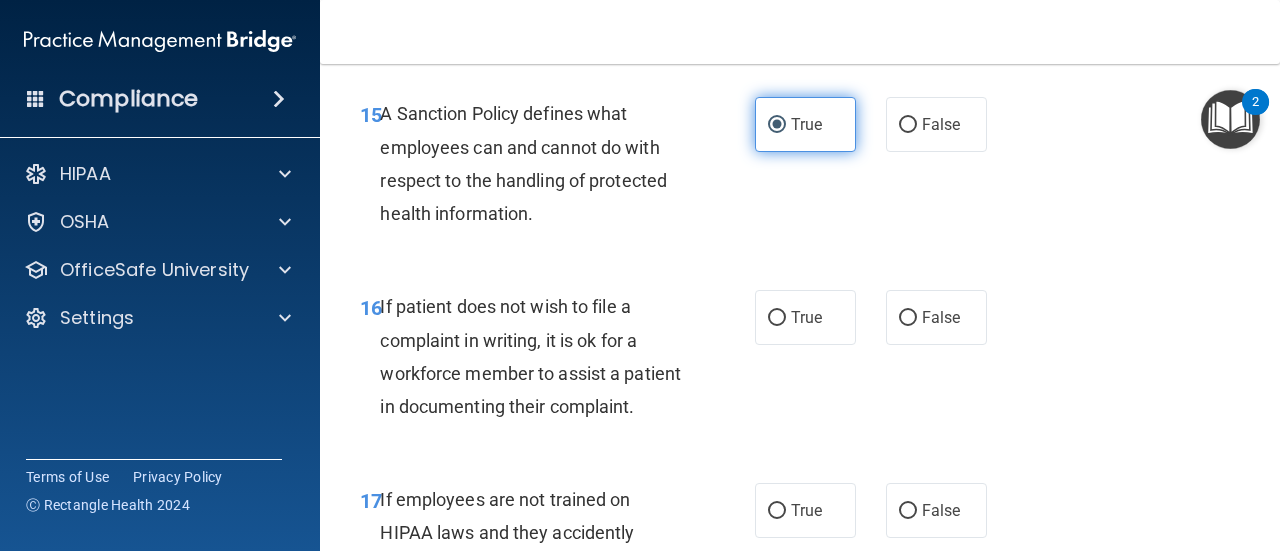 scroll, scrollTop: 3586, scrollLeft: 0, axis: vertical 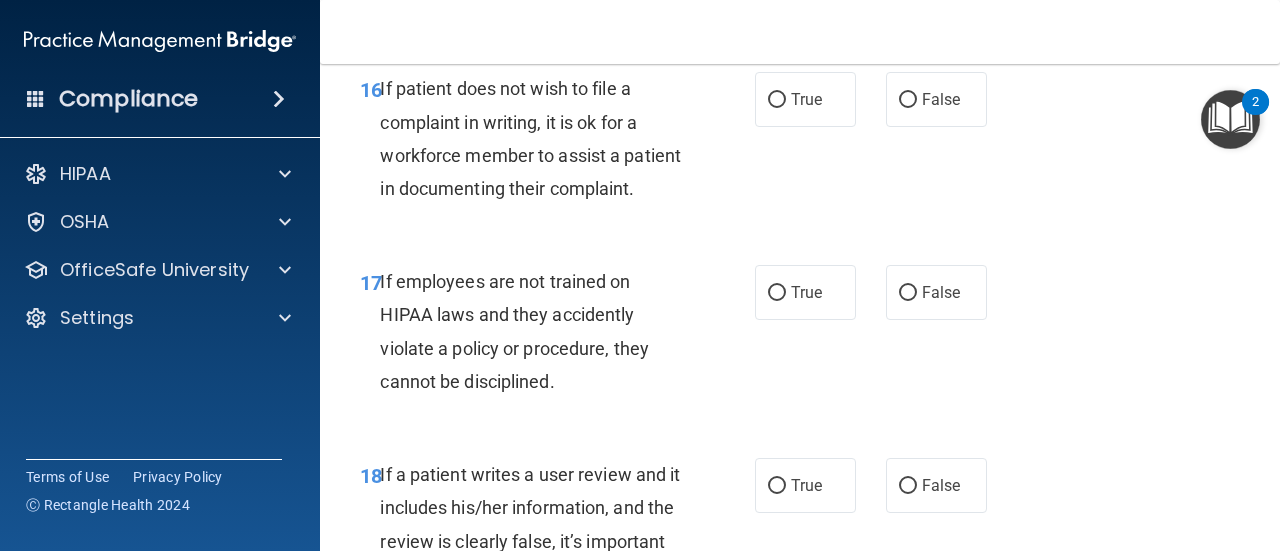click on "If patient does not wish to file a complaint in writing, it is ok for a workforce member to assist a patient in documenting their complaint." at bounding box center [530, 138] 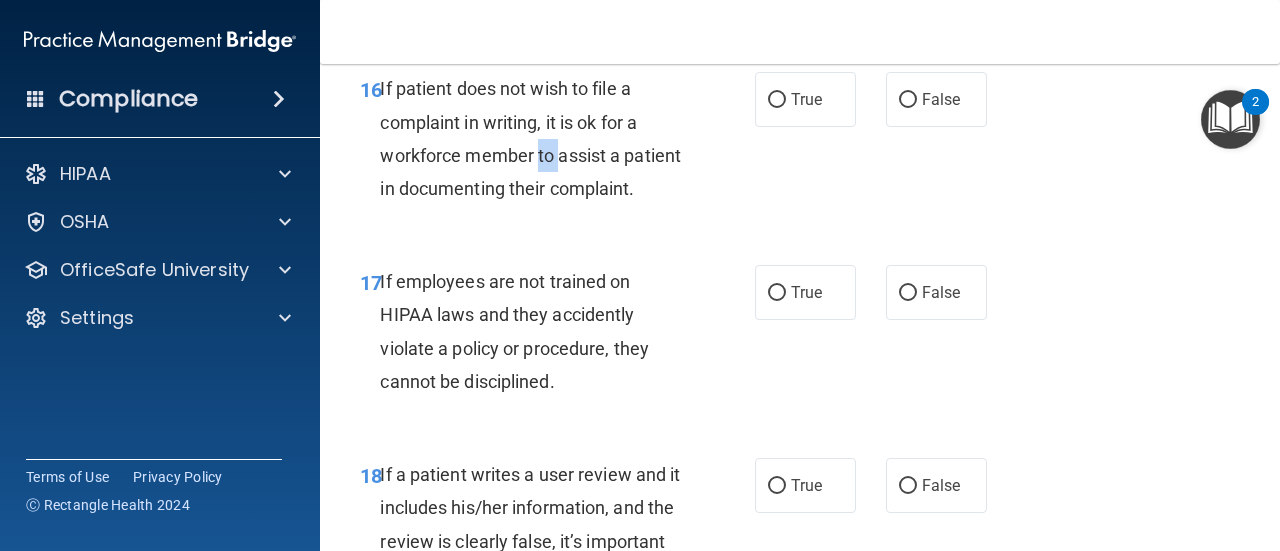 click on "If patient does not wish to file a complaint in writing, it is ok for a workforce member to assist a patient in documenting their complaint." at bounding box center (530, 138) 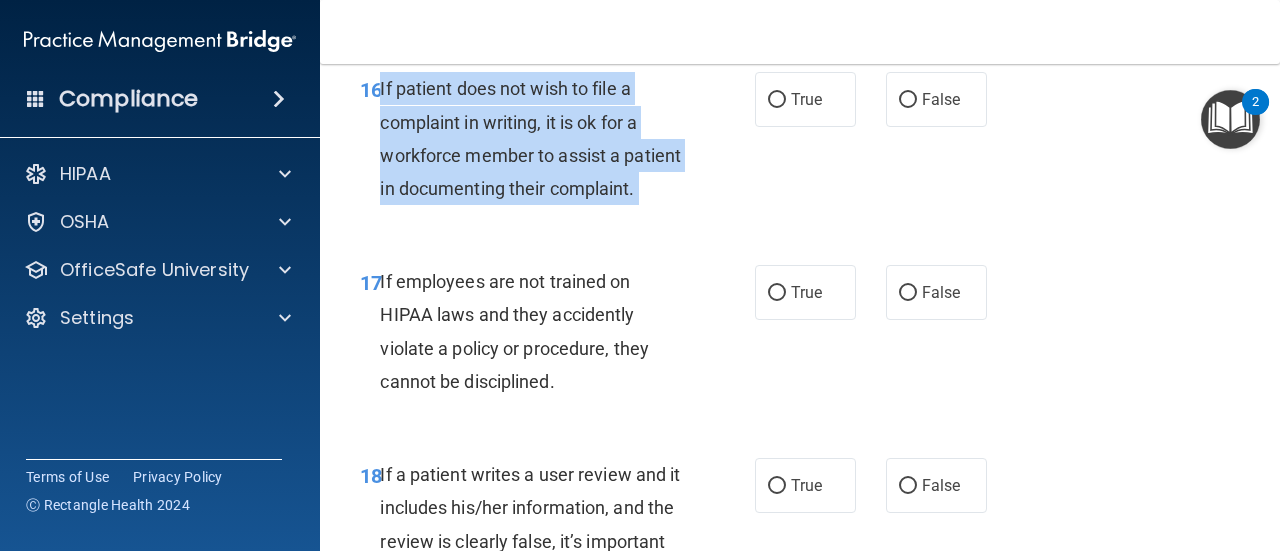 click on "If patient does not wish to file a complaint in writing, it is ok for a workforce member to assist a patient in documenting their complaint." at bounding box center [530, 138] 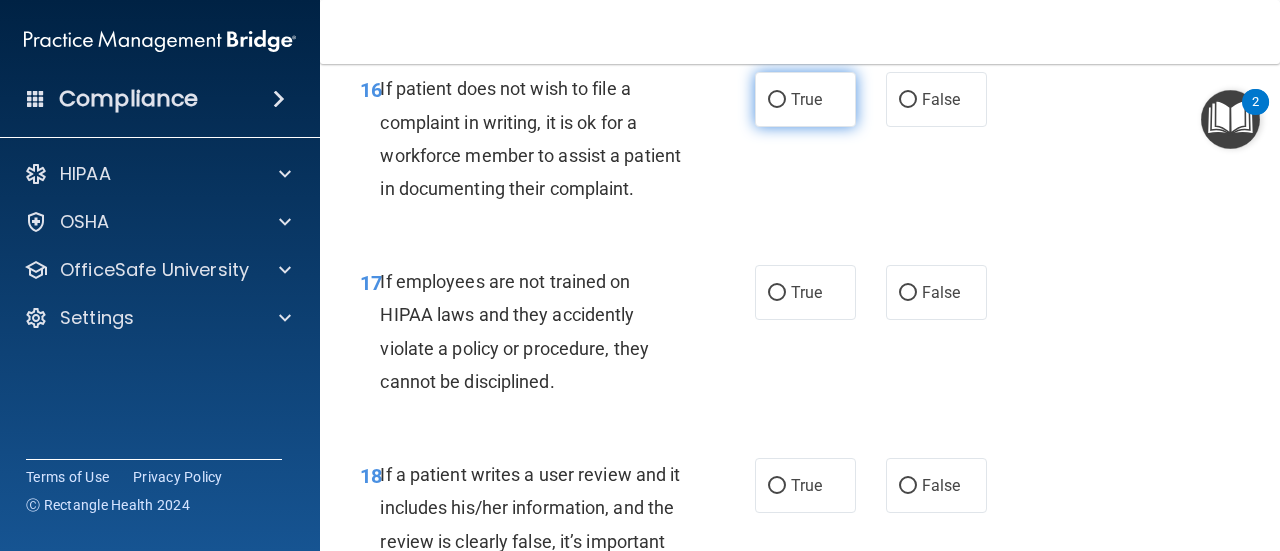 click on "True" at bounding box center [806, 99] 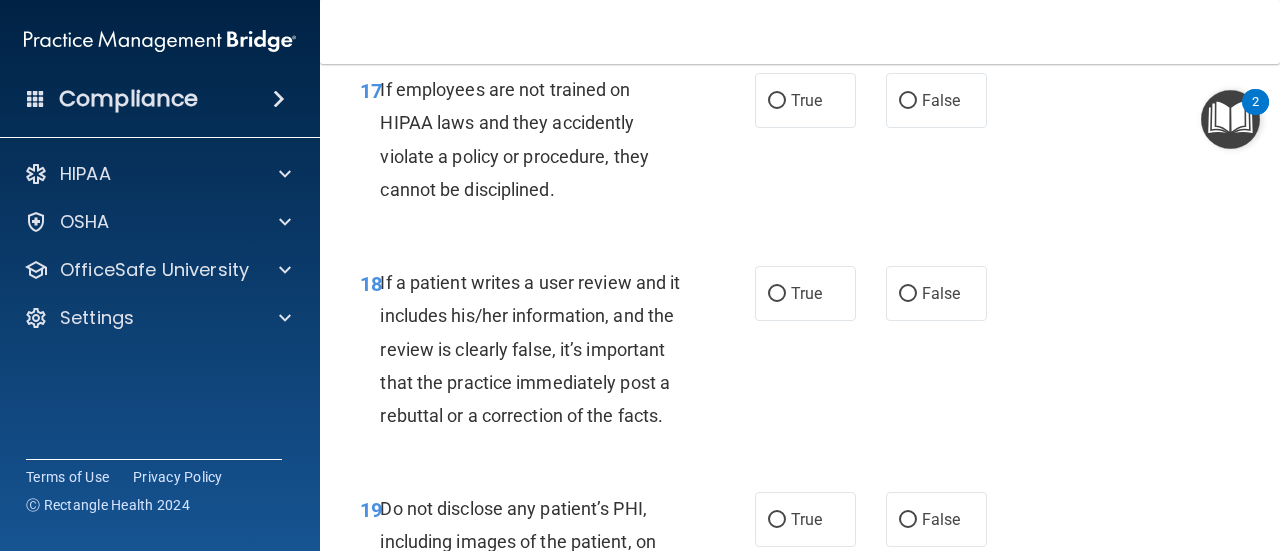 scroll, scrollTop: 3932, scrollLeft: 0, axis: vertical 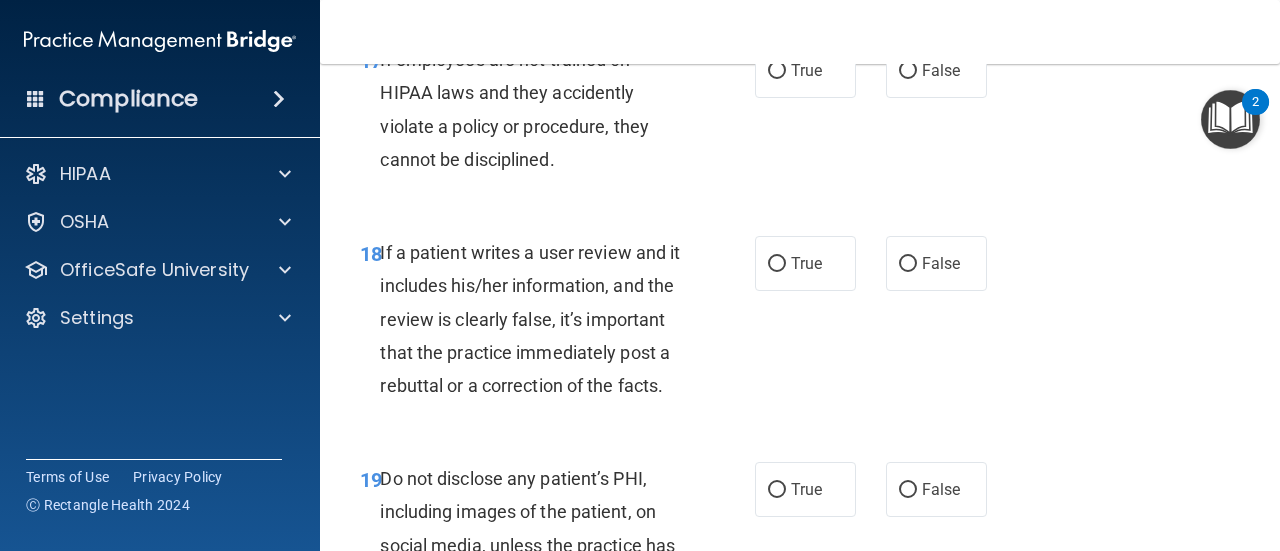 click on "If employees are not trained on HIPAA laws and they accidently violate a policy or procedure, they cannot be disciplined." at bounding box center (514, 109) 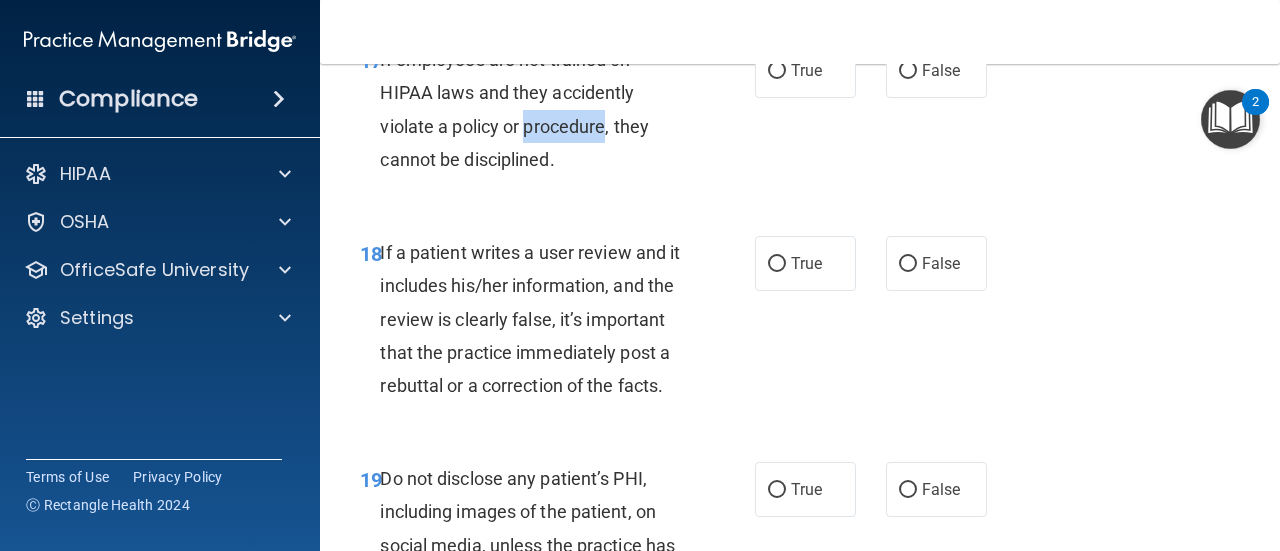 click on "If employees are not trained on HIPAA laws and they accidently violate a policy or procedure, they cannot be disciplined." at bounding box center [514, 109] 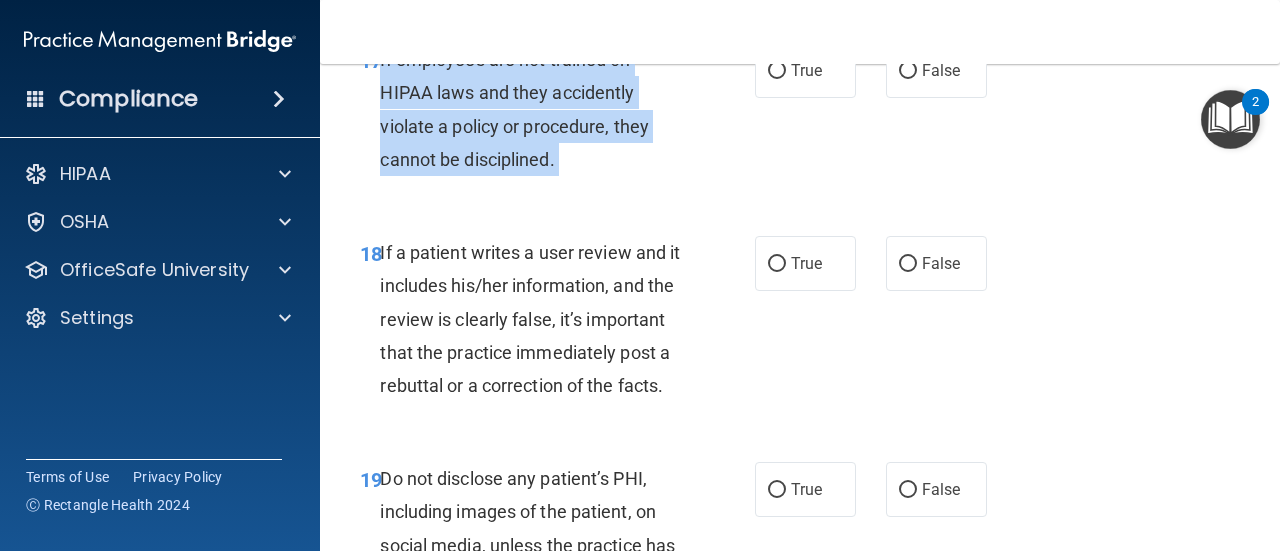 click on "If employees are not trained on HIPAA laws and they accidently violate a policy or procedure, they cannot be disciplined." at bounding box center (514, 109) 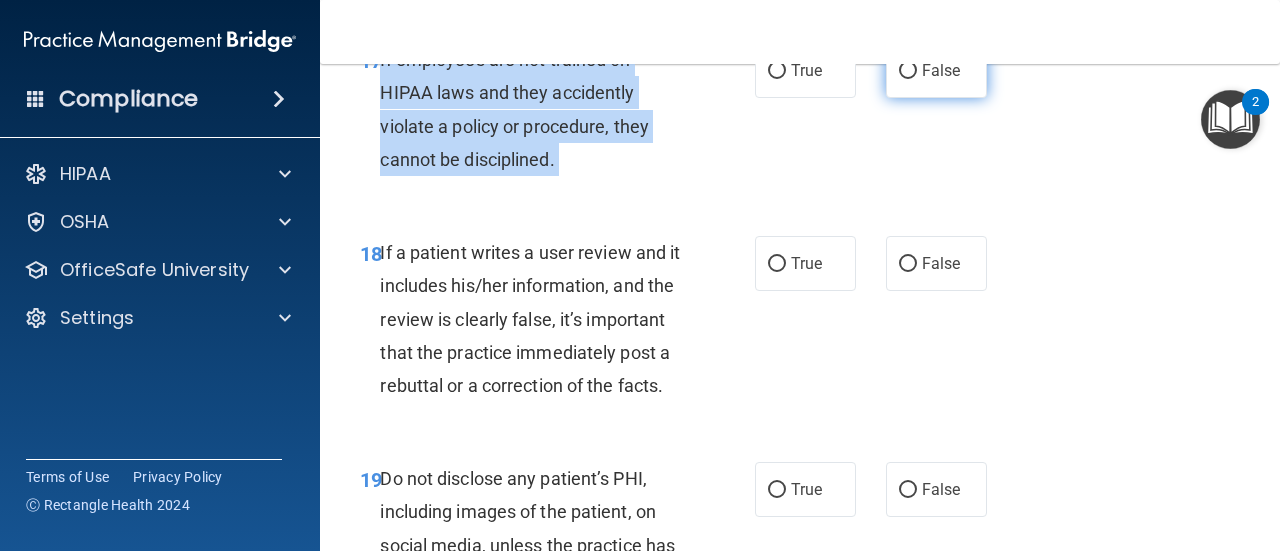 click on "False" at bounding box center [908, 71] 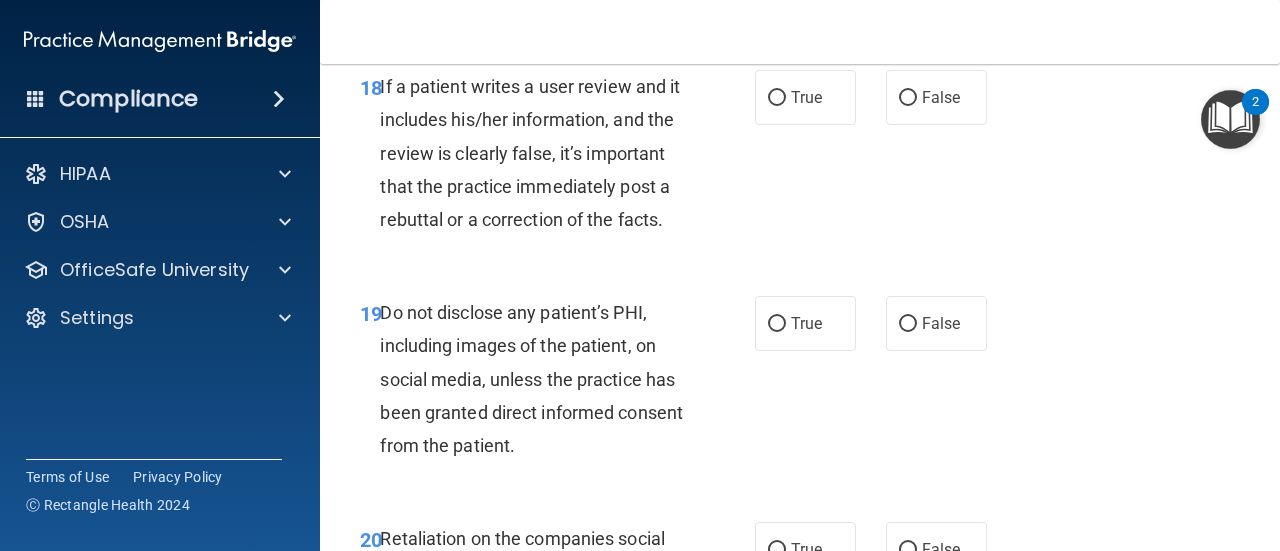scroll, scrollTop: 4132, scrollLeft: 0, axis: vertical 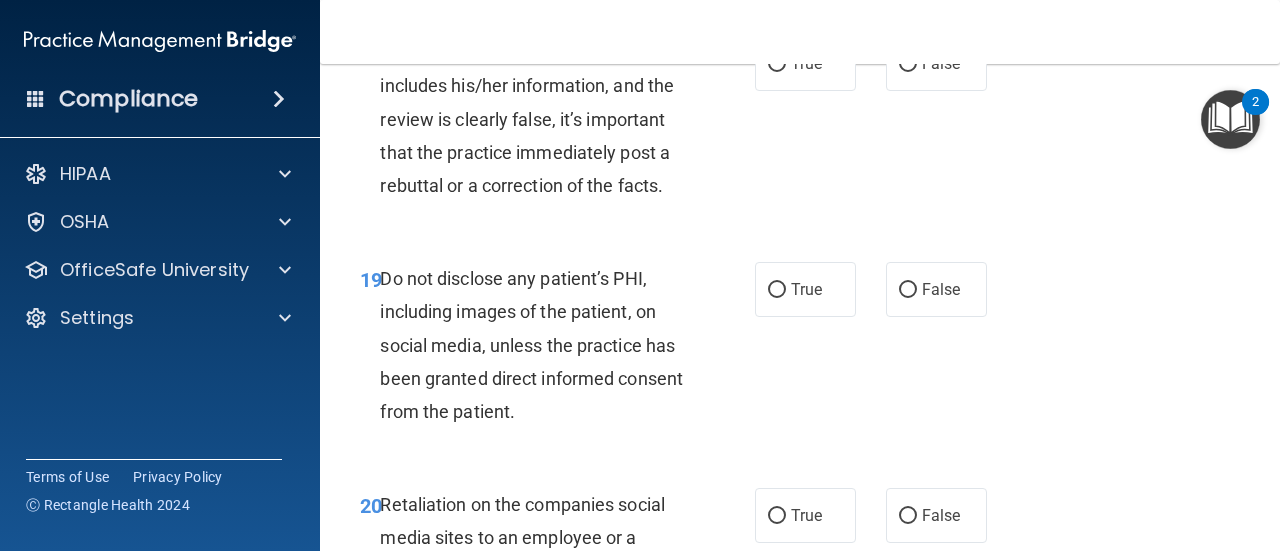 click on "If a patient writes a user review and it includes his/her information, and the review is clearly false, it’s important that the practice immediately post a rebuttal or a correction of the facts." at bounding box center [530, 119] 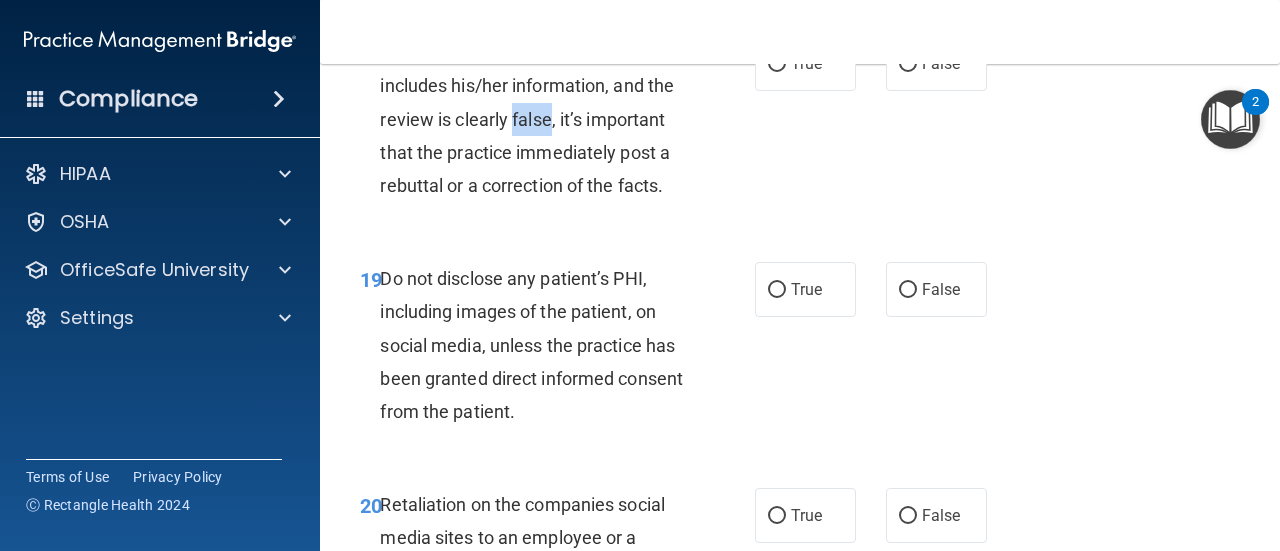 click on "If a patient writes a user review and it includes his/her information, and the review is clearly false, it’s important that the practice immediately post a rebuttal or a correction of the facts." at bounding box center [530, 119] 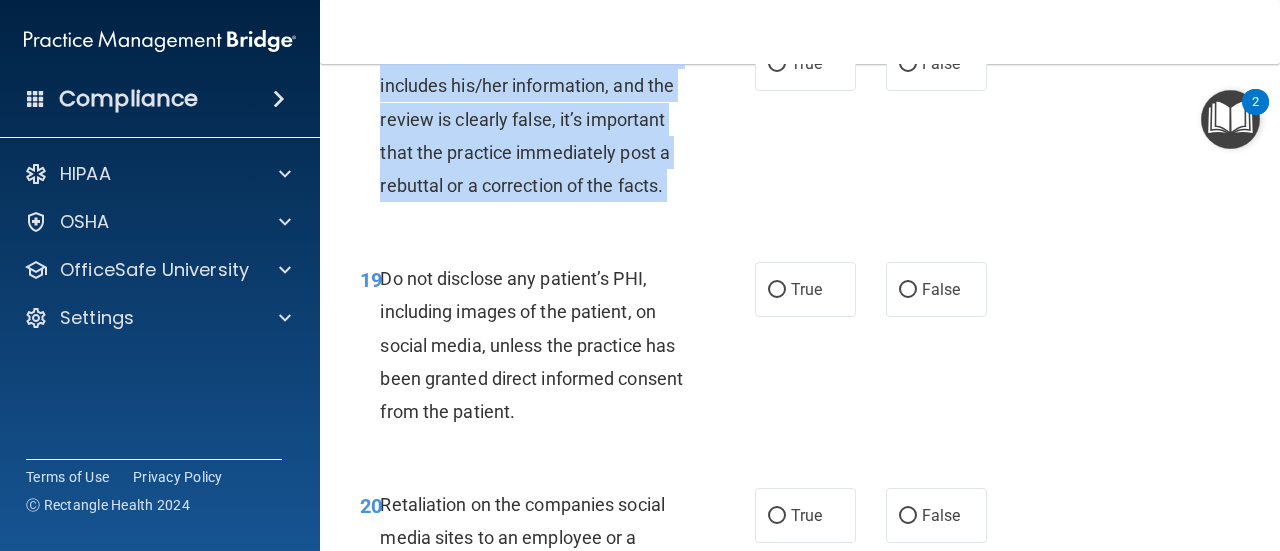 click on "If a patient writes a user review and it includes his/her information, and the review is clearly false, it’s important that the practice immediately post a rebuttal or a correction of the facts." at bounding box center [530, 119] 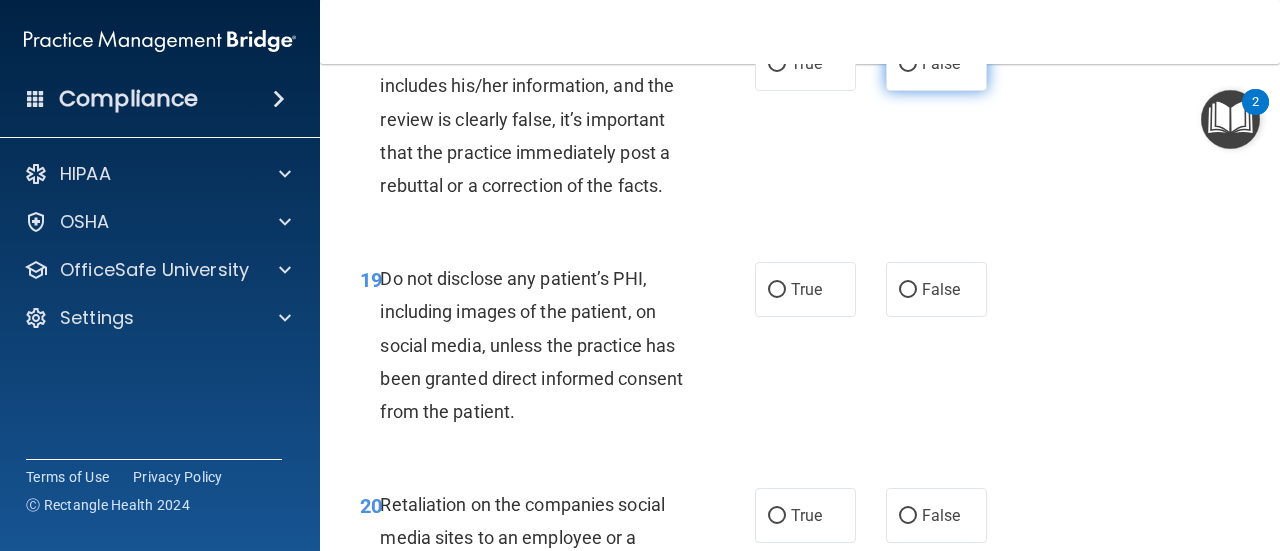click on "False" at bounding box center [941, 63] 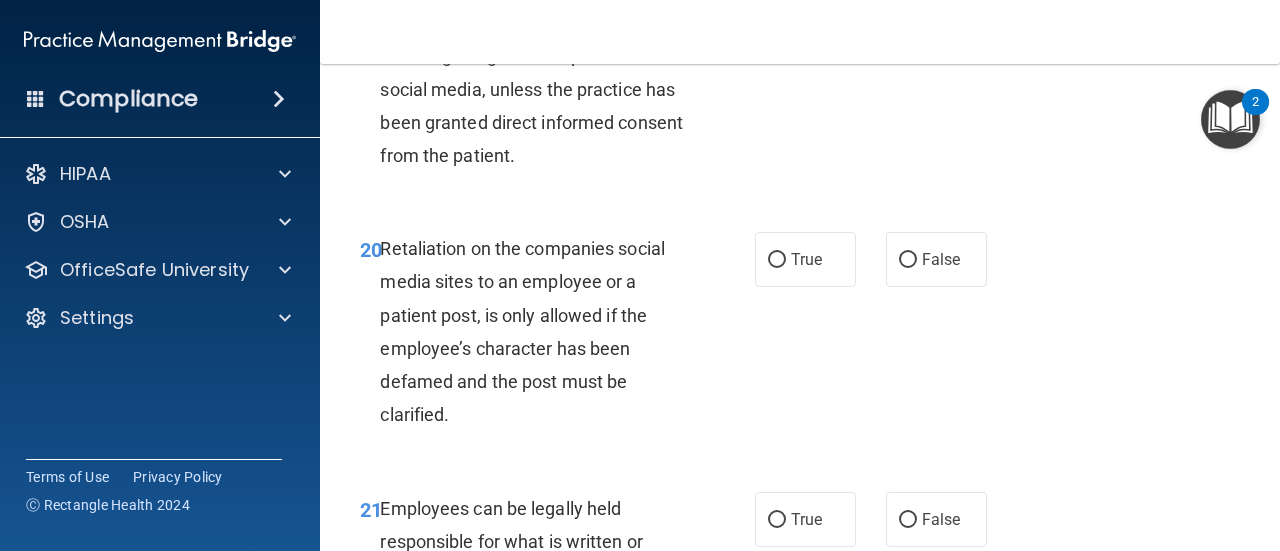 scroll, scrollTop: 4390, scrollLeft: 0, axis: vertical 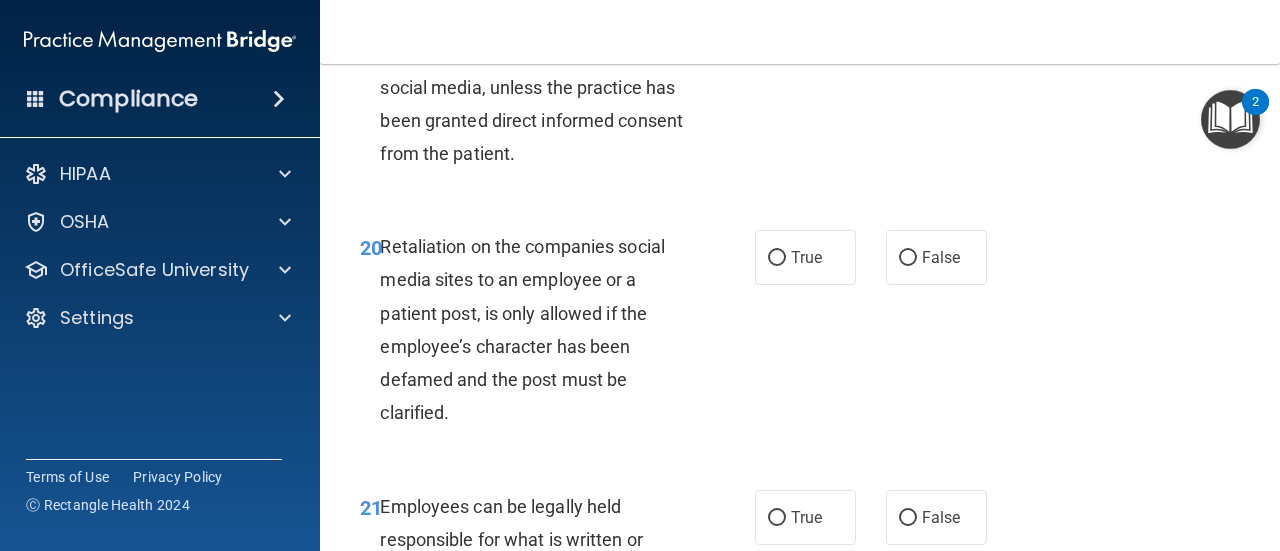 click on "Do not disclose any patient’s PHI, including images of the patient, on social media, unless the practice has been granted direct informed consent from the patient." at bounding box center (531, 87) 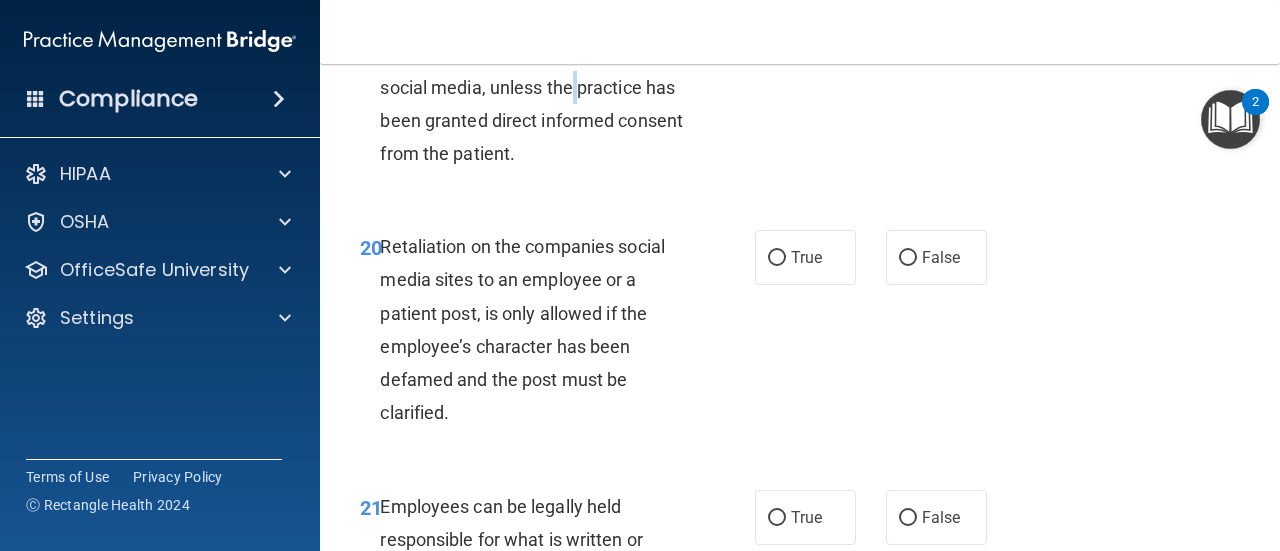 click on "Do not disclose any patient’s PHI, including images of the patient, on social media, unless the practice has been granted direct informed consent from the patient." at bounding box center (531, 87) 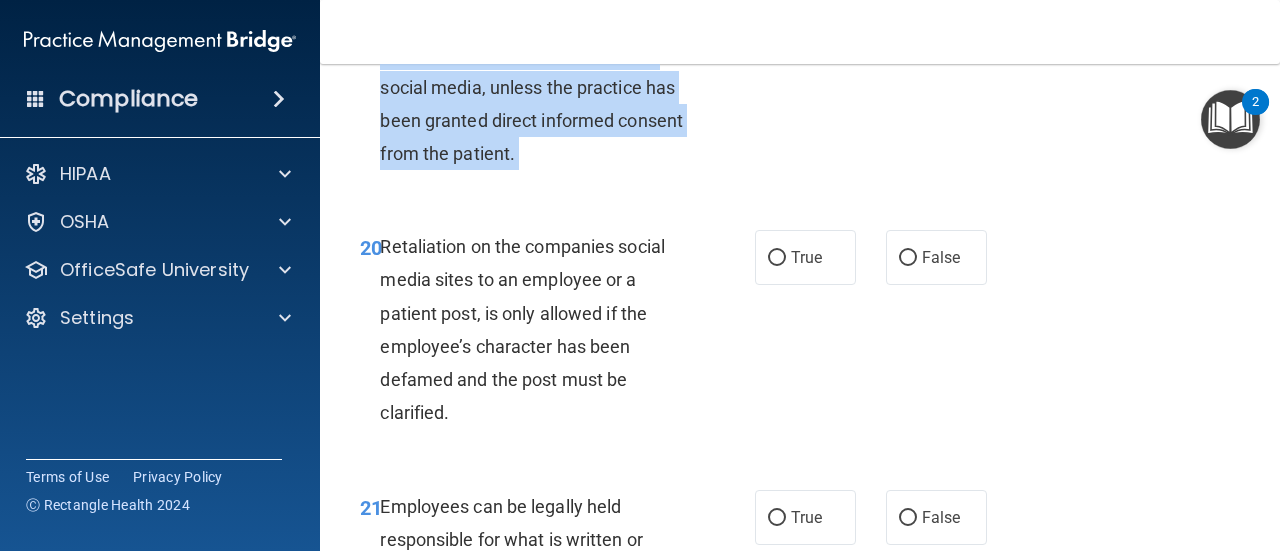 click on "Do not disclose any patient’s PHI, including images of the patient, on social media, unless the practice has been granted direct informed consent from the patient." at bounding box center [531, 87] 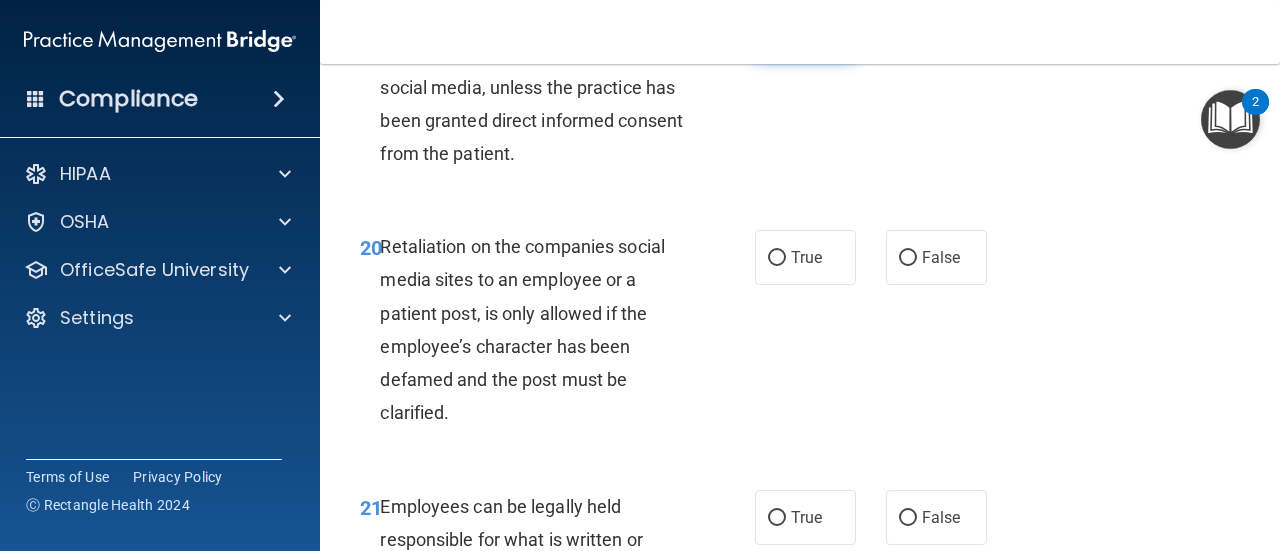 click on "True" at bounding box center (806, 31) 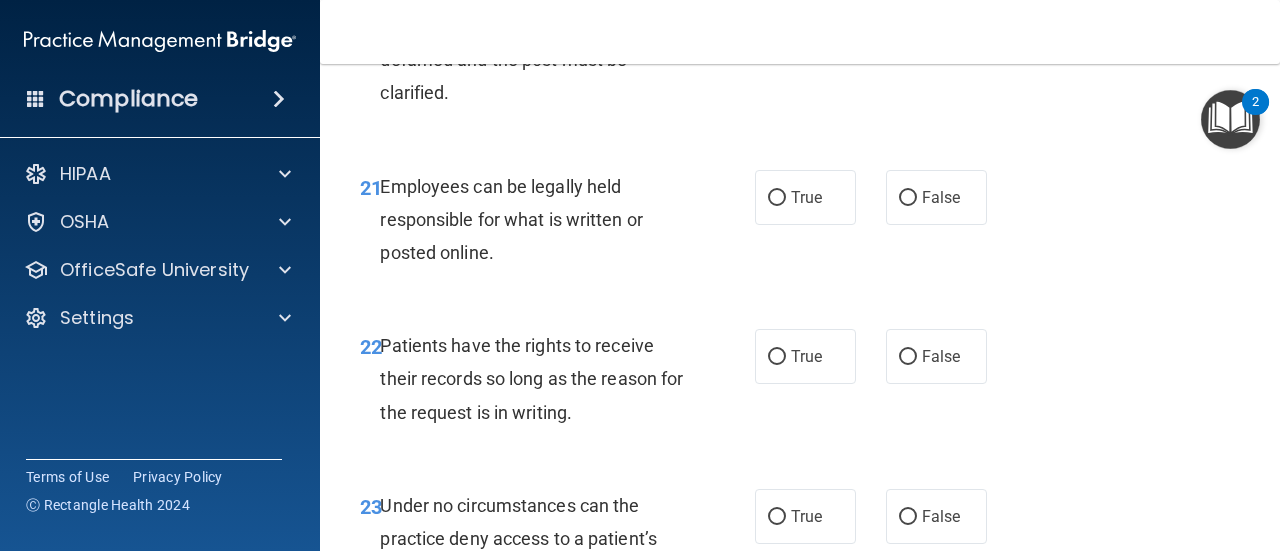 scroll, scrollTop: 4590, scrollLeft: 0, axis: vertical 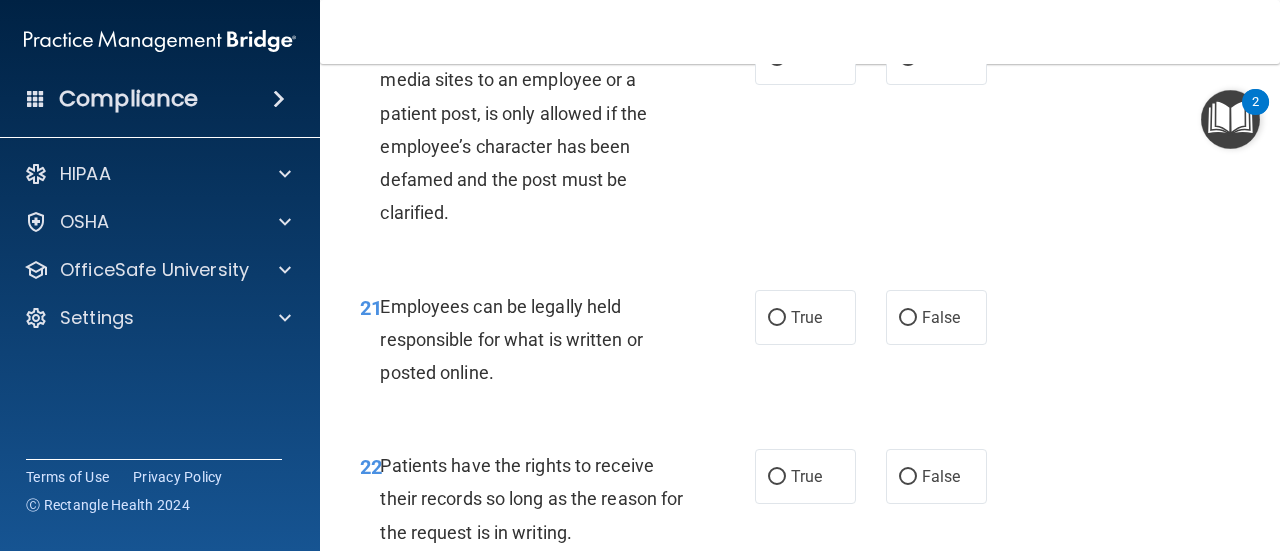 click on "Retaliation on the companies social media sites to an employee or a patient post, is only allowed if the employee’s character has been defamed and the post must be clarified." at bounding box center (522, 129) 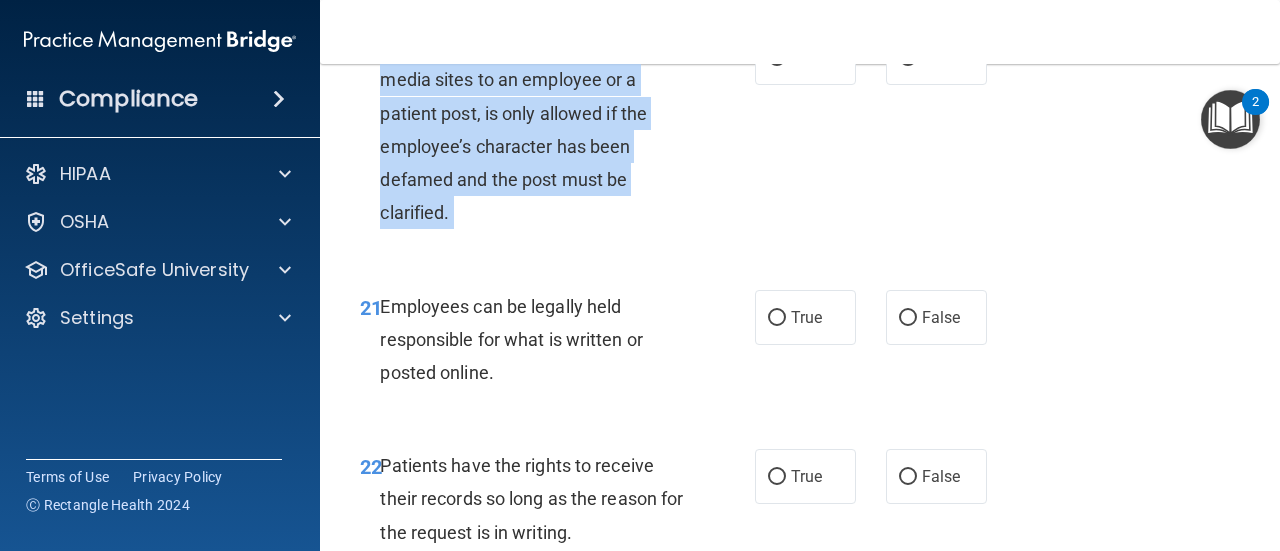 click on "Retaliation on the companies social media sites to an employee or a patient post, is only allowed if the employee’s character has been defamed and the post must be clarified." at bounding box center (522, 129) 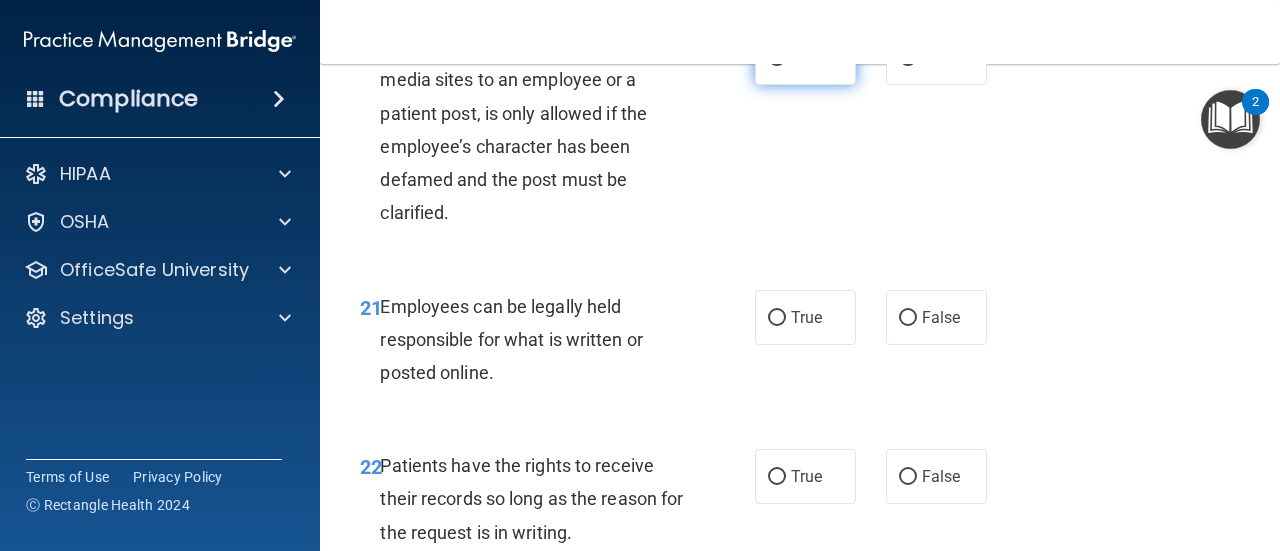 click on "True" at bounding box center [805, 57] 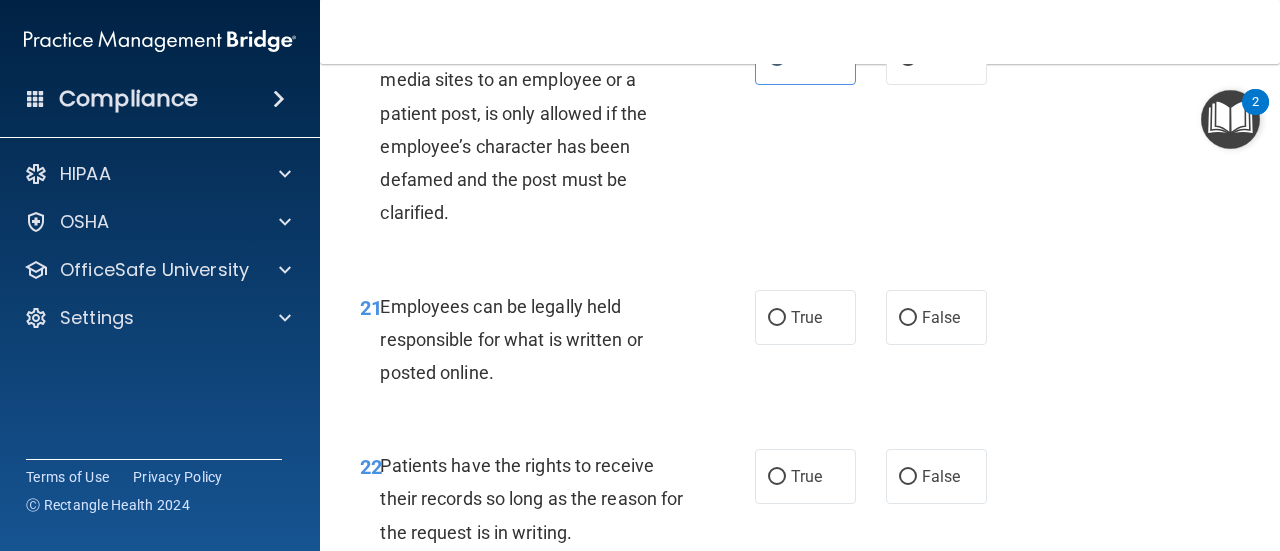 scroll, scrollTop: 4776, scrollLeft: 0, axis: vertical 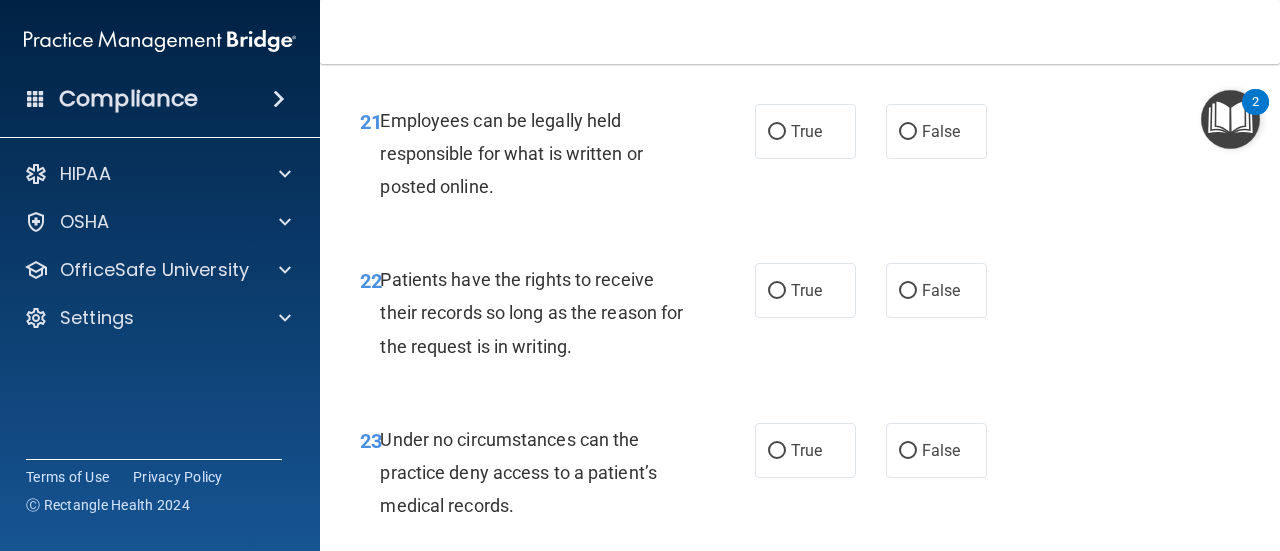 click on "Employees can be legally held responsible for what is written or posted online." at bounding box center (511, 153) 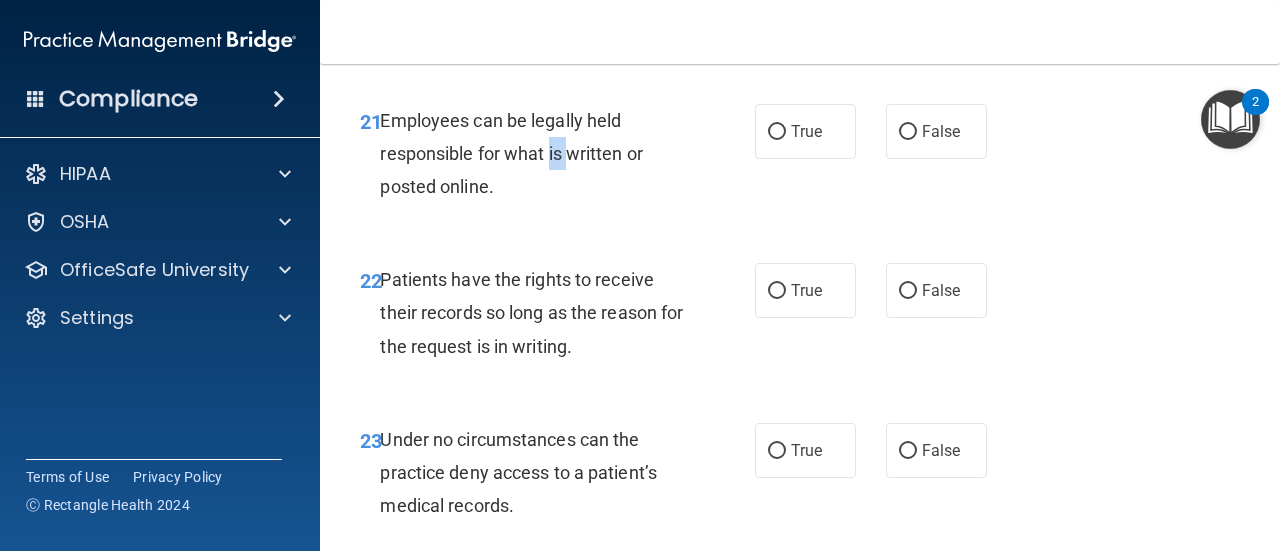 click on "Employees can be legally held responsible for what is written or posted online." at bounding box center (511, 153) 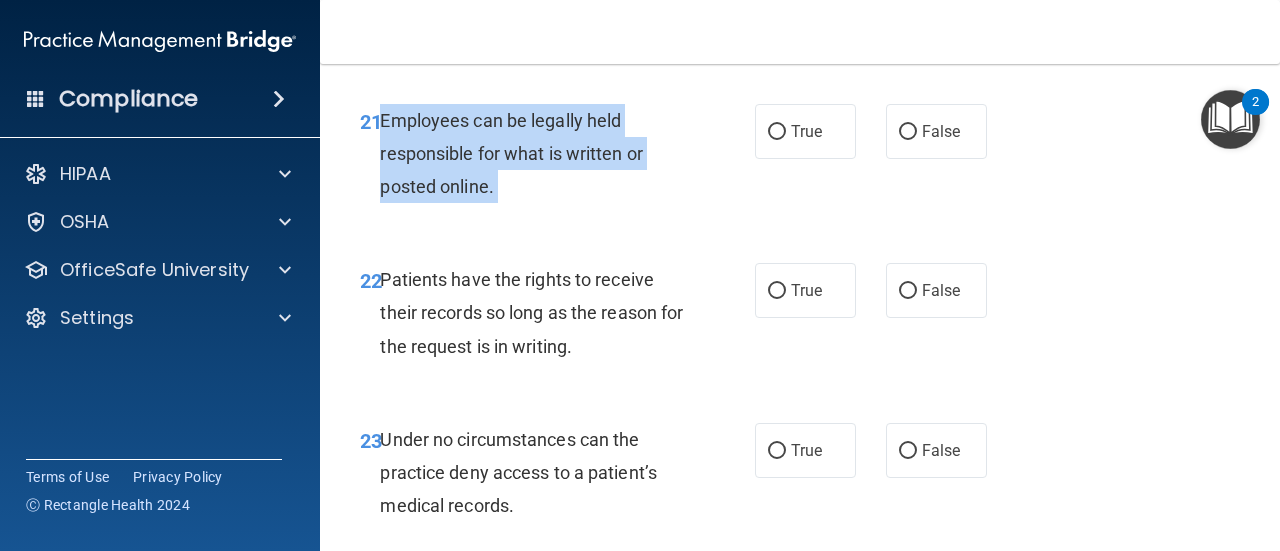 click on "Employees can be legally held responsible for what is written or posted online." at bounding box center [511, 153] 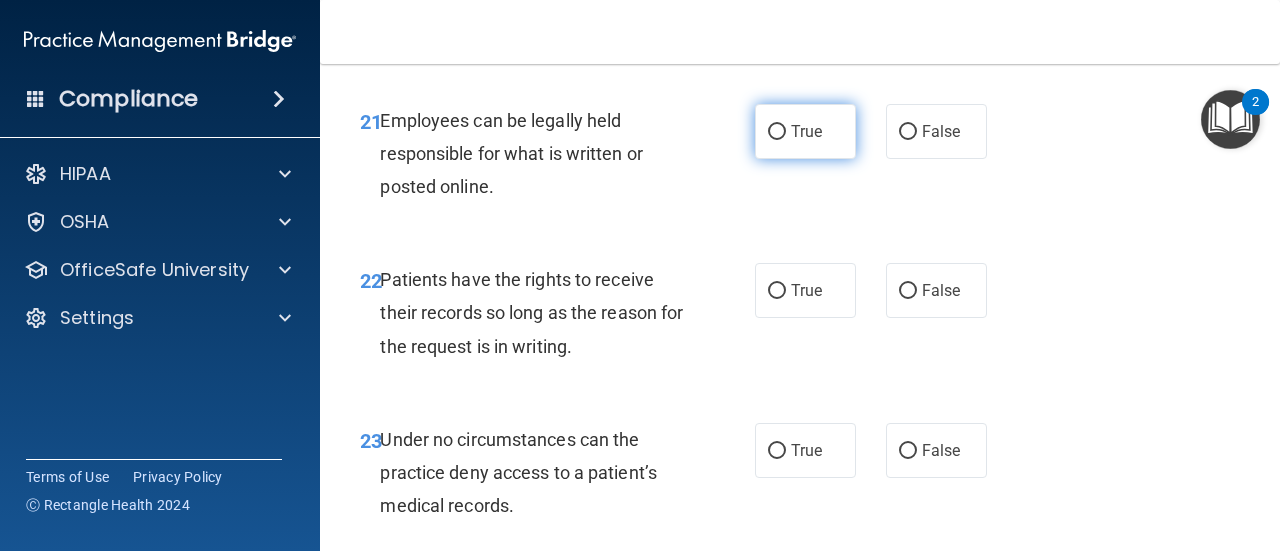 click on "True" at bounding box center (806, 131) 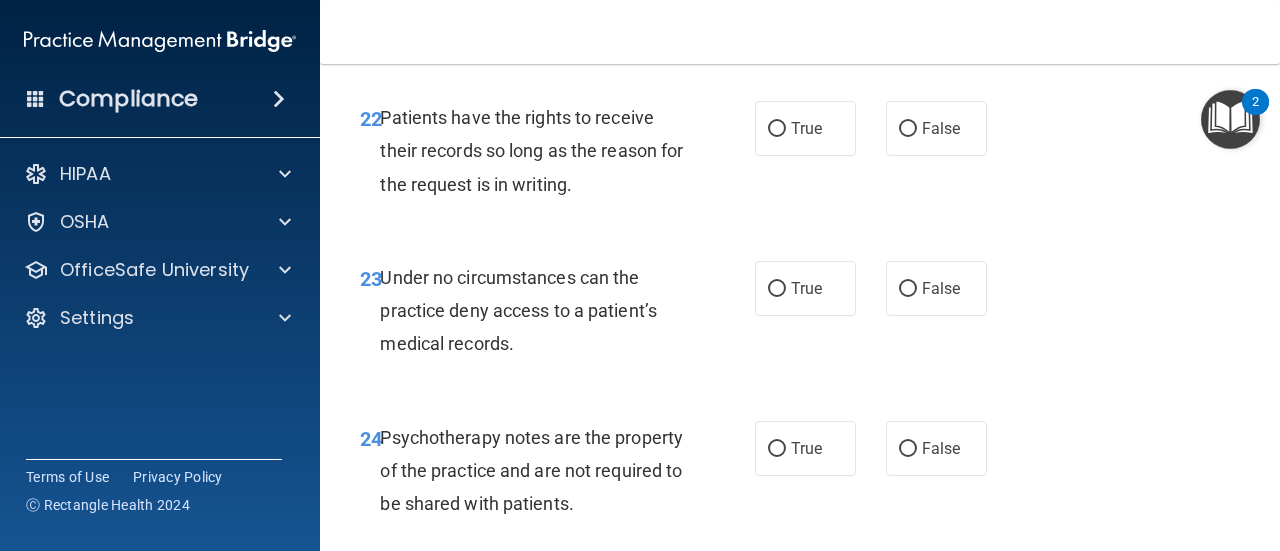 scroll, scrollTop: 4940, scrollLeft: 0, axis: vertical 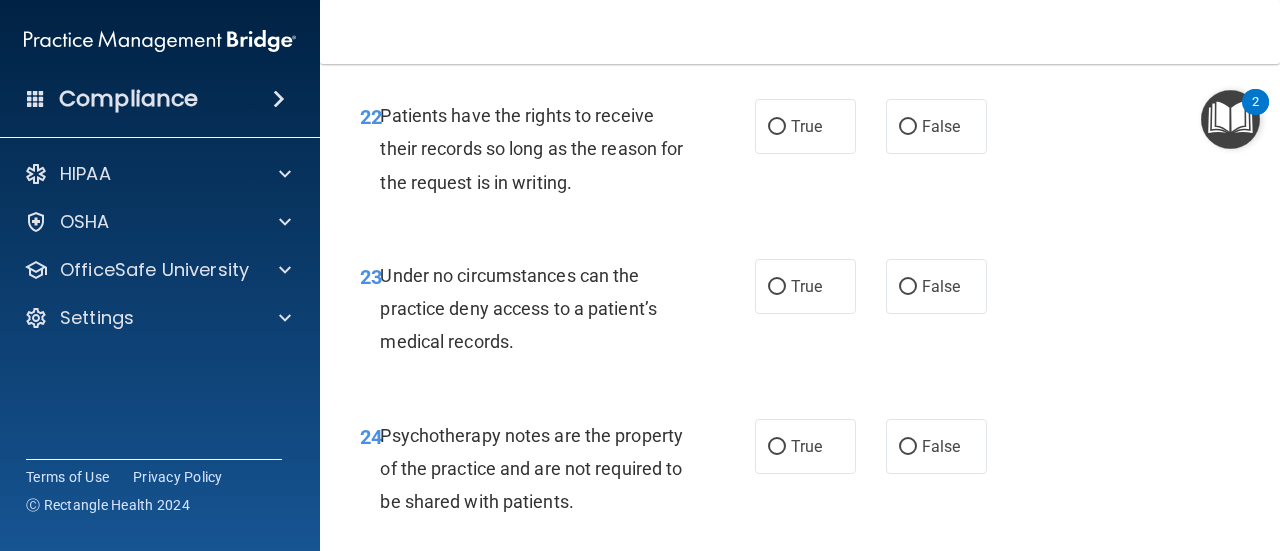 click on "Patients have the rights to receive their records so long as the reason for the request is in writing." at bounding box center (531, 148) 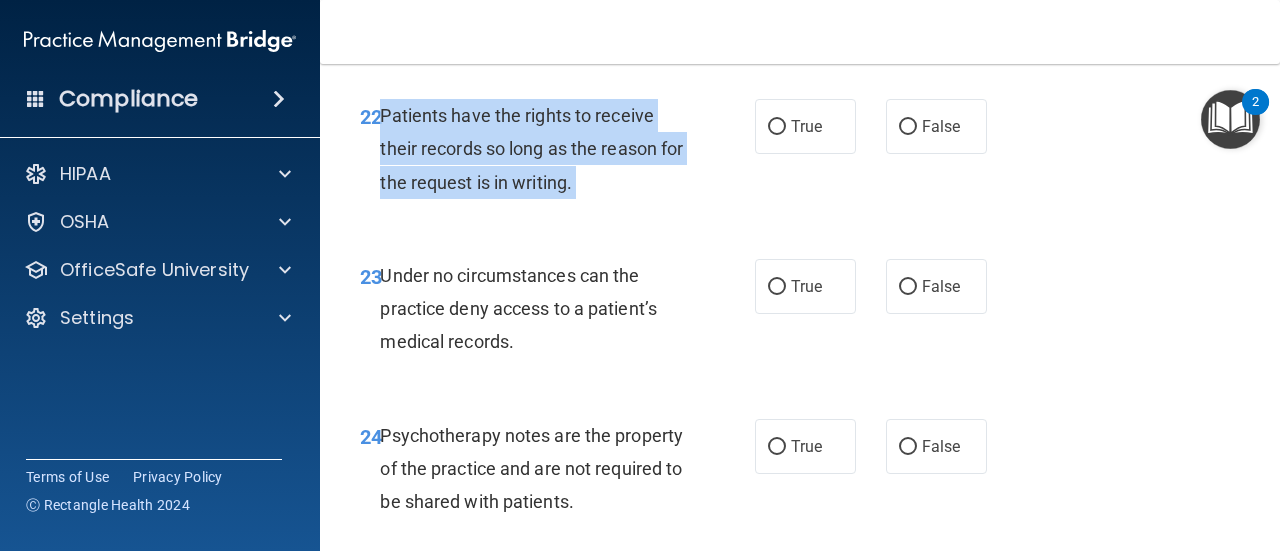 click on "Patients have the rights to receive their records so long as the reason for the request is in writing." at bounding box center [531, 148] 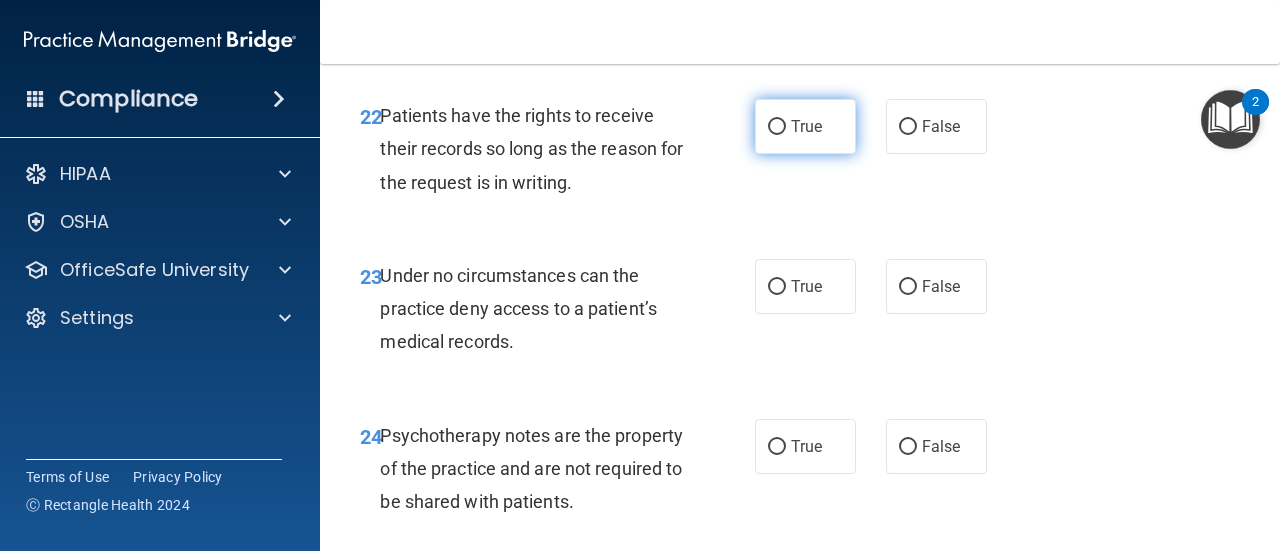 click on "True" at bounding box center [805, 126] 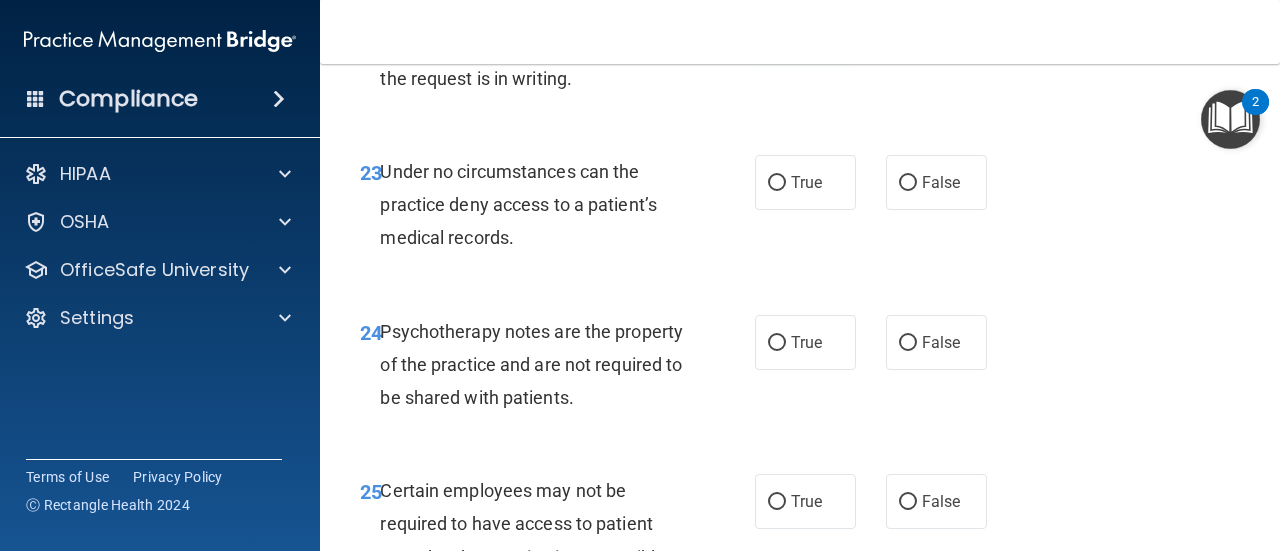 scroll, scrollTop: 5050, scrollLeft: 0, axis: vertical 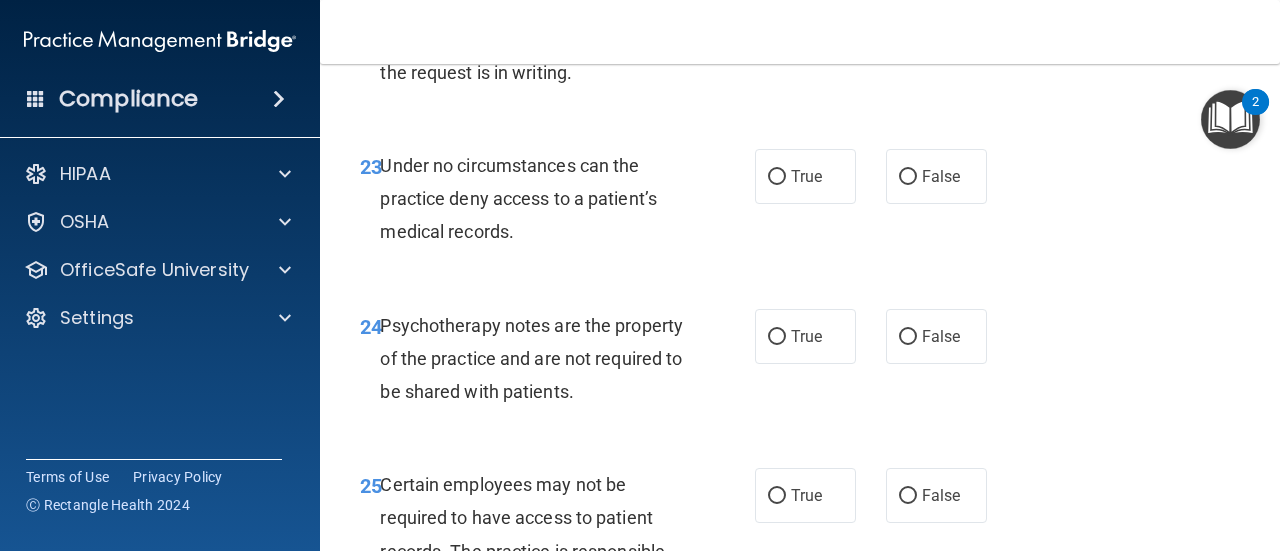 click on "Under no circumstances can the practice deny access to a patient’s medical records." at bounding box center (518, 198) 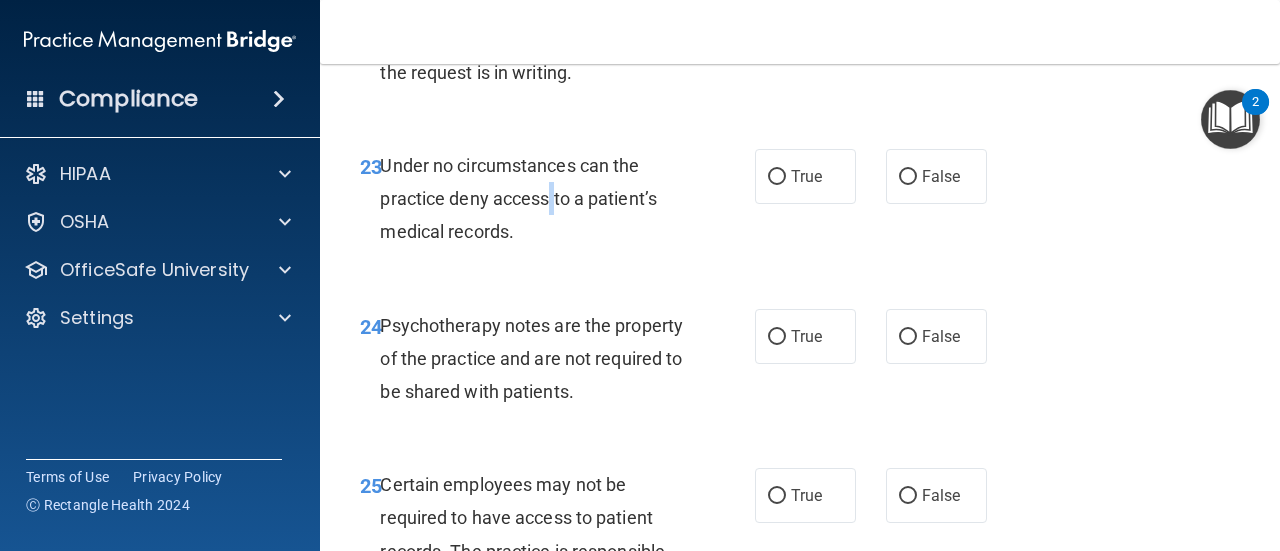 click on "Under no circumstances can the practice deny access to a patient’s medical records." at bounding box center [518, 198] 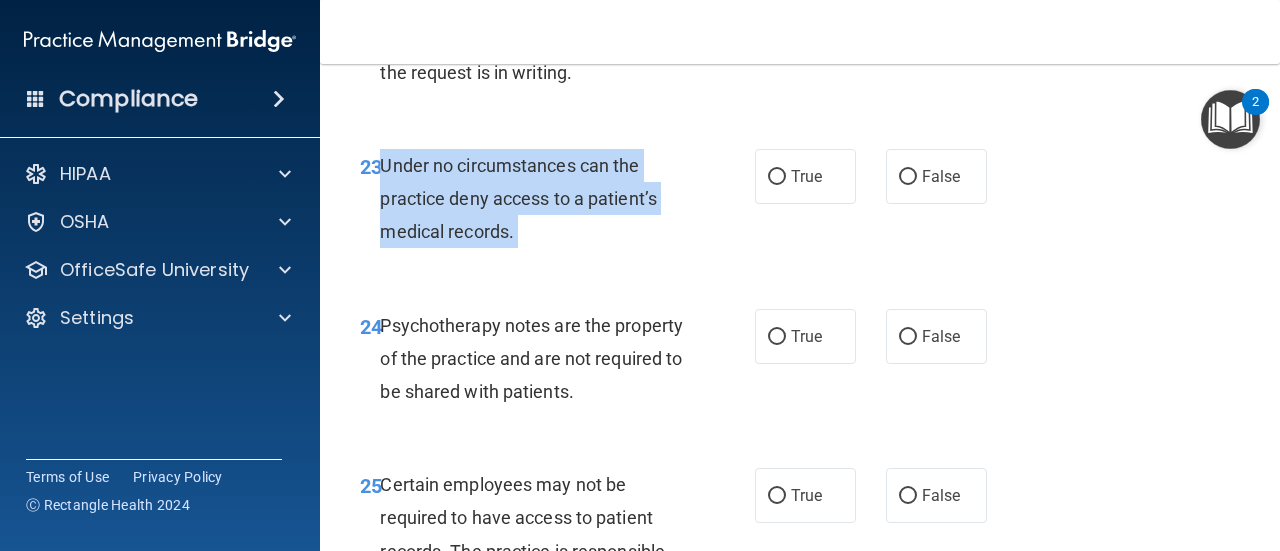 click on "Under no circumstances can the practice deny access to a patient’s medical records." at bounding box center [518, 198] 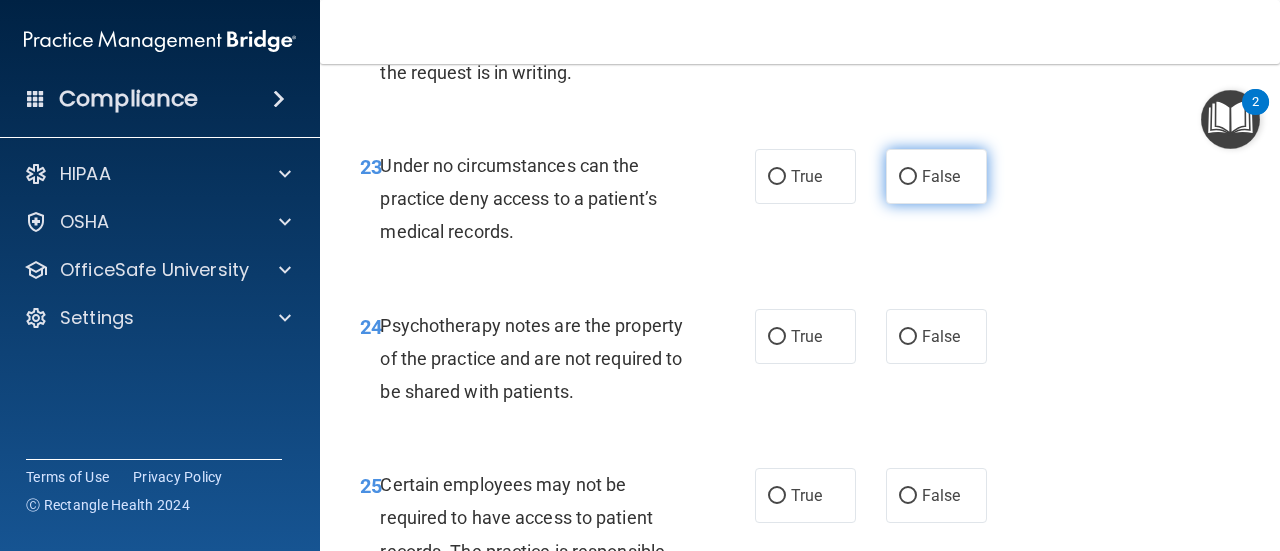 click on "False" at bounding box center [936, 176] 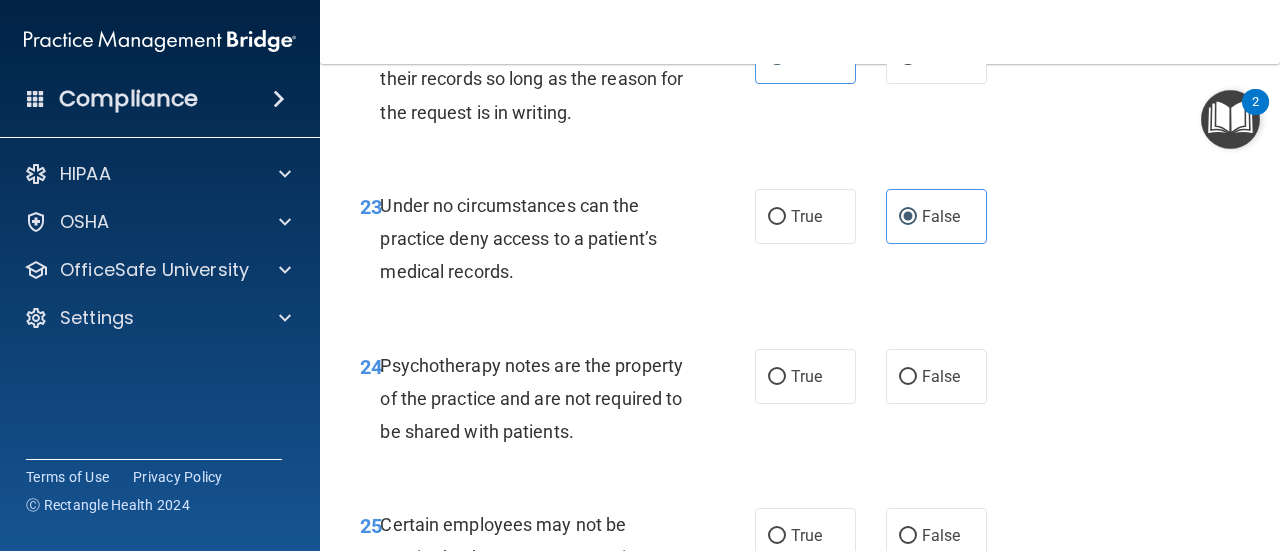scroll, scrollTop: 5008, scrollLeft: 0, axis: vertical 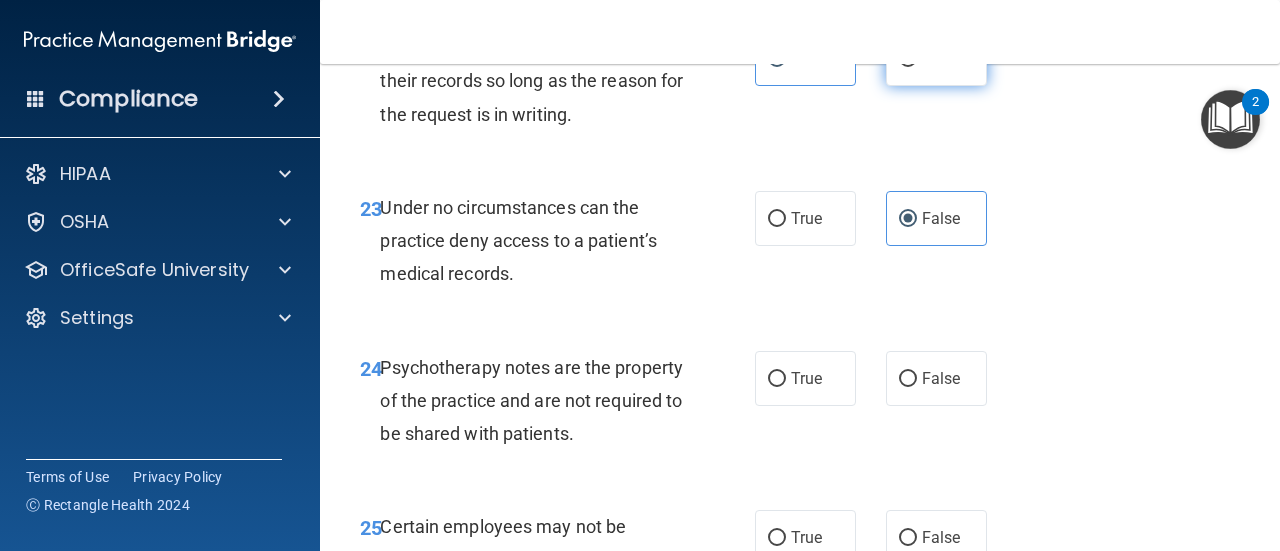 click on "False" at bounding box center [936, 58] 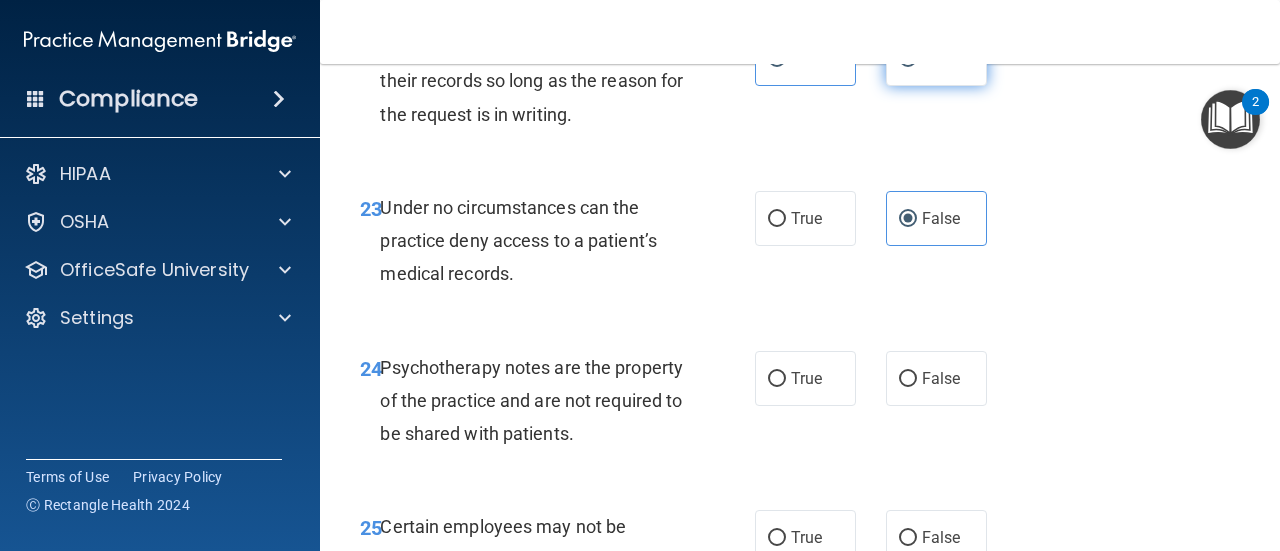 radio on "false" 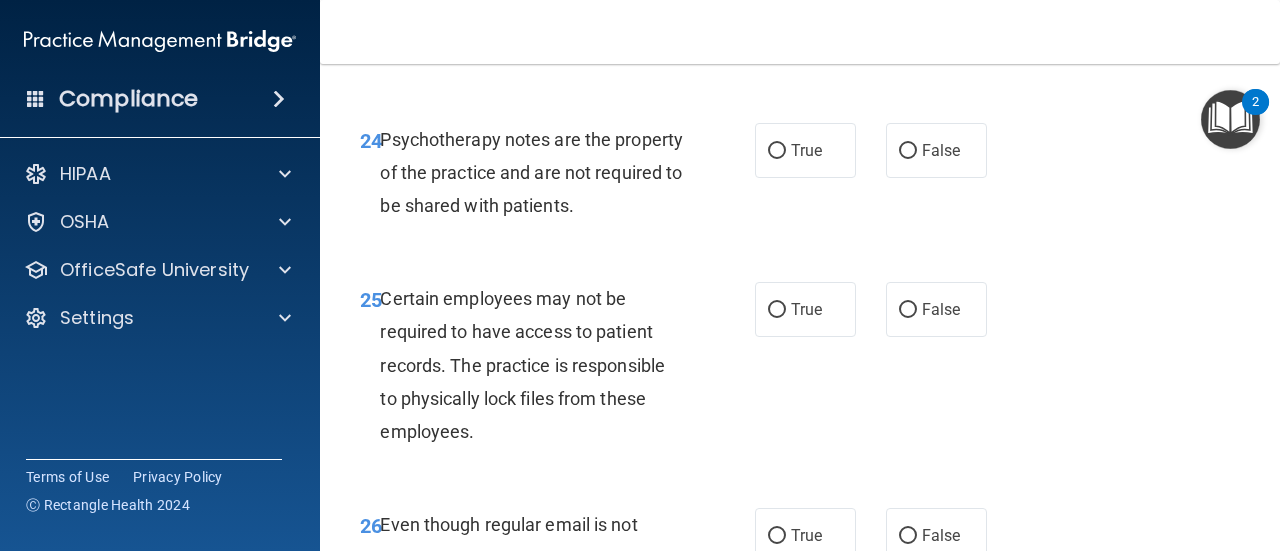 scroll, scrollTop: 5236, scrollLeft: 0, axis: vertical 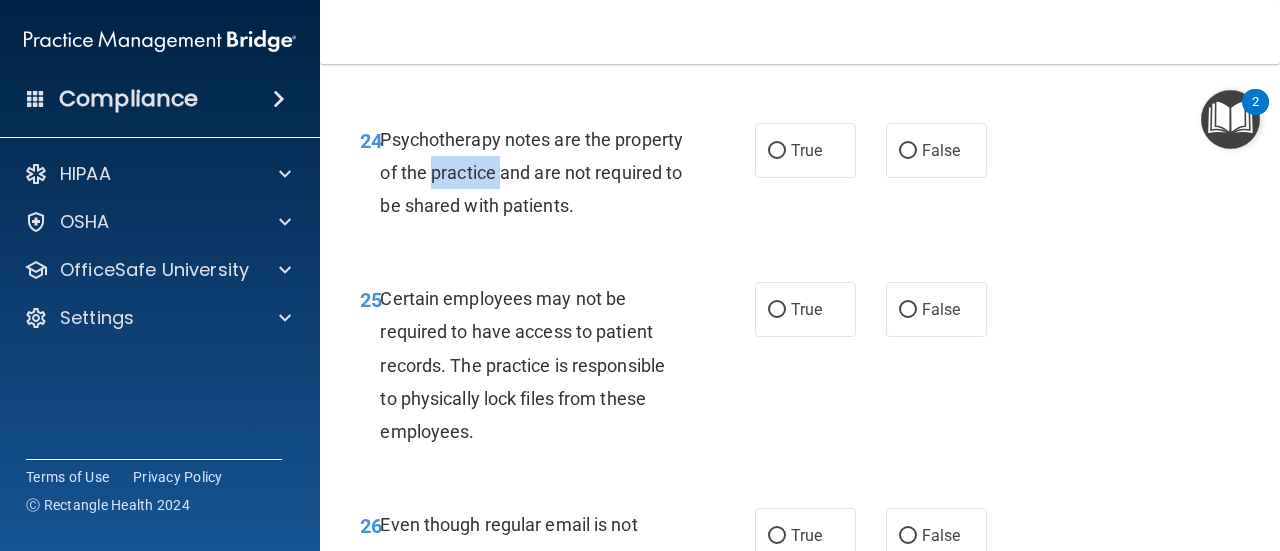 click on "Psychotherapy notes are the property of the practice and are not required to be shared with patients." at bounding box center [531, 172] 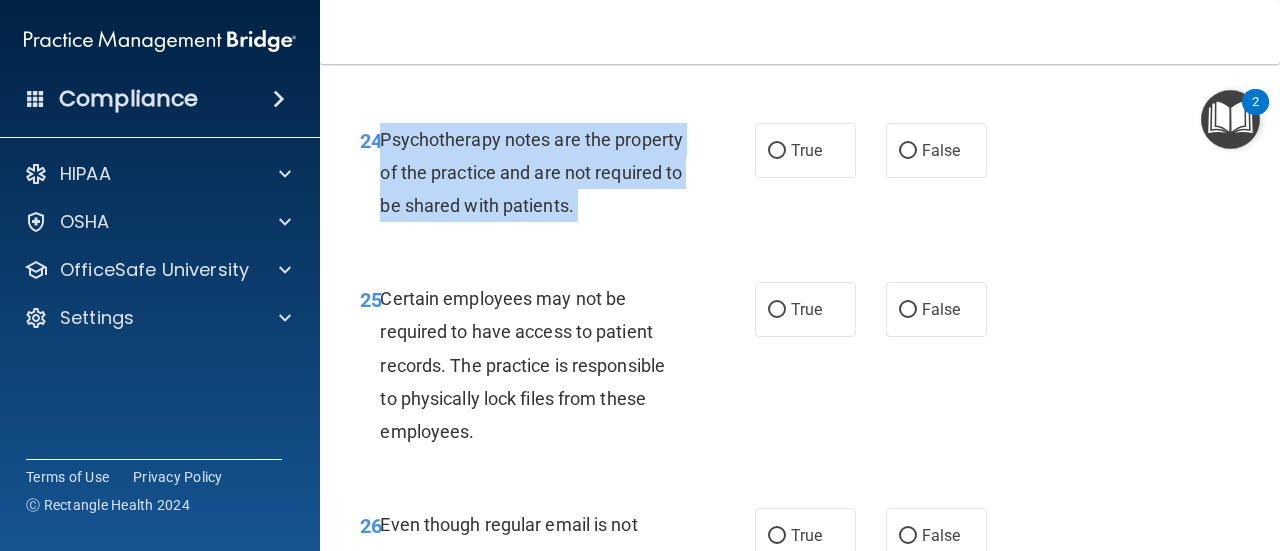 click on "Psychotherapy notes are the property of the practice and are not required to be shared with patients." at bounding box center [531, 172] 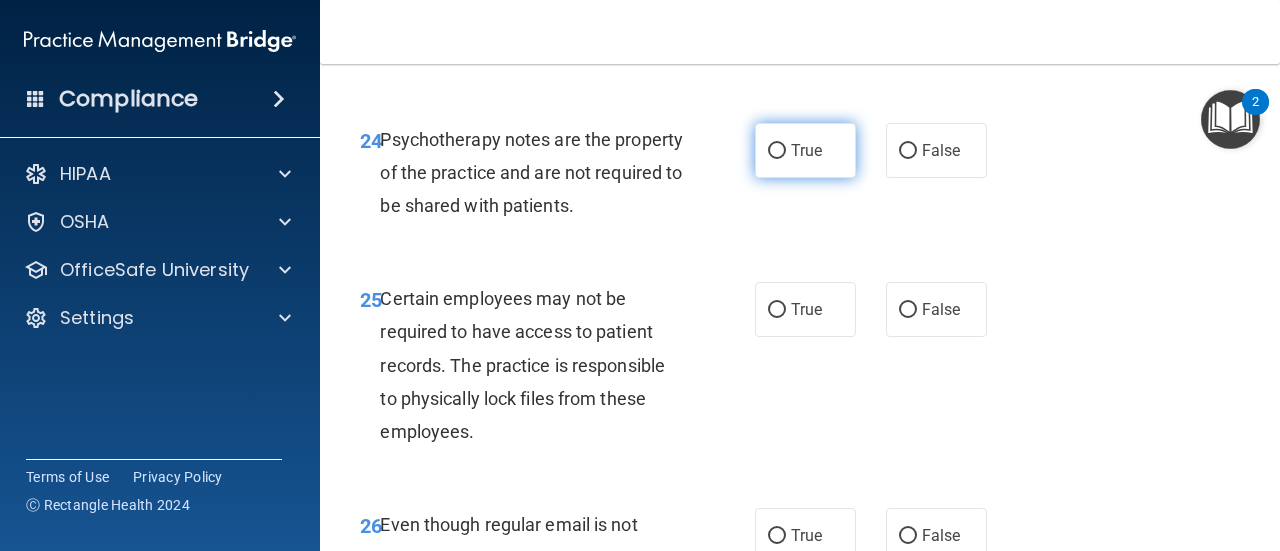 click on "True" at bounding box center [805, 150] 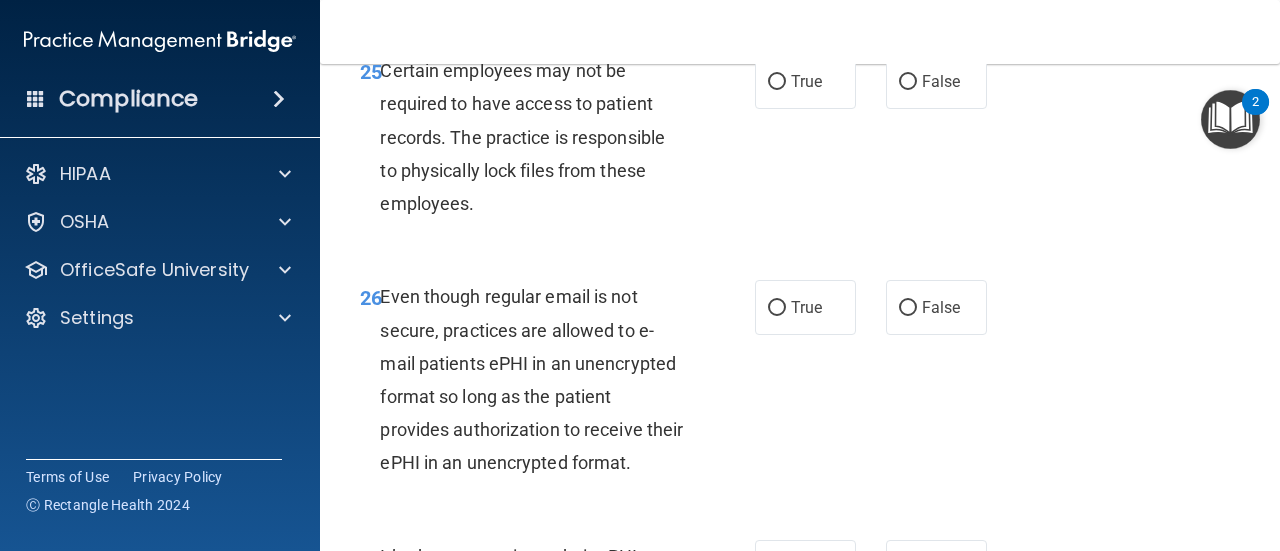 scroll, scrollTop: 5532, scrollLeft: 0, axis: vertical 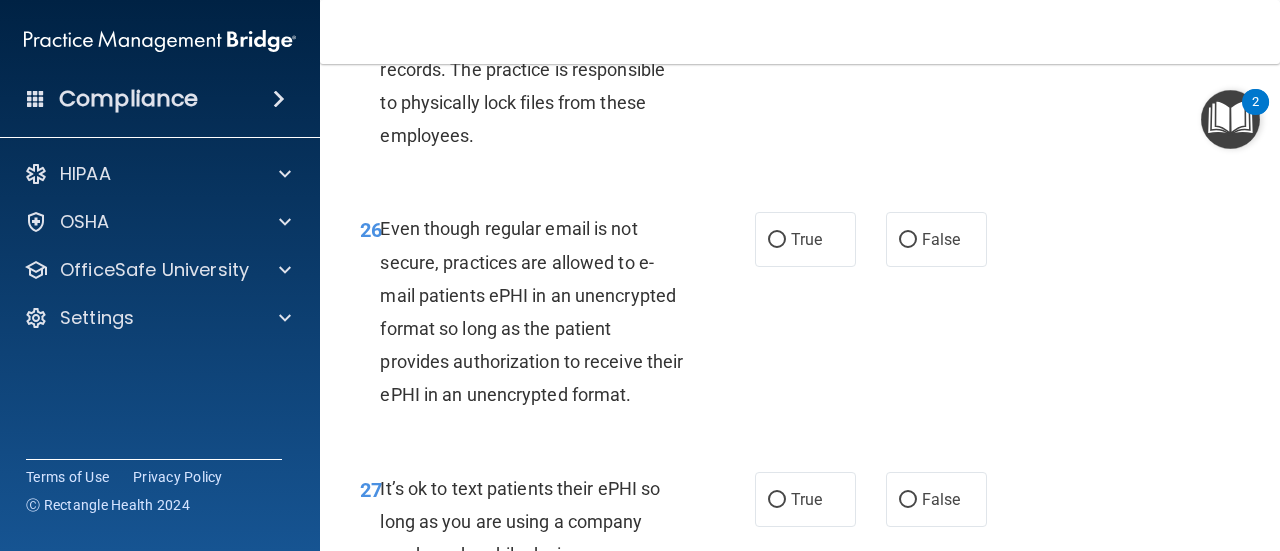 click on "Certain employees may not be required to have access to patient records.  The practice is responsible to physically lock files from these employees." at bounding box center (522, 69) 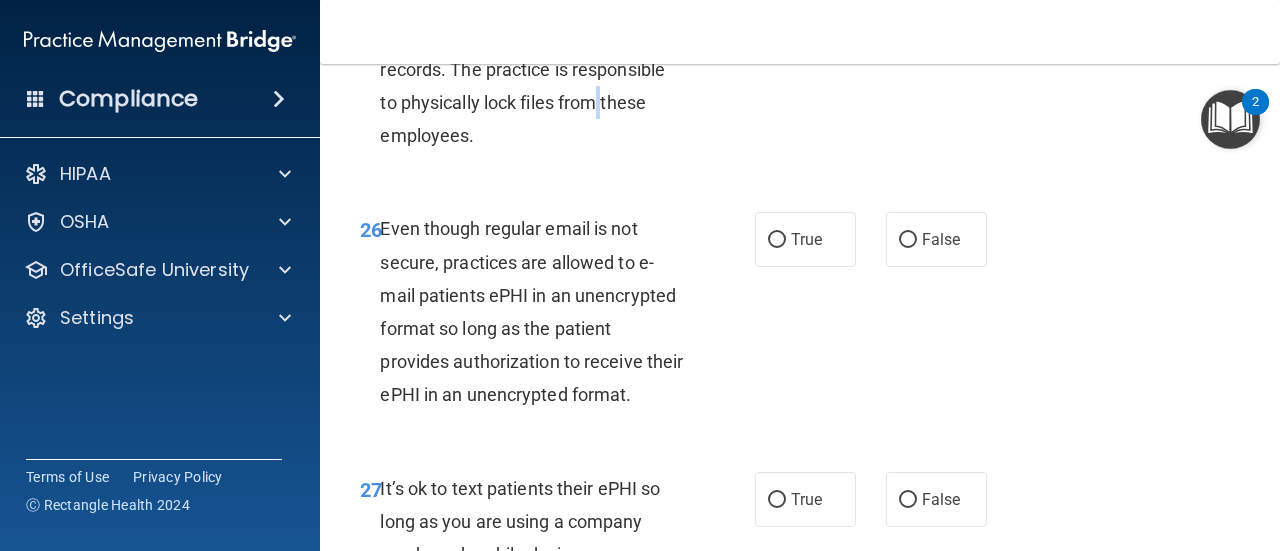click on "Certain employees may not be required to have access to patient records.  The practice is responsible to physically lock files from these employees." at bounding box center (522, 69) 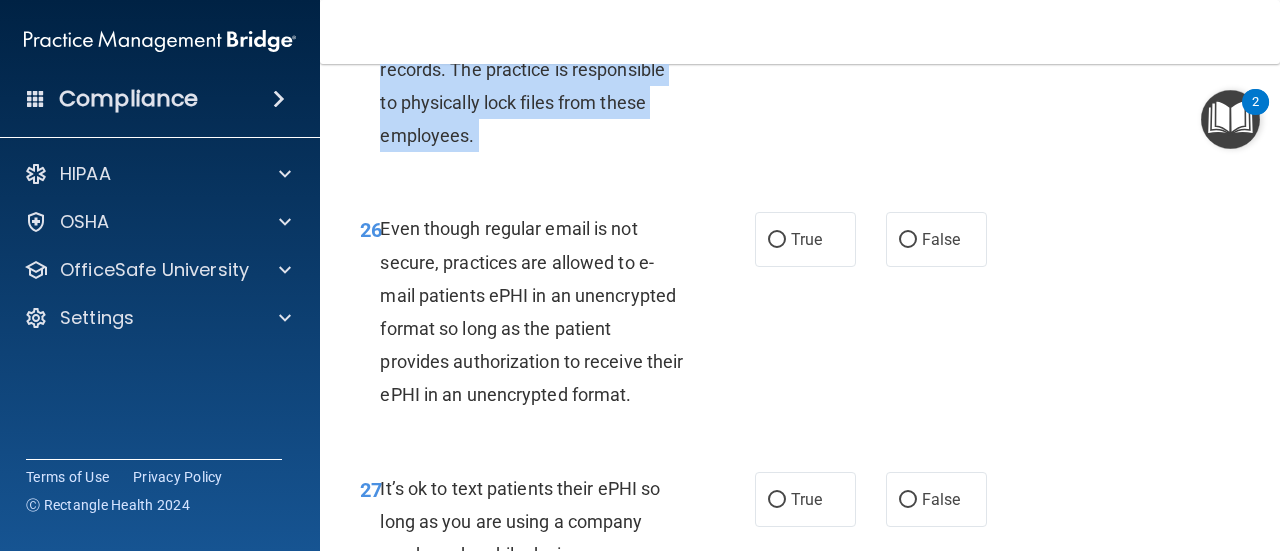 click on "Certain employees may not be required to have access to patient records.  The practice is responsible to physically lock files from these employees." at bounding box center [522, 69] 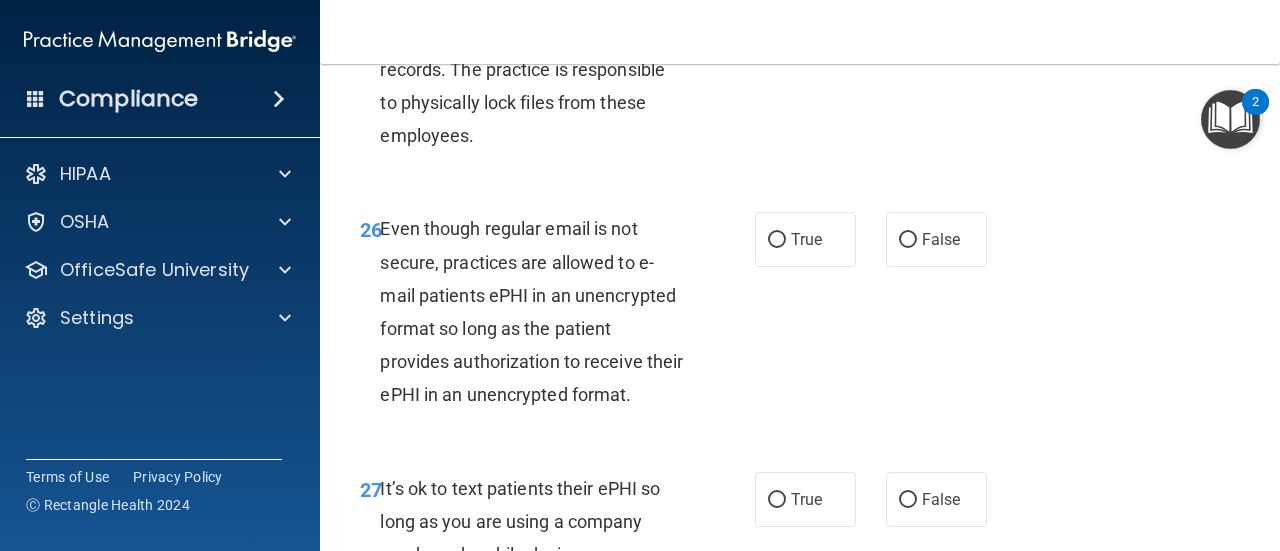 click on "True" at bounding box center (806, 13) 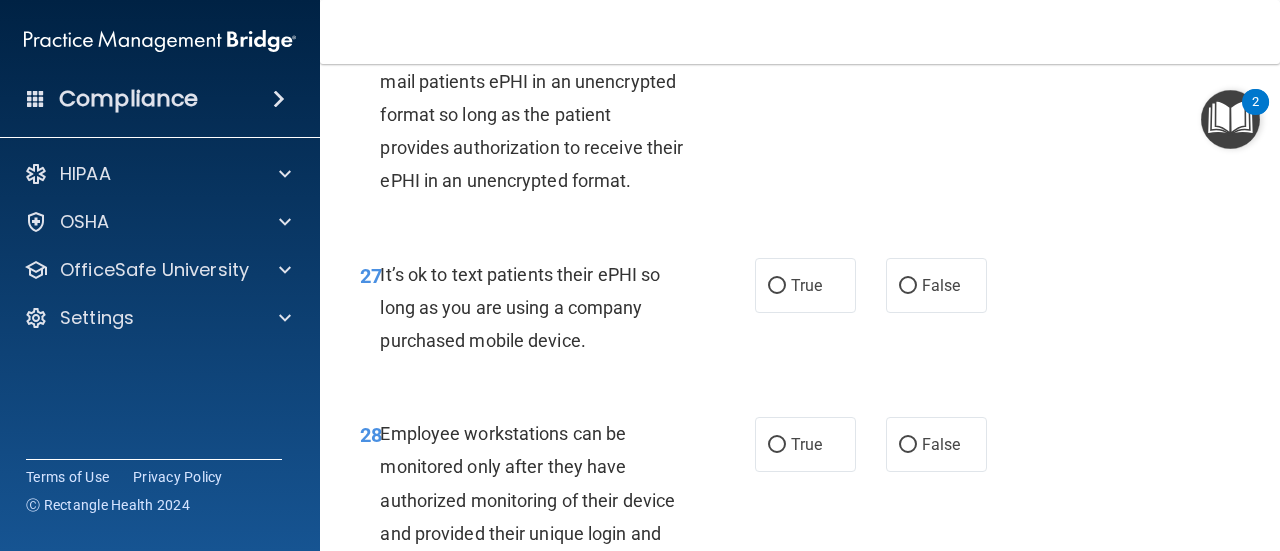 scroll, scrollTop: 5756, scrollLeft: 0, axis: vertical 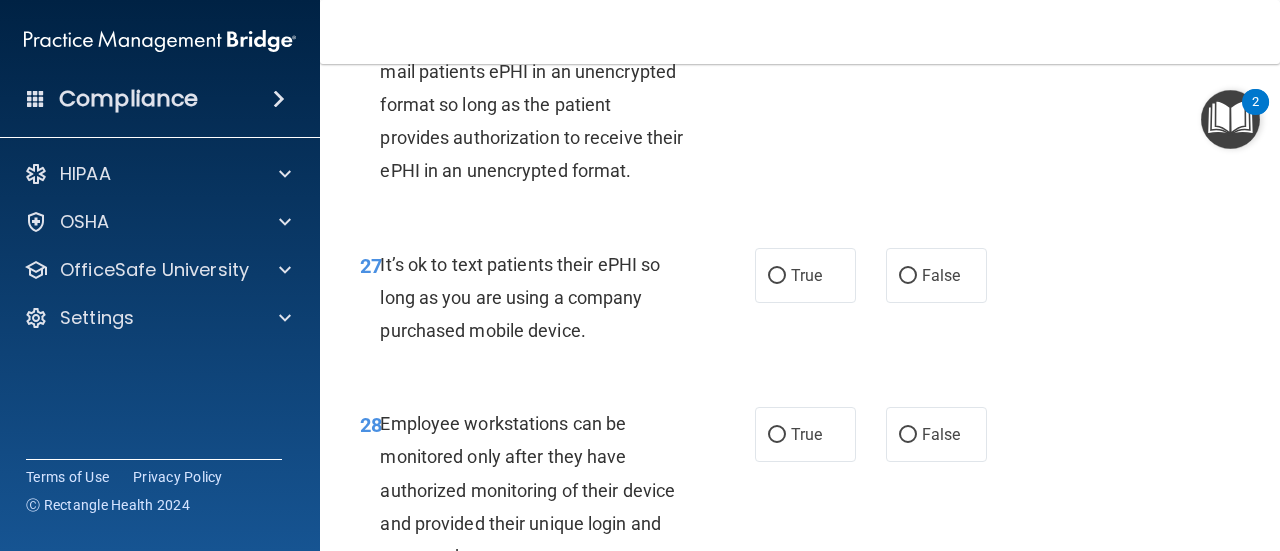 click on "False" at bounding box center (936, 15) 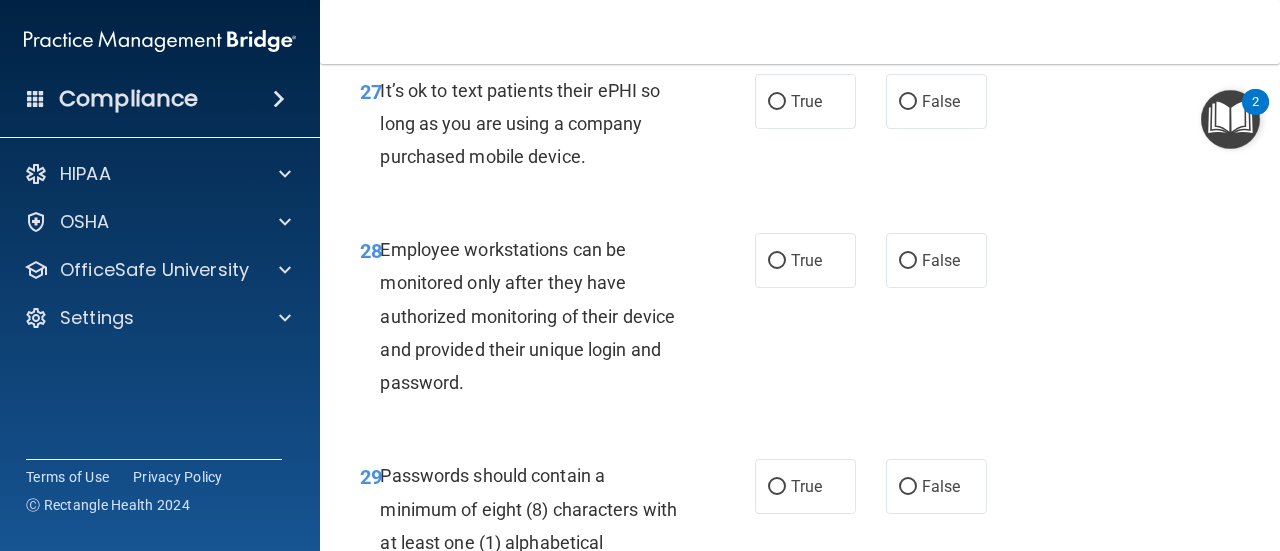 scroll, scrollTop: 5992, scrollLeft: 0, axis: vertical 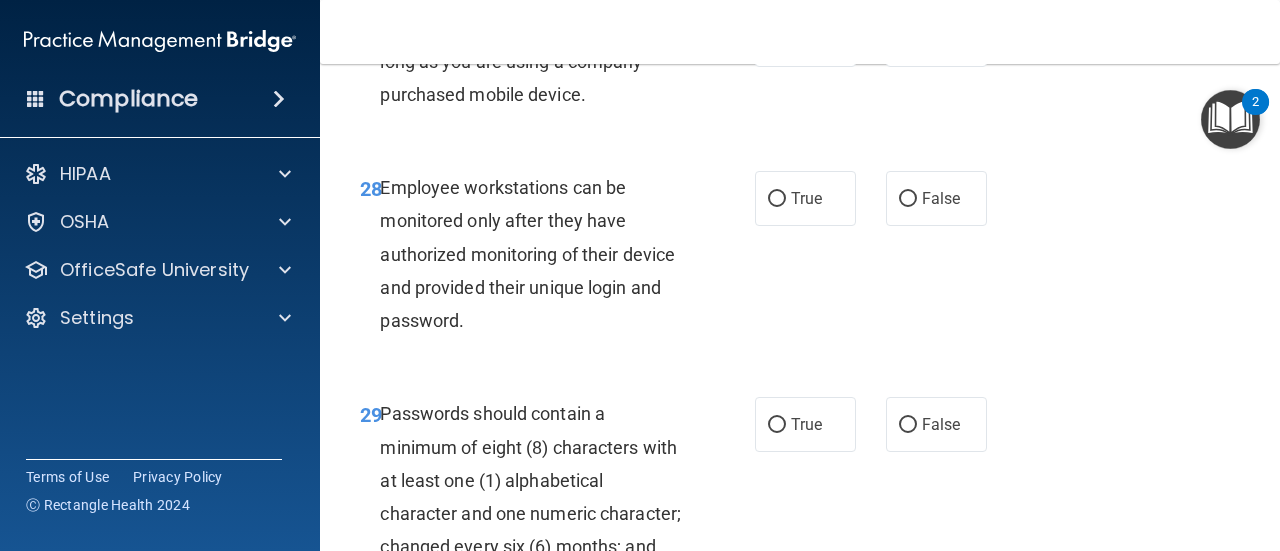 click on "It’s ok to text patients their ePHI so long as you are using a company purchased mobile device." at bounding box center [520, 61] 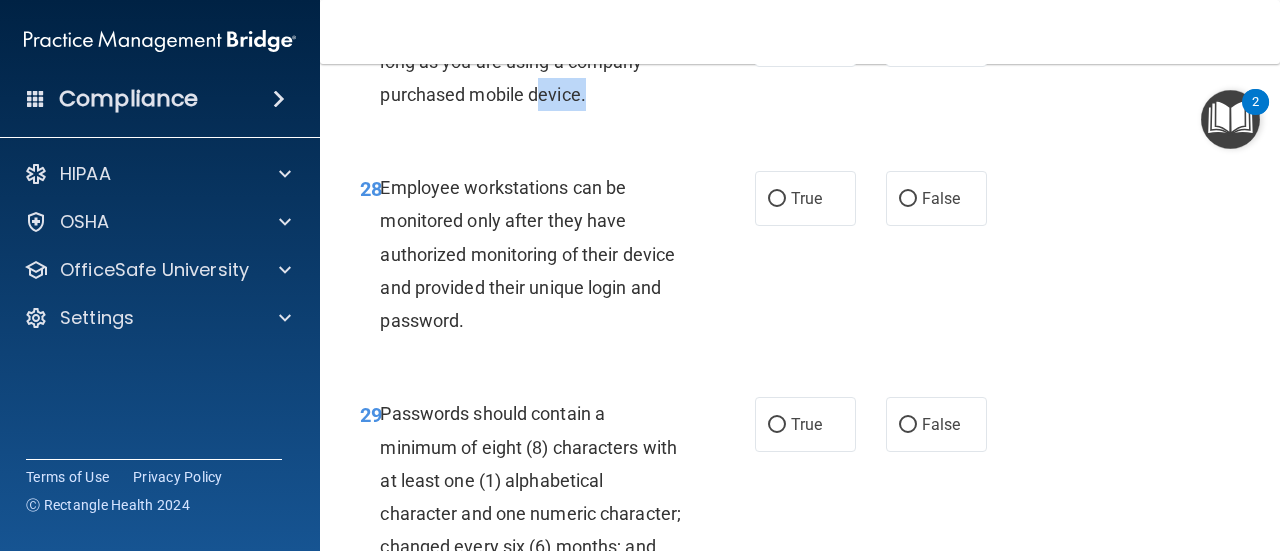 click on "It’s ok to text patients their ePHI so long as you are using a company purchased mobile device." at bounding box center (520, 61) 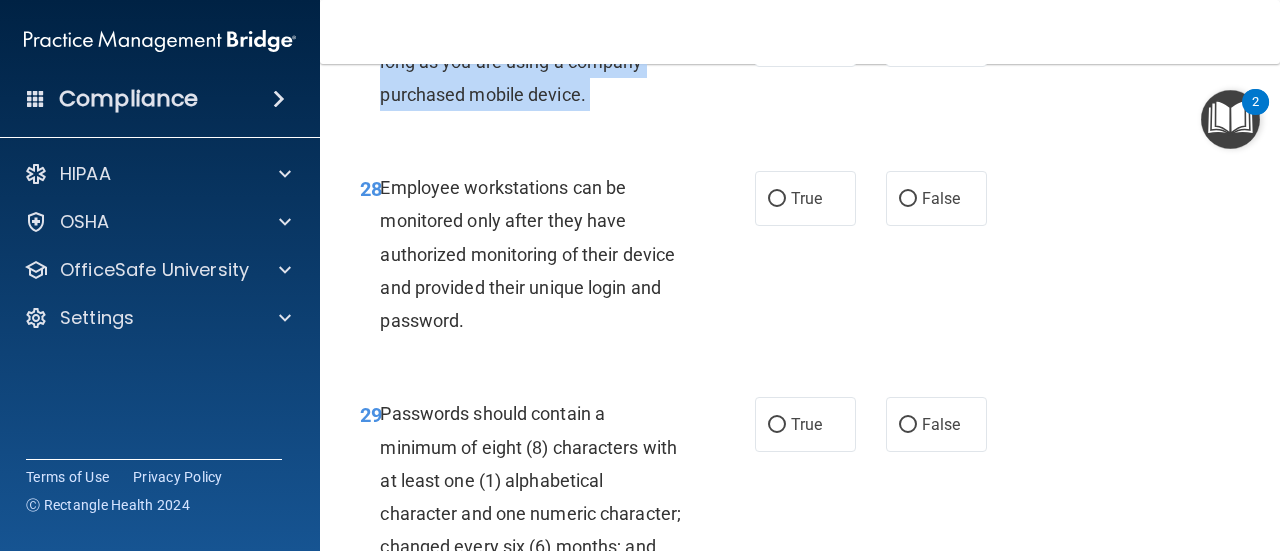 click on "It’s ok to text patients their ePHI so long as you are using a company purchased mobile device." at bounding box center [520, 61] 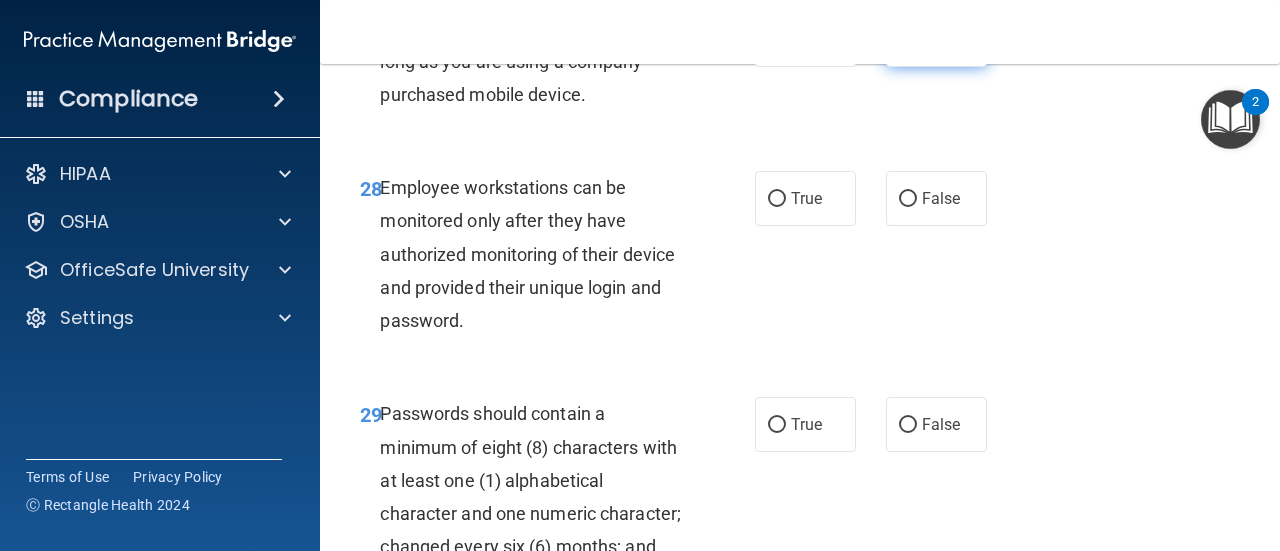 click on "False" at bounding box center [941, 39] 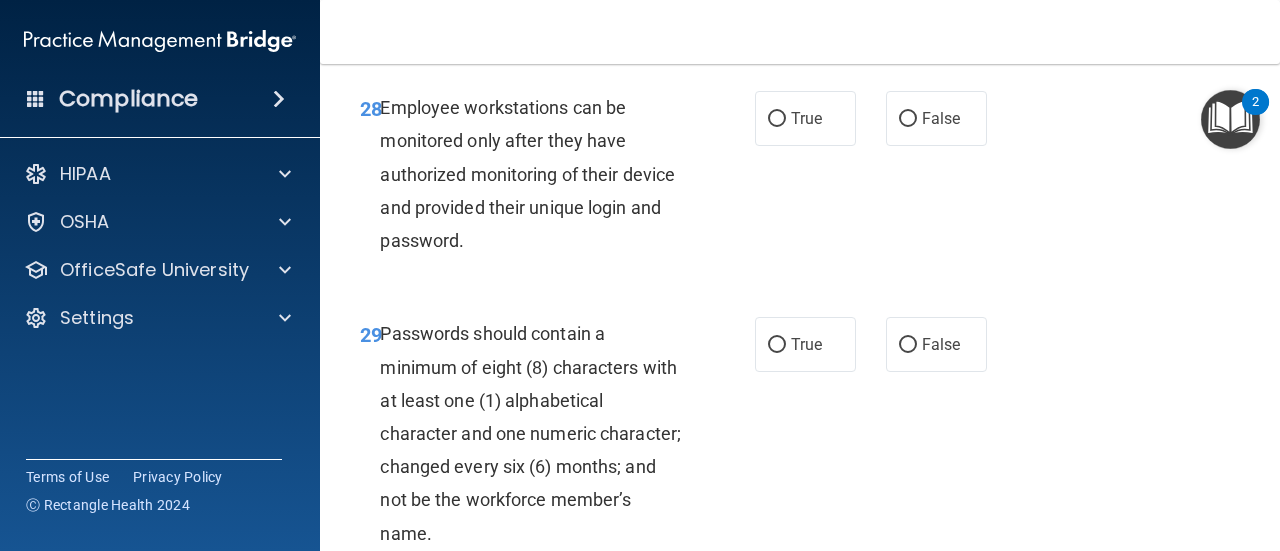 scroll, scrollTop: 6062, scrollLeft: 0, axis: vertical 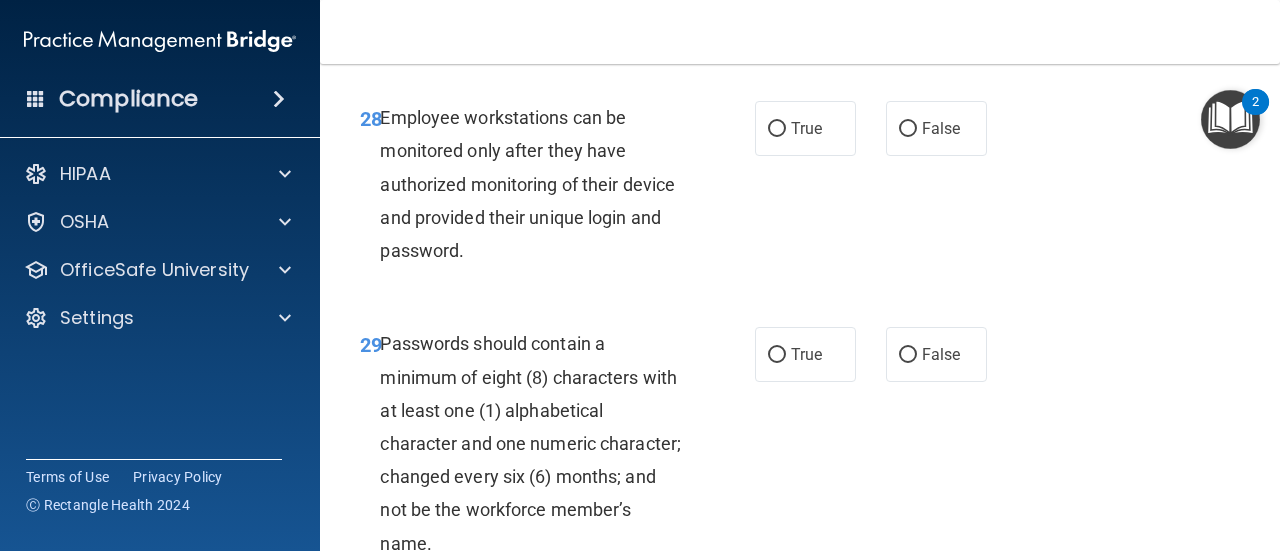 click on "Employee workstations can be monitored only after they have authorized monitoring of their device and provided their unique login and password." at bounding box center [539, 184] 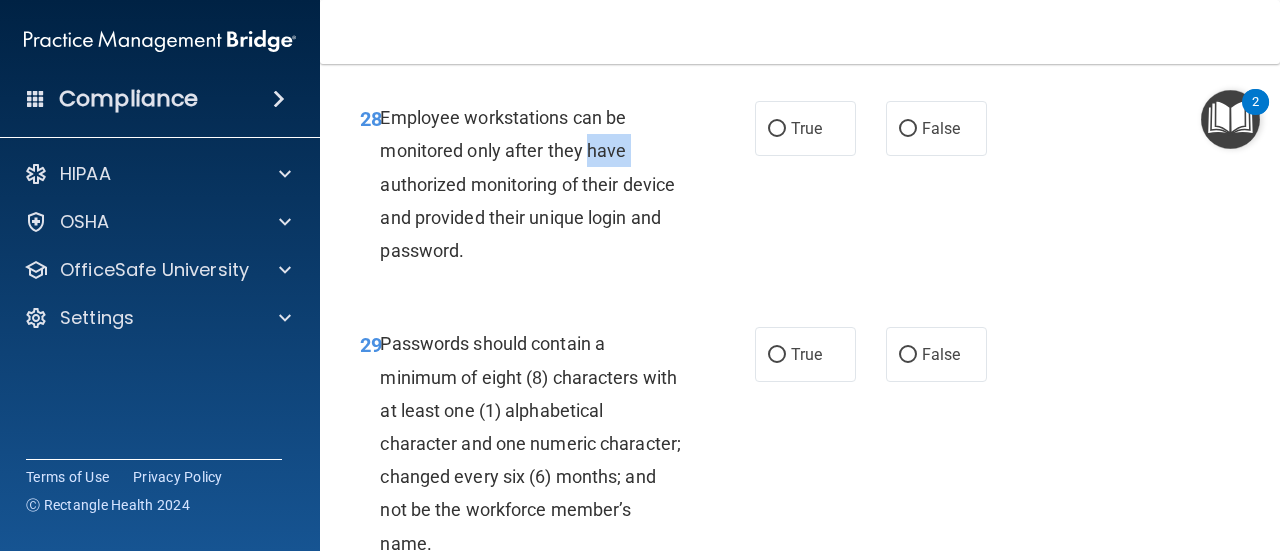 click on "Employee workstations can be monitored only after they have authorized monitoring of their device and provided their unique login and password." at bounding box center (539, 184) 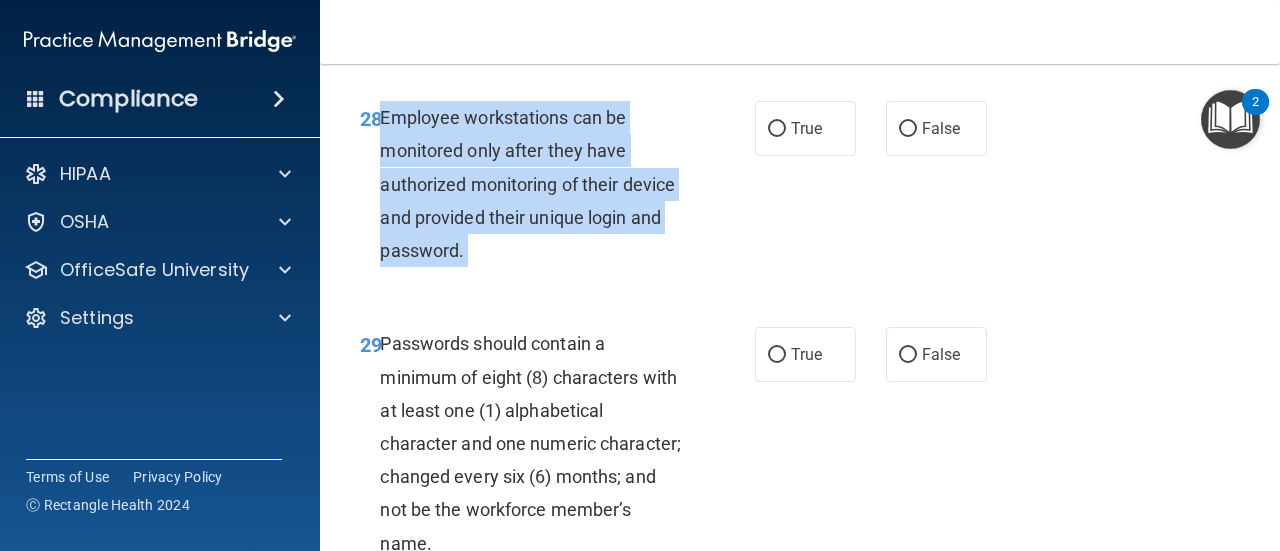 click on "Employee workstations can be monitored only after they have authorized monitoring of their device and provided their unique login and password." at bounding box center [539, 184] 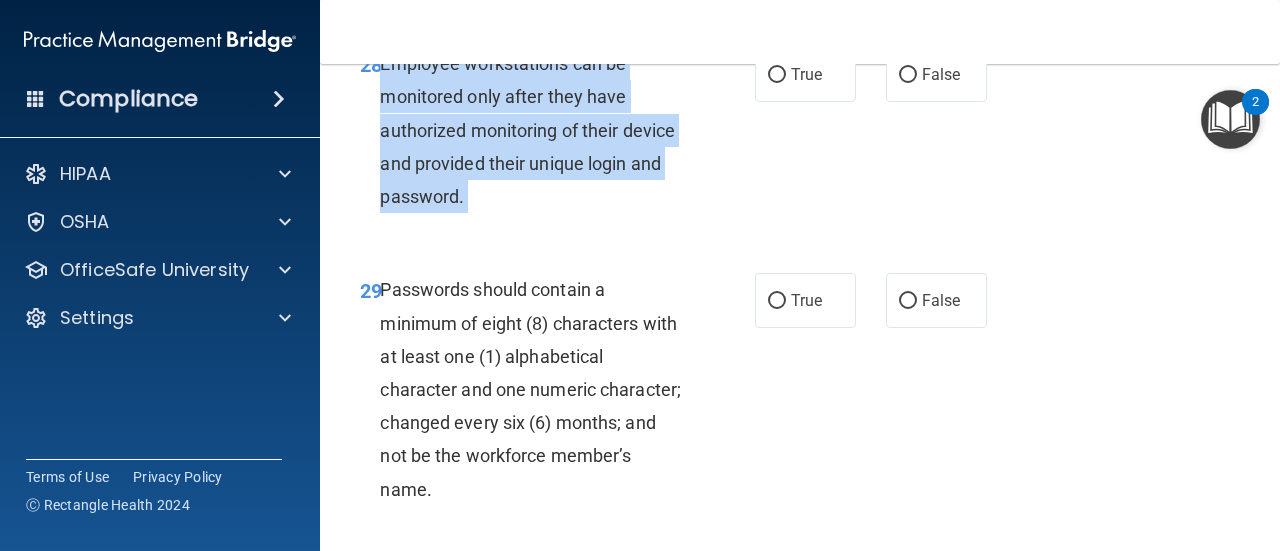 scroll, scrollTop: 6118, scrollLeft: 0, axis: vertical 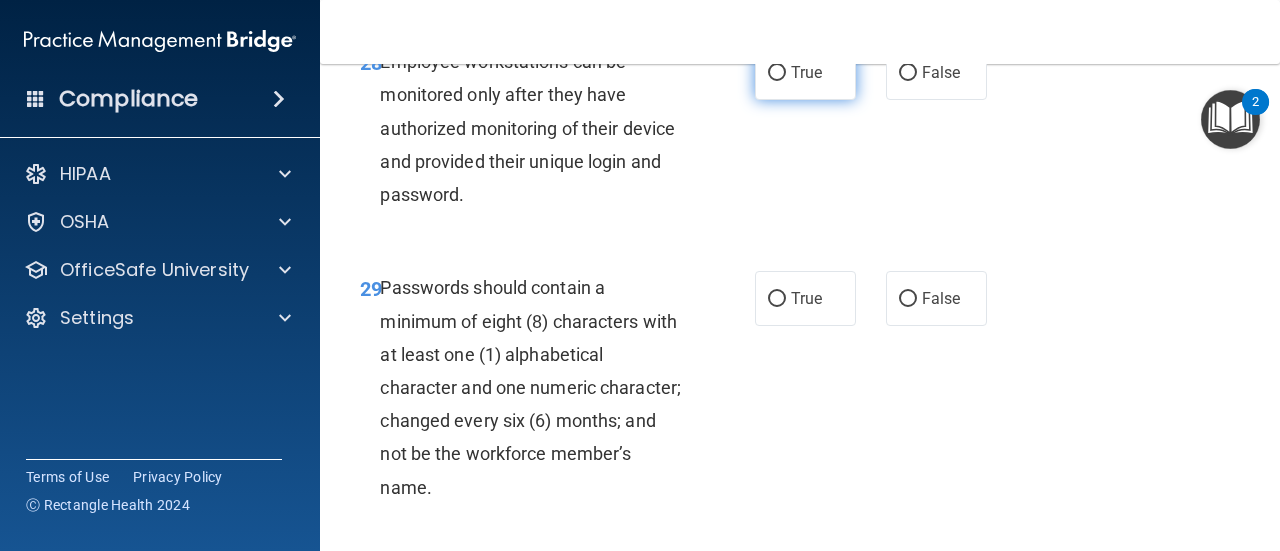 click on "True" at bounding box center (805, 72) 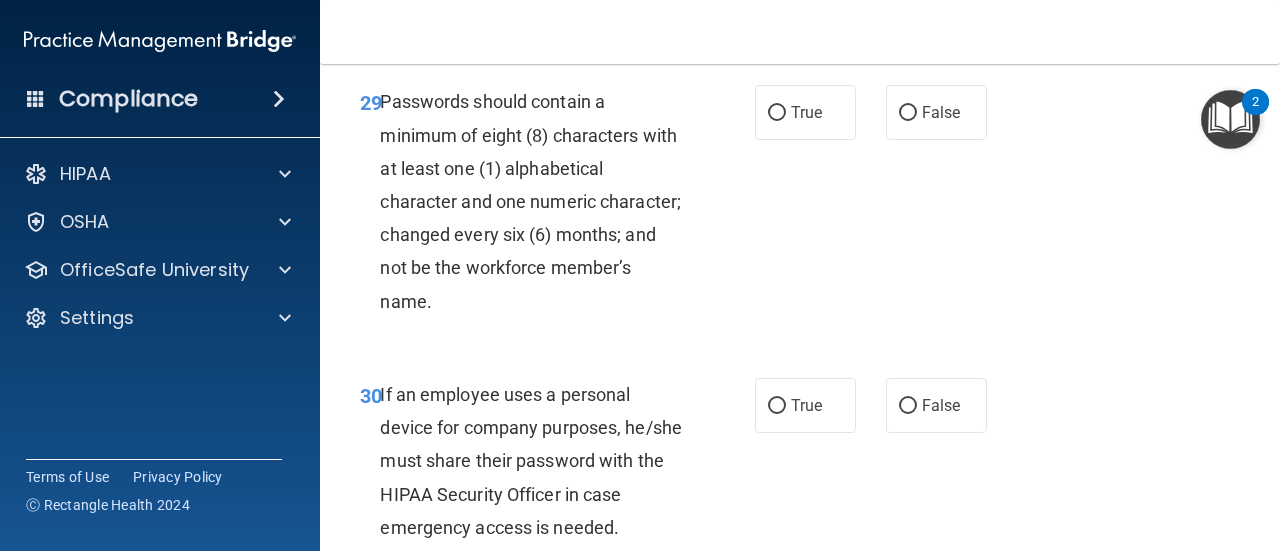 scroll, scrollTop: 6304, scrollLeft: 0, axis: vertical 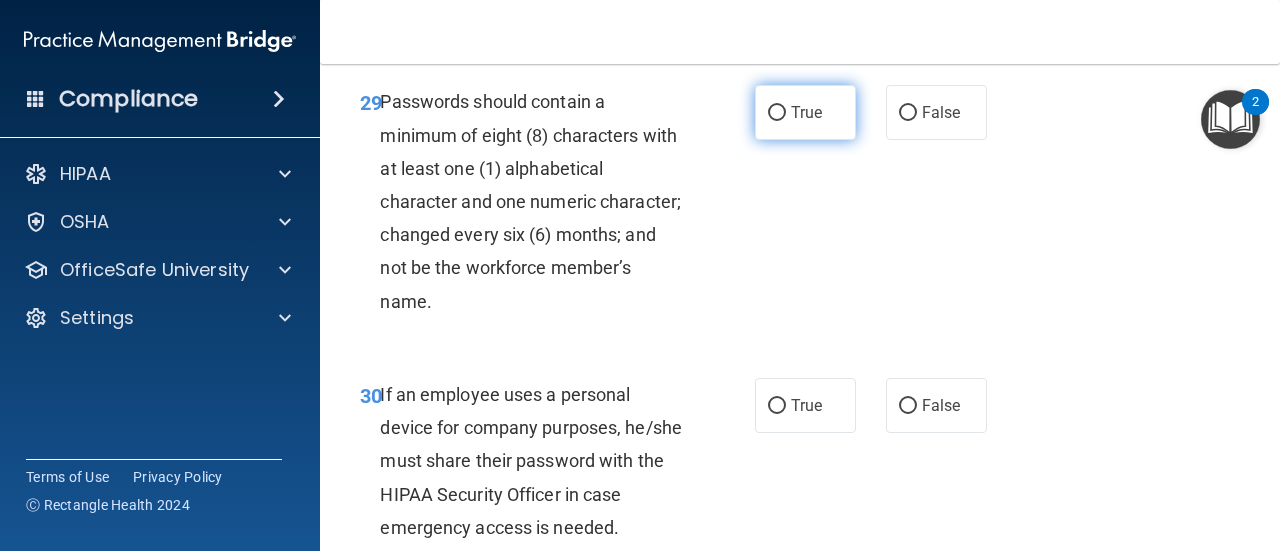 click on "True" at bounding box center (805, 112) 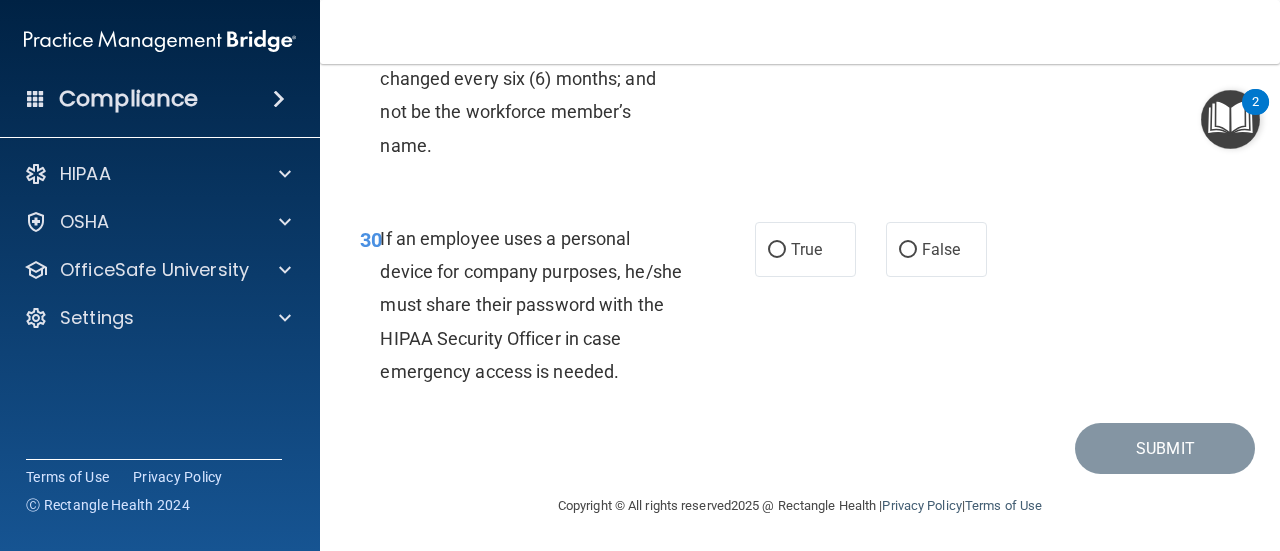 scroll, scrollTop: 6540, scrollLeft: 0, axis: vertical 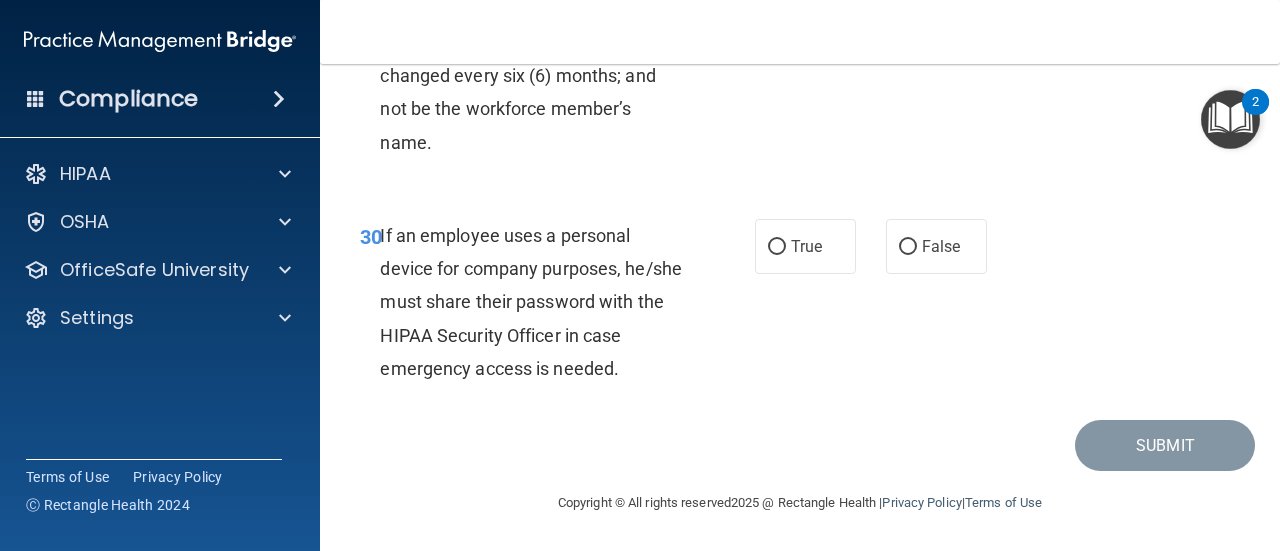 click on "If an employee uses a personal device for company purposes, he/she must share their password with the HIPAA Security Officer in case emergency access is needed." at bounding box center [539, 302] 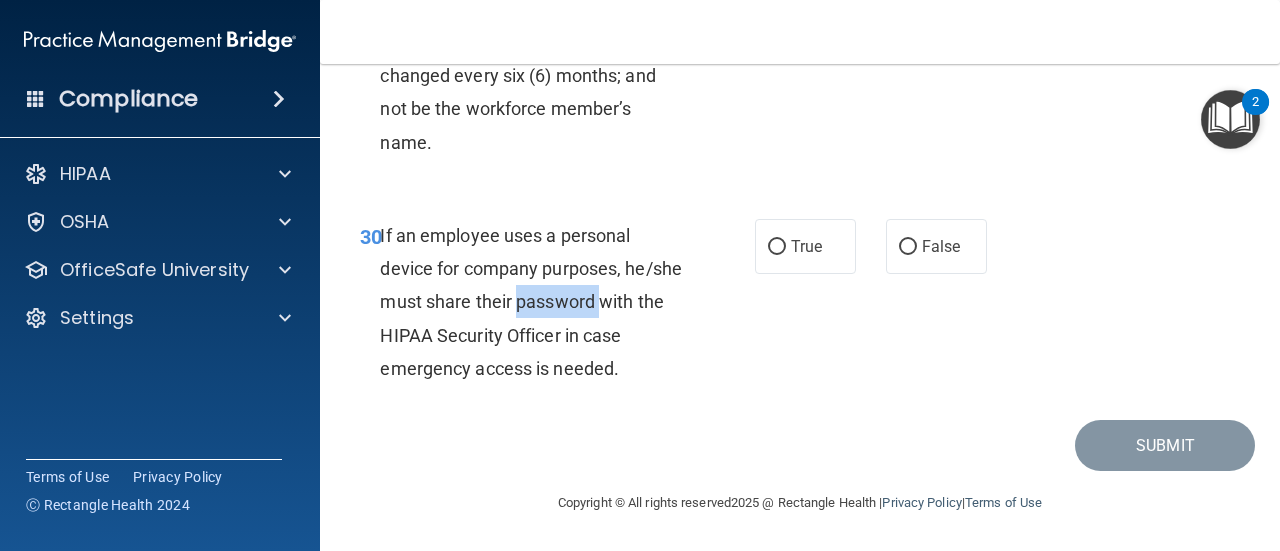 click on "If an employee uses a personal device for company purposes, he/she must share their password with the HIPAA Security Officer in case emergency access is needed." at bounding box center (539, 302) 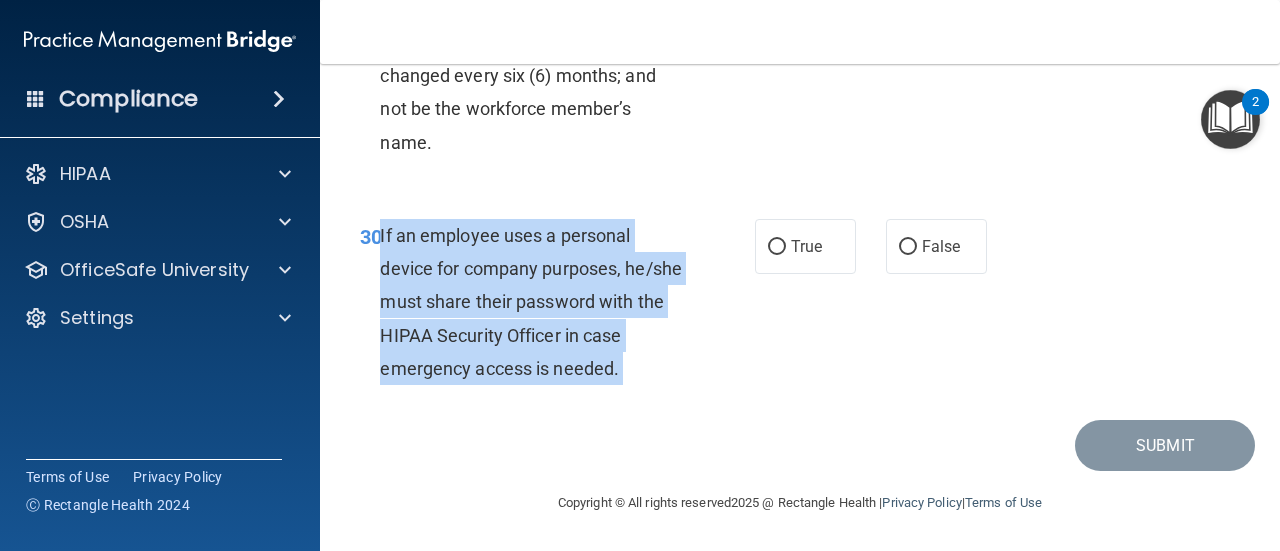 click on "If an employee uses a personal device for company purposes, he/she must share their password with the HIPAA Security Officer in case emergency access is needed." at bounding box center (539, 302) 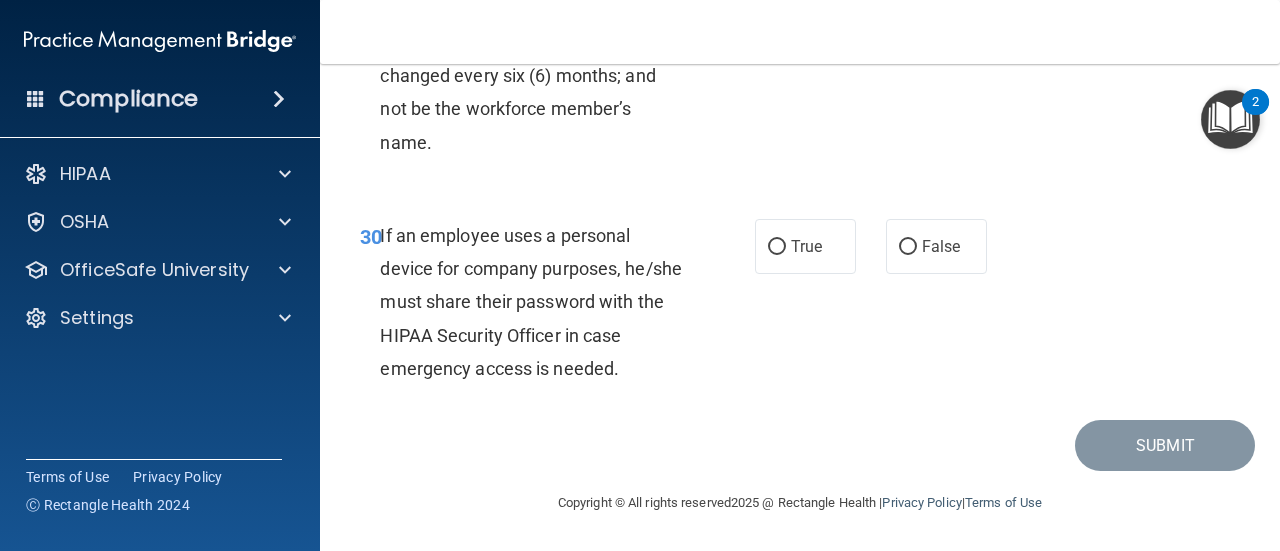 click on "30       If an employee uses a personal device for company purposes, he/she must share their password with the HIPAA Security Officer in case emergency access is needed.                 True           False" at bounding box center [800, 307] 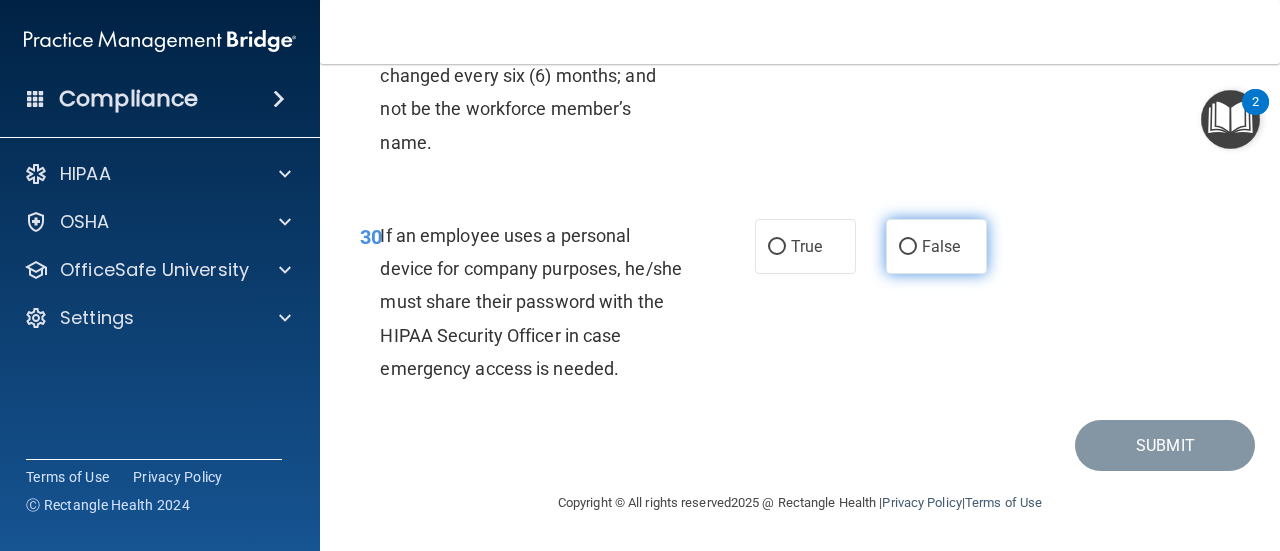 click on "False" at bounding box center (936, 246) 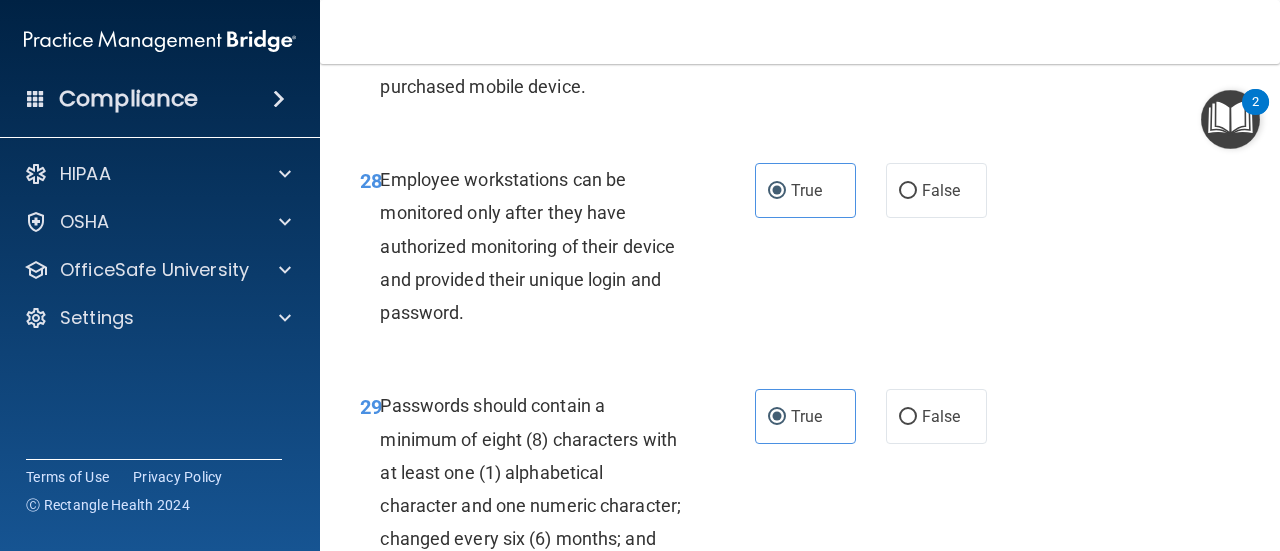 scroll, scrollTop: 5998, scrollLeft: 0, axis: vertical 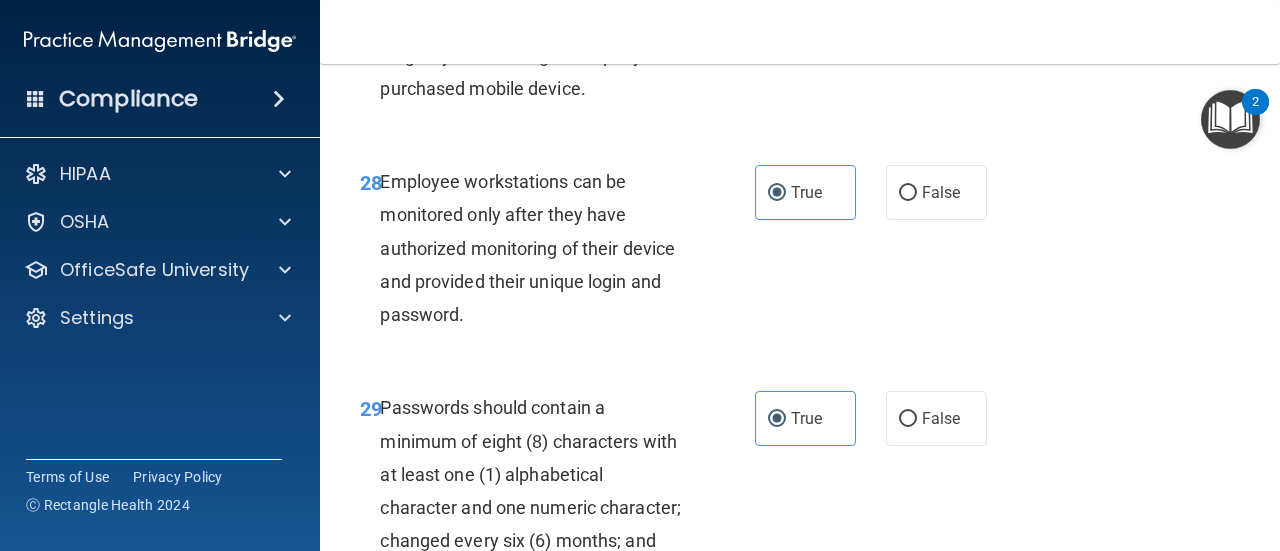 click on "Employee workstations can be monitored only after they have authorized monitoring of their device and provided their unique login and password." at bounding box center (539, 248) 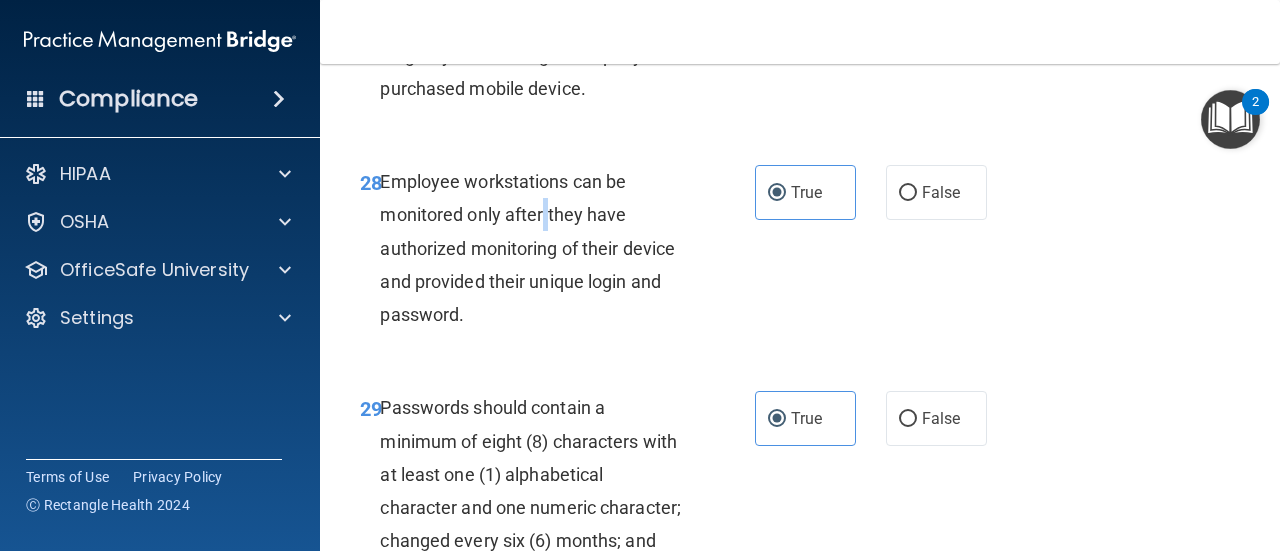 click on "Employee workstations can be monitored only after they have authorized monitoring of their device and provided their unique login and password." at bounding box center (539, 248) 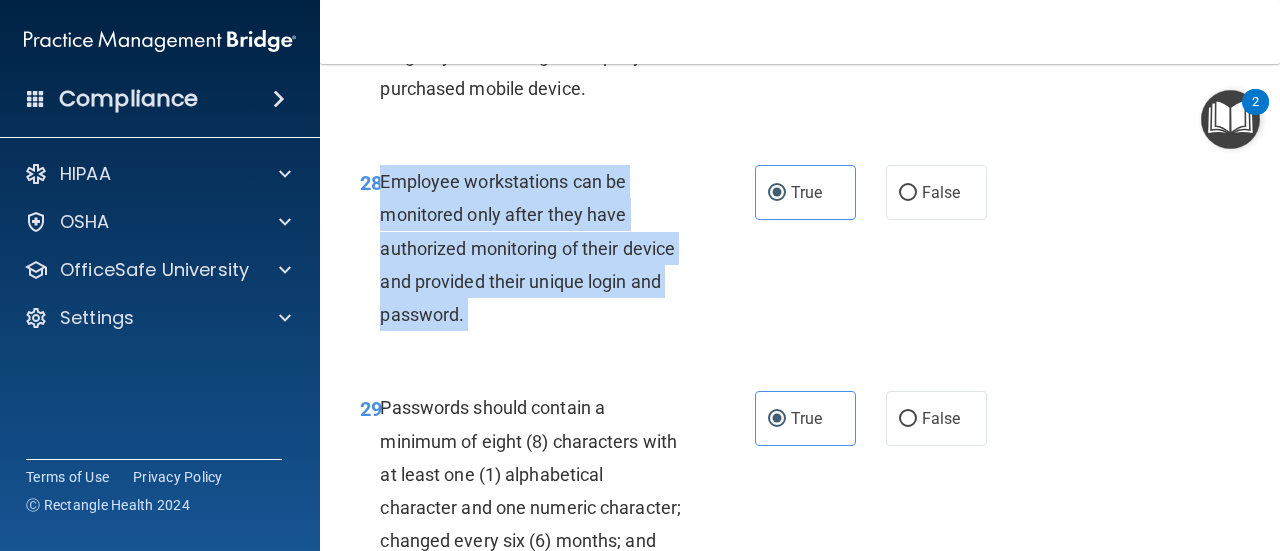 click on "Employee workstations can be monitored only after they have authorized monitoring of their device and provided their unique login and password." at bounding box center [539, 248] 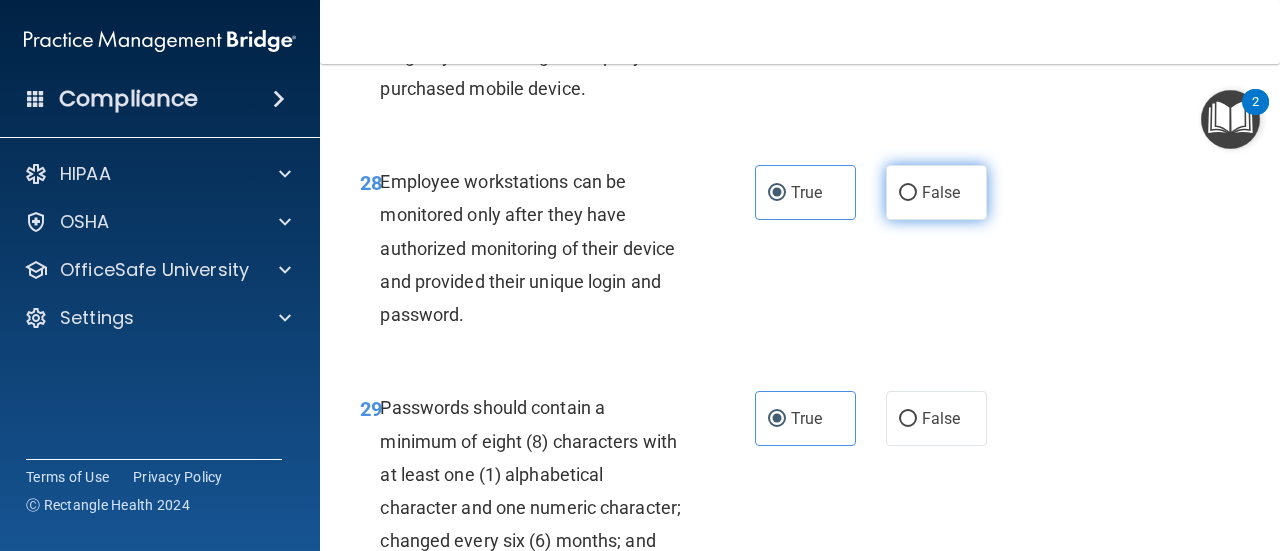 click on "False" at bounding box center [936, 192] 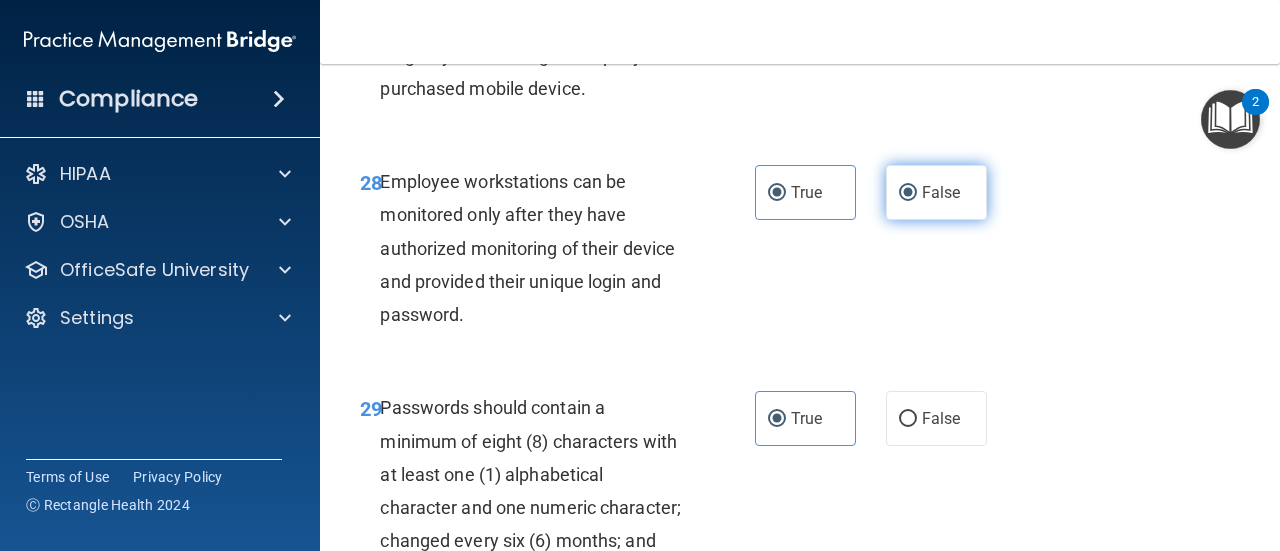 radio on "false" 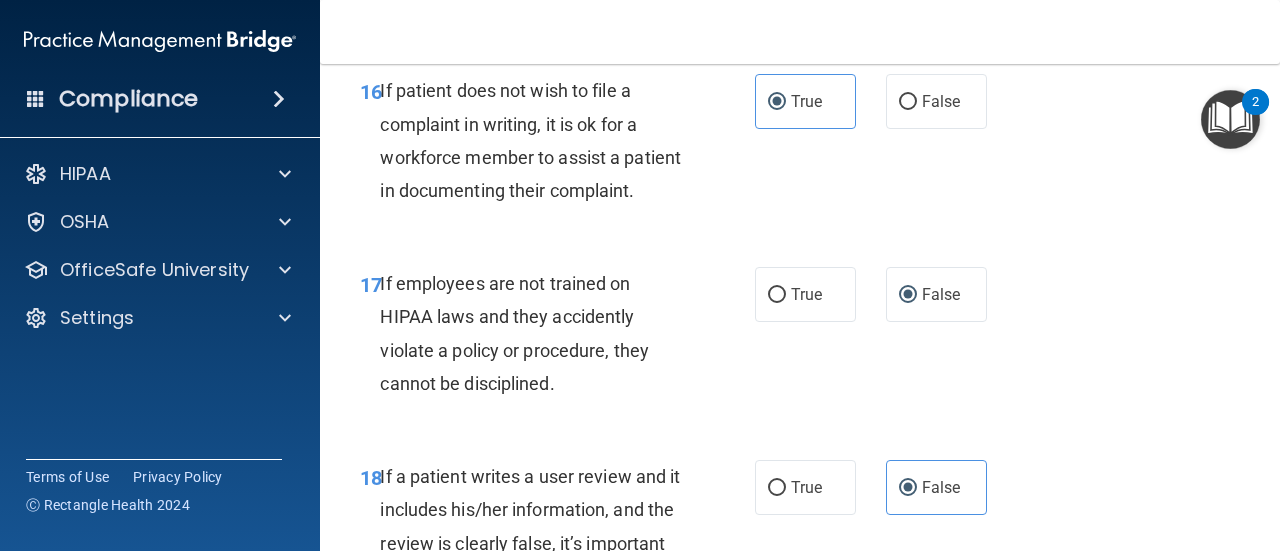 scroll, scrollTop: 3706, scrollLeft: 0, axis: vertical 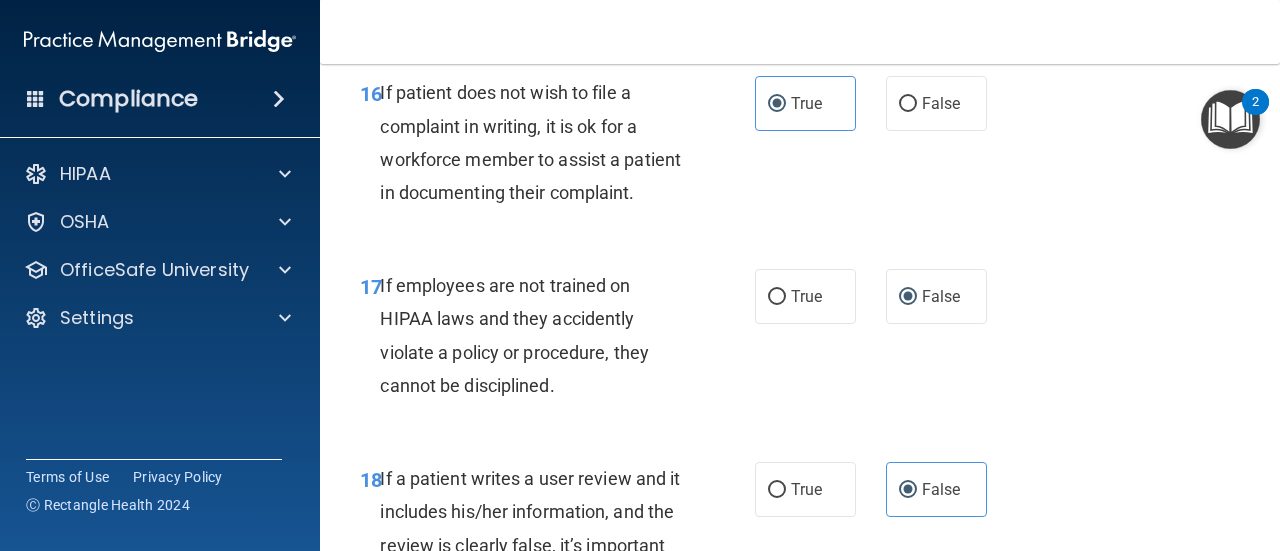 click on "17       If employees are not trained on HIPAA laws and they accidently violate a policy or procedure, they cannot be disciplined.                 True           False" at bounding box center (800, 340) 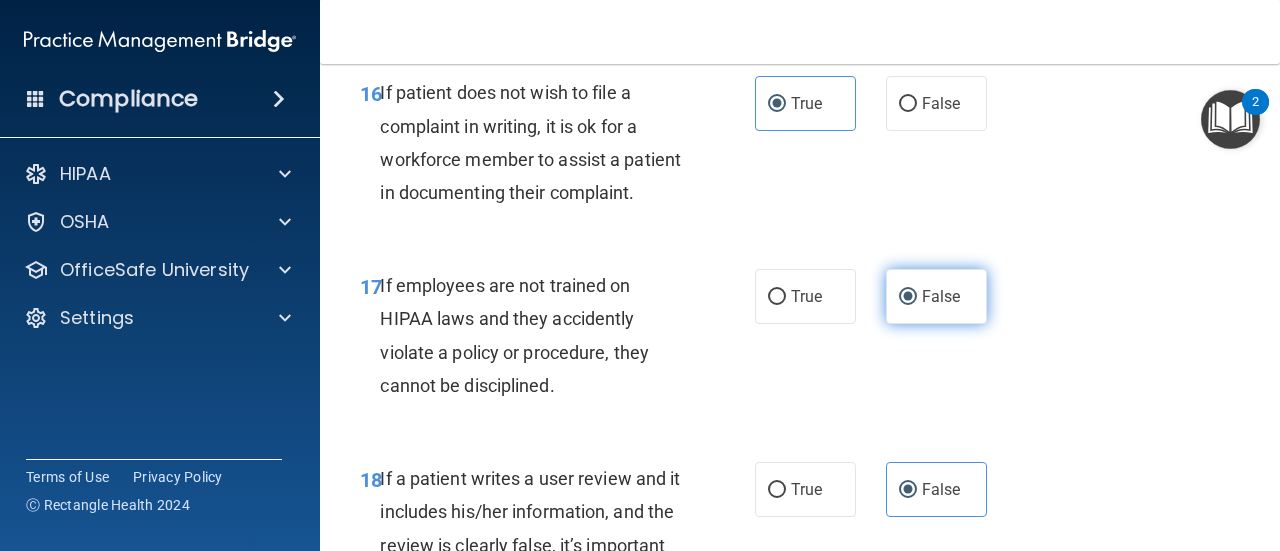 click on "False" at bounding box center [936, 296] 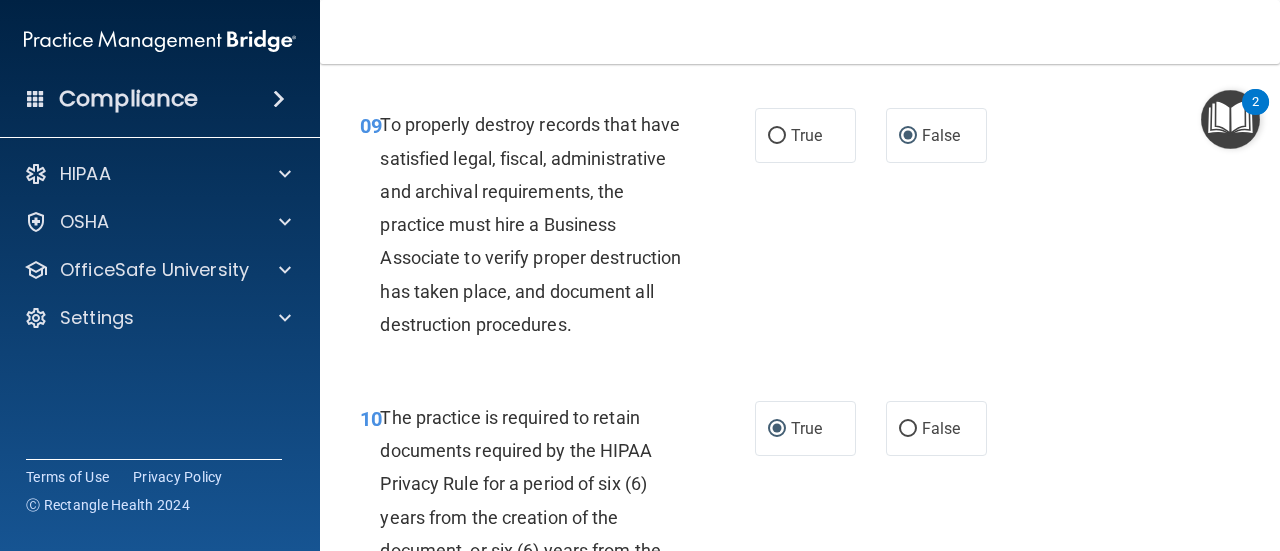 scroll, scrollTop: 2146, scrollLeft: 0, axis: vertical 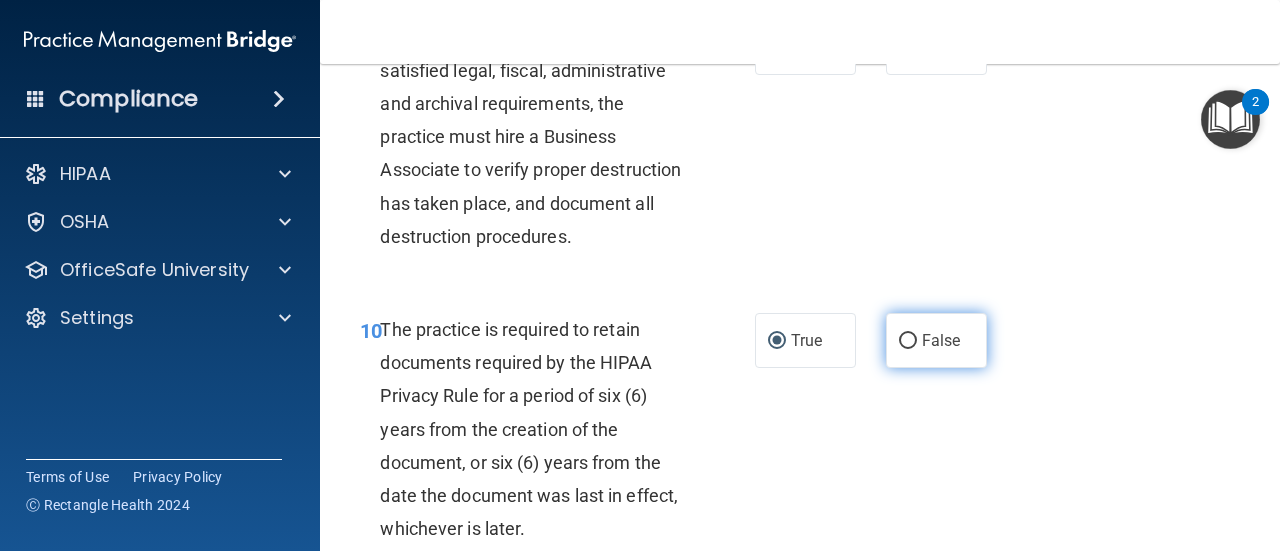 click on "False" at bounding box center (936, 340) 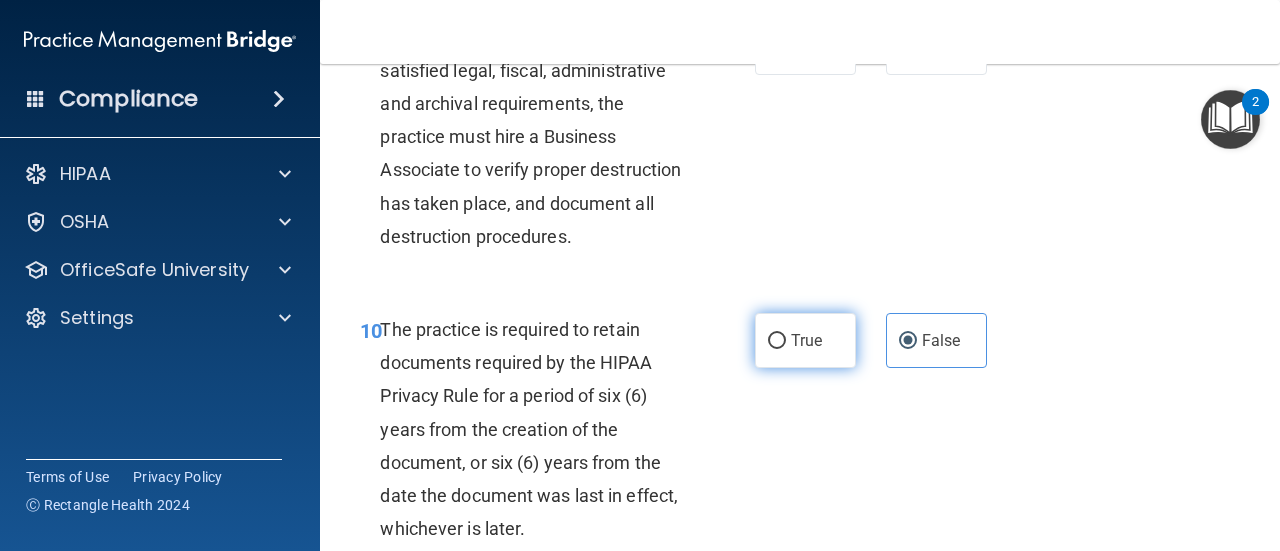 click on "True" at bounding box center (806, 340) 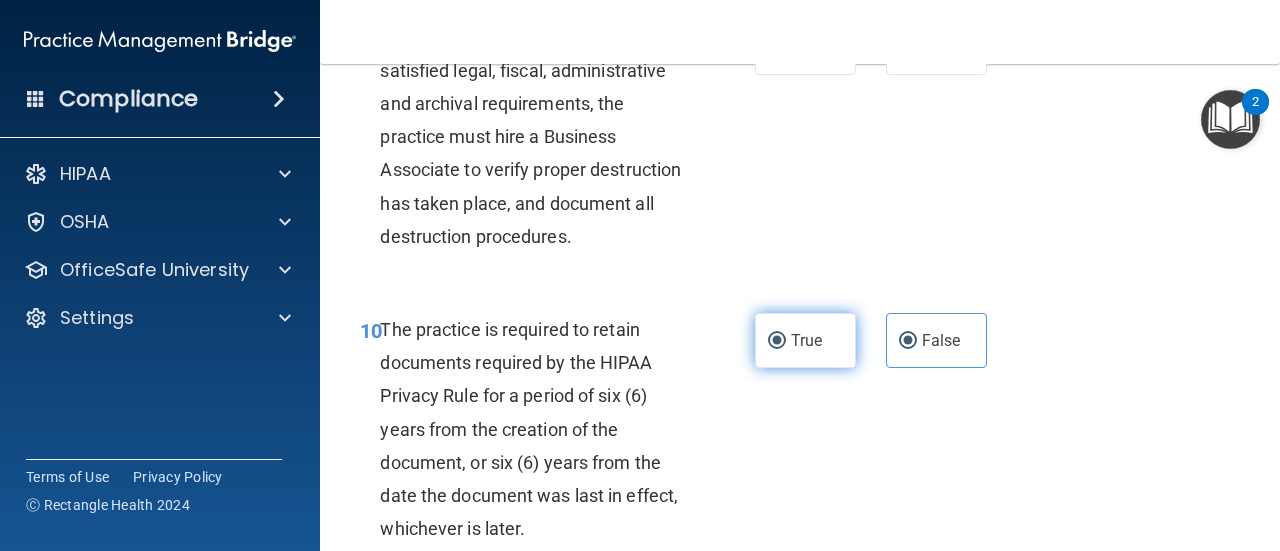 radio on "false" 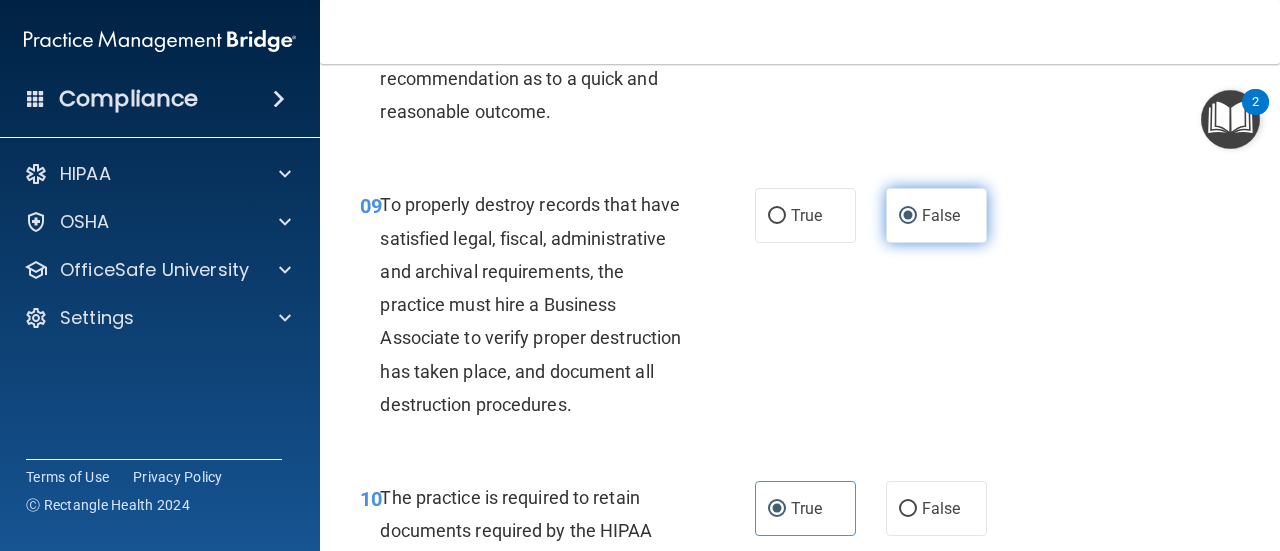 click on "False" at bounding box center (936, 215) 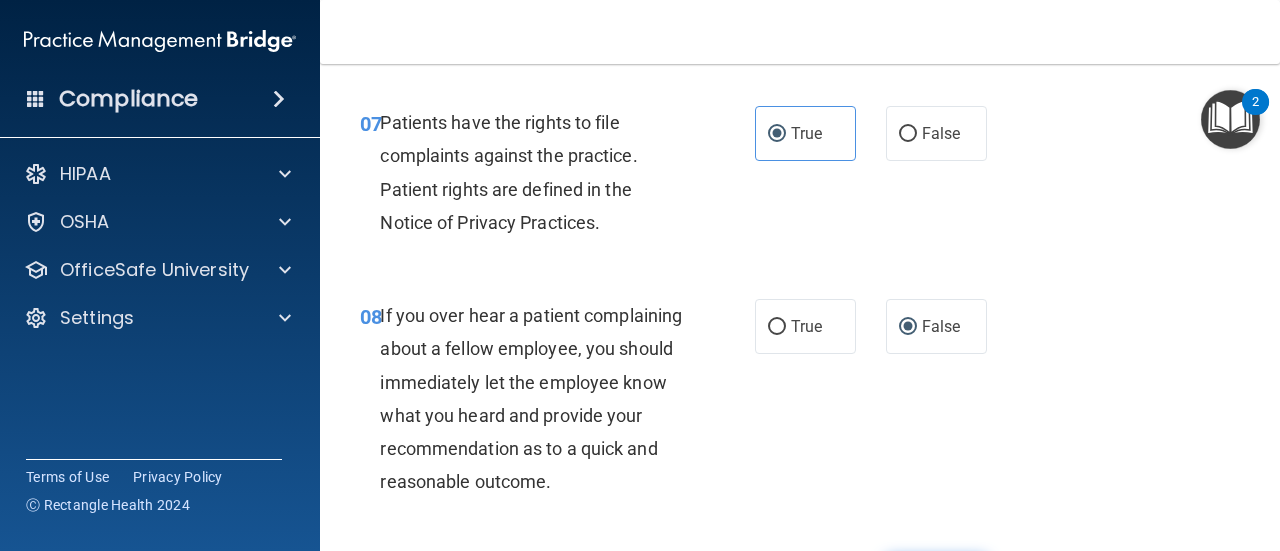 scroll, scrollTop: 1608, scrollLeft: 0, axis: vertical 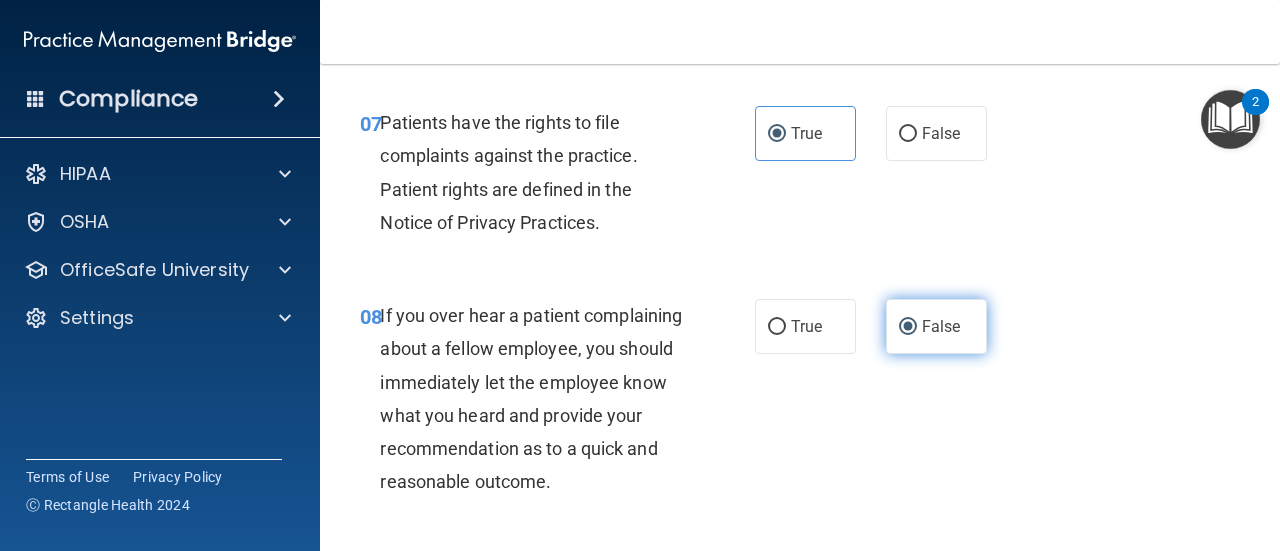 click on "False" at bounding box center (936, 326) 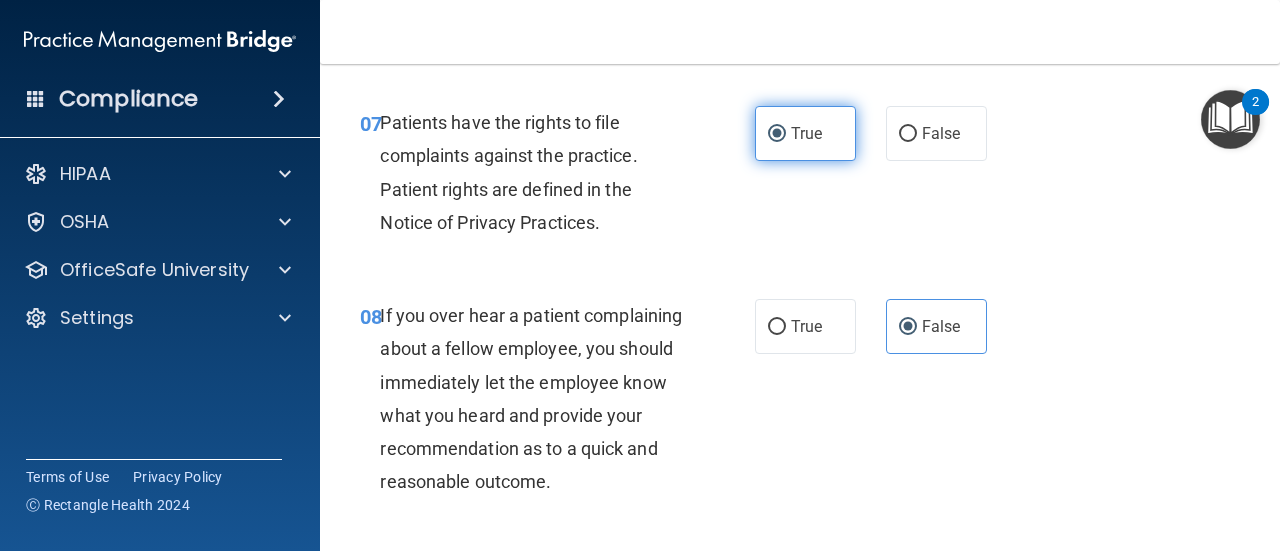 click on "True" at bounding box center [805, 133] 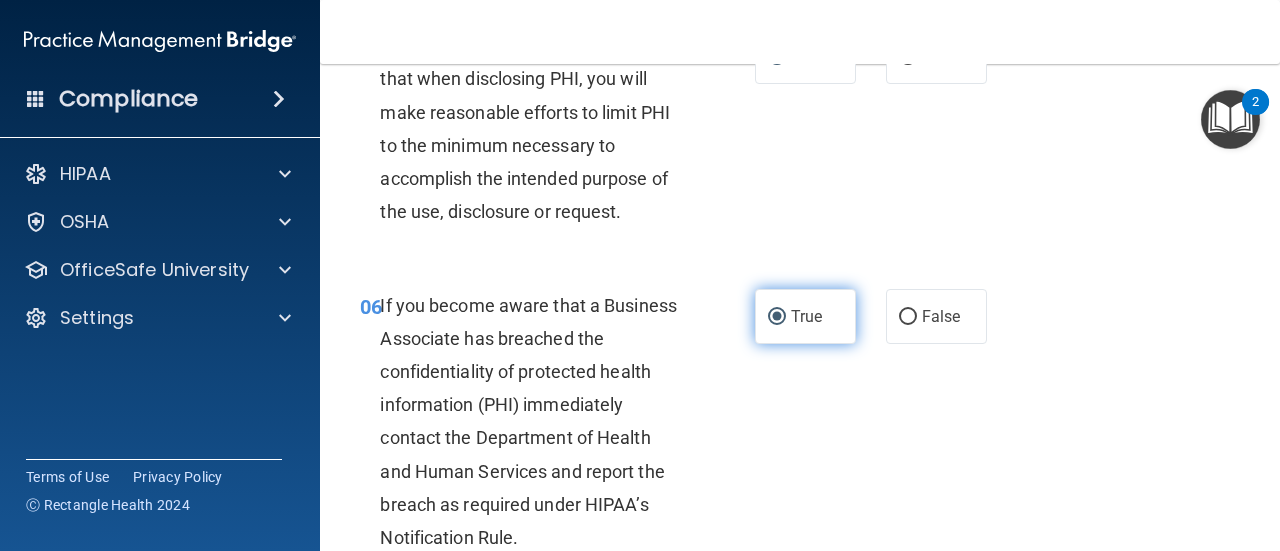 click on "True" at bounding box center [805, 316] 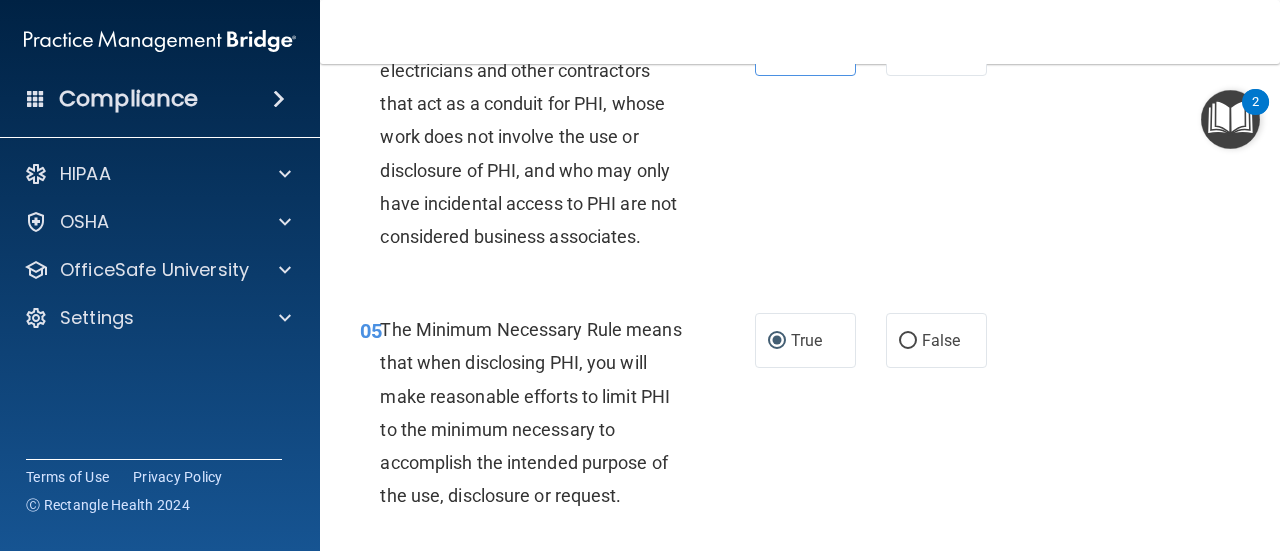 click on "True" at bounding box center (805, 340) 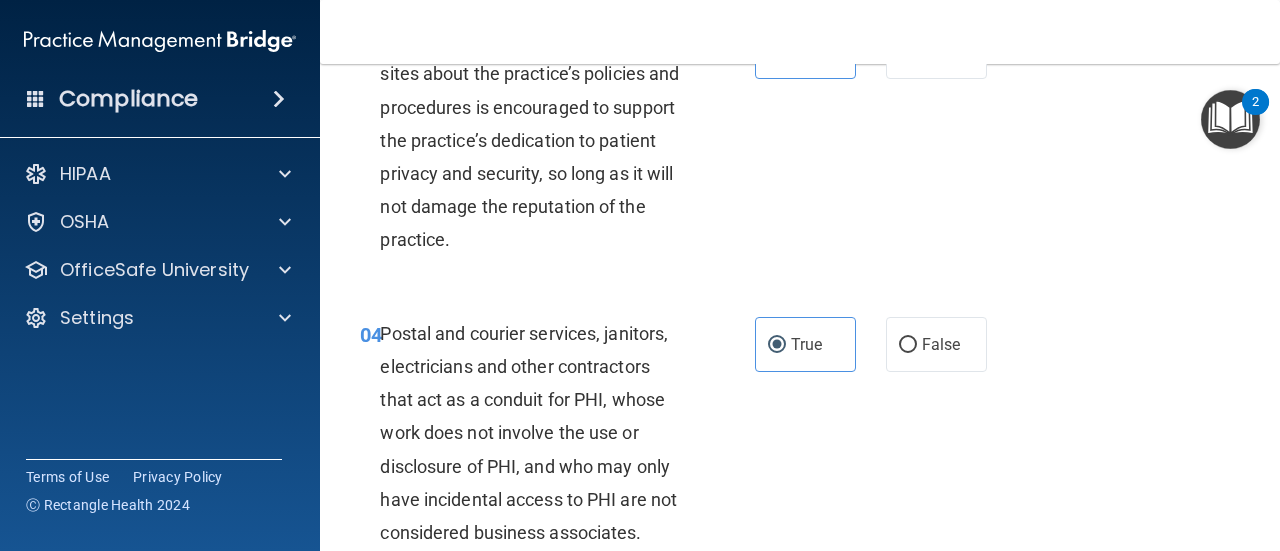 click on "True" at bounding box center [805, 344] 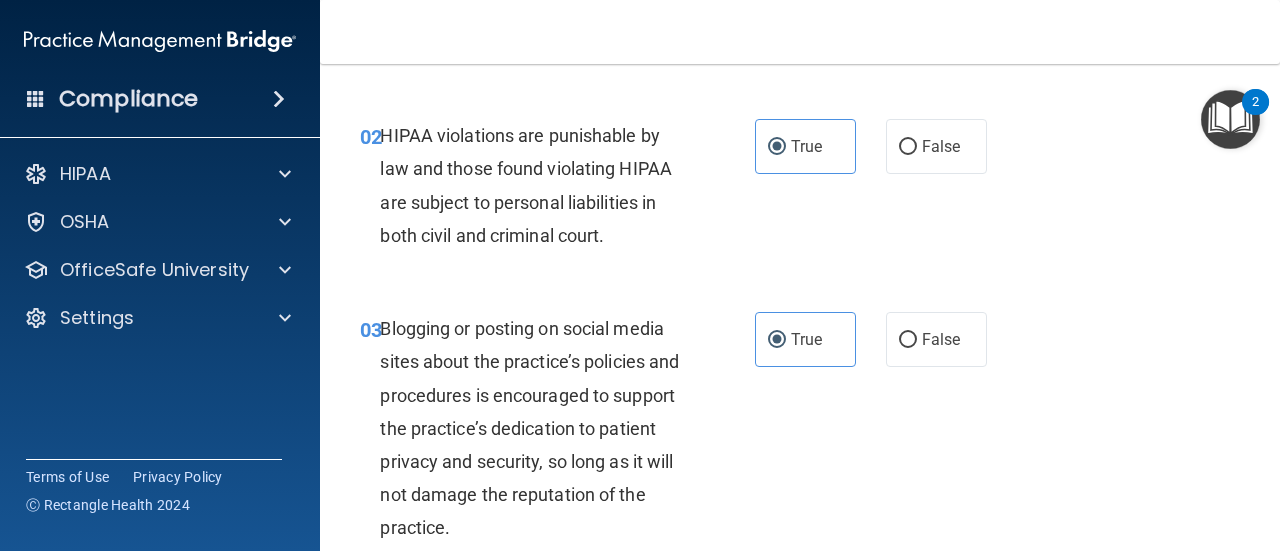 click on "True" at bounding box center (805, 339) 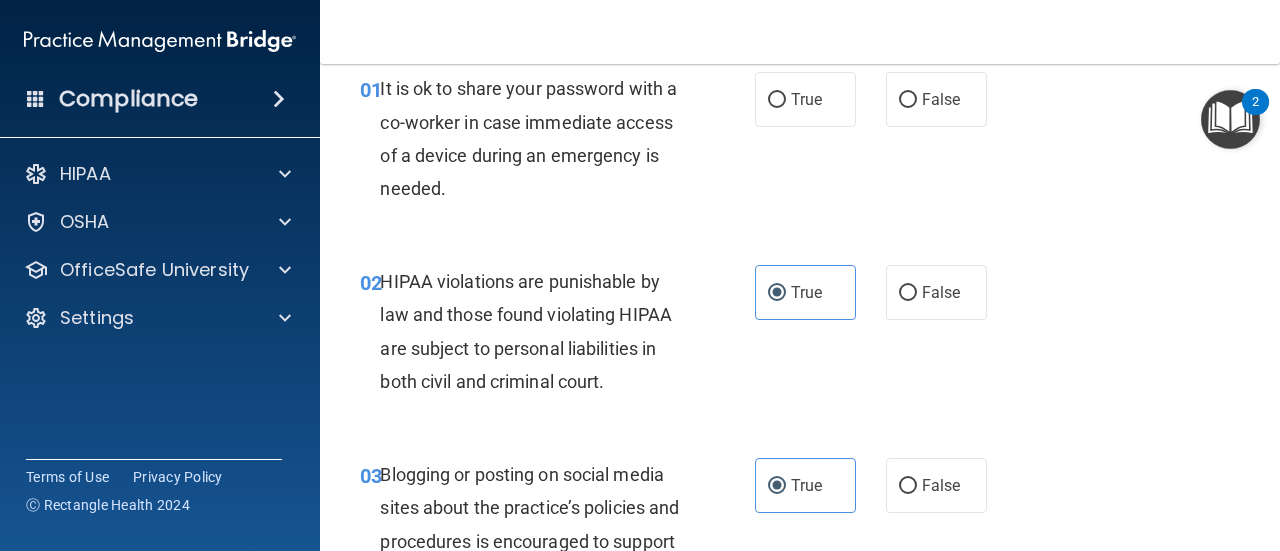 scroll, scrollTop: 82, scrollLeft: 0, axis: vertical 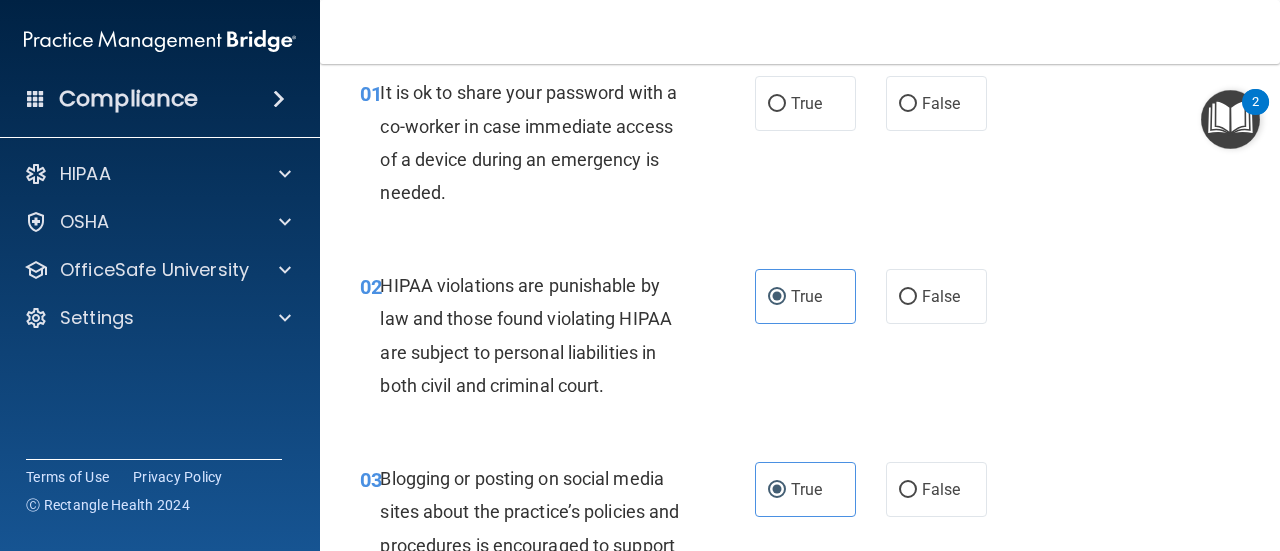 click on "02       HIPAA violations are punishable by law and those found violating HIPAA are subject to personal liabilities in both civil and criminal court.                  True           False" at bounding box center [800, 340] 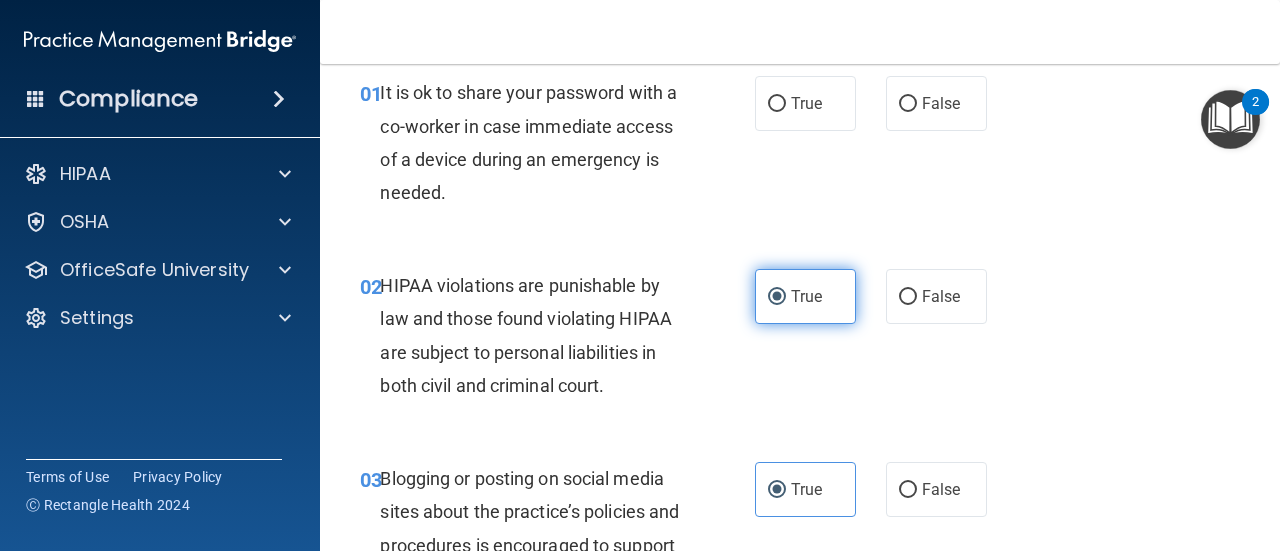 click on "True" at bounding box center (806, 296) 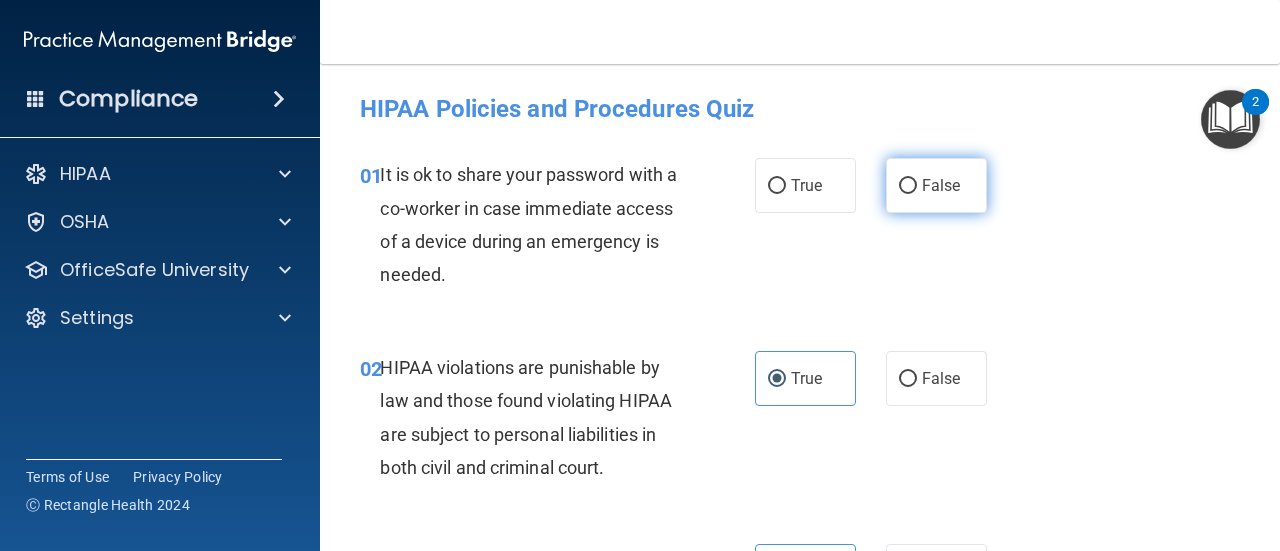 click on "False" at bounding box center (941, 185) 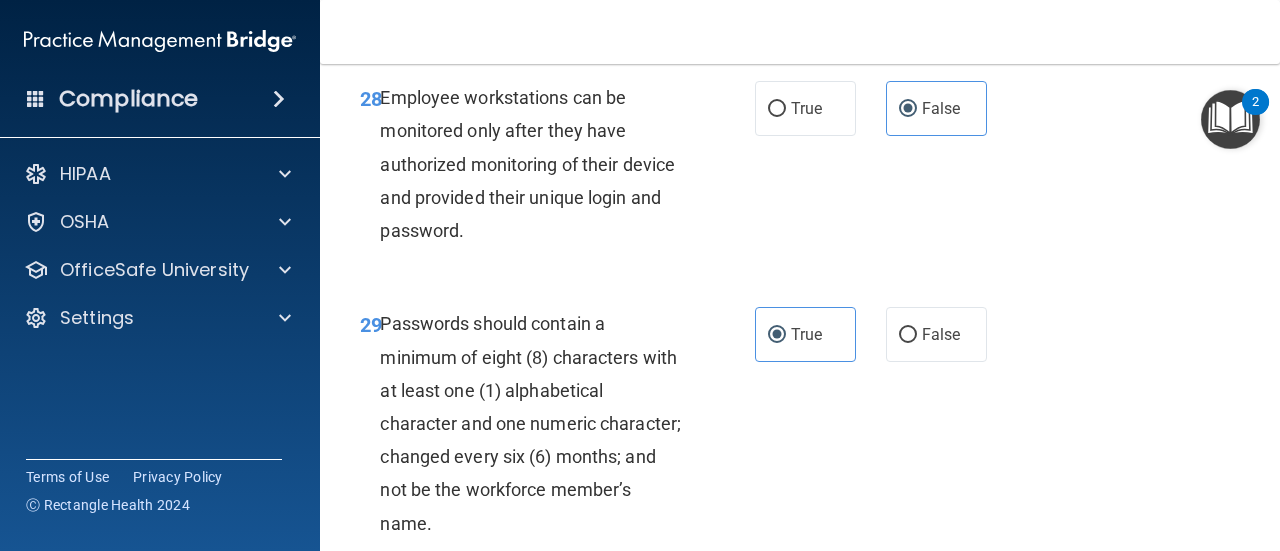 scroll, scrollTop: 6594, scrollLeft: 0, axis: vertical 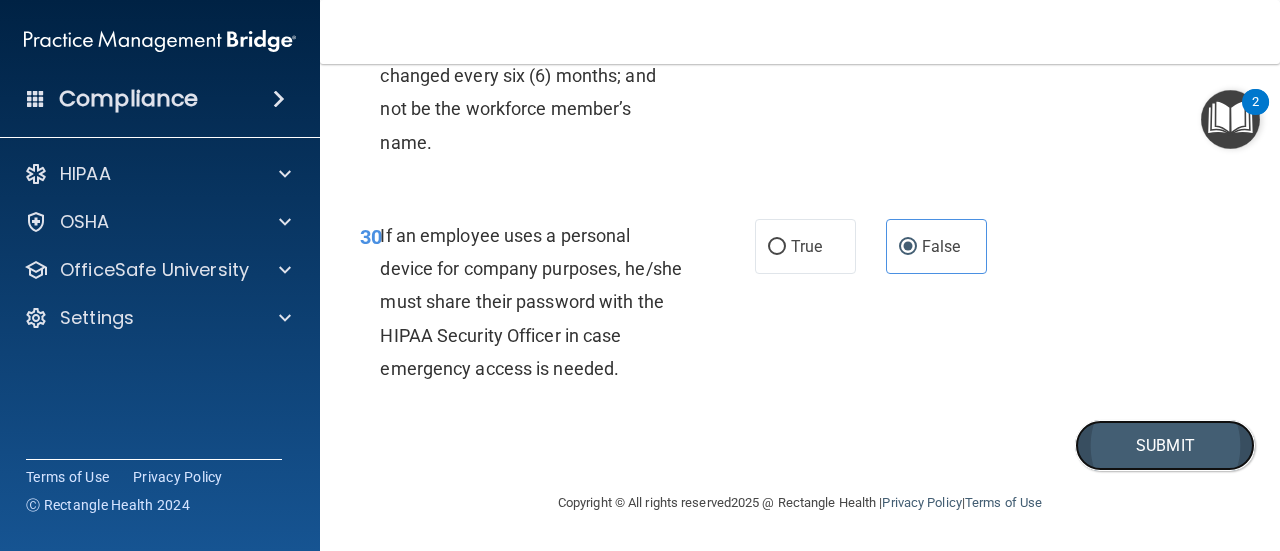 click on "Submit" at bounding box center (1165, 445) 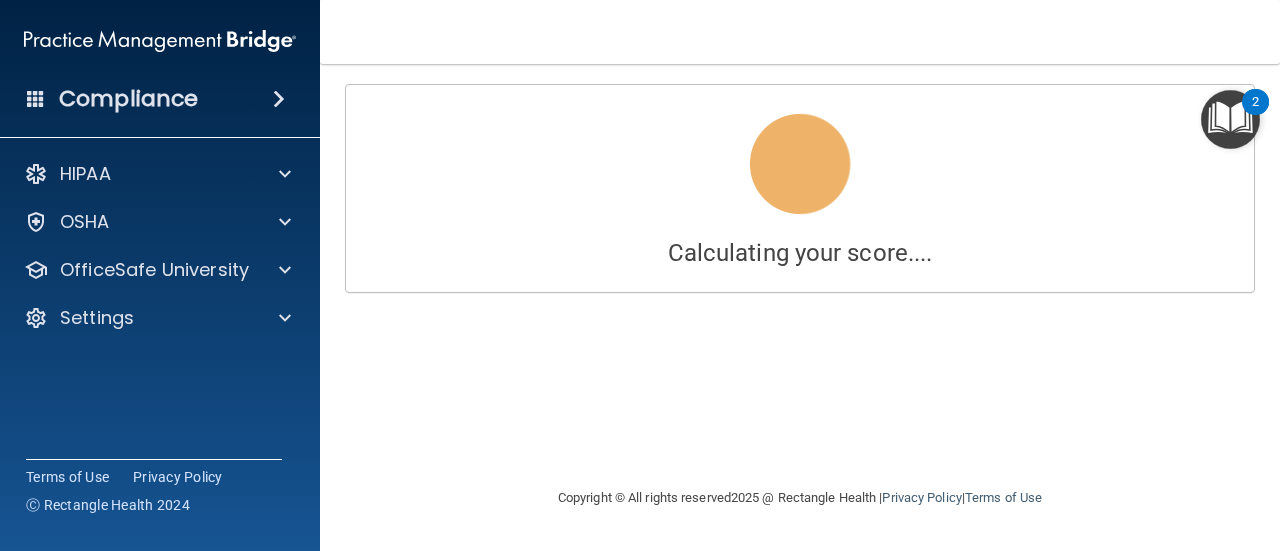 scroll, scrollTop: 0, scrollLeft: 0, axis: both 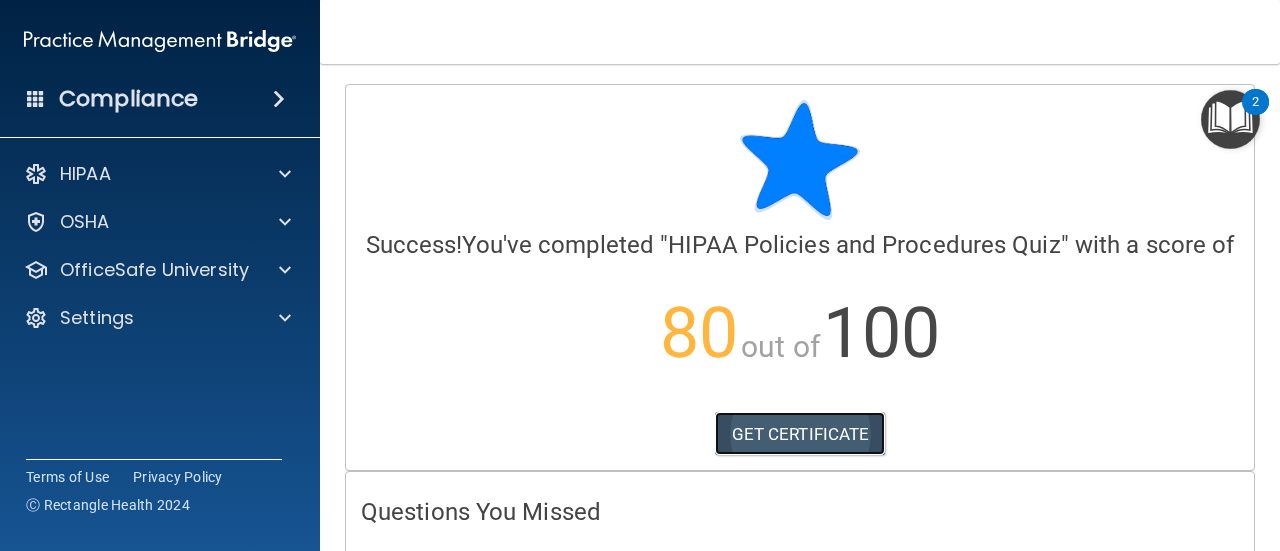 click on "GET CERTIFICATE" at bounding box center (800, 434) 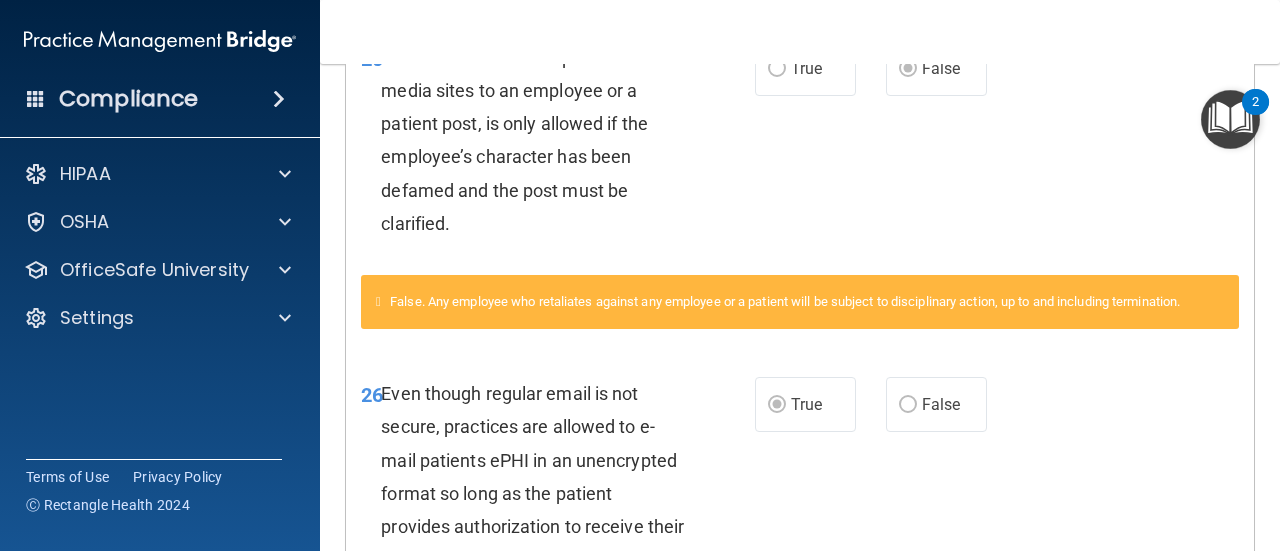 scroll, scrollTop: 2148, scrollLeft: 0, axis: vertical 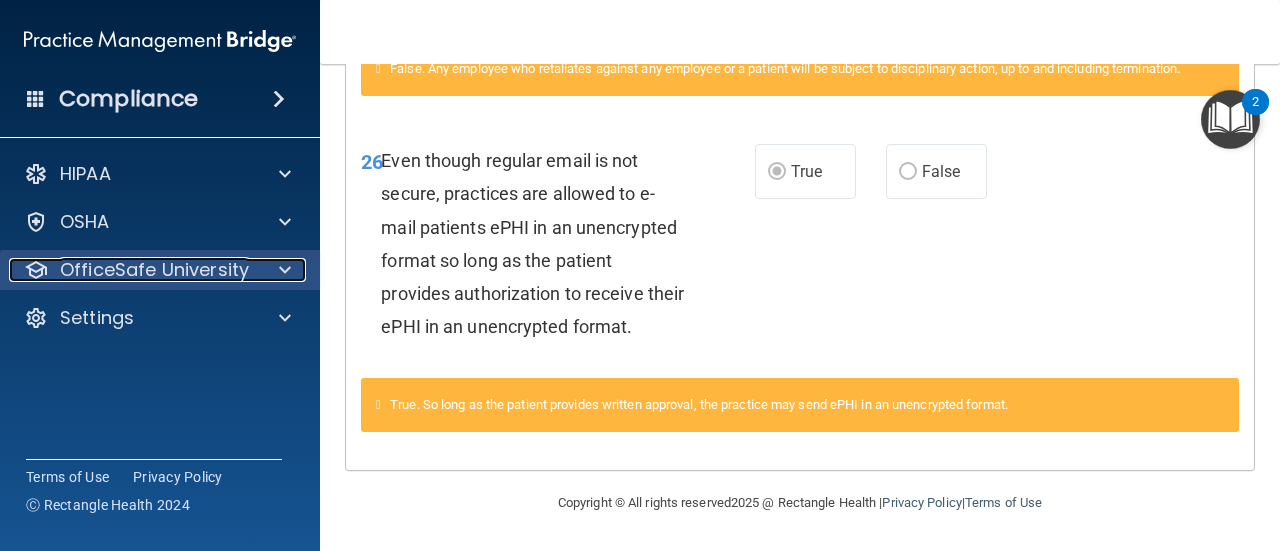 click at bounding box center [282, 270] 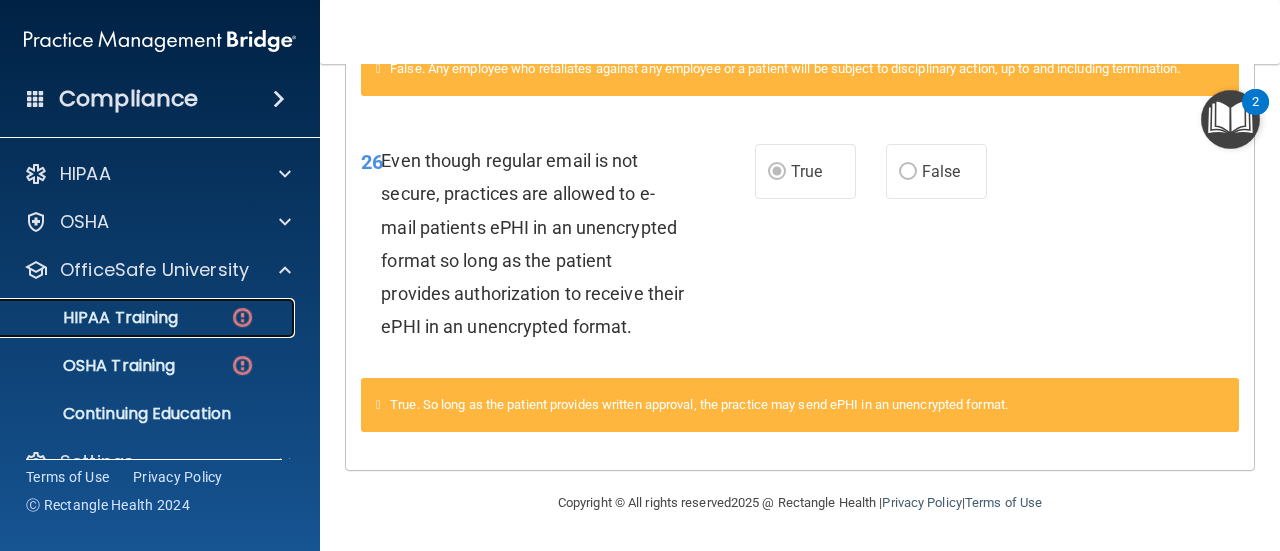 click on "HIPAA Training" at bounding box center (137, 318) 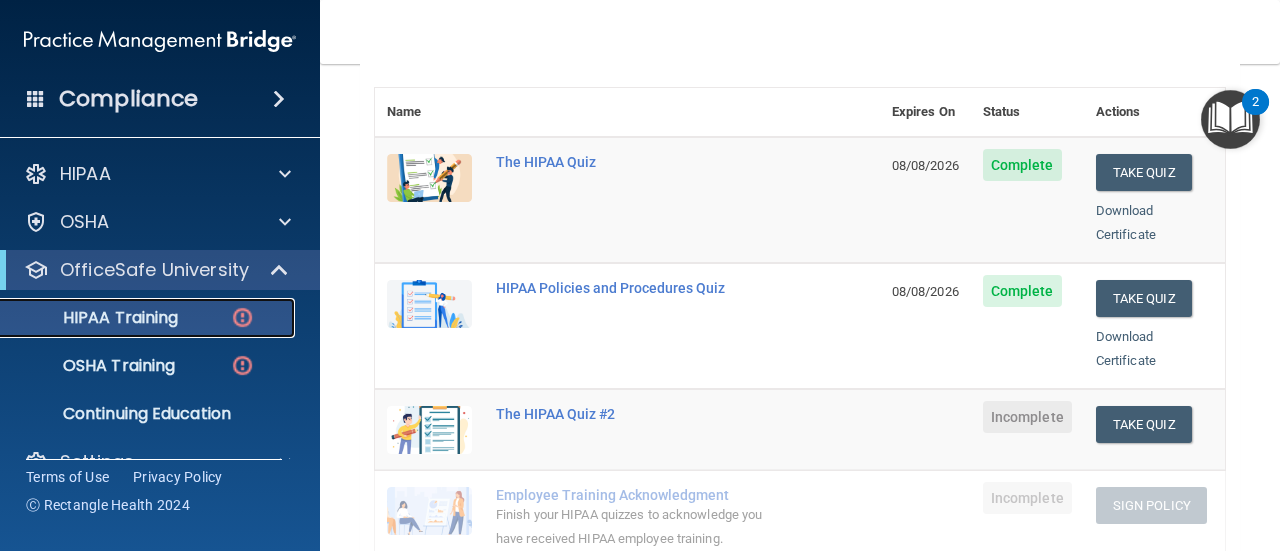 scroll, scrollTop: 214, scrollLeft: 0, axis: vertical 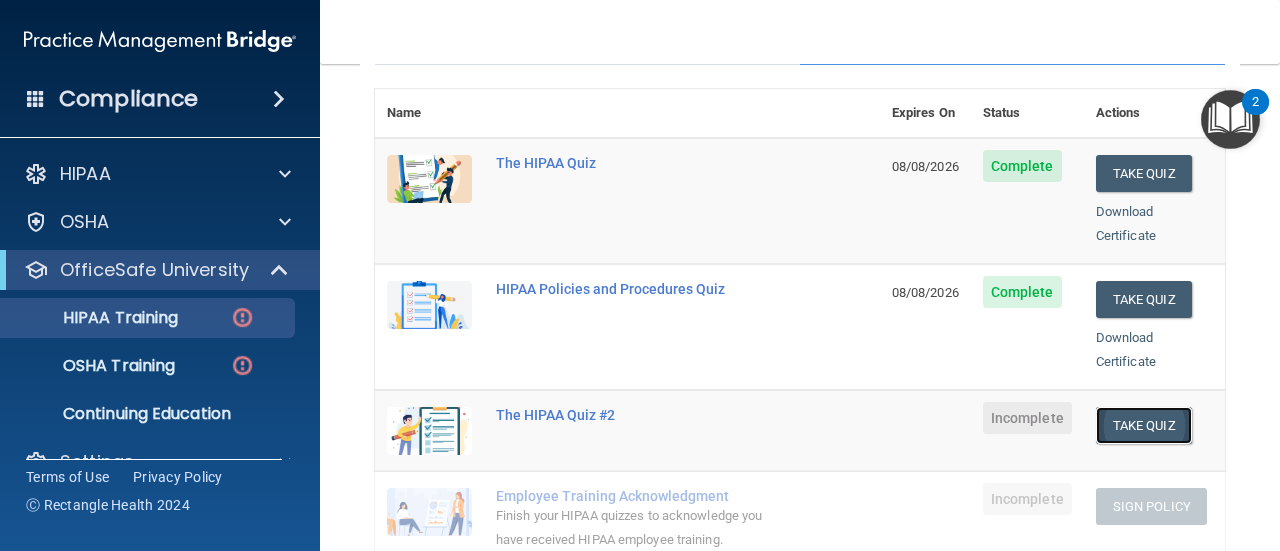 click on "Take Quiz" at bounding box center (1144, 425) 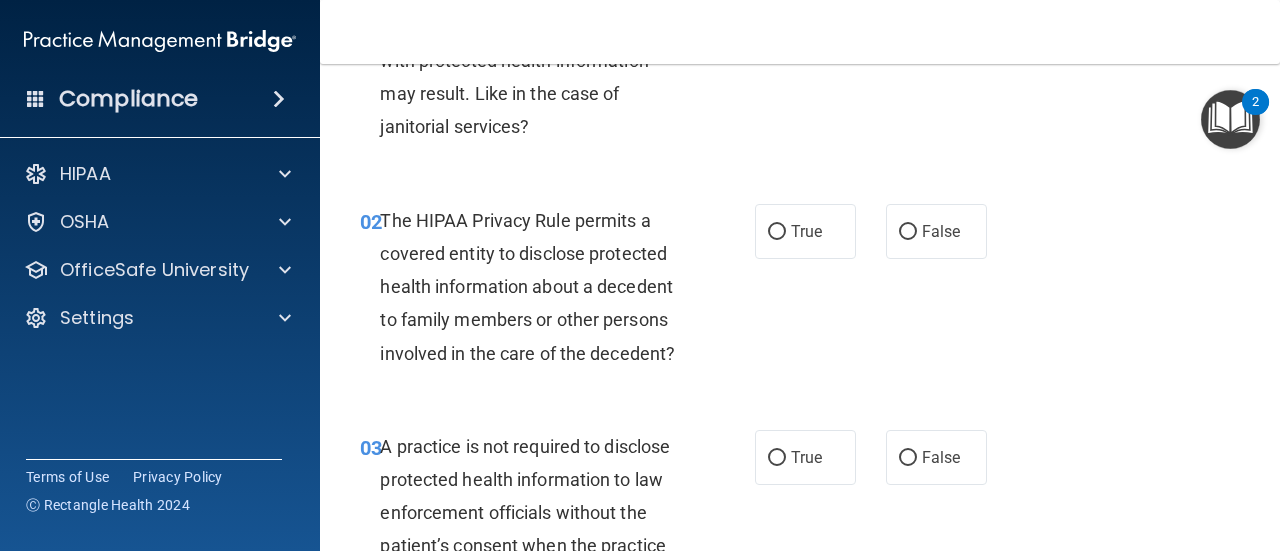 scroll, scrollTop: 0, scrollLeft: 0, axis: both 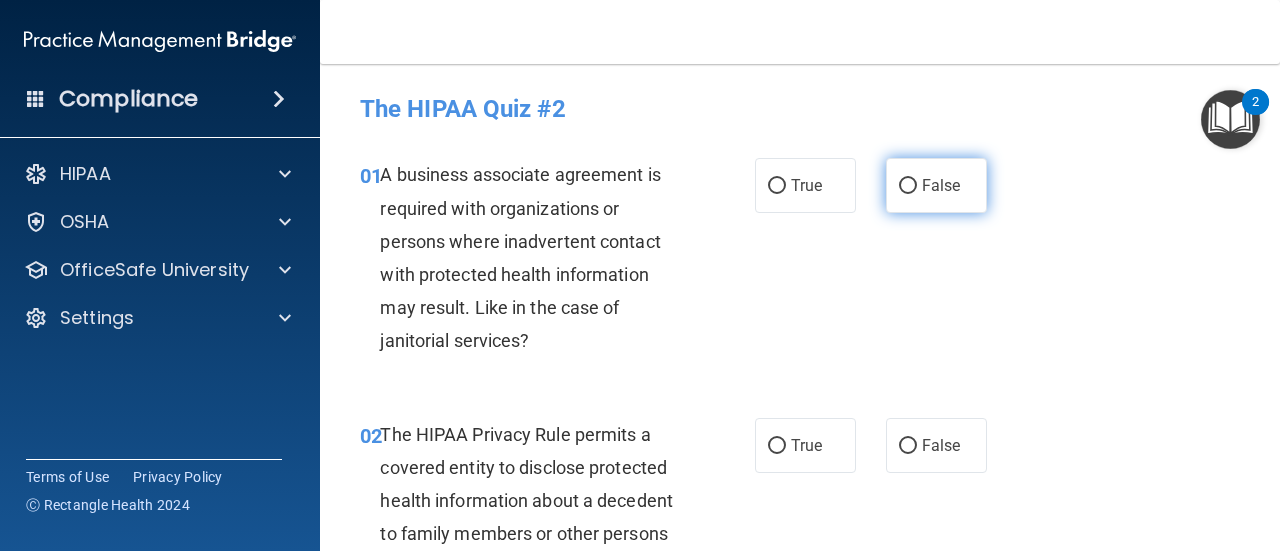 click on "False" at bounding box center (941, 185) 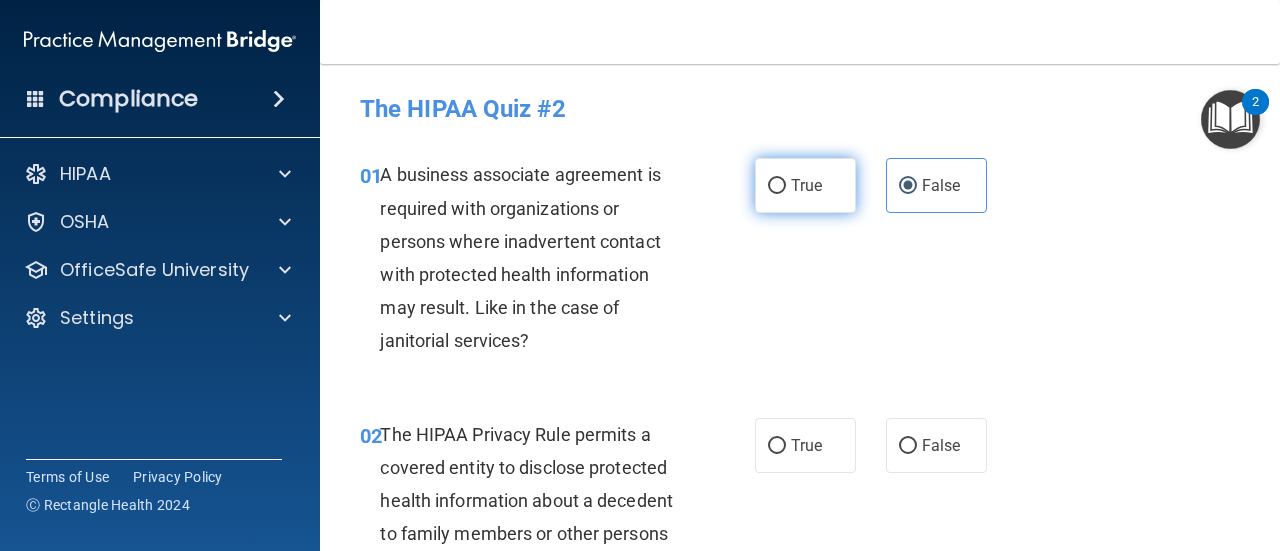 click on "True" at bounding box center [805, 185] 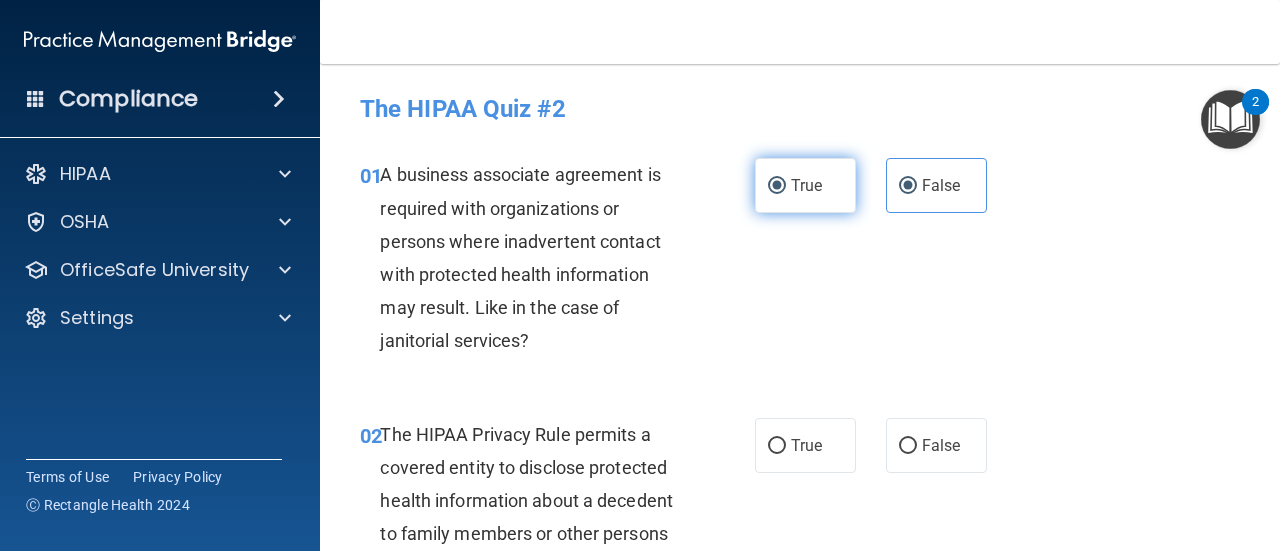radio on "false" 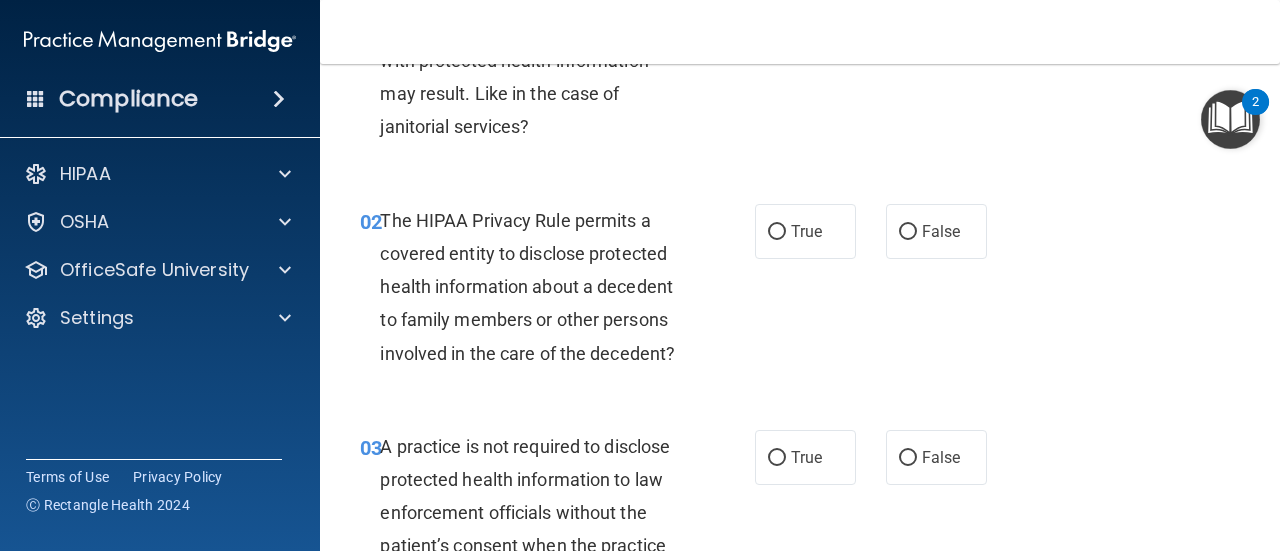 scroll, scrollTop: 223, scrollLeft: 0, axis: vertical 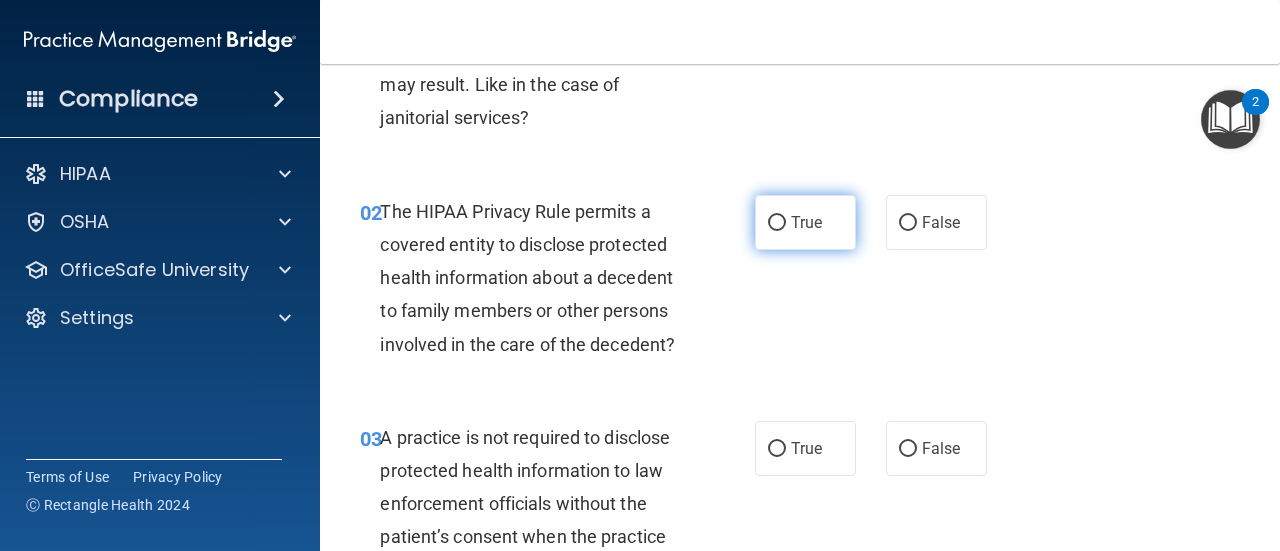 click on "True" at bounding box center [805, 222] 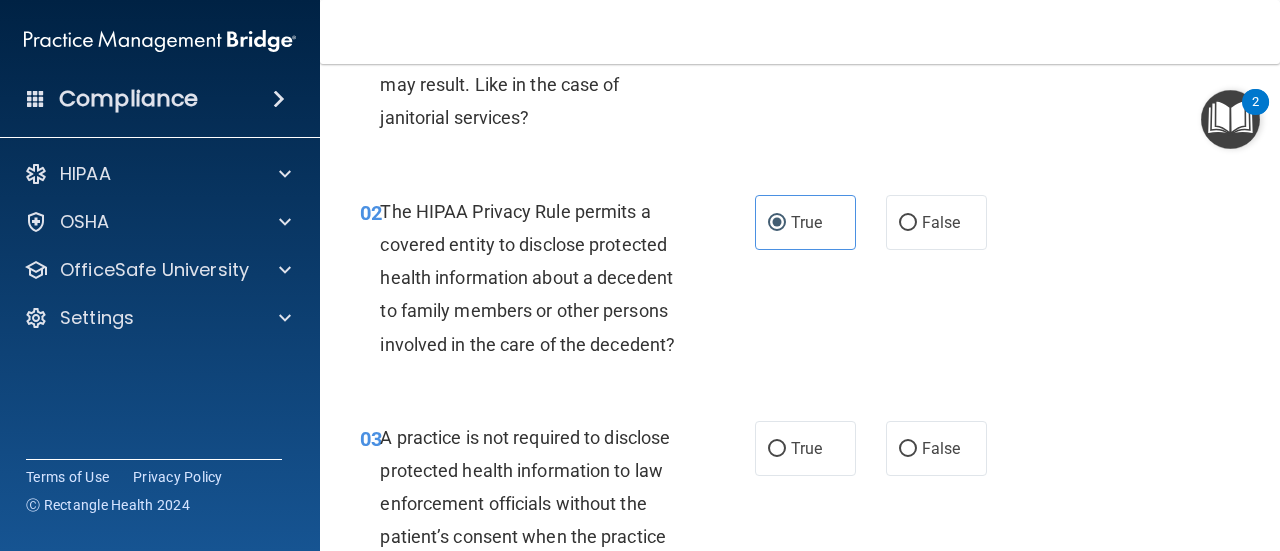 click on "The HIPAA Privacy Rule permits a covered entity to disclose protected health information about a decedent to family members or other persons involved in the care of the decedent?" at bounding box center (539, 278) 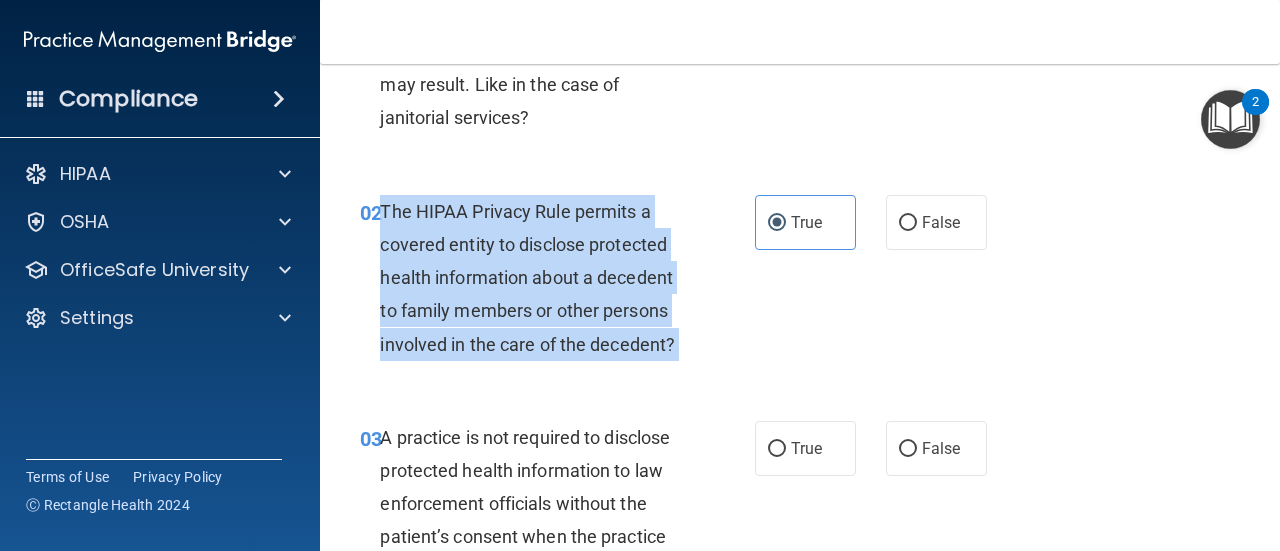 click on "The HIPAA Privacy Rule permits a covered entity to disclose protected health information about a decedent to family members or other persons involved in the care of the decedent?" at bounding box center (539, 278) 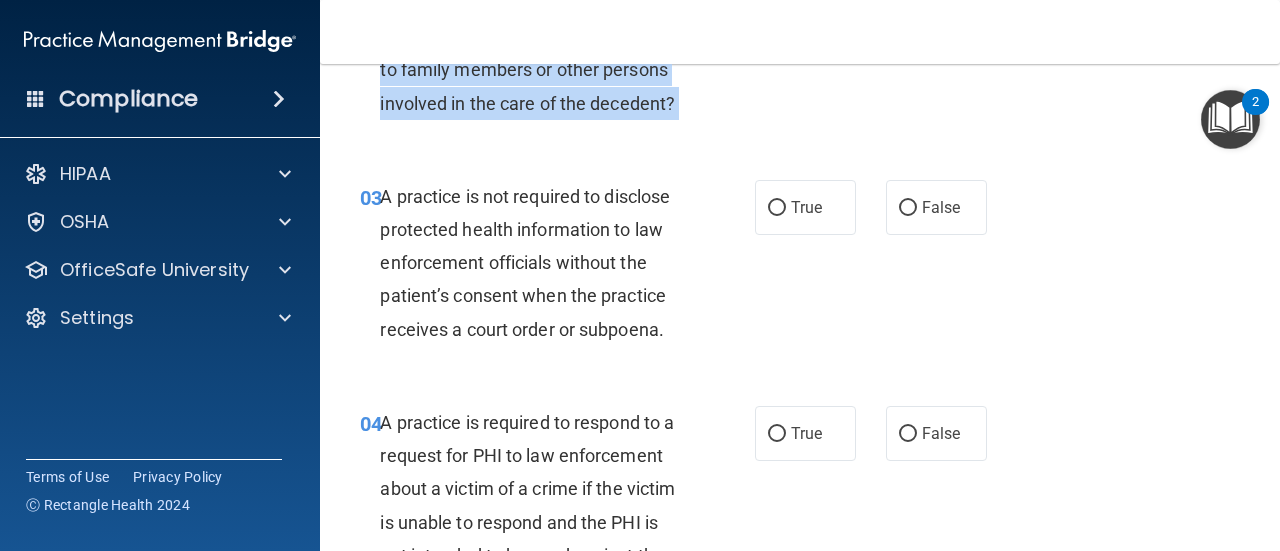 scroll, scrollTop: 490, scrollLeft: 0, axis: vertical 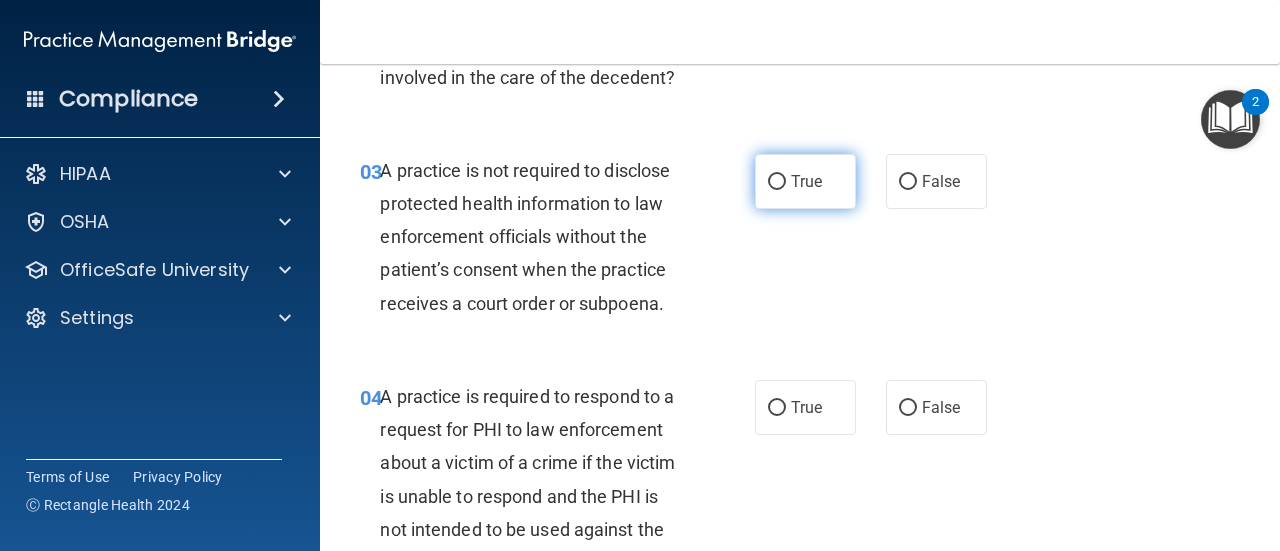 click on "True" at bounding box center (805, 181) 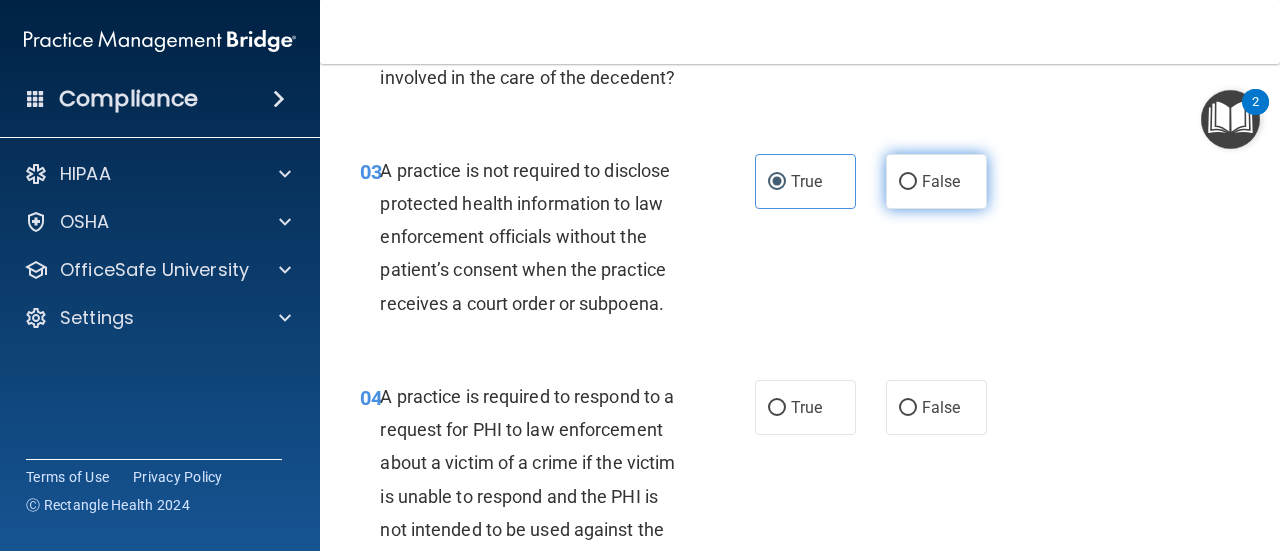 click on "False" at bounding box center [908, 182] 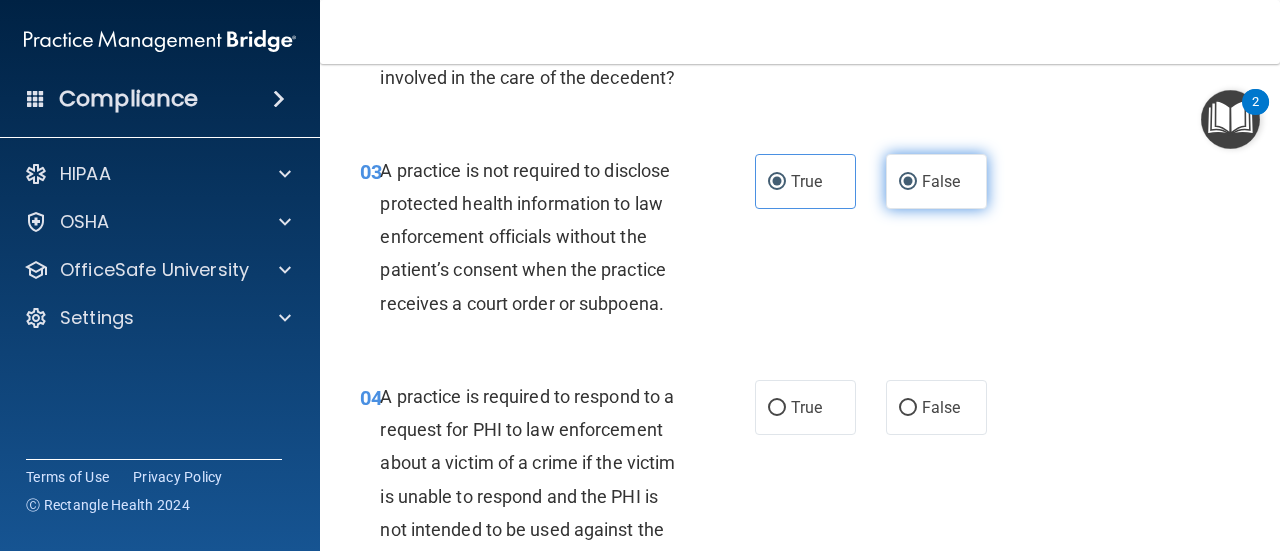 radio on "false" 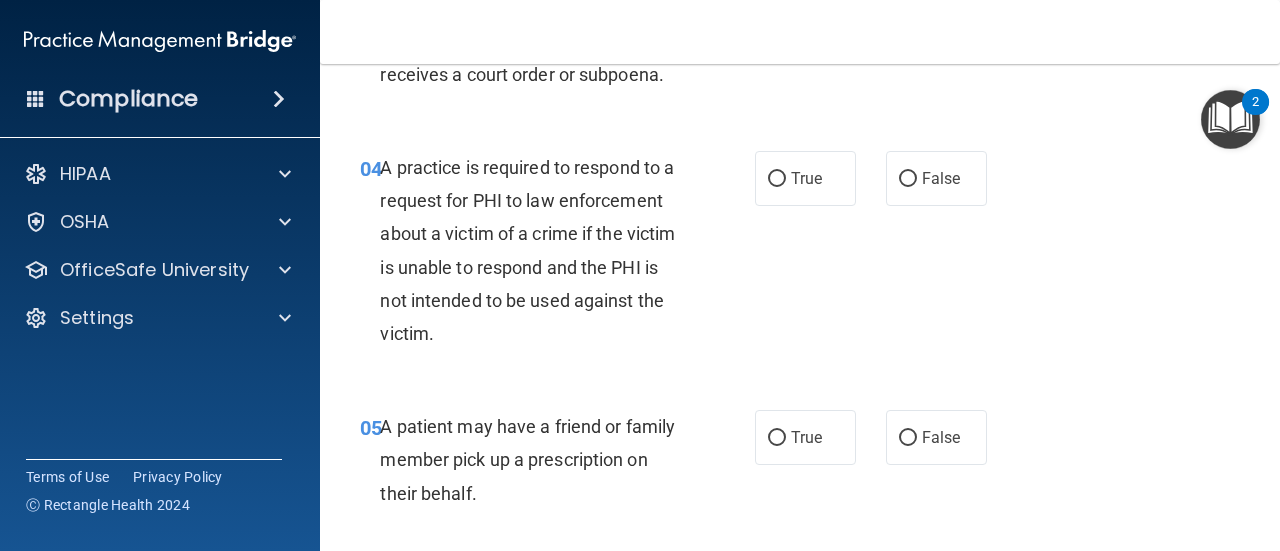 scroll, scrollTop: 749, scrollLeft: 0, axis: vertical 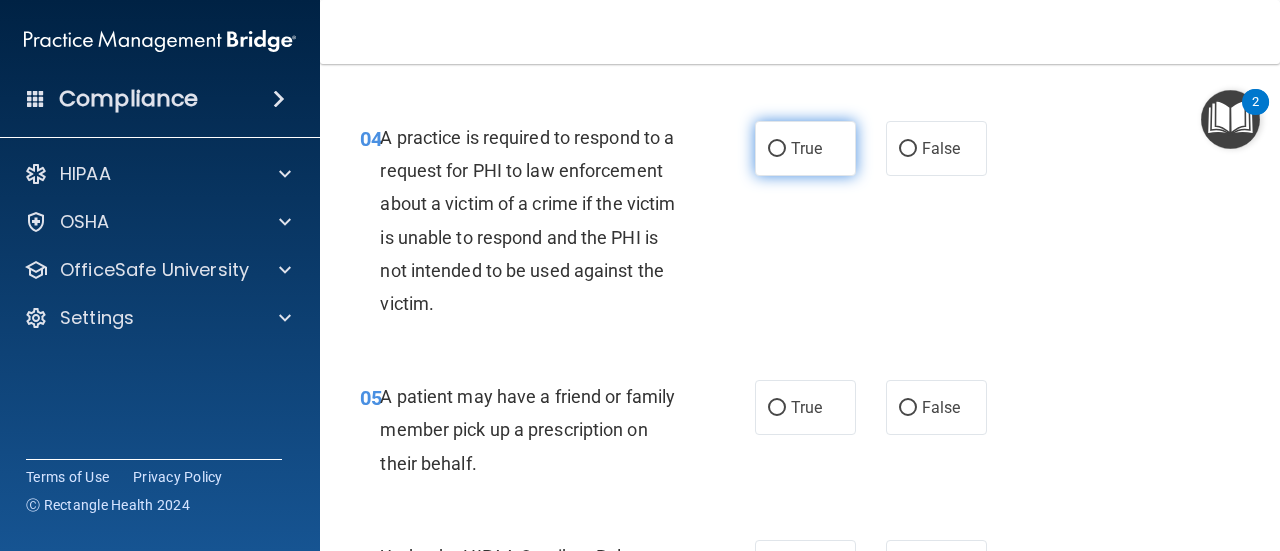 click on "True" at bounding box center [806, 148] 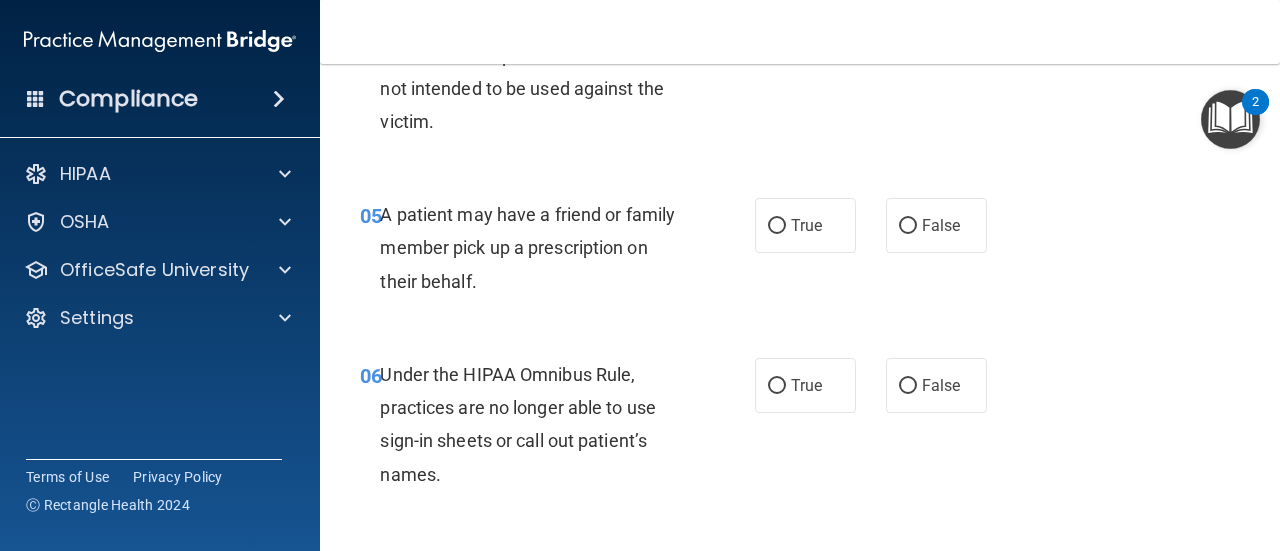 scroll, scrollTop: 932, scrollLeft: 0, axis: vertical 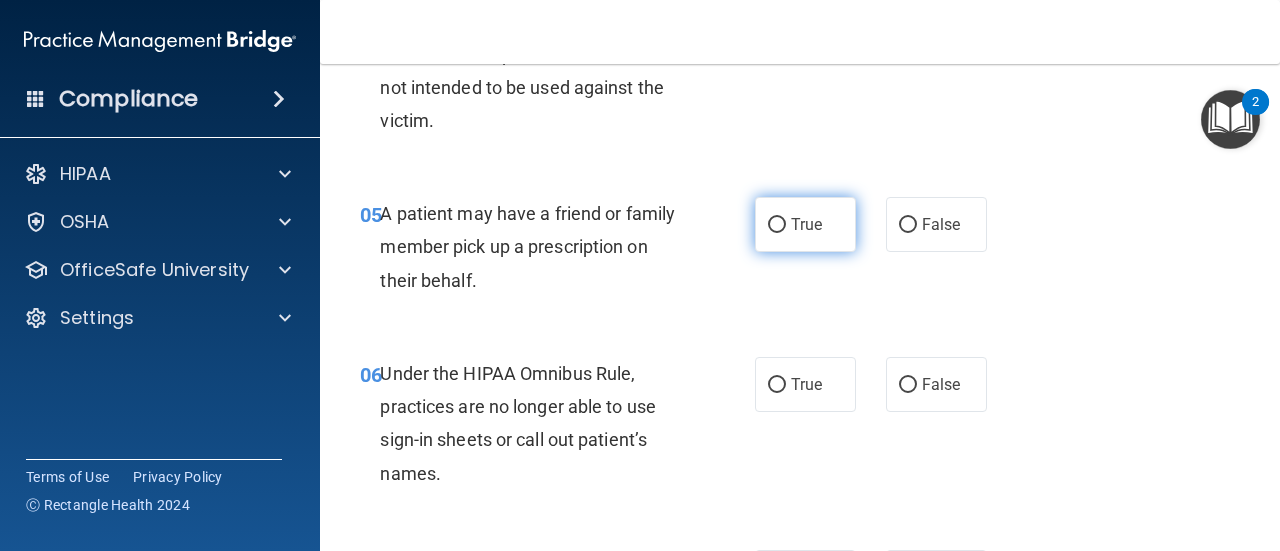 click on "True" at bounding box center [806, 224] 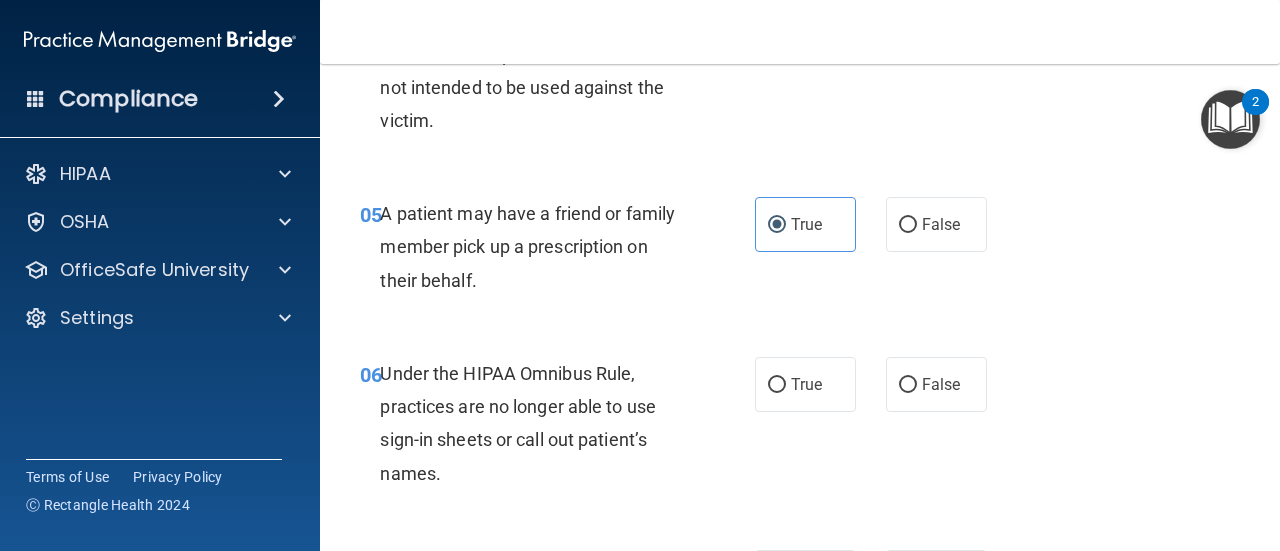 click on "A patient may have a friend or family member pick up a prescription on their behalf." at bounding box center (539, 247) 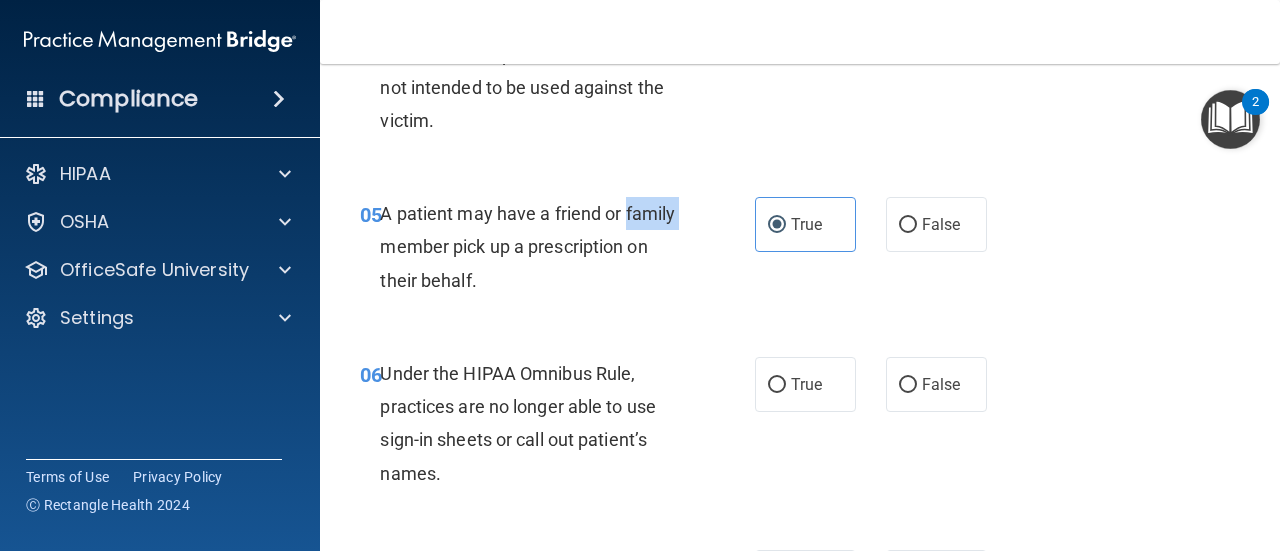 click on "A patient may have a friend or family member pick up a prescription on their behalf." at bounding box center [539, 247] 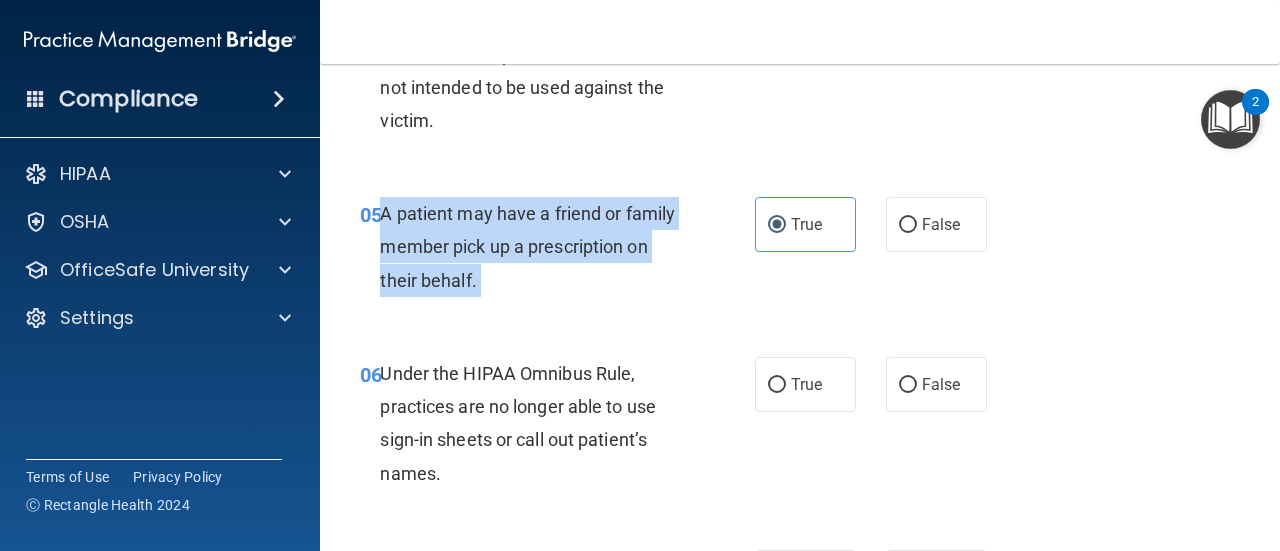 click on "A patient may have a friend or family member pick up a prescription on their behalf." at bounding box center [539, 247] 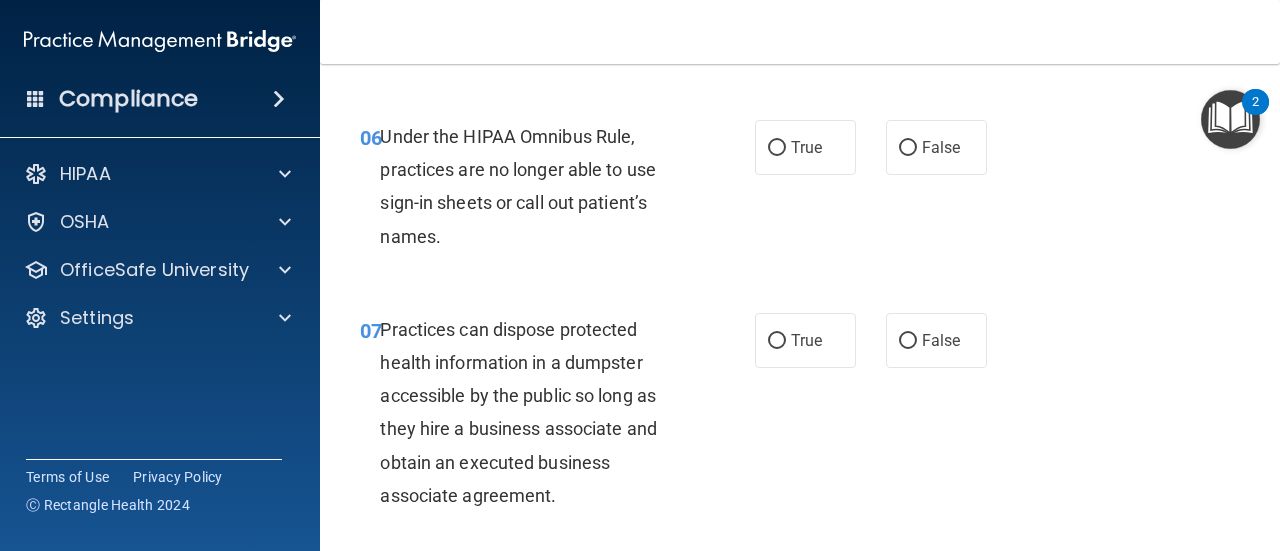 scroll, scrollTop: 1170, scrollLeft: 0, axis: vertical 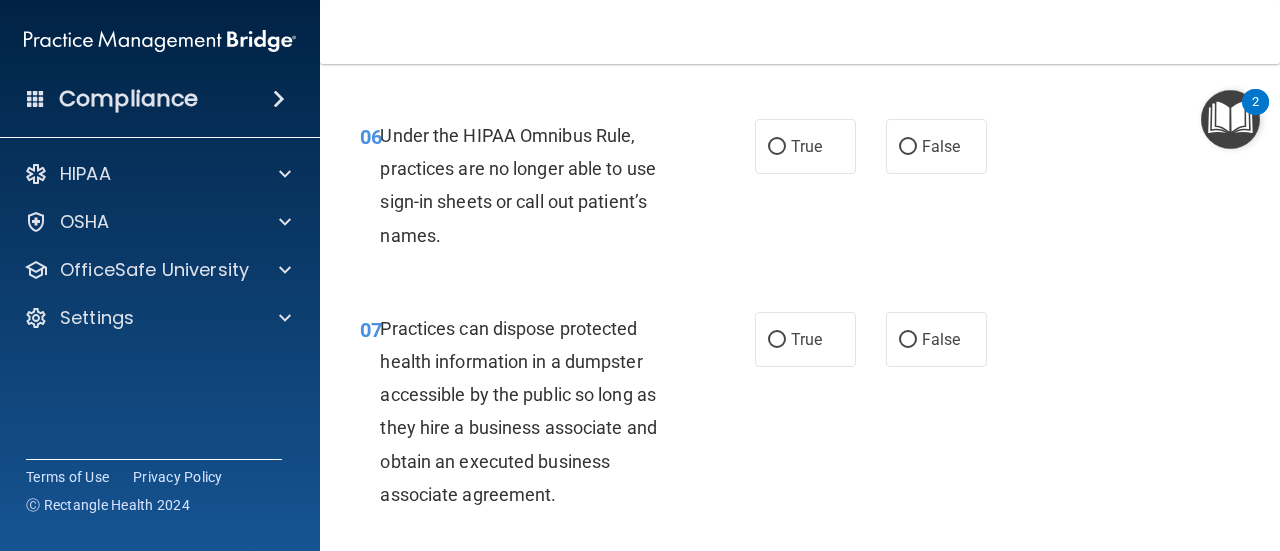 click on "Under the HIPAA Omnibus Rule, practices are no longer able to use sign-in sheets or call out patient’s names." at bounding box center [518, 185] 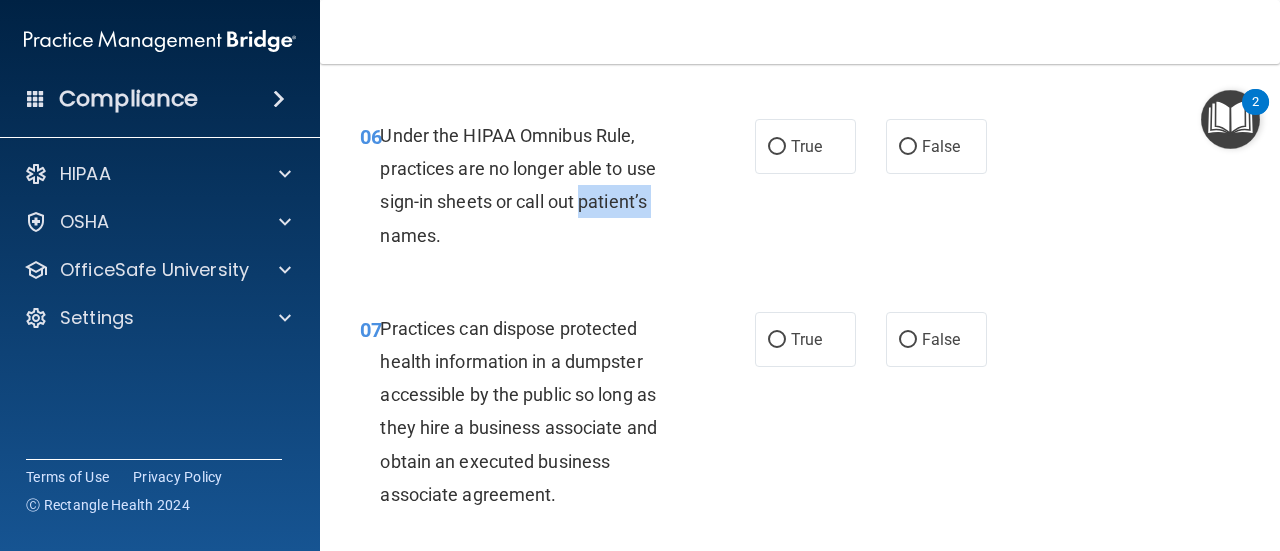 click on "Under the HIPAA Omnibus Rule, practices are no longer able to use sign-in sheets or call out patient’s names." at bounding box center (518, 185) 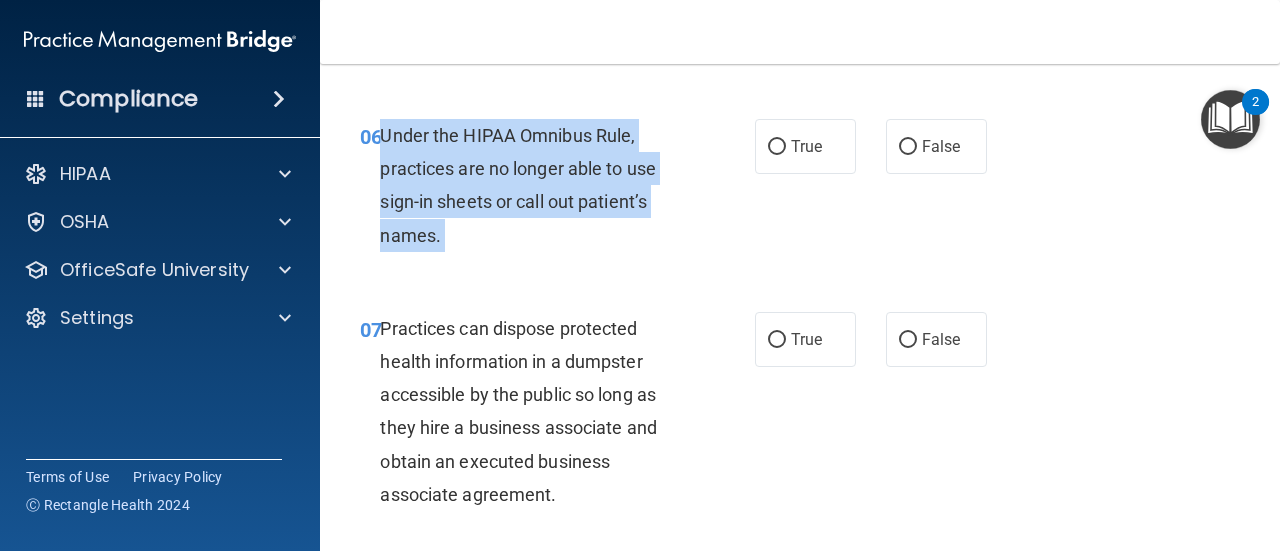click on "Under the HIPAA Omnibus Rule, practices are no longer able to use sign-in sheets or call out patient’s names." at bounding box center [518, 185] 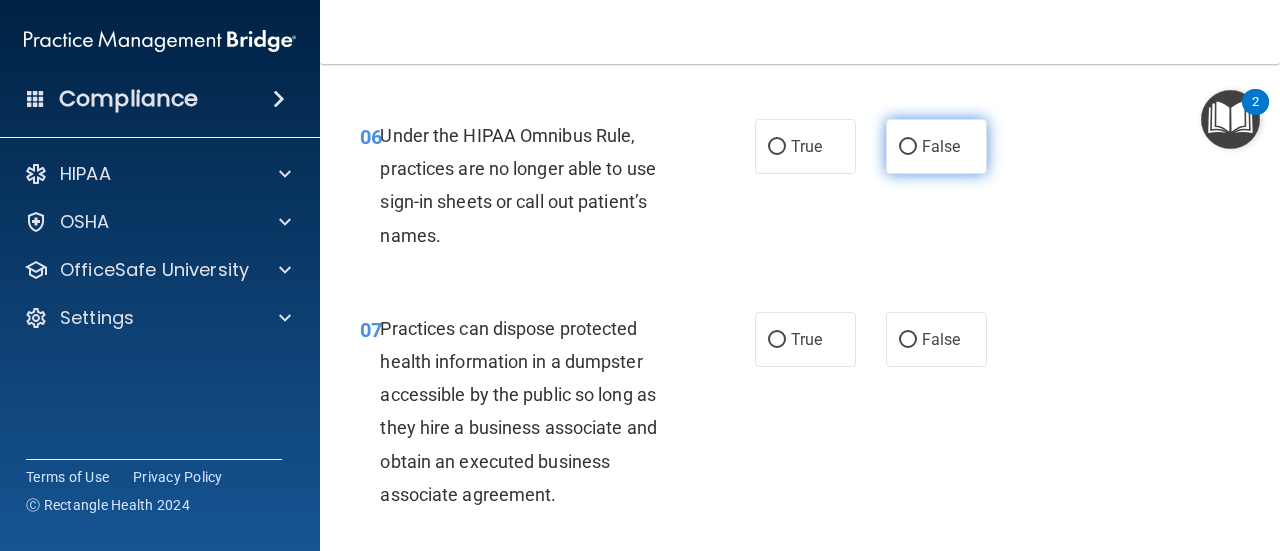 click on "False" at bounding box center [936, 146] 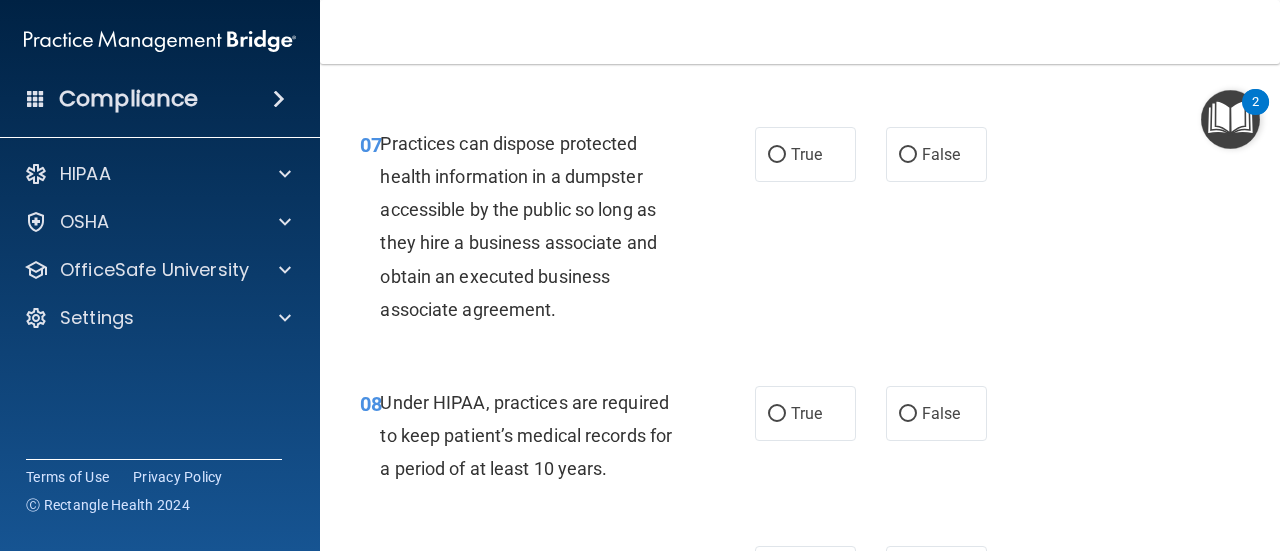 scroll, scrollTop: 1379, scrollLeft: 0, axis: vertical 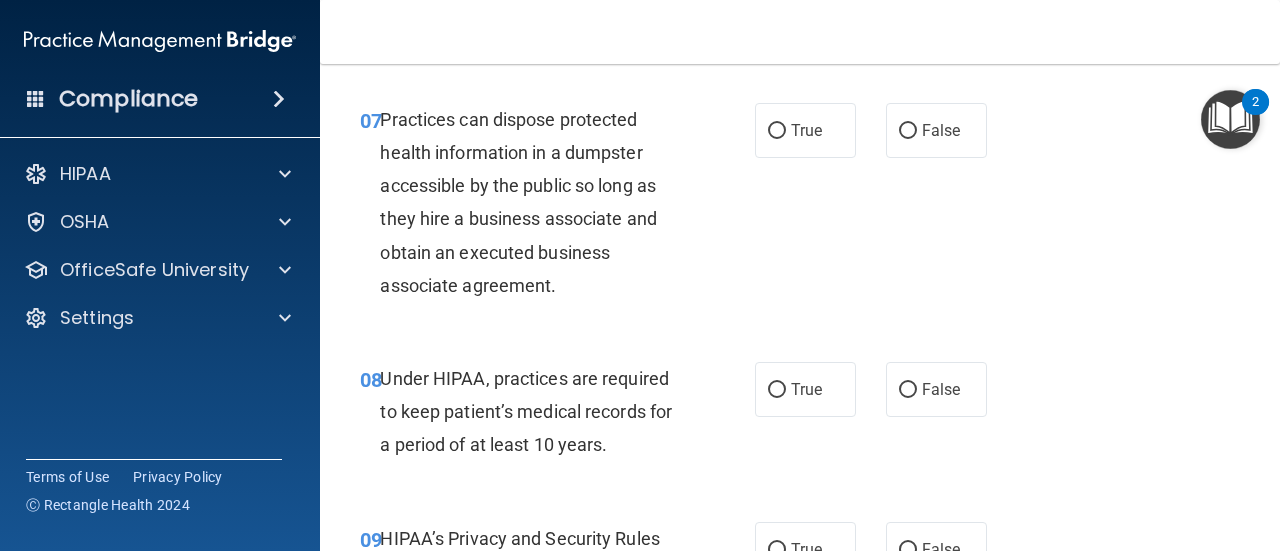 click on "Practices can dispose protected health information in a dumpster accessible by the public so long as they hire a business associate and obtain an executed business associate agreement." at bounding box center [518, 202] 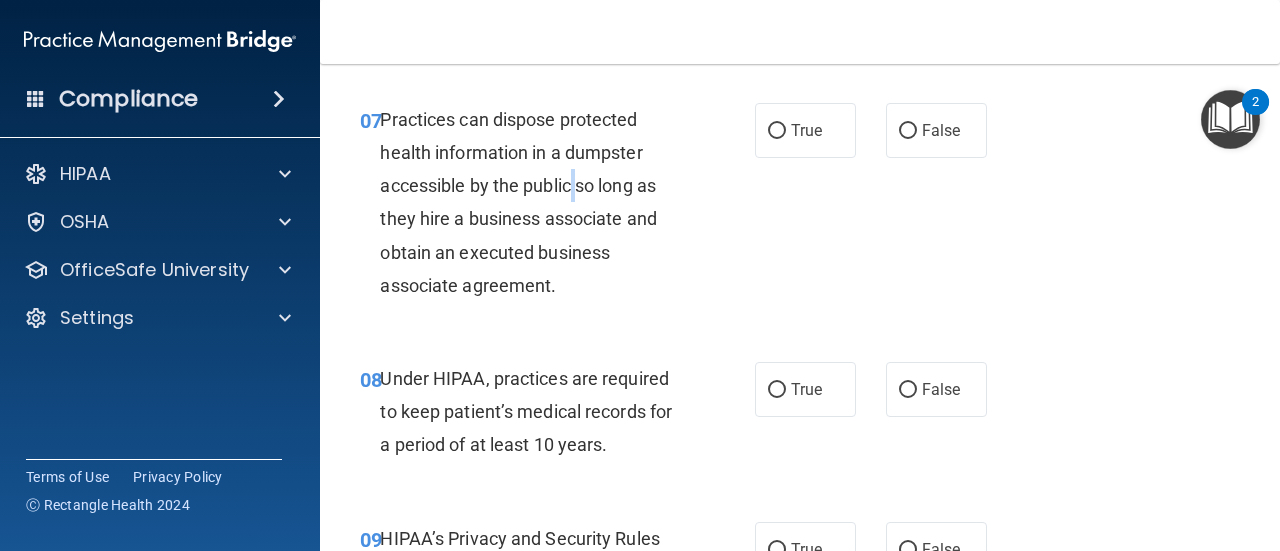 click on "Practices can dispose protected health information in a dumpster accessible by the public so long as they hire a business associate and obtain an executed business associate agreement." at bounding box center (518, 202) 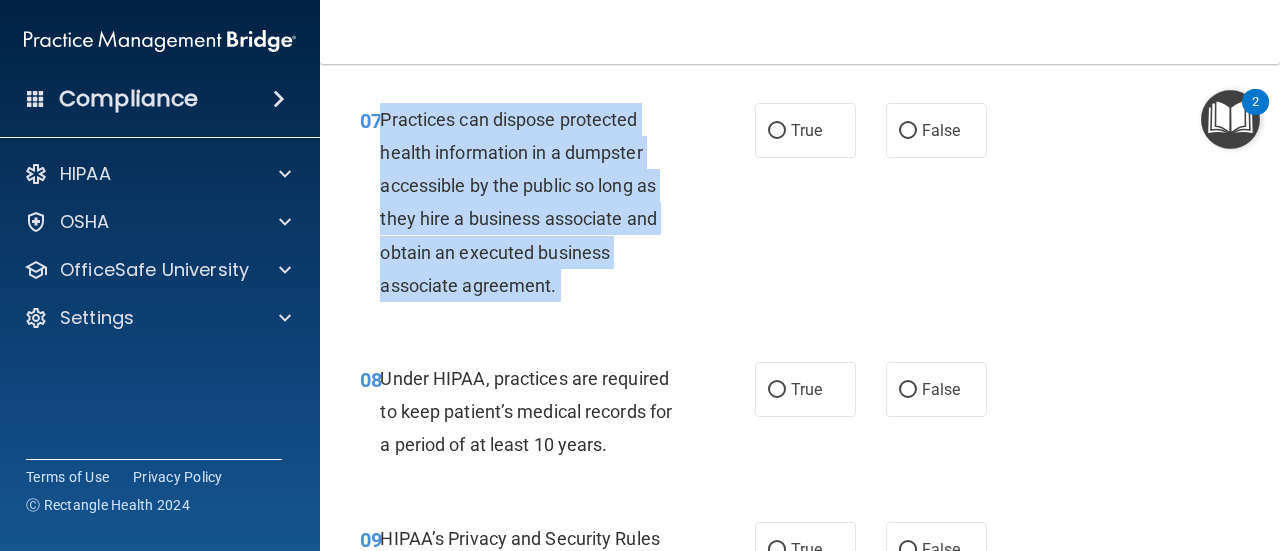 click on "Practices can dispose protected health information in a dumpster accessible by the public so long as they hire a business associate and obtain an executed business associate agreement." at bounding box center [518, 202] 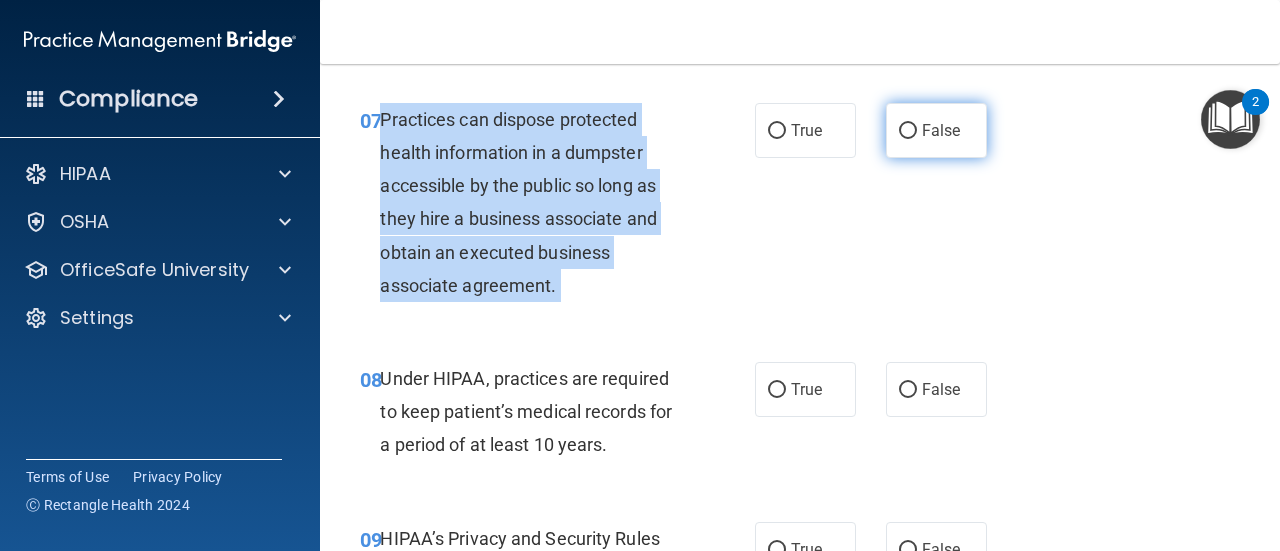 click on "False" at bounding box center (908, 131) 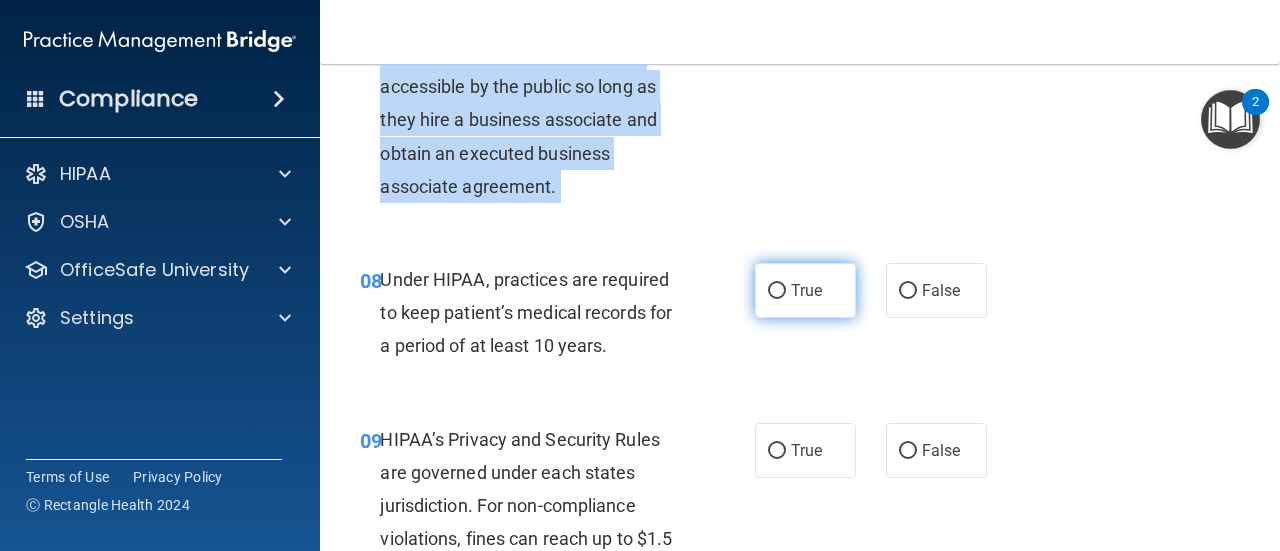 scroll, scrollTop: 1480, scrollLeft: 0, axis: vertical 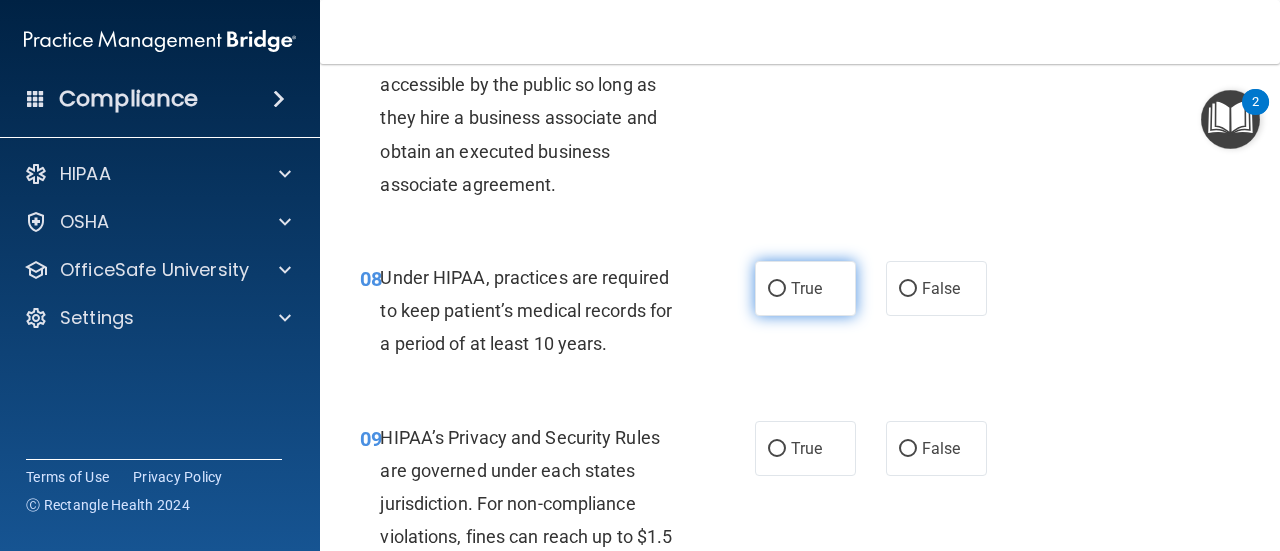 click on "True" at bounding box center (805, 288) 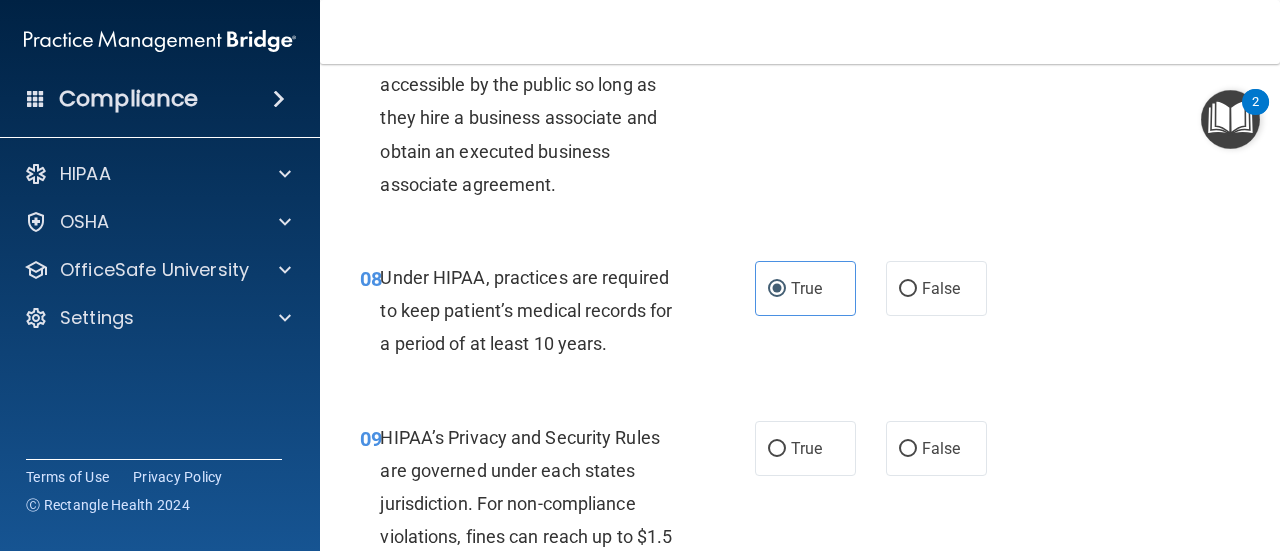 scroll, scrollTop: 1665, scrollLeft: 0, axis: vertical 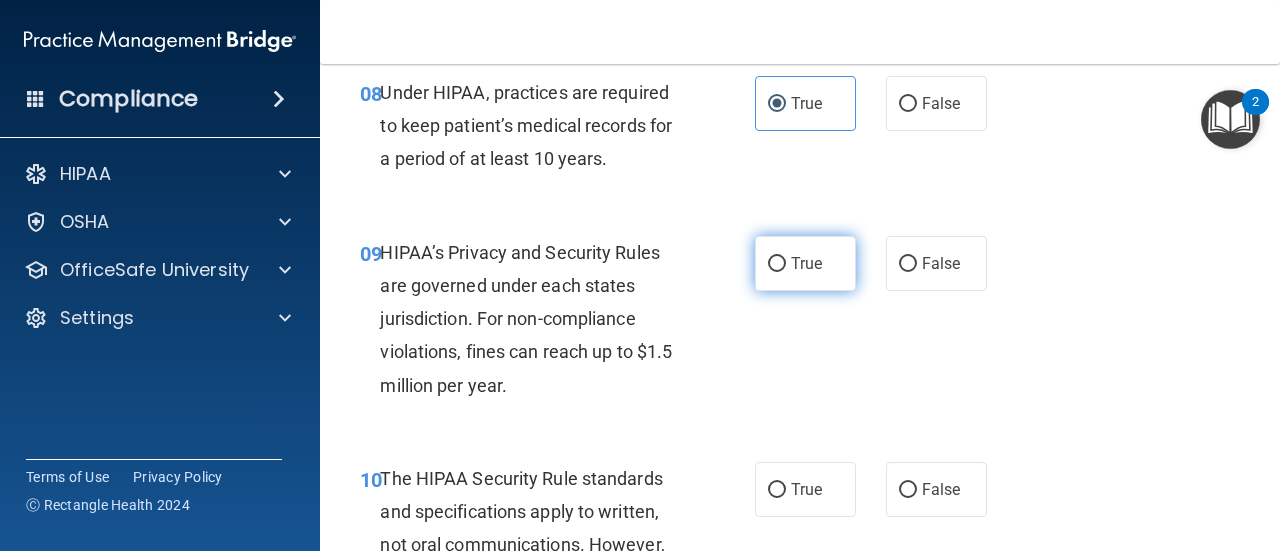 click on "True" at bounding box center (805, 263) 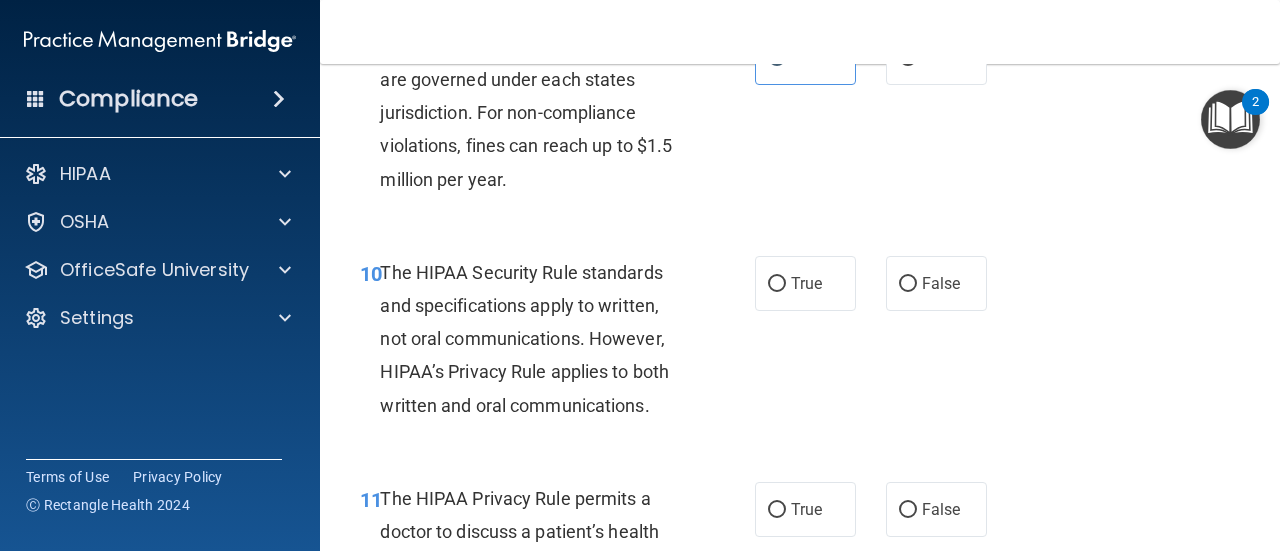 scroll, scrollTop: 1877, scrollLeft: 0, axis: vertical 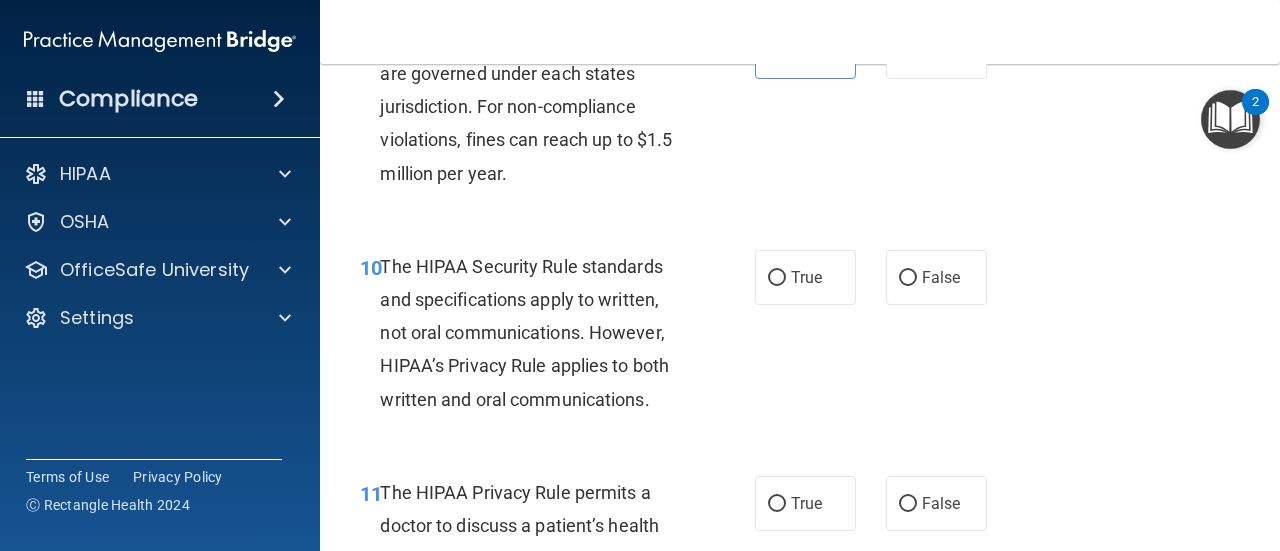 click on "The HIPAA Security Rule standards and specifications apply to written, not oral communications. However, HIPAA’s Privacy Rule applies to both written and oral communications." at bounding box center (539, 333) 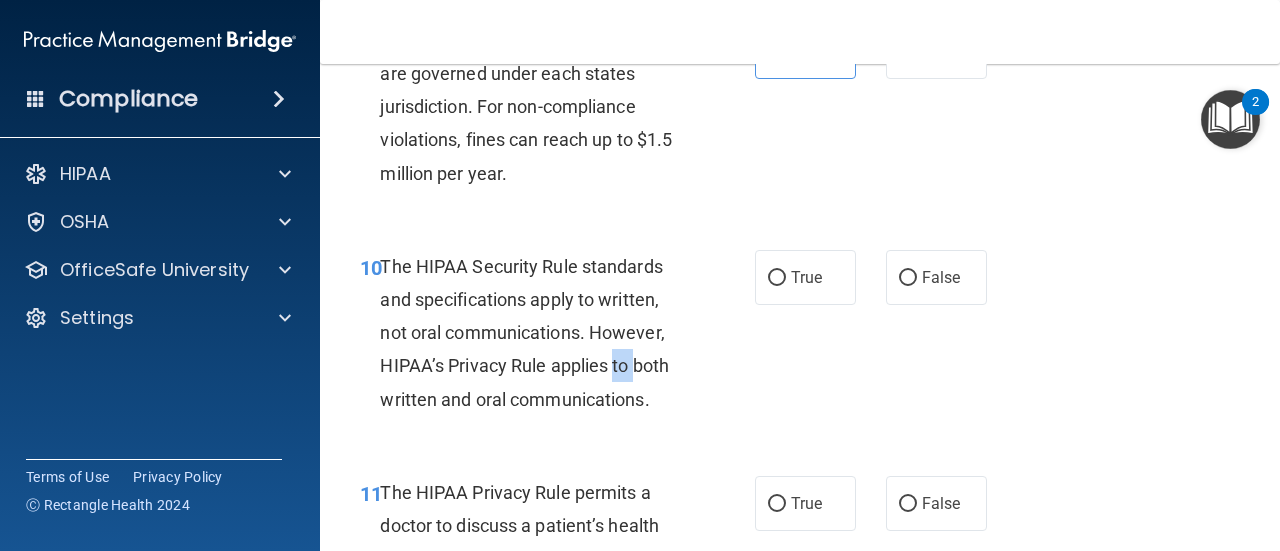 click on "The HIPAA Security Rule standards and specifications apply to written, not oral communications. However, HIPAA’s Privacy Rule applies to both written and oral communications." at bounding box center (539, 333) 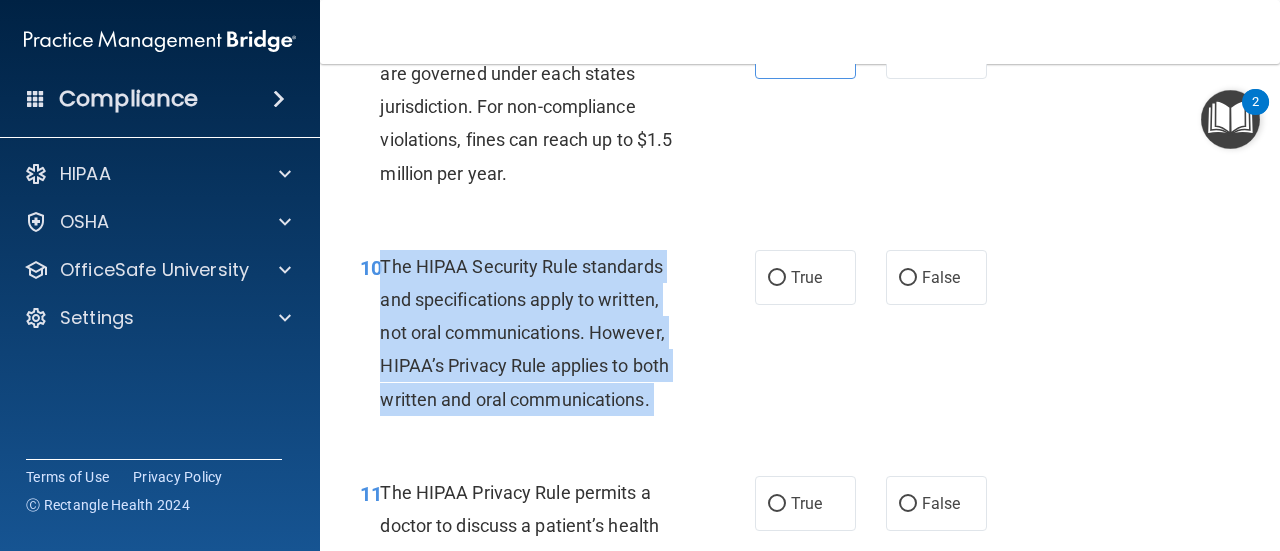 click on "The HIPAA Security Rule standards and specifications apply to written, not oral communications. However, HIPAA’s Privacy Rule applies to both written and oral communications." at bounding box center (539, 333) 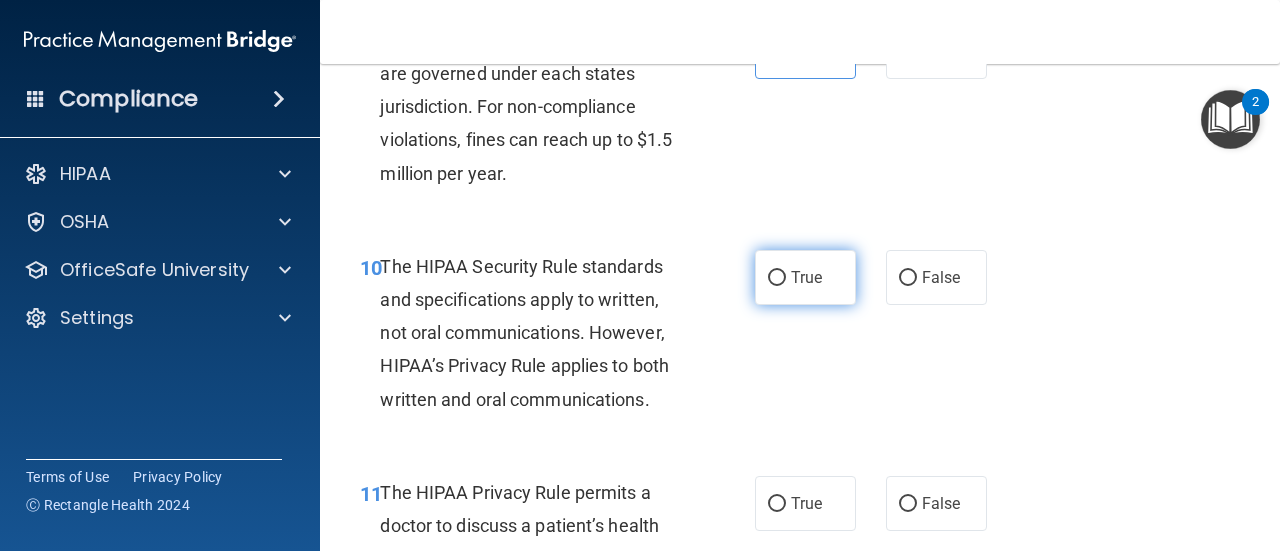 click on "True" at bounding box center (805, 277) 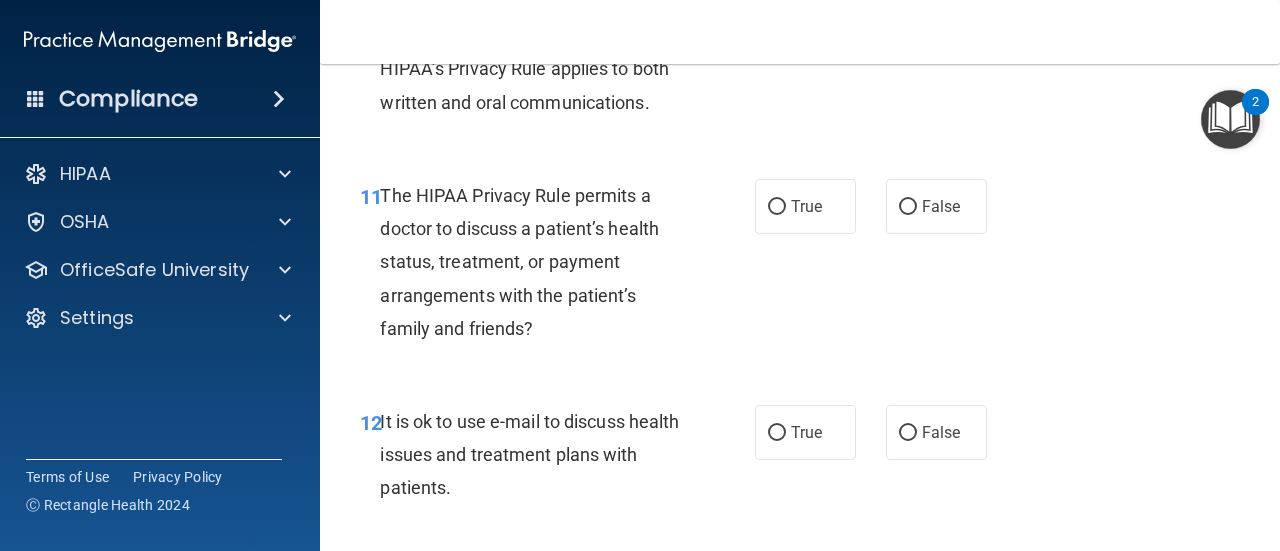scroll, scrollTop: 2177, scrollLeft: 0, axis: vertical 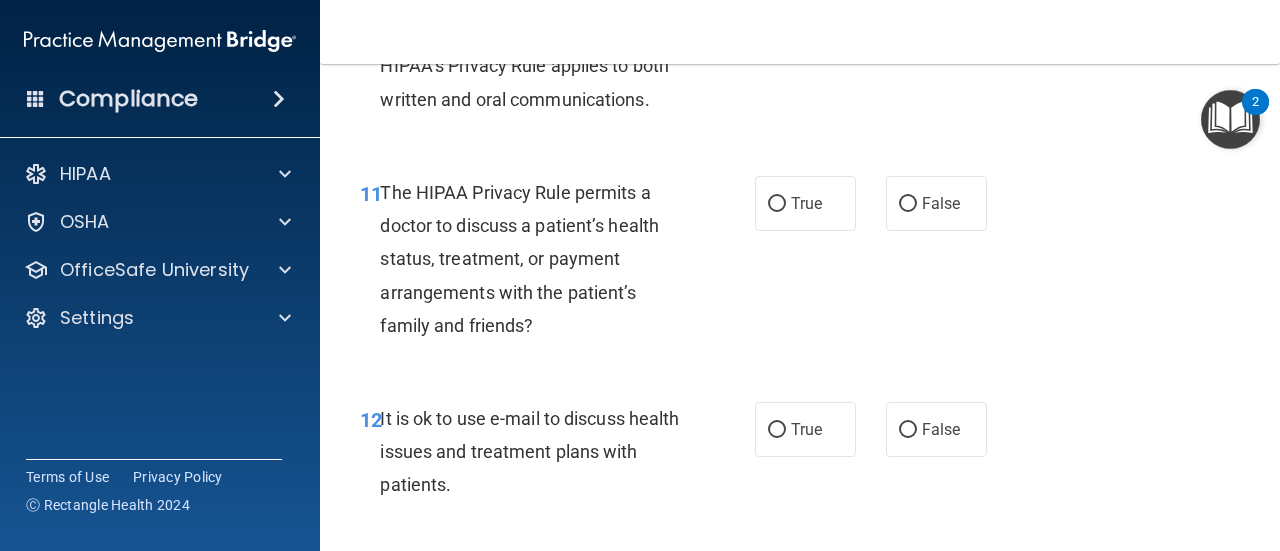 click on "The HIPAA Privacy Rule permits a doctor to discuss a patient’s health status, treatment, or payment arrangements with the patient’s family and friends?" at bounding box center (519, 259) 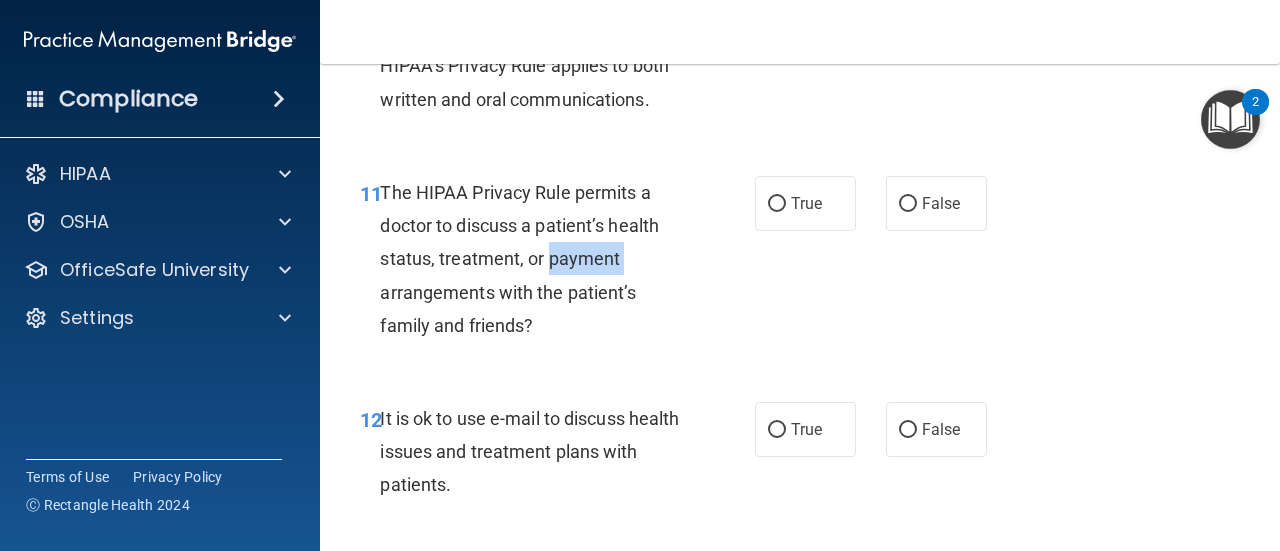 click on "The HIPAA Privacy Rule permits a doctor to discuss a patient’s health status, treatment, or payment arrangements with the patient’s family and friends?" at bounding box center [519, 259] 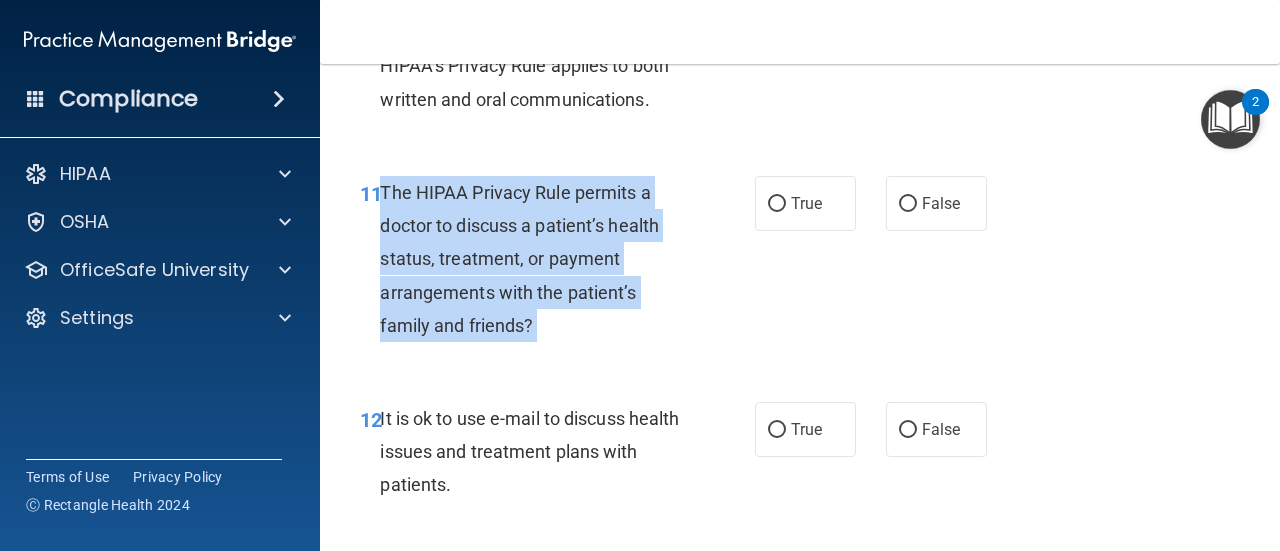 click on "The HIPAA Privacy Rule permits a doctor to discuss a patient’s health status, treatment, or payment arrangements with the patient’s family and friends?" at bounding box center [519, 259] 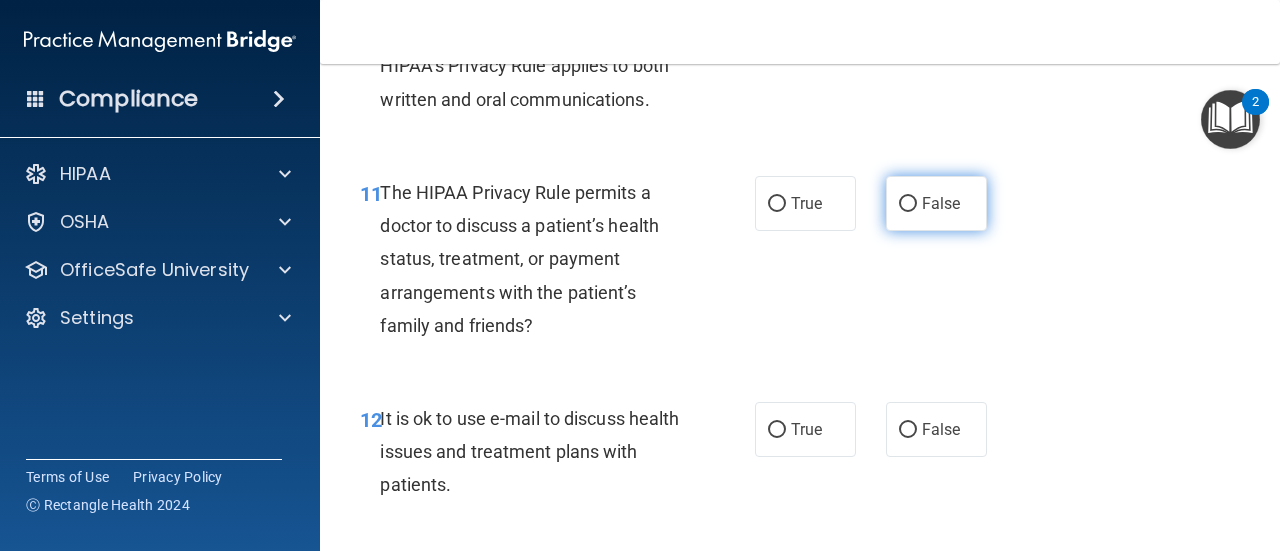 click on "False" at bounding box center [936, 203] 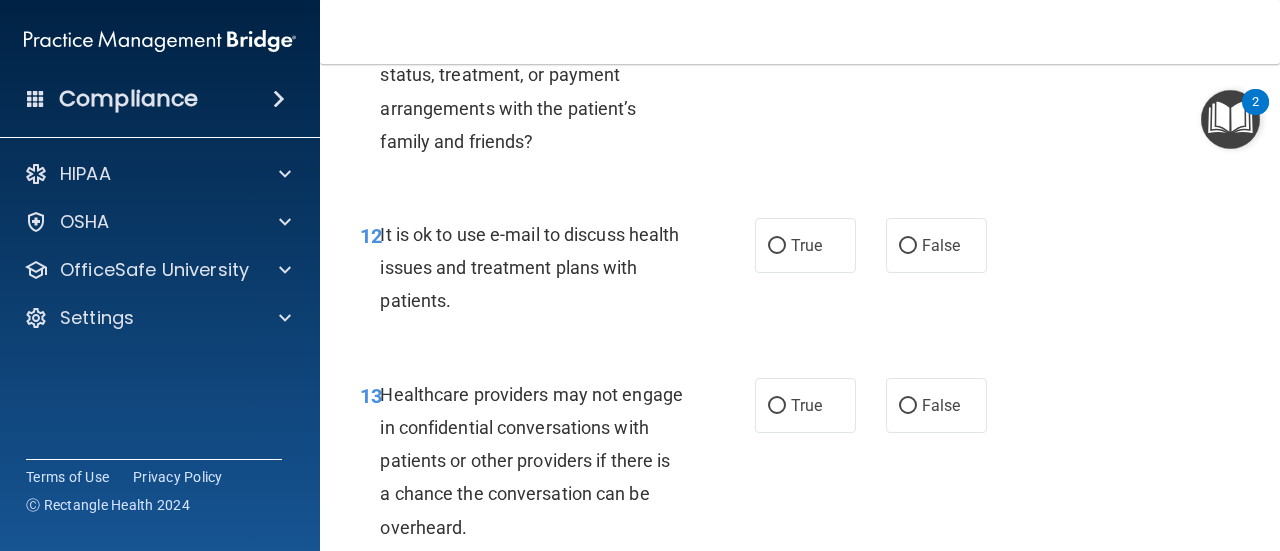 scroll, scrollTop: 2389, scrollLeft: 0, axis: vertical 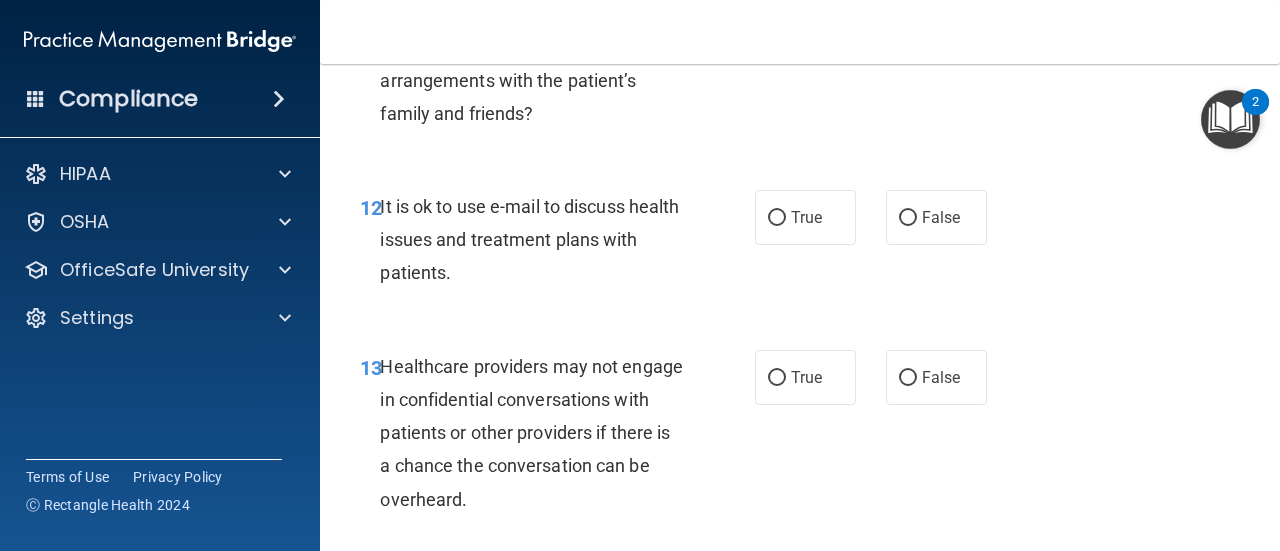 click on "It is ok to use e-mail to discuss health issues and treatment plans with patients." at bounding box center [539, 240] 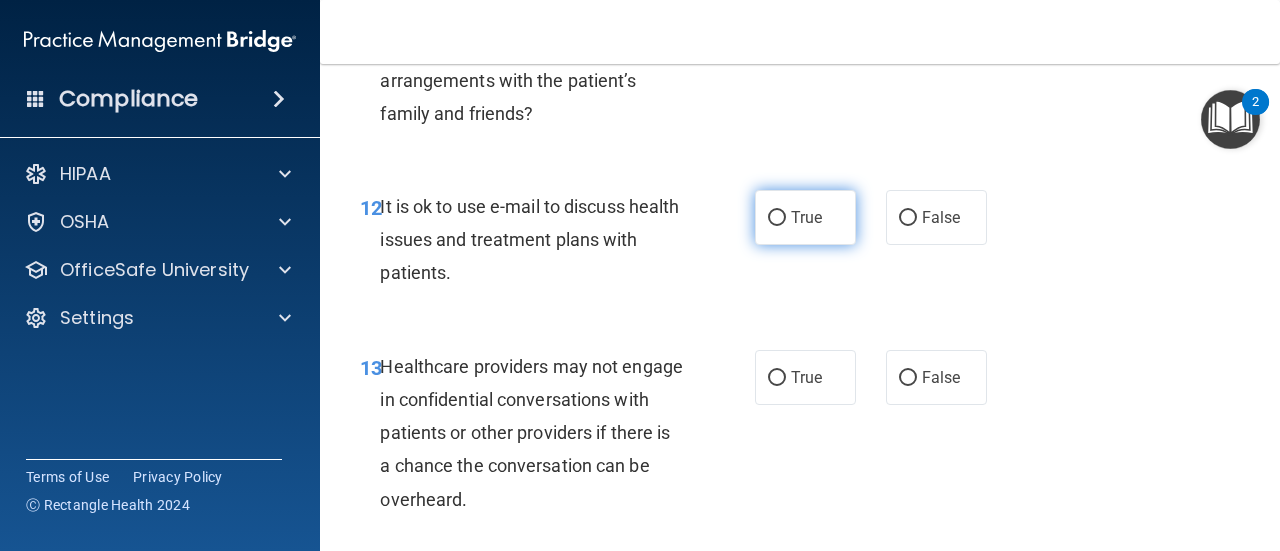 click on "True" at bounding box center [806, 217] 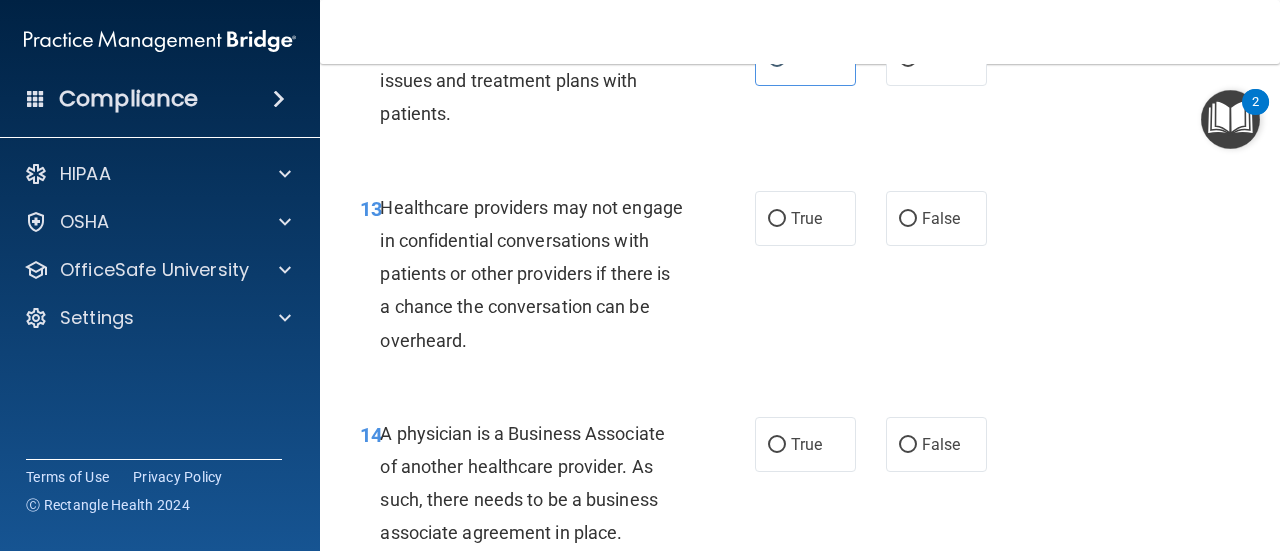 scroll, scrollTop: 2557, scrollLeft: 0, axis: vertical 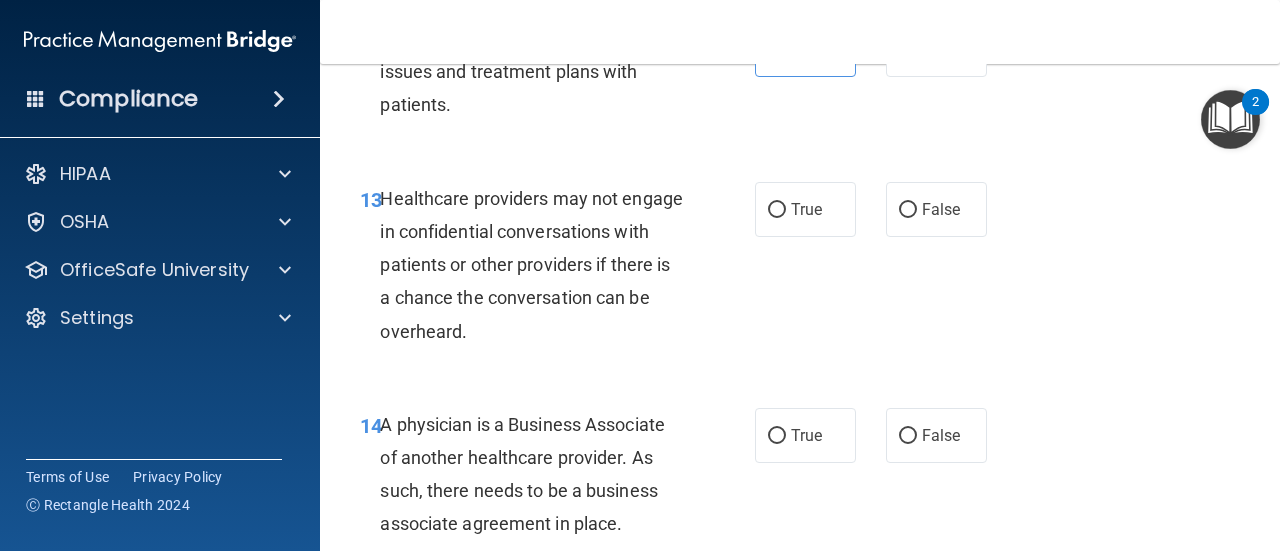 click on "13       Healthcare providers may not engage in confidential conversations with patients or other providers if there is a chance the conversation can be overheard." at bounding box center [557, 270] 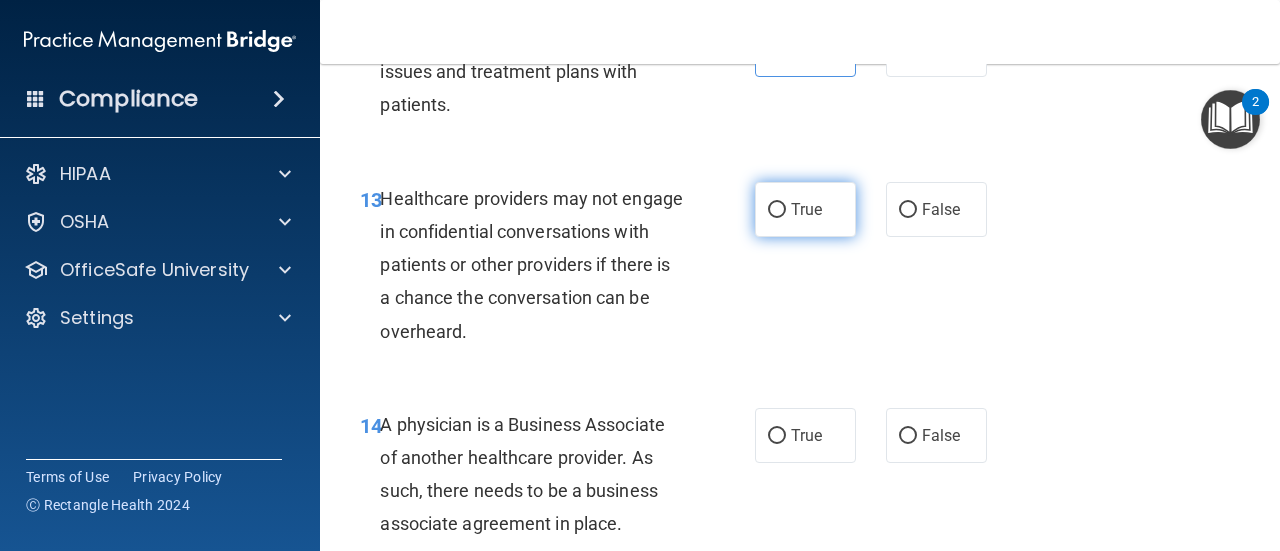 click on "True" at bounding box center (805, 209) 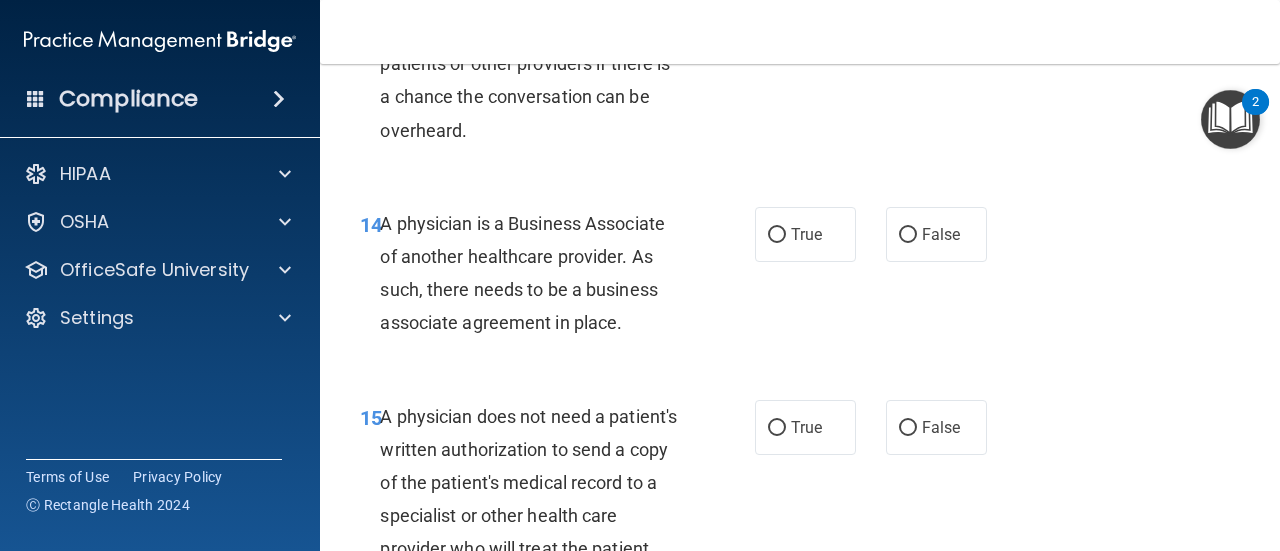 scroll, scrollTop: 2788, scrollLeft: 0, axis: vertical 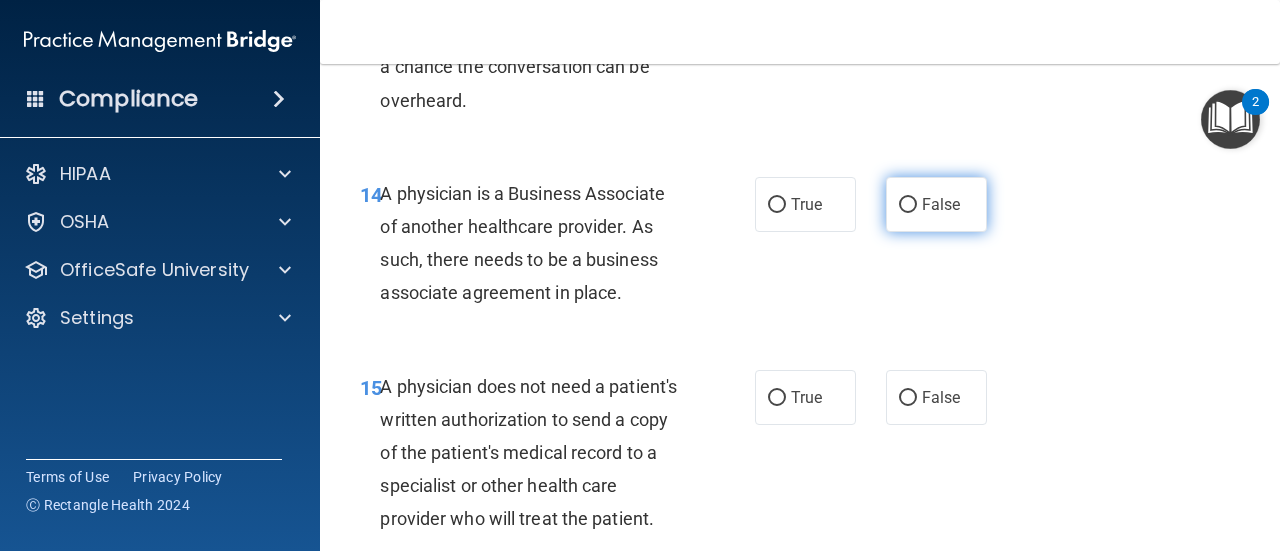 click on "False" at bounding box center [908, 205] 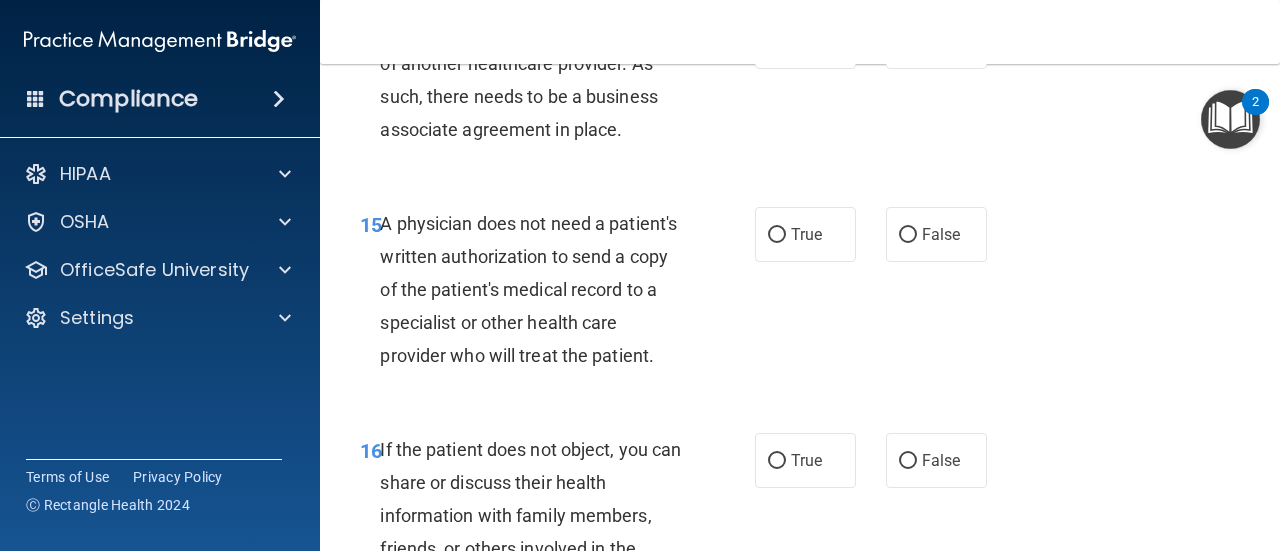 scroll, scrollTop: 2953, scrollLeft: 0, axis: vertical 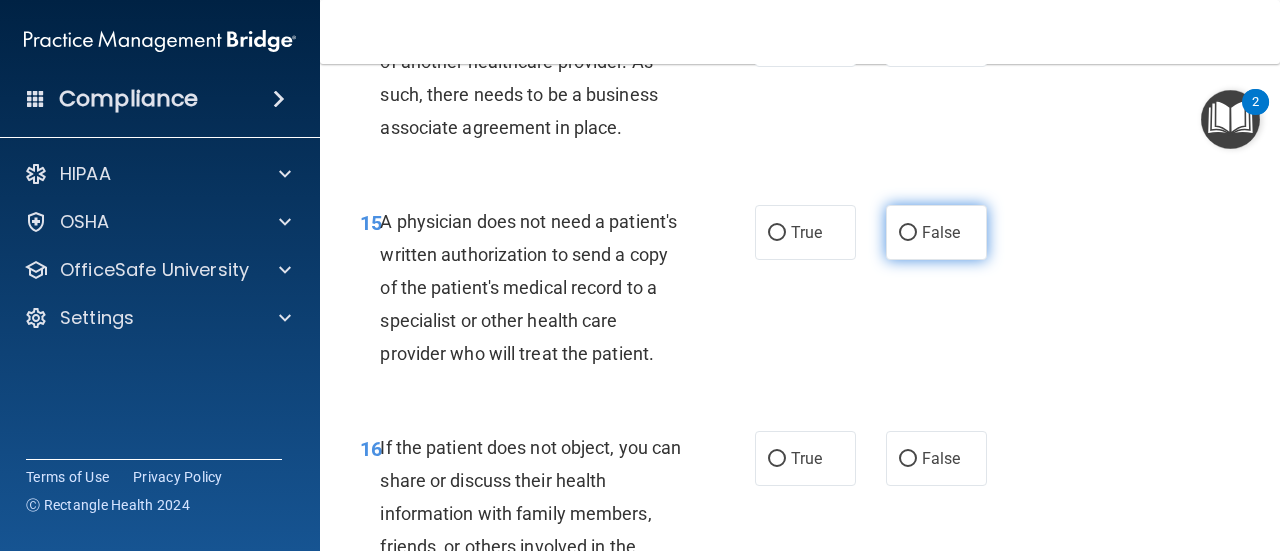 click on "False" at bounding box center [936, 232] 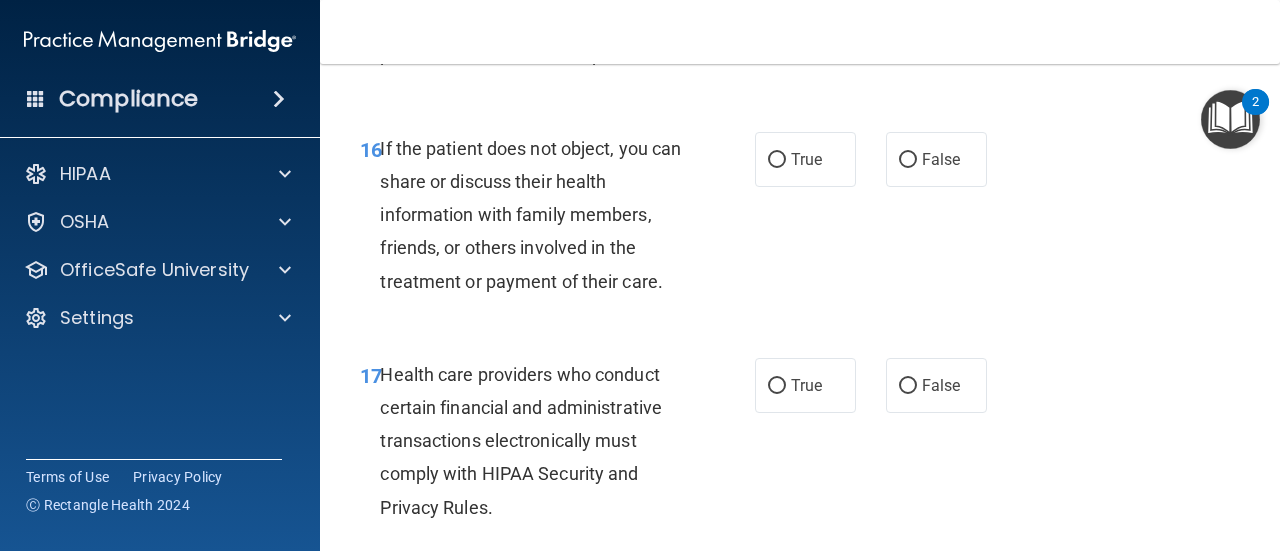 scroll, scrollTop: 3255, scrollLeft: 0, axis: vertical 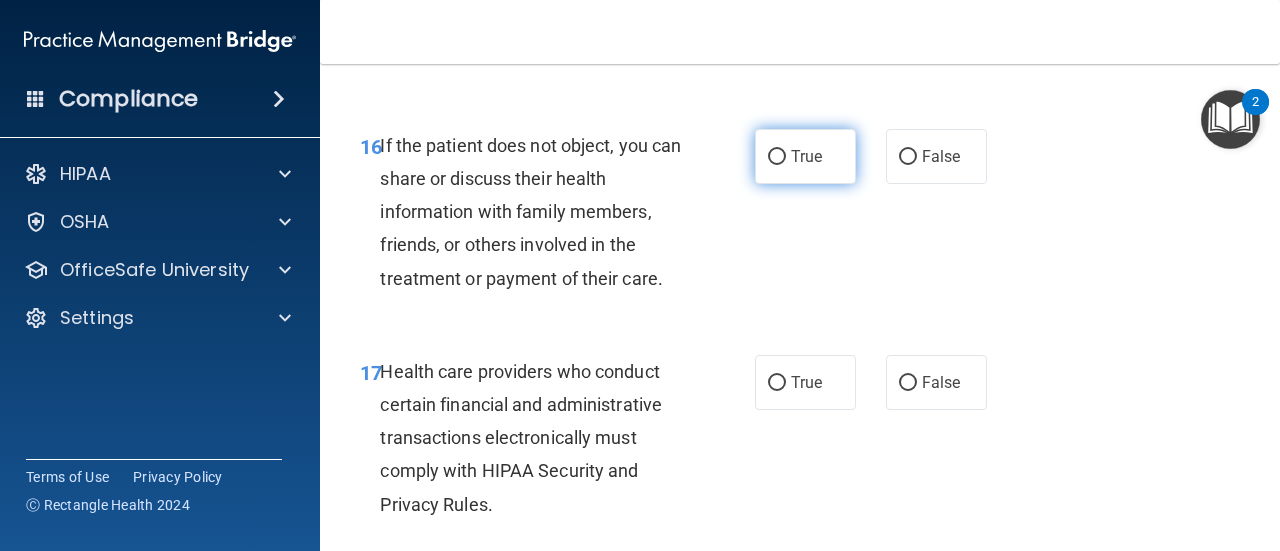 click on "True" at bounding box center (777, 157) 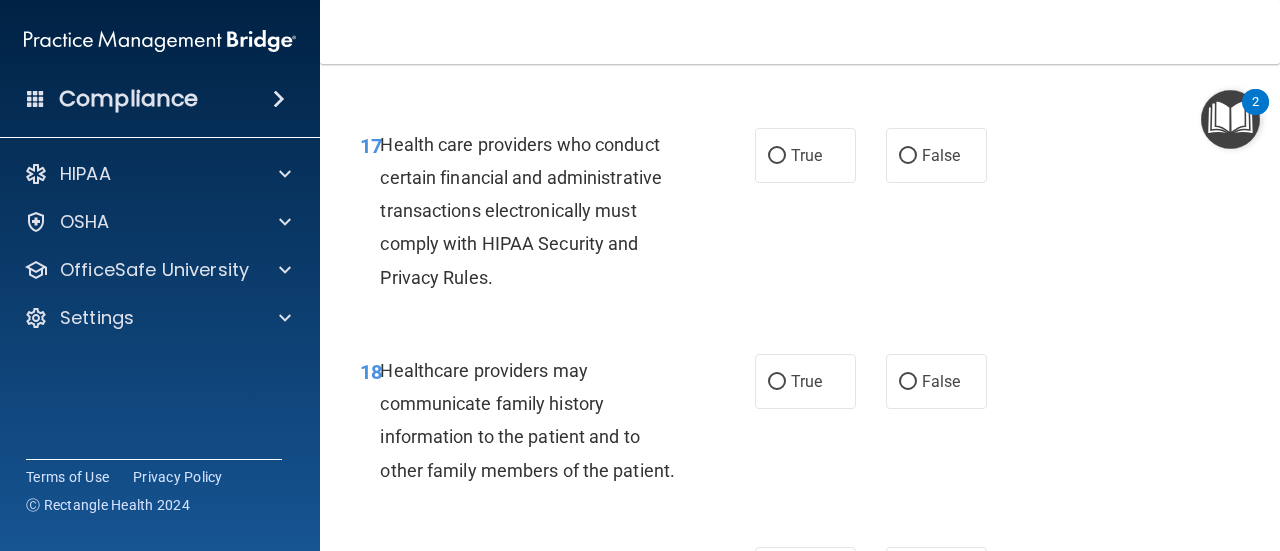 scroll, scrollTop: 3483, scrollLeft: 0, axis: vertical 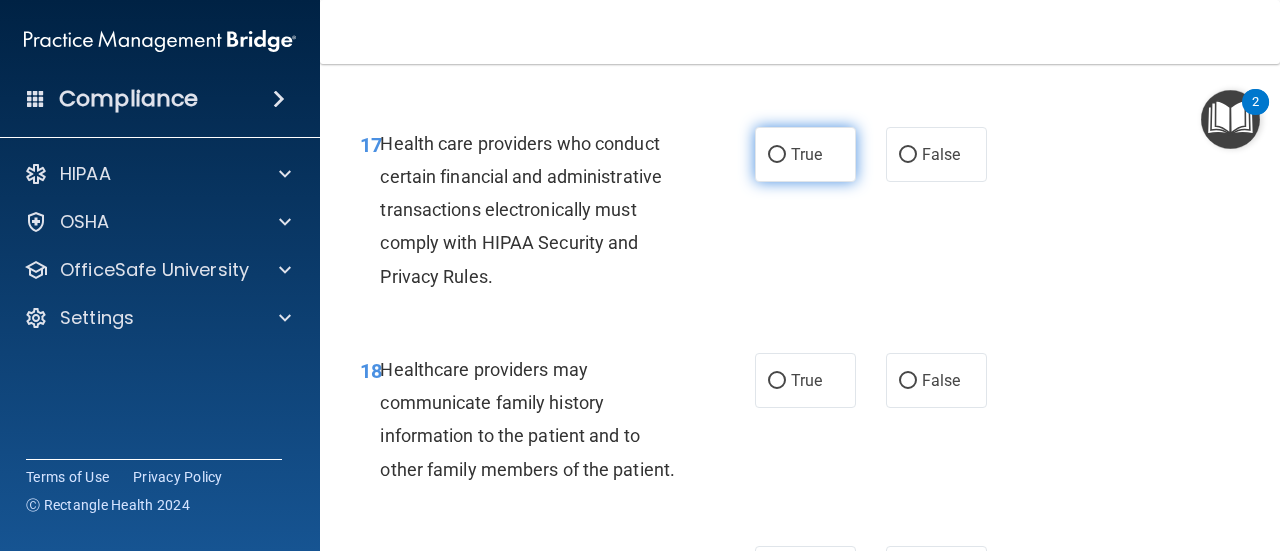 click on "True" at bounding box center [805, 154] 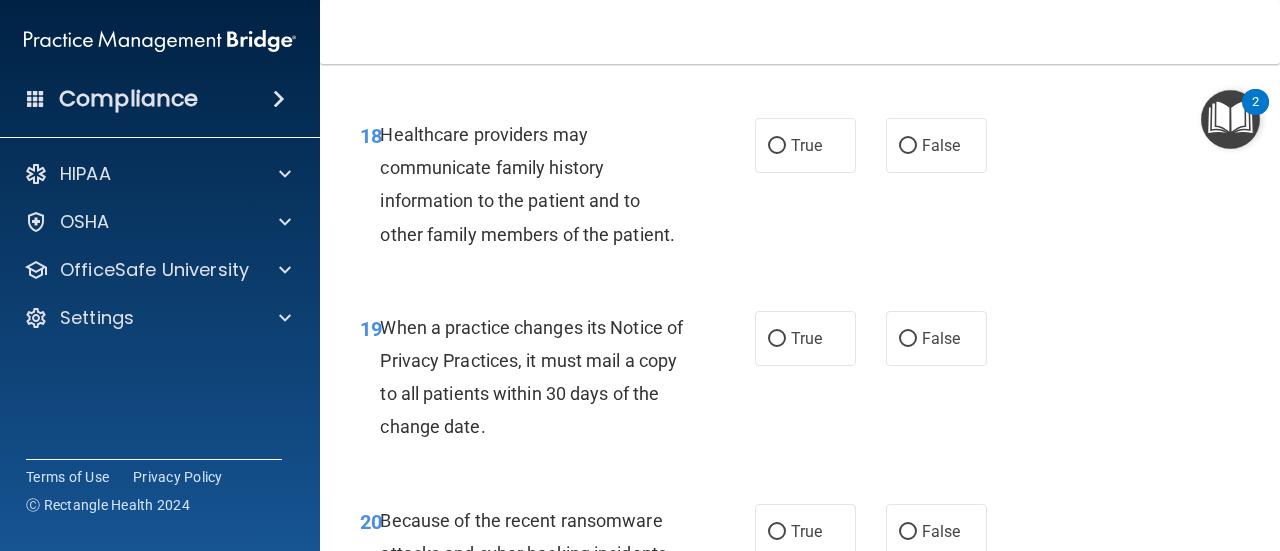 scroll, scrollTop: 3729, scrollLeft: 0, axis: vertical 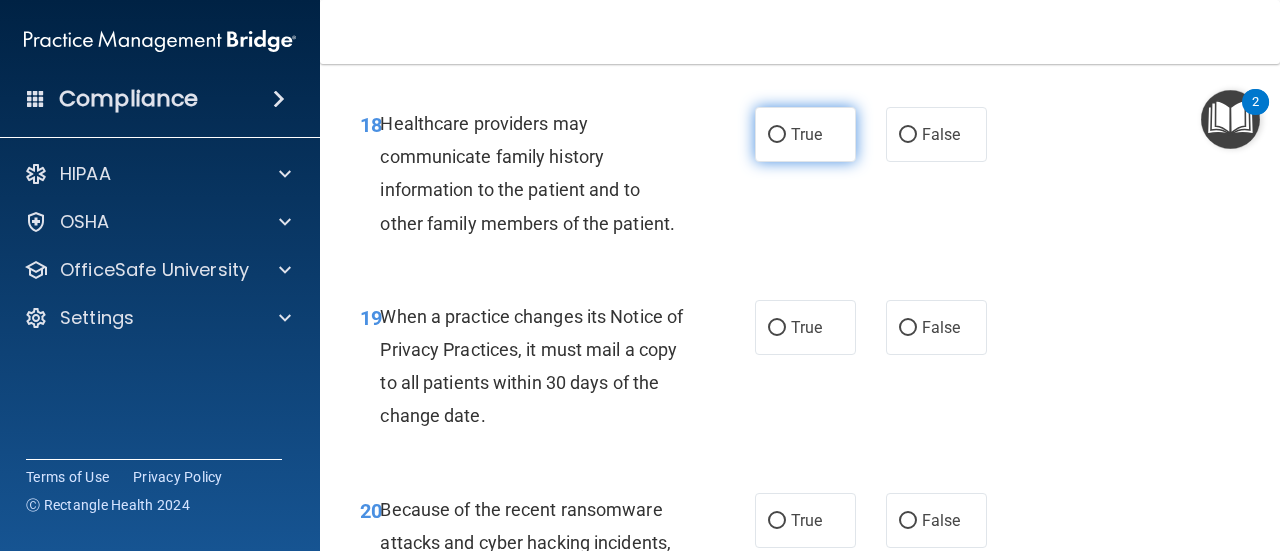 click on "True" at bounding box center (806, 134) 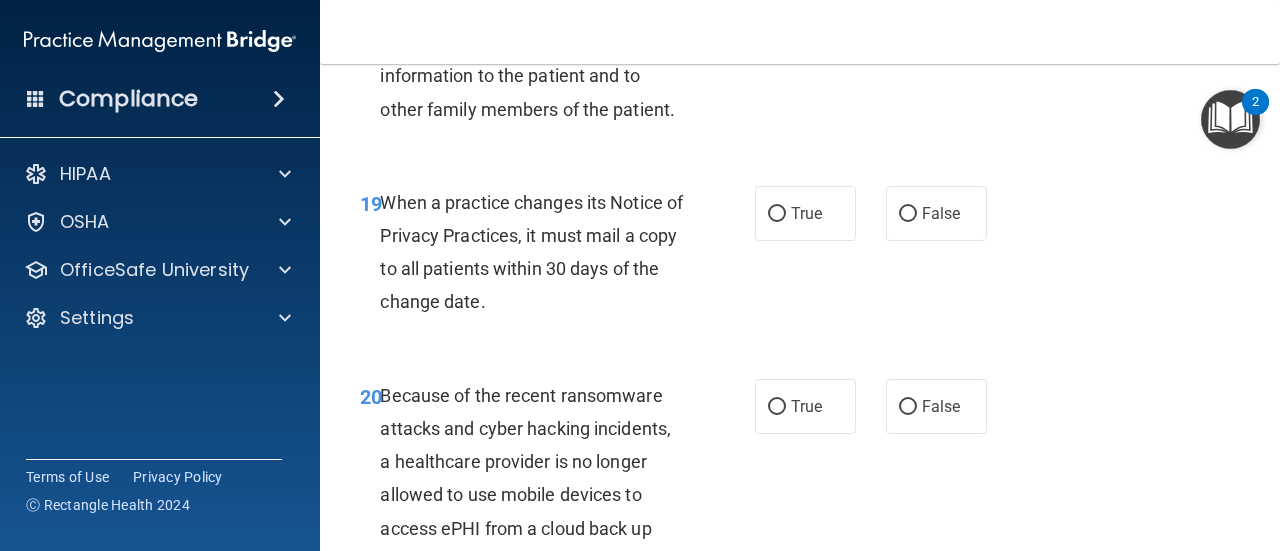 scroll, scrollTop: 3847, scrollLeft: 0, axis: vertical 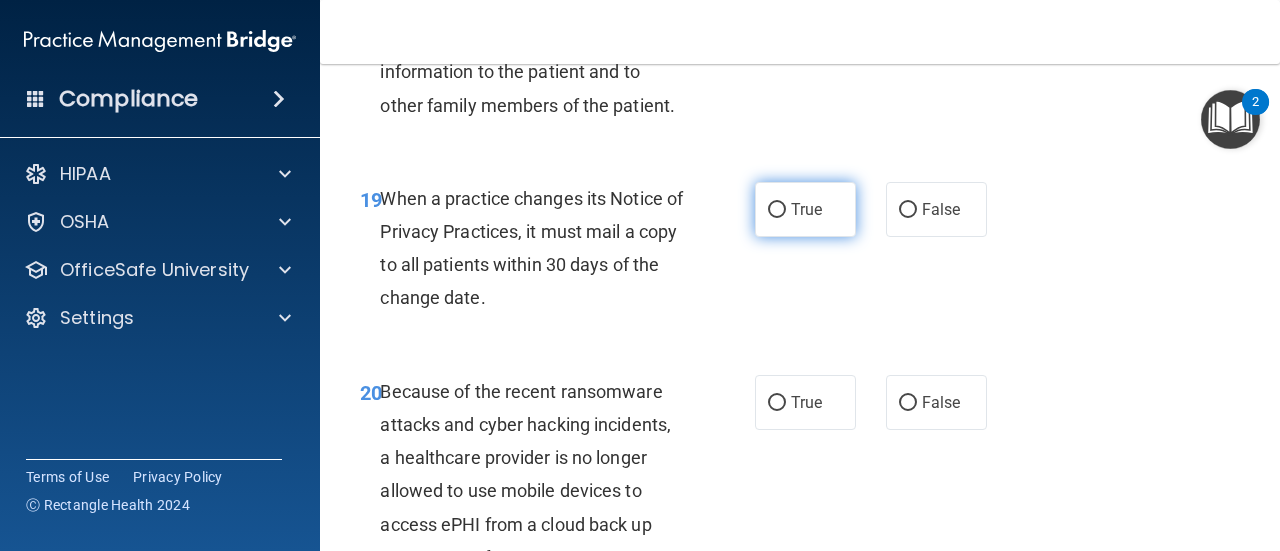 click on "True" at bounding box center [806, 209] 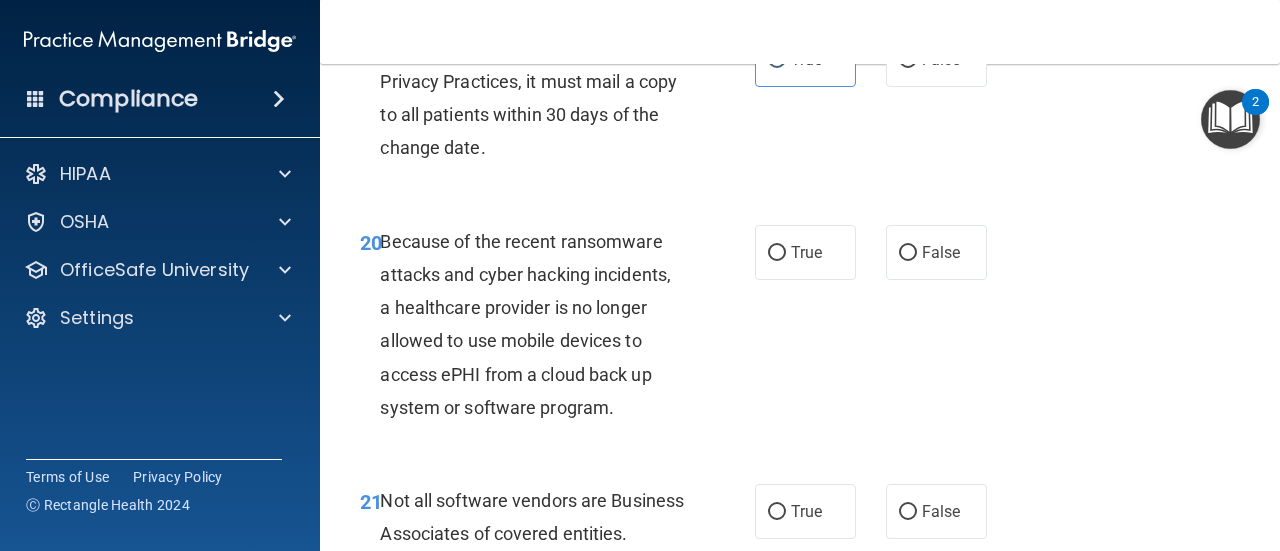 scroll, scrollTop: 4041, scrollLeft: 0, axis: vertical 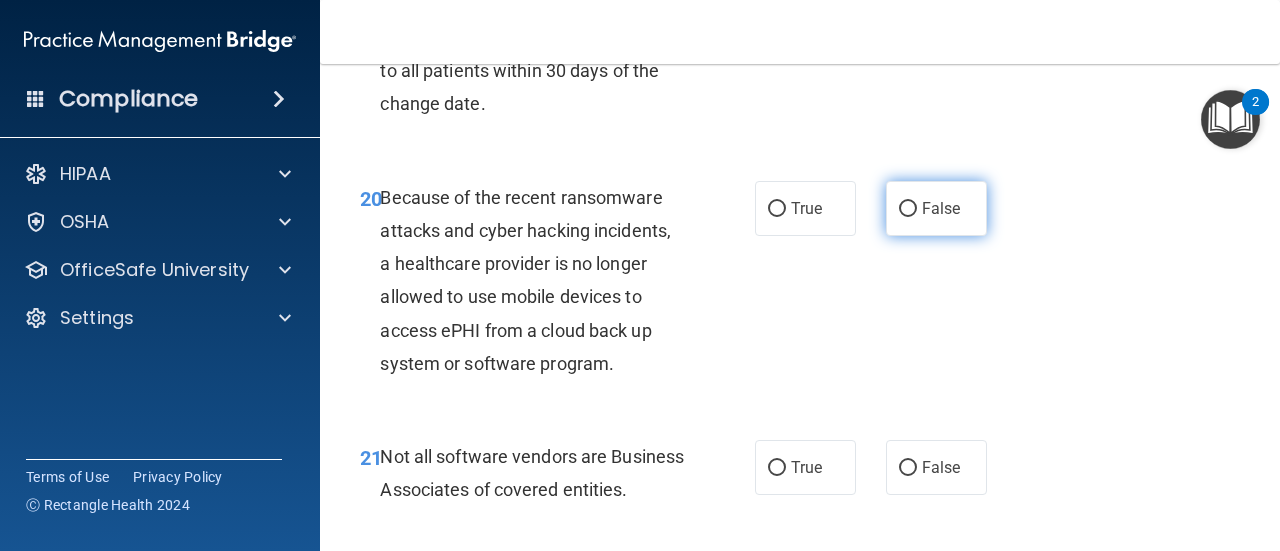 click on "False" at bounding box center [936, 208] 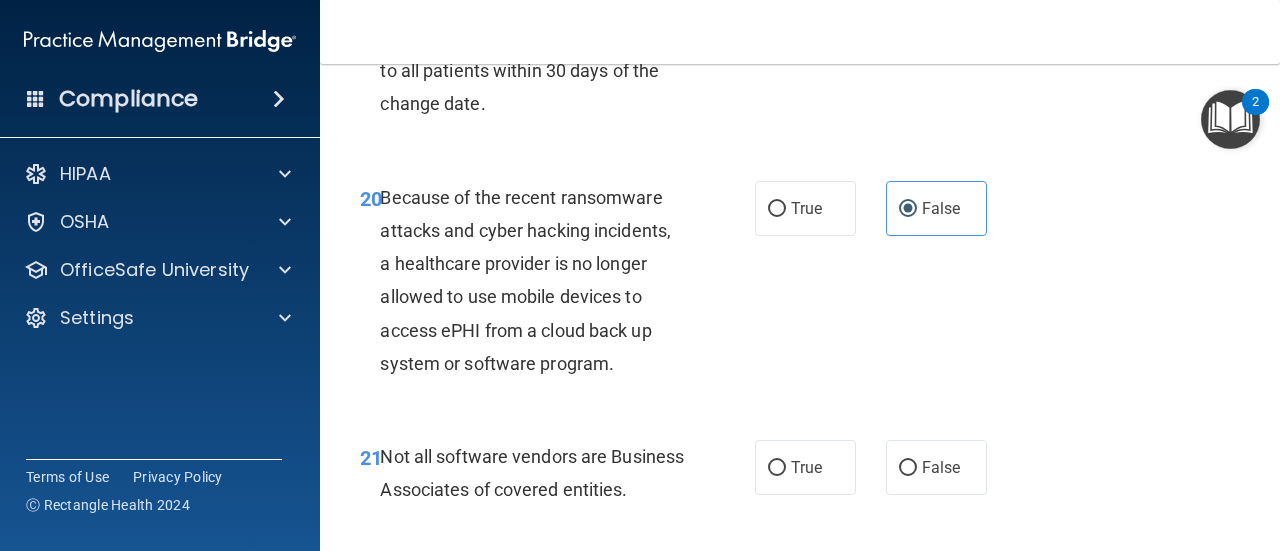 click on "Because of the recent ransomware attacks and cyber hacking incidents, a healthcare provider is no longer allowed to use mobile devices to access ePHI from a cloud back up system or software program." at bounding box center [539, 280] 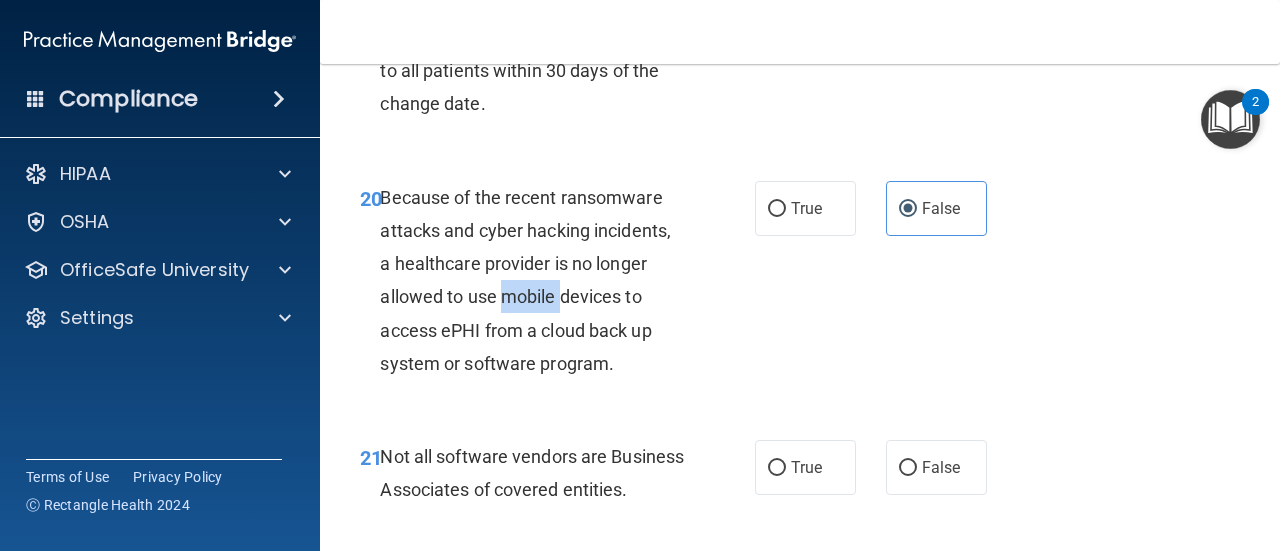 click on "Because of the recent ransomware attacks and cyber hacking incidents, a healthcare provider is no longer allowed to use mobile devices to access ePHI from a cloud back up system or software program." at bounding box center [539, 280] 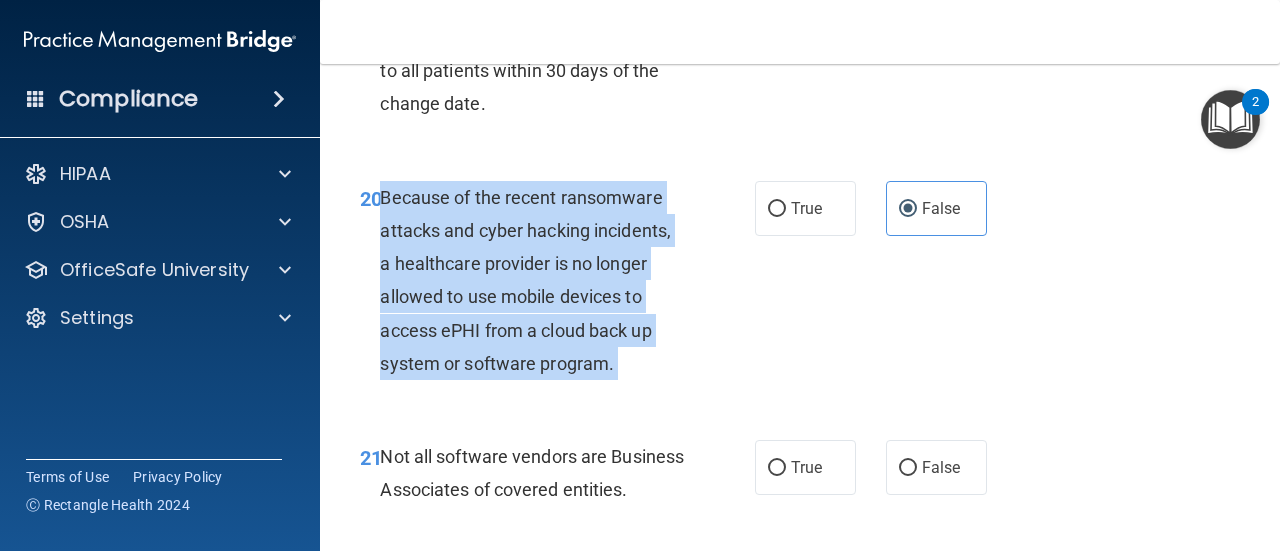 click on "Because of the recent ransomware attacks and cyber hacking incidents, a healthcare provider is no longer allowed to use mobile devices to access ePHI from a cloud back up system or software program." at bounding box center (539, 280) 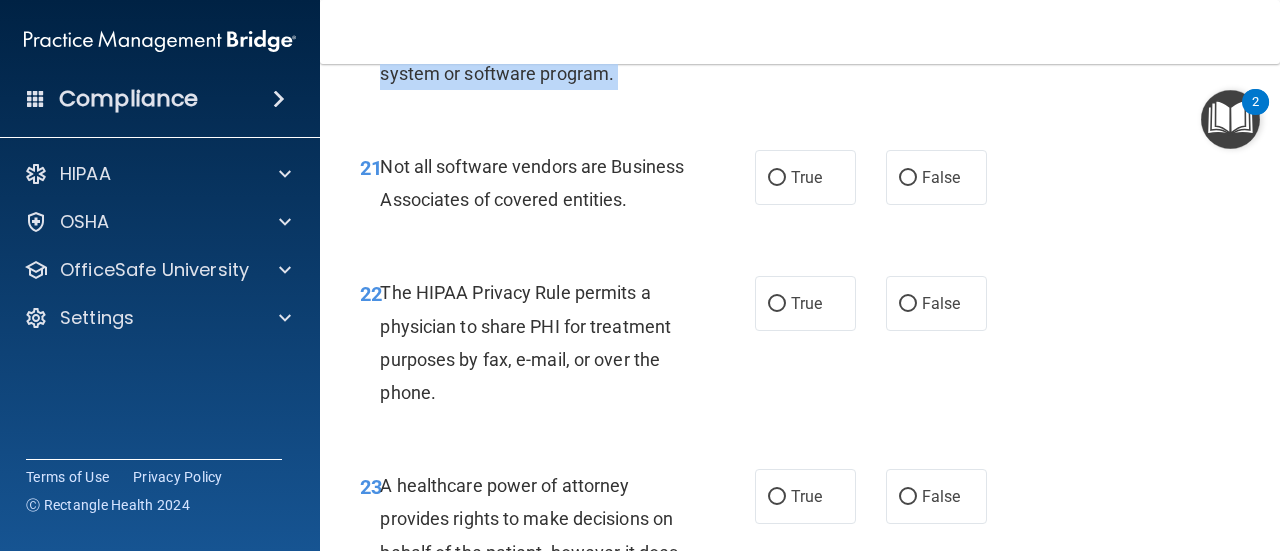 scroll, scrollTop: 4374, scrollLeft: 0, axis: vertical 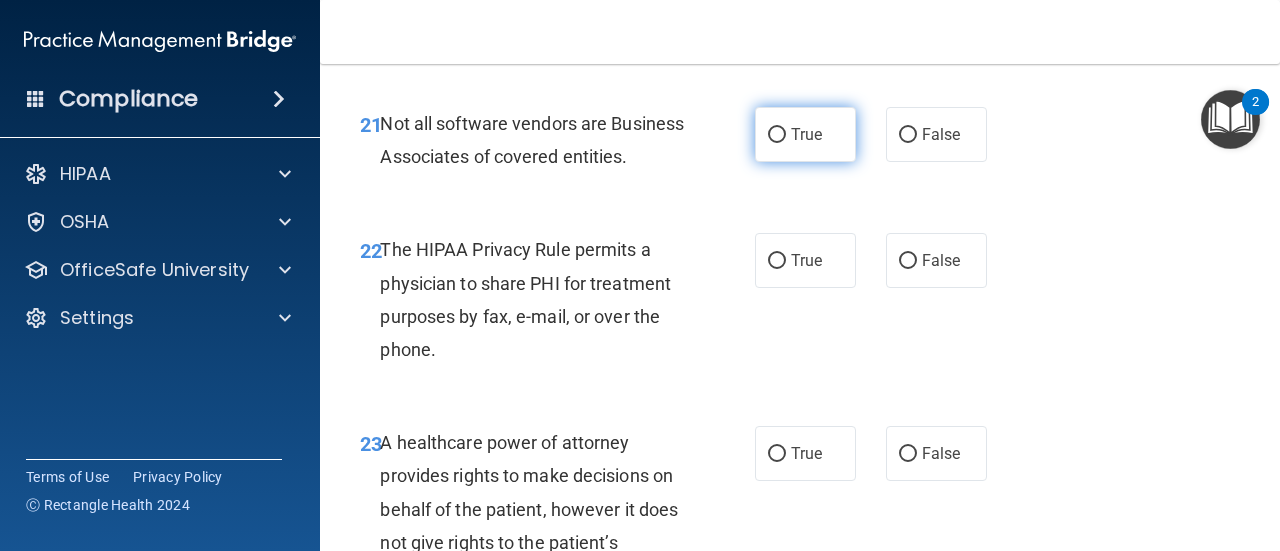click on "True" at bounding box center [805, 134] 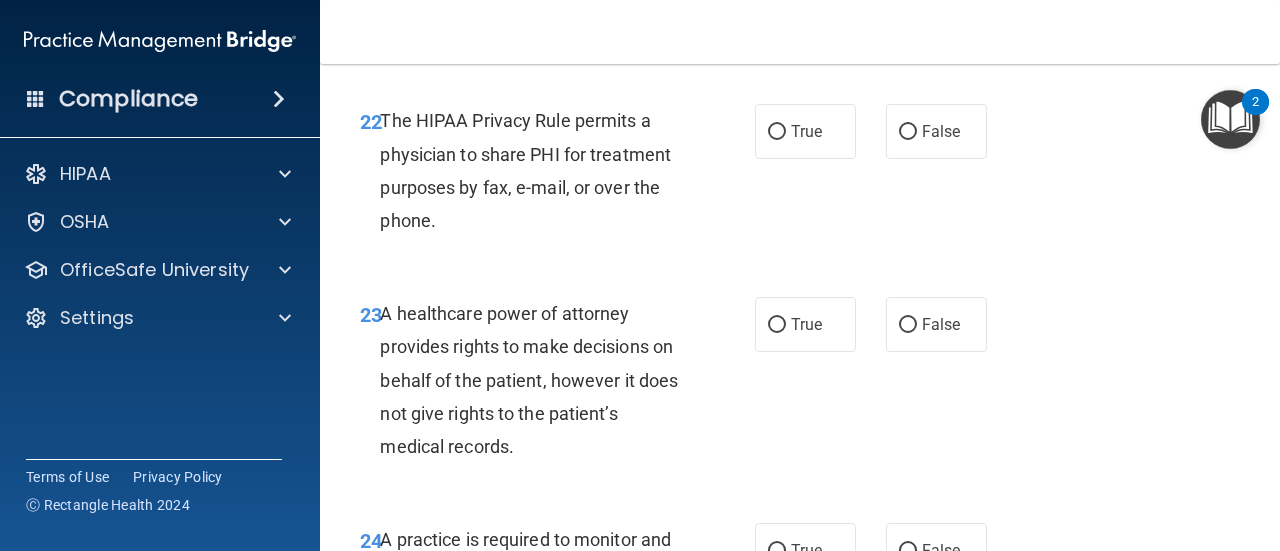 scroll, scrollTop: 4506, scrollLeft: 0, axis: vertical 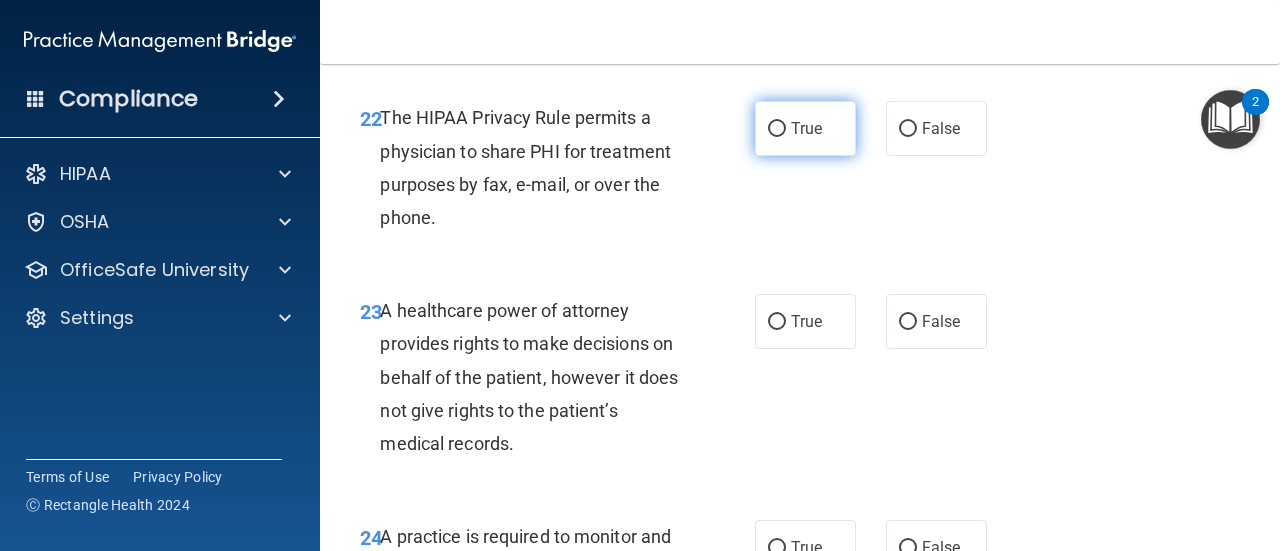 click on "True" at bounding box center [806, 128] 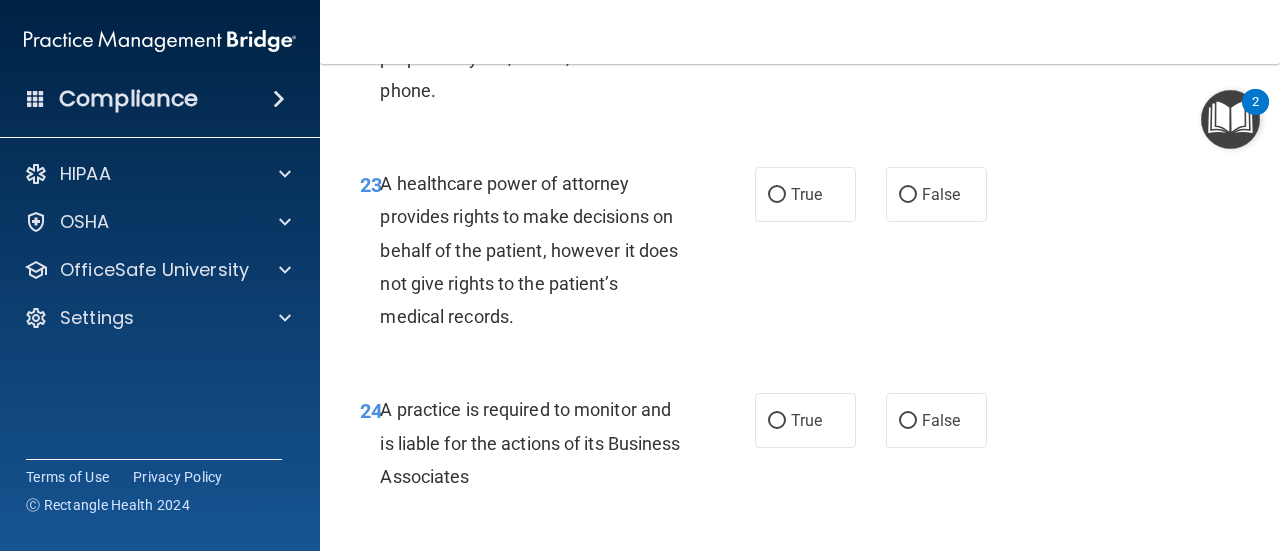 scroll, scrollTop: 4684, scrollLeft: 0, axis: vertical 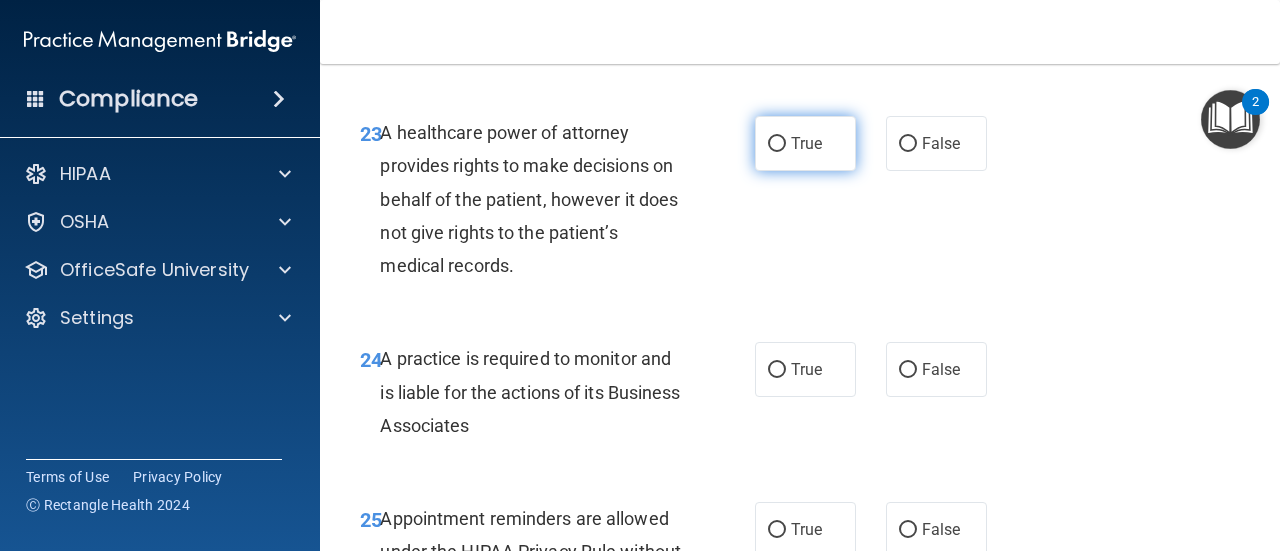 click on "True" at bounding box center [805, 143] 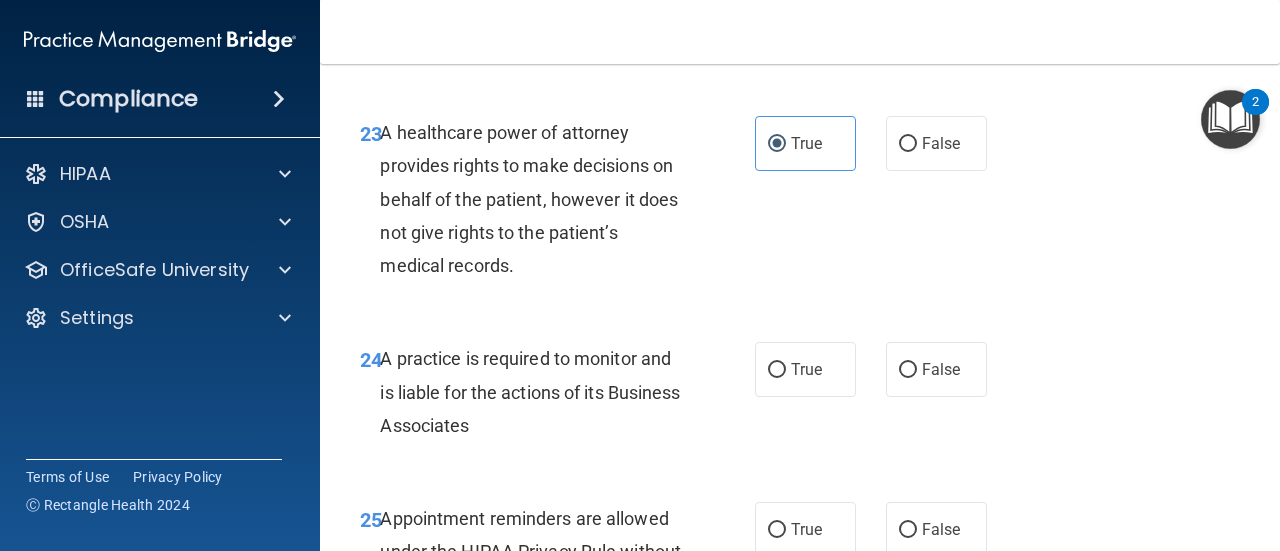 click on "A healthcare power of attorney provides rights to make decisions on behalf of the patient, however it does not give rights to the patient’s medical records." at bounding box center [529, 199] 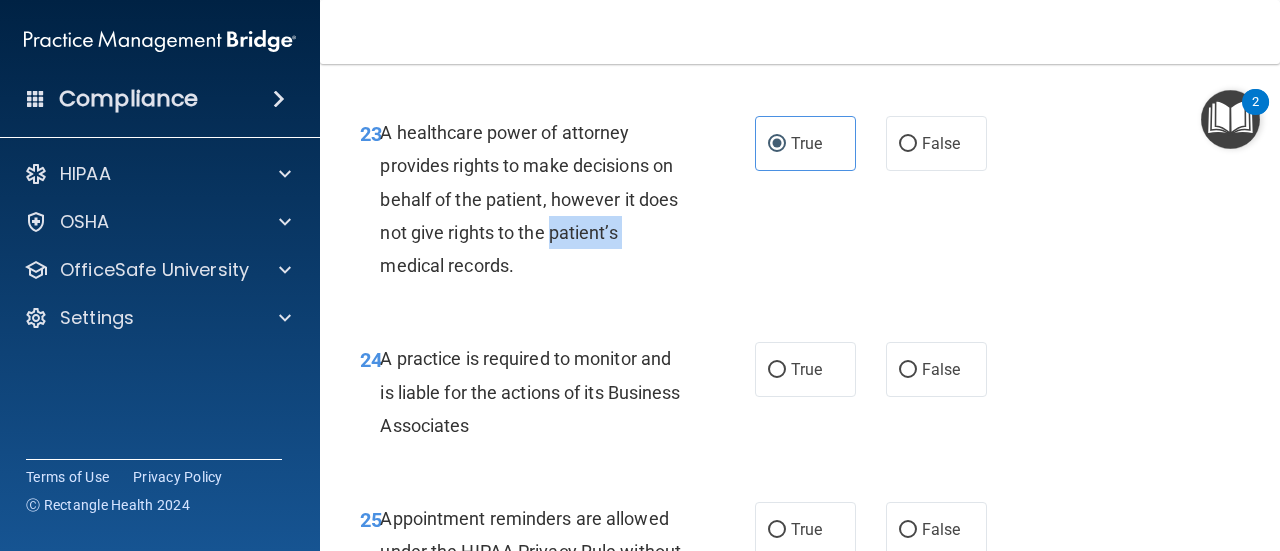 click on "A healthcare power of attorney provides rights to make decisions on behalf of the patient, however it does not give rights to the patient’s medical records." at bounding box center [529, 199] 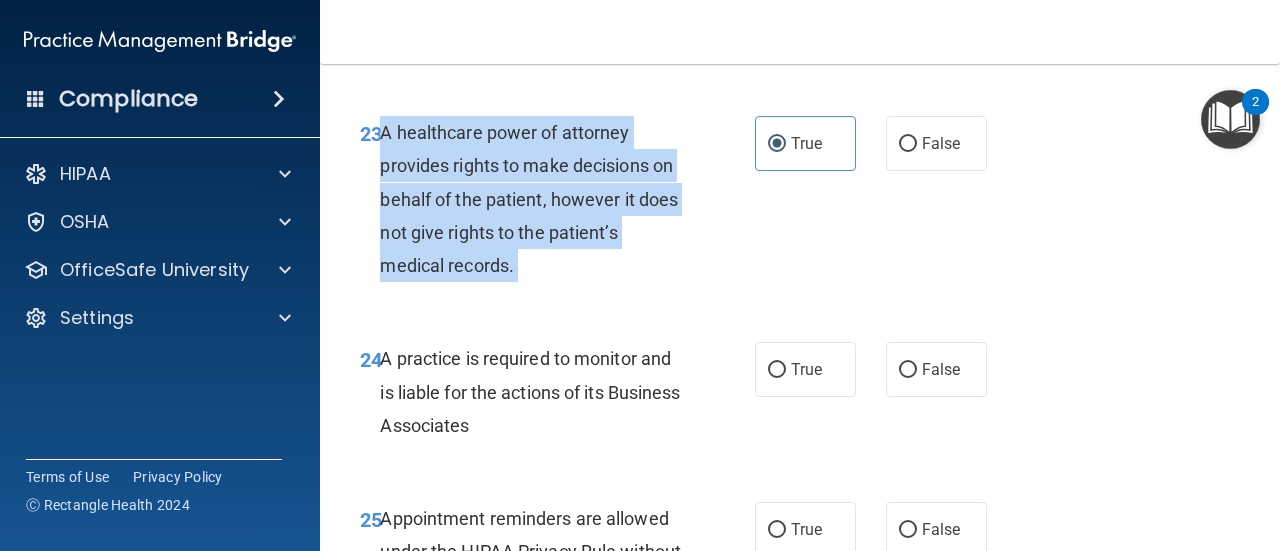 click on "A healthcare power of attorney provides rights to make decisions on behalf of the patient, however it does not give rights to the patient’s medical records." at bounding box center [529, 199] 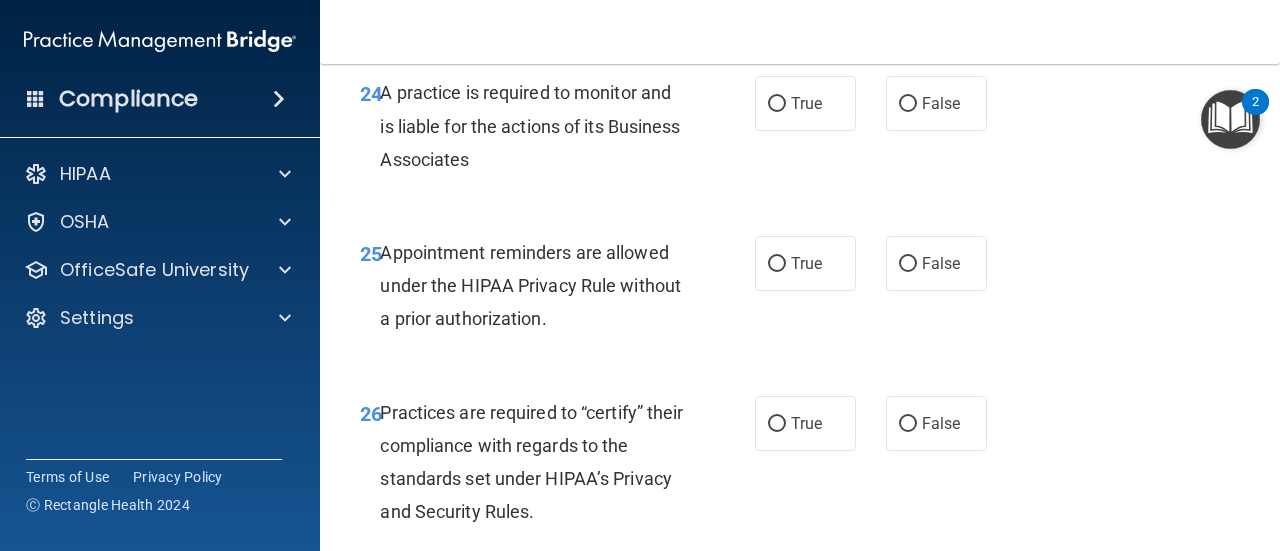 scroll, scrollTop: 4951, scrollLeft: 0, axis: vertical 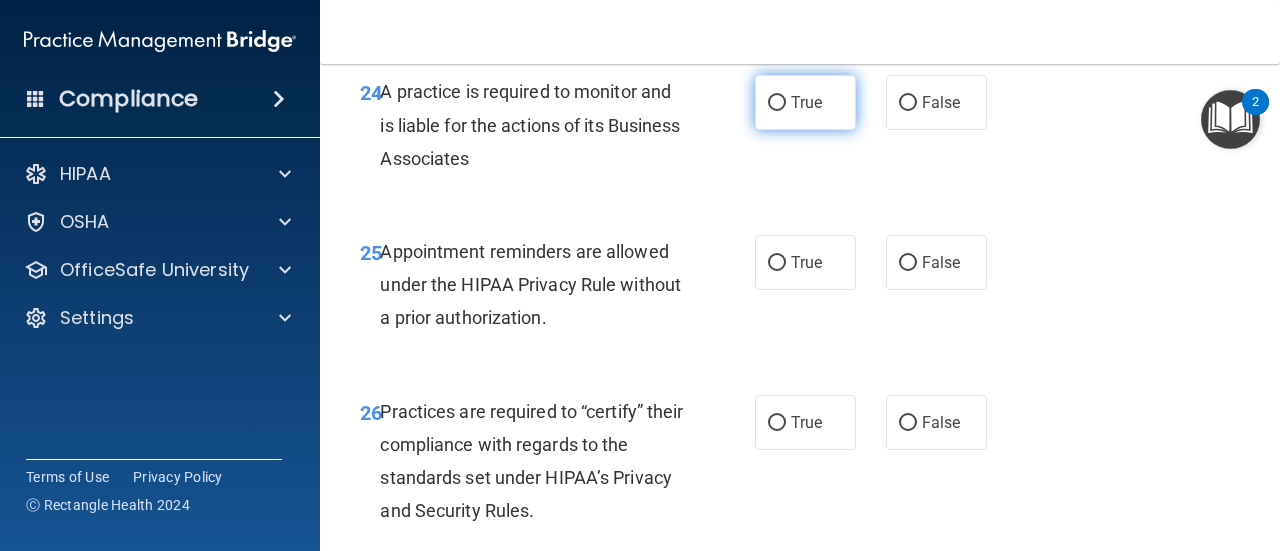 click on "True" at bounding box center (805, 102) 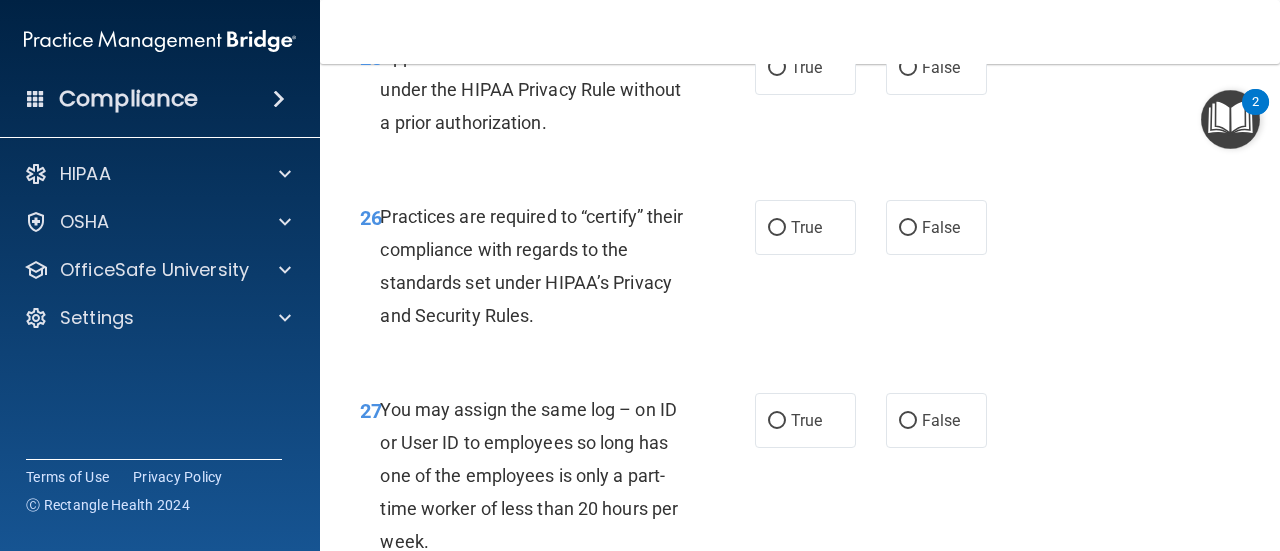 scroll, scrollTop: 5148, scrollLeft: 0, axis: vertical 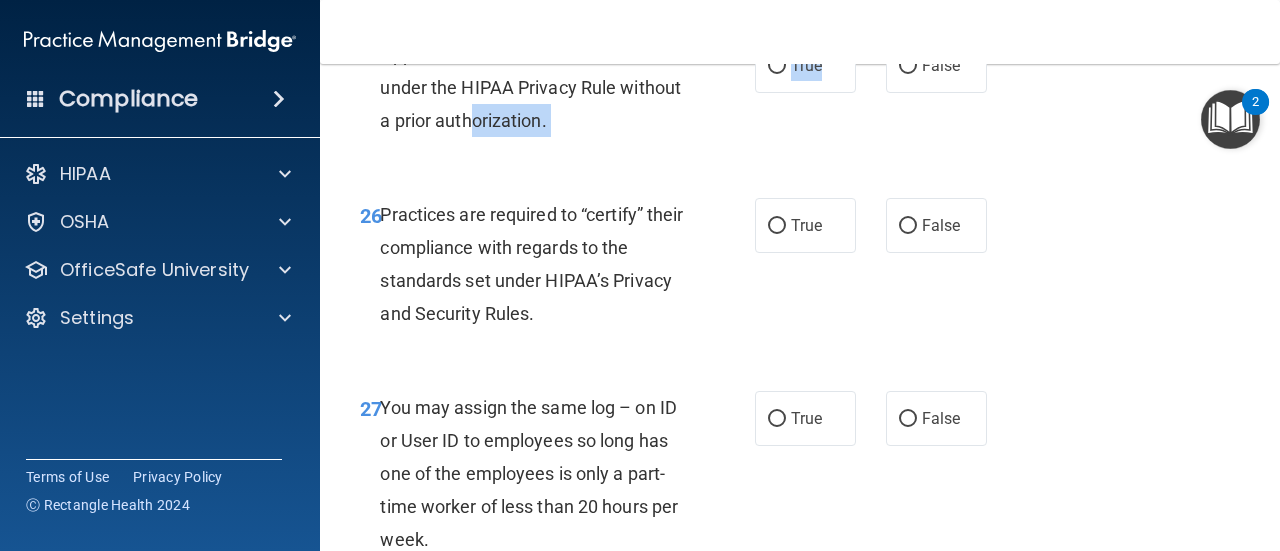 drag, startPoint x: 815, startPoint y: 148, endPoint x: 541, endPoint y: 189, distance: 277.05054 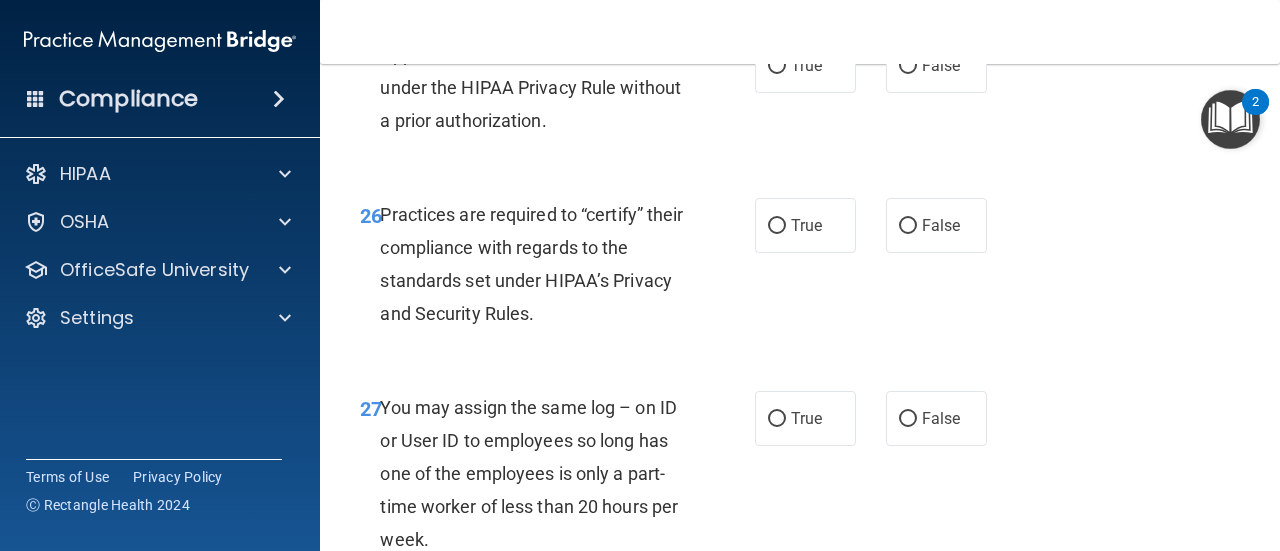 click on "Appointment reminders are allowed under the HIPAA Privacy Rule without a prior authorization." at bounding box center [530, 87] 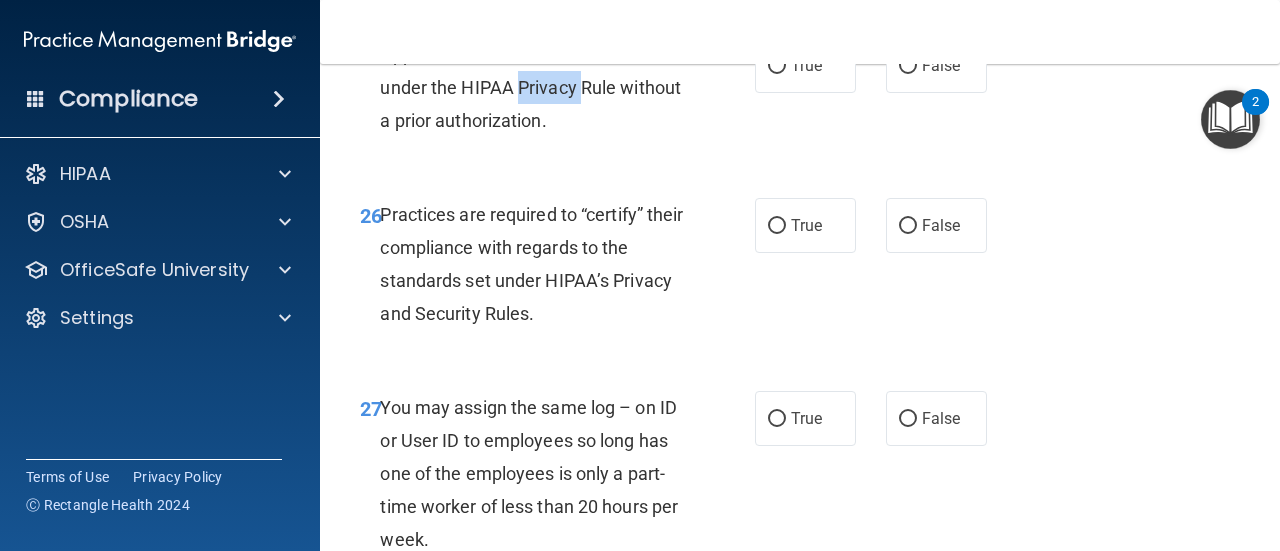 click on "Appointment reminders are allowed under the HIPAA Privacy Rule without a prior authorization." at bounding box center (530, 87) 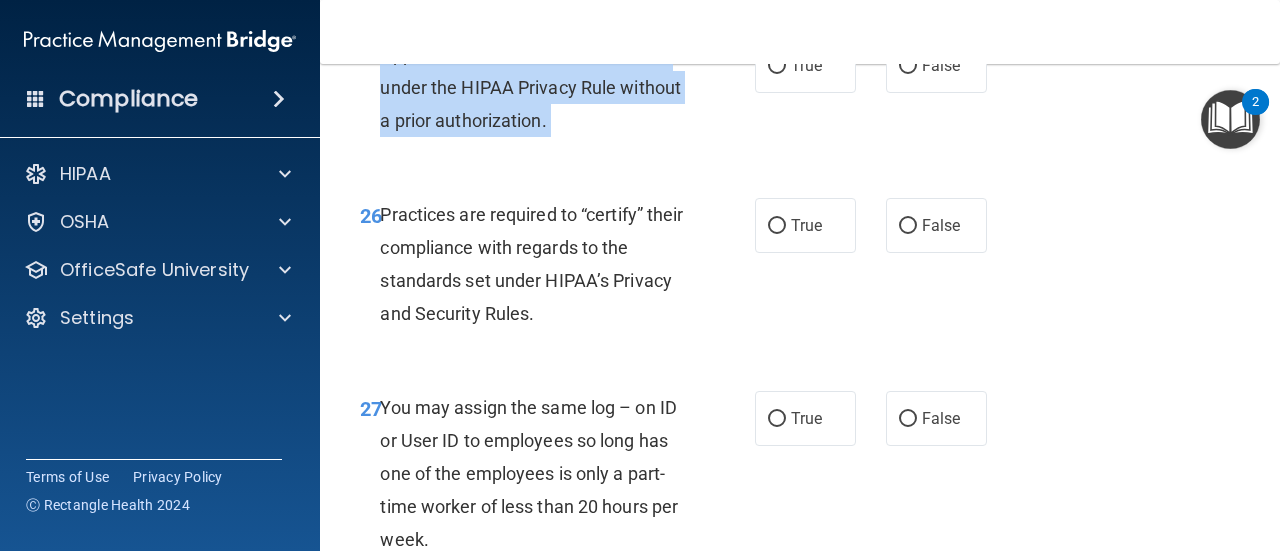 click on "Appointment reminders are allowed under the HIPAA Privacy Rule without a prior authorization." at bounding box center [530, 87] 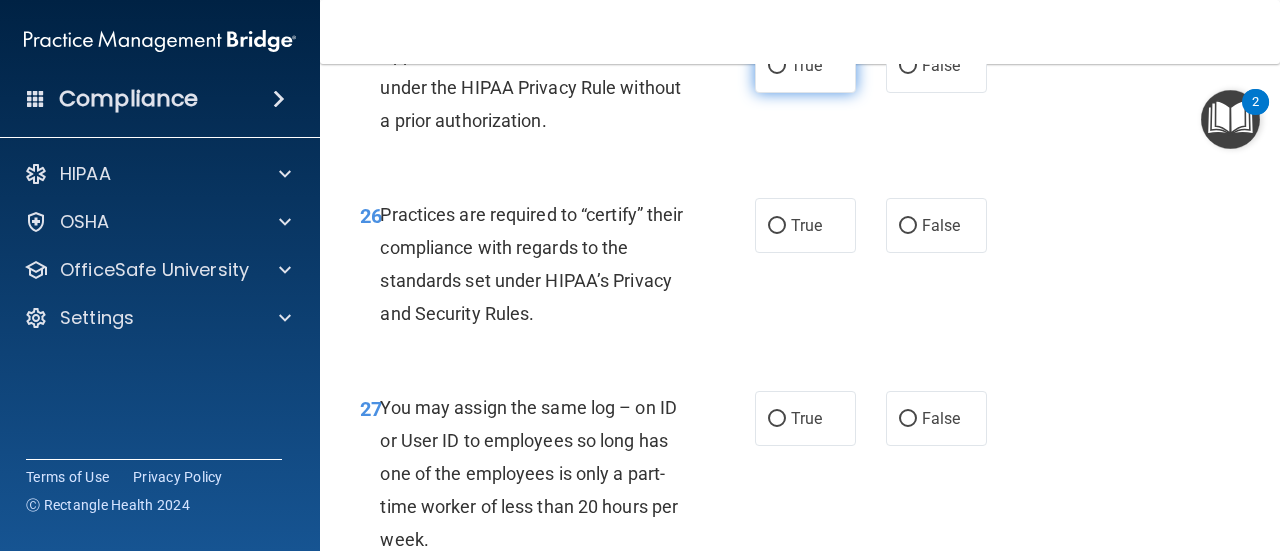click on "True" at bounding box center [806, 65] 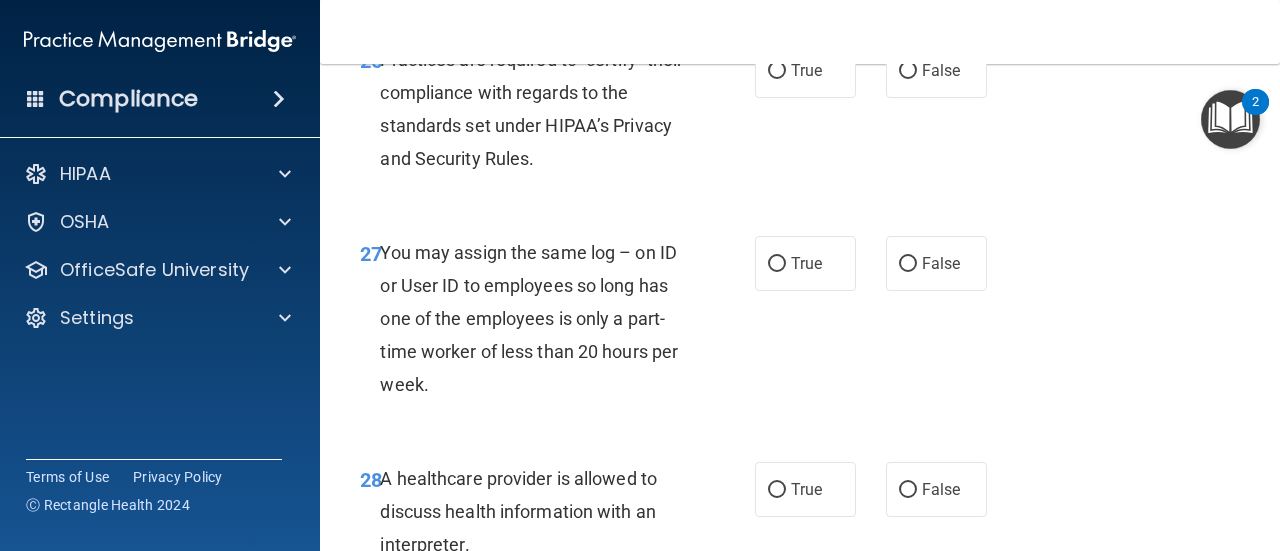 scroll, scrollTop: 5310, scrollLeft: 0, axis: vertical 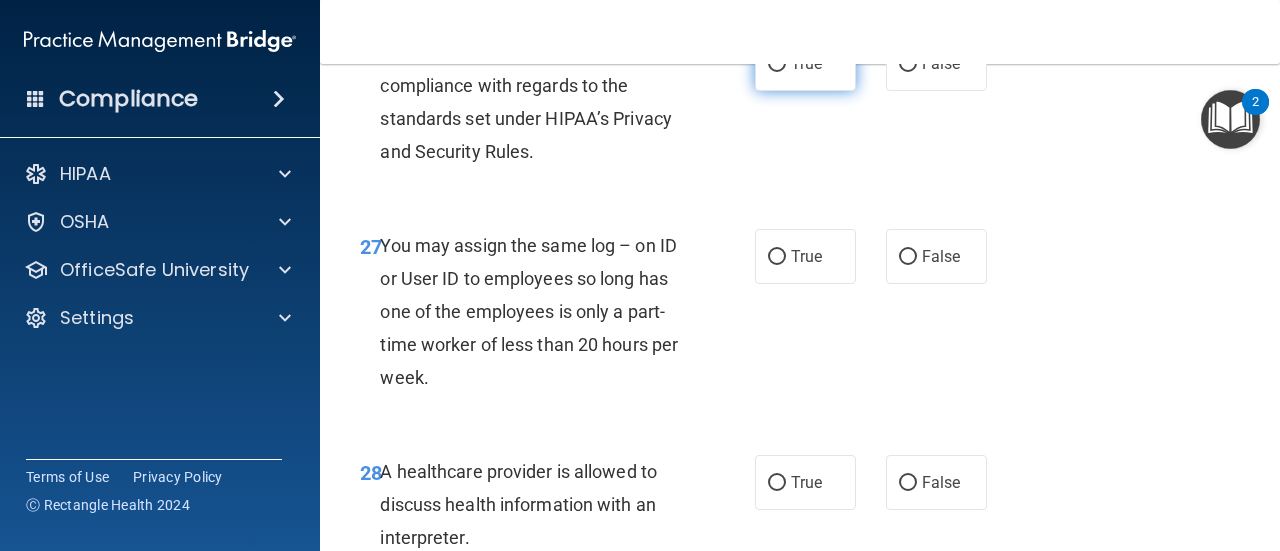 click on "True" at bounding box center (806, 63) 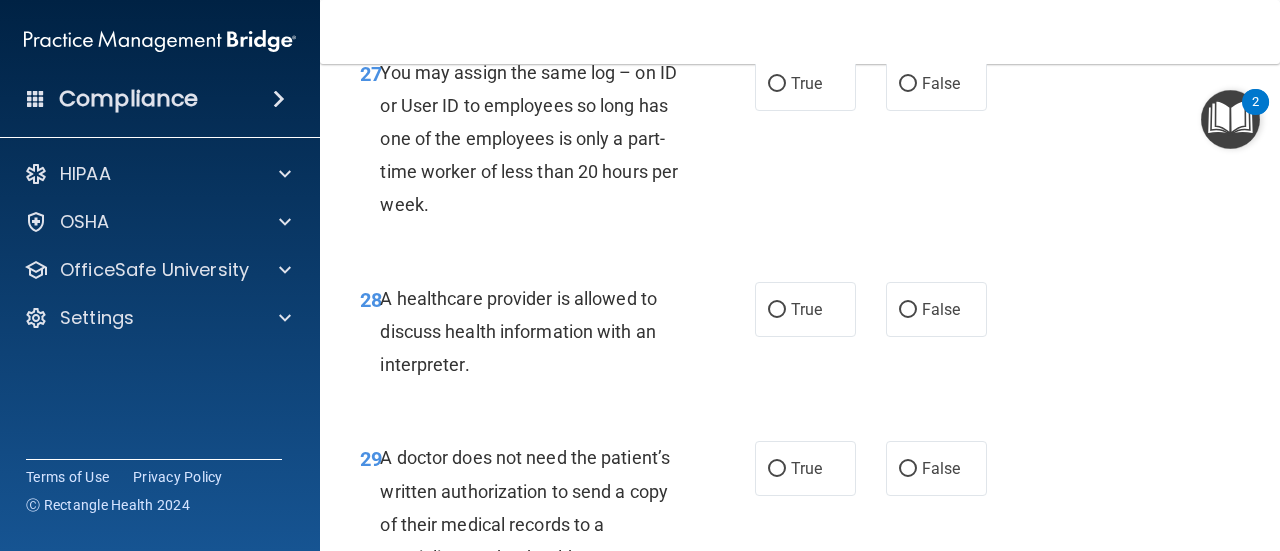scroll, scrollTop: 5489, scrollLeft: 0, axis: vertical 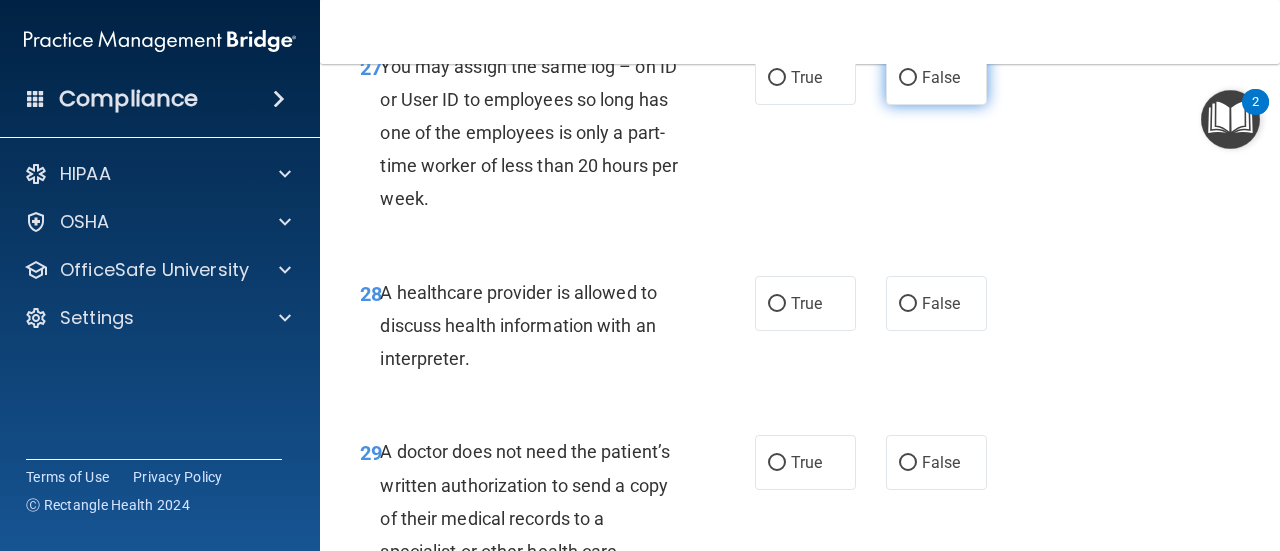 click on "False" at bounding box center [908, 78] 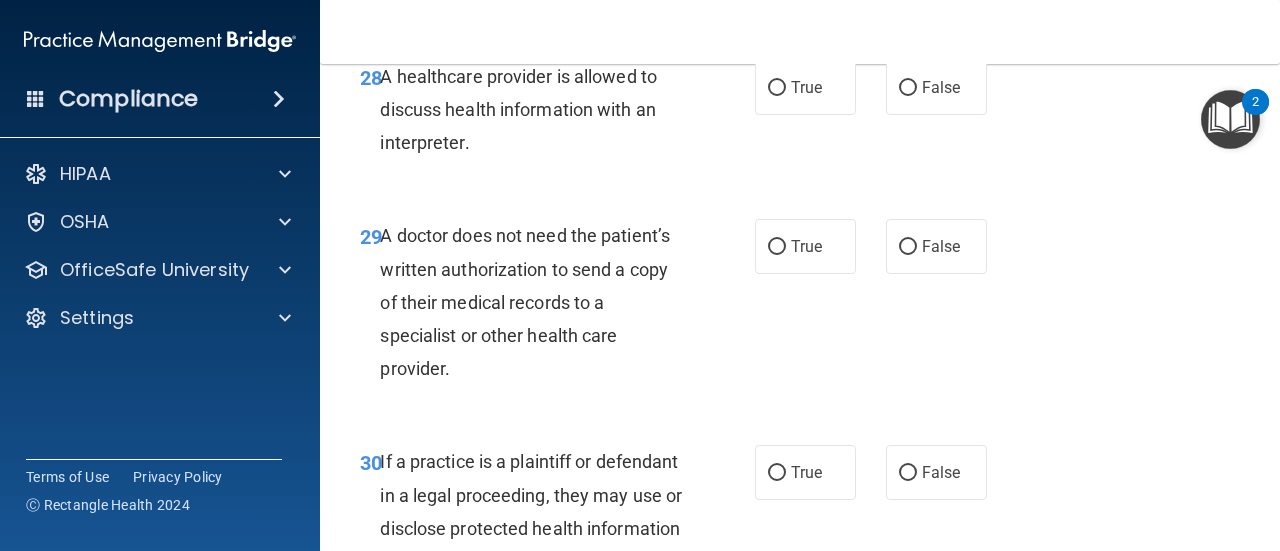 scroll, scrollTop: 5706, scrollLeft: 0, axis: vertical 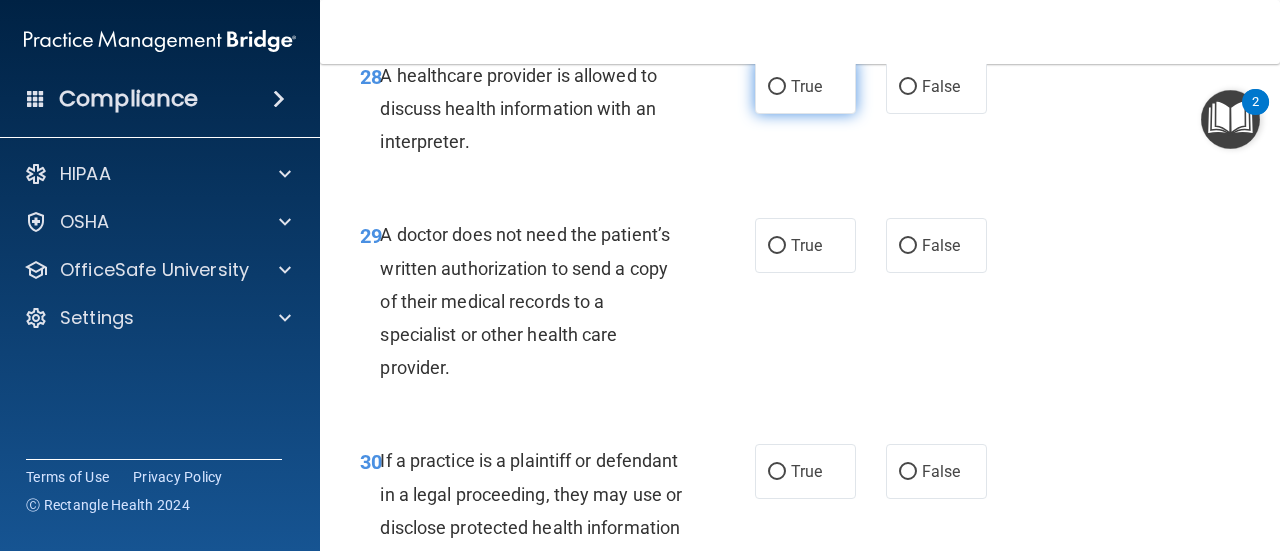 click on "True" at bounding box center [806, 86] 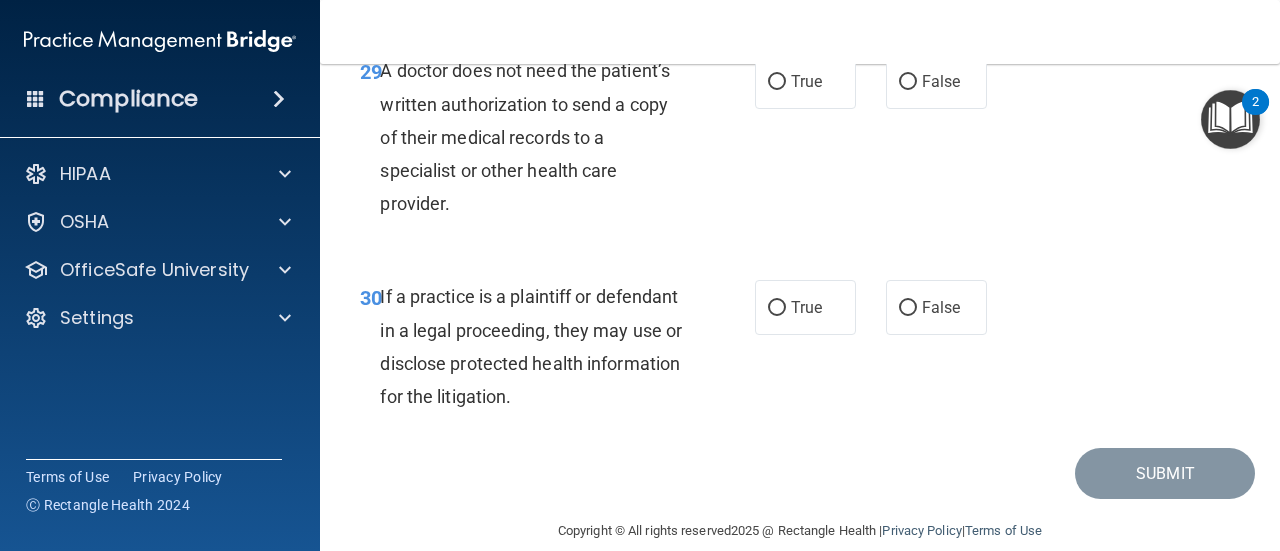 scroll, scrollTop: 5871, scrollLeft: 0, axis: vertical 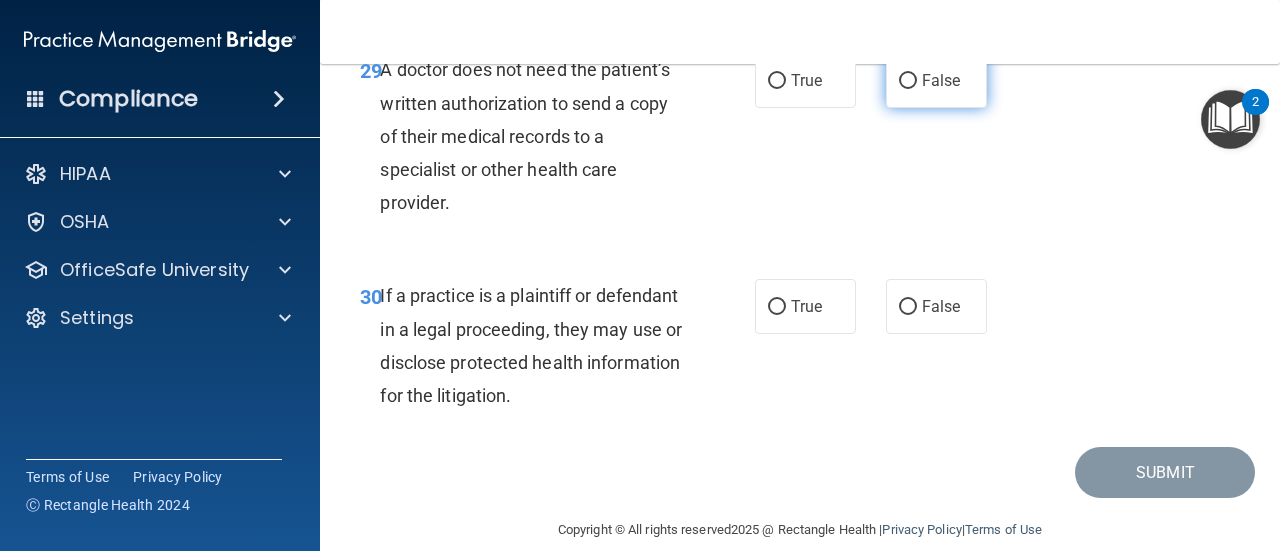 click on "False" at bounding box center (941, 80) 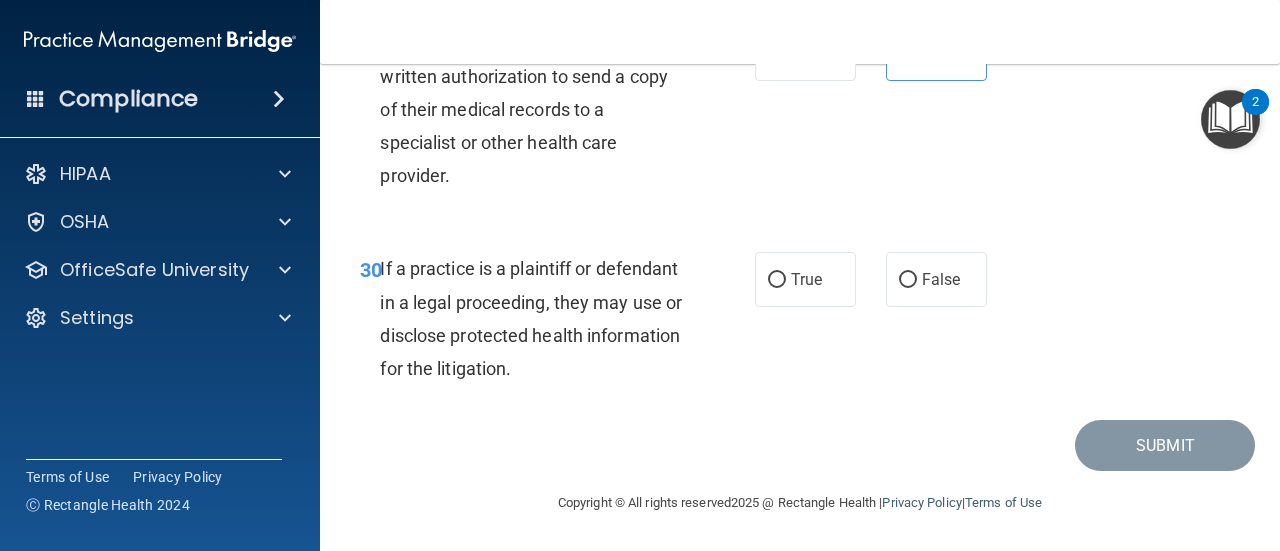 scroll, scrollTop: 5963, scrollLeft: 0, axis: vertical 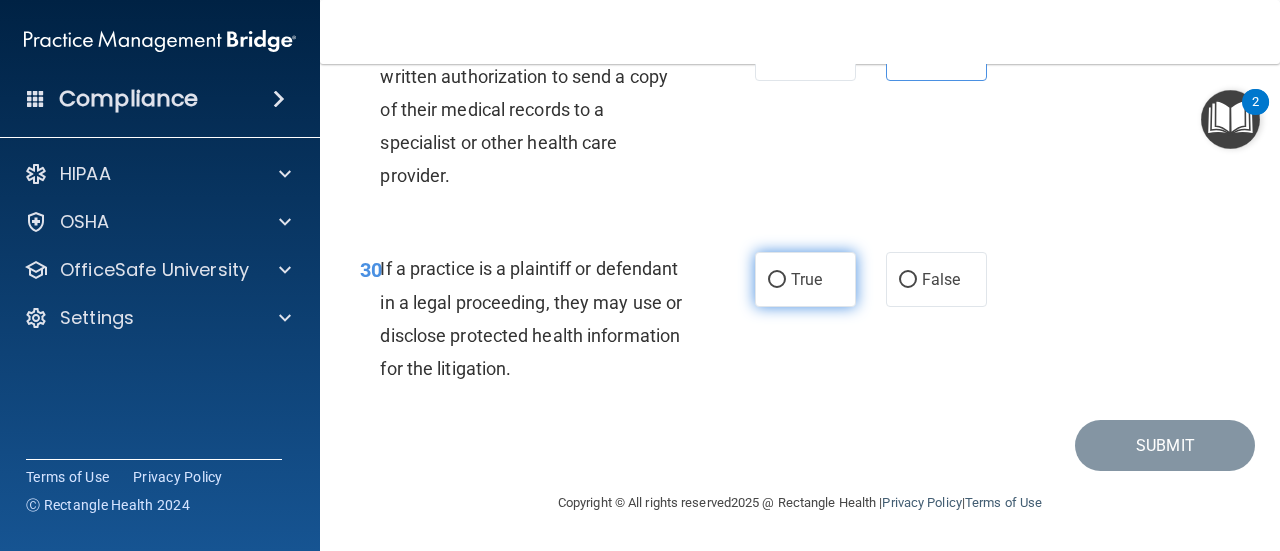 click on "True" at bounding box center [806, 279] 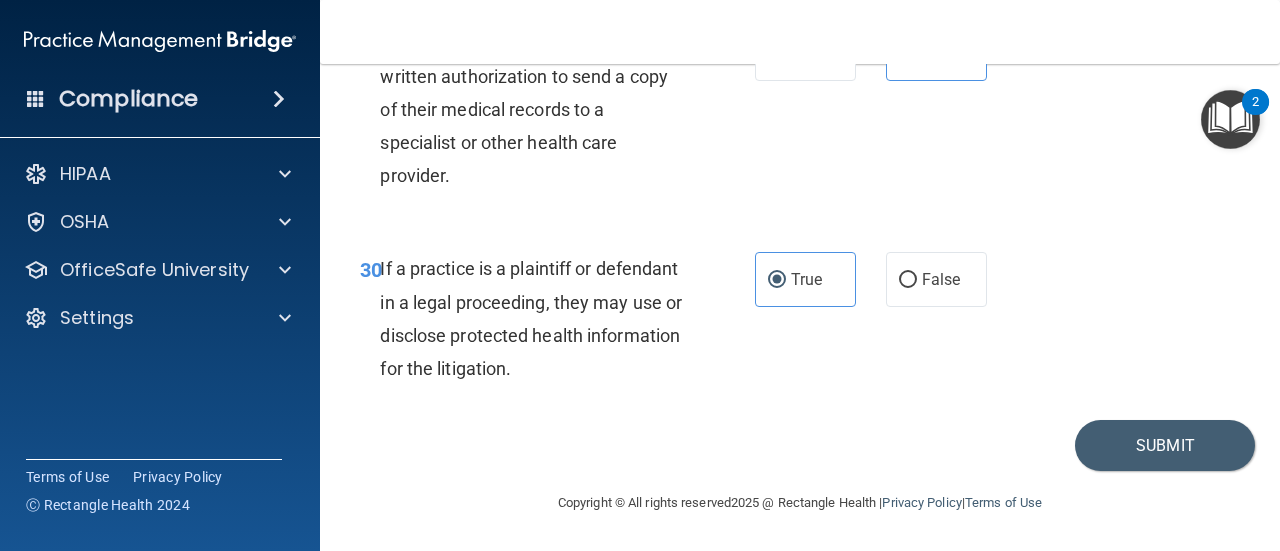 click on "If a practice is a plaintiff or defendant in a legal proceeding, they may use or disclose protected health information for the litigation." at bounding box center (531, 318) 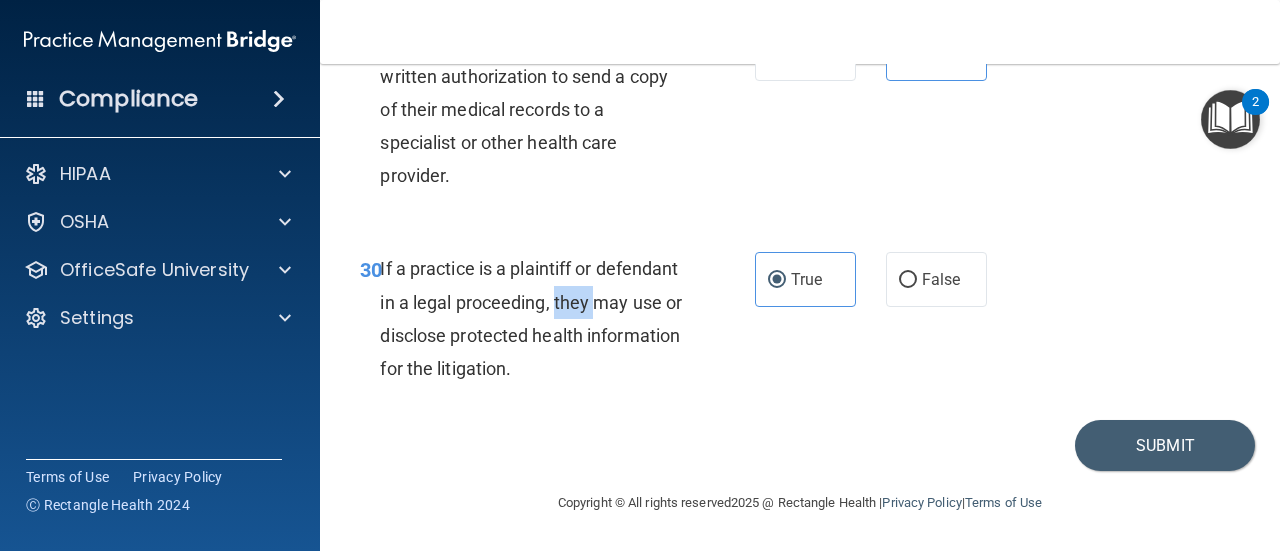 click on "If a practice is a plaintiff or defendant in a legal proceeding, they may use or disclose protected health information for the litigation." at bounding box center (531, 318) 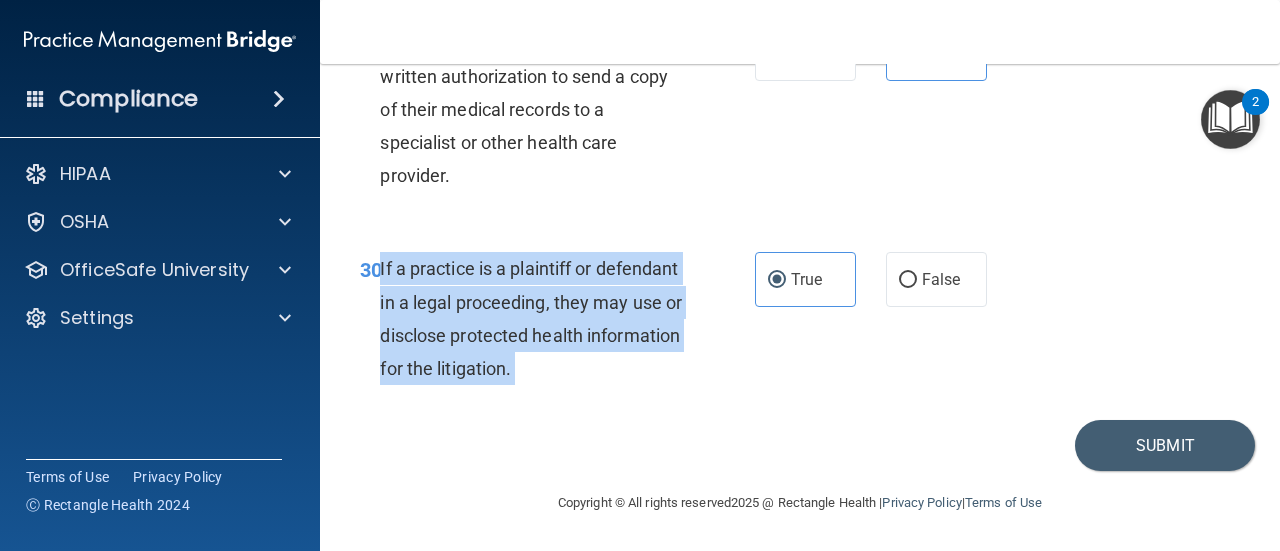click on "If a practice is a plaintiff or defendant in a legal proceeding, they may use or disclose protected health information for the litigation." at bounding box center [531, 318] 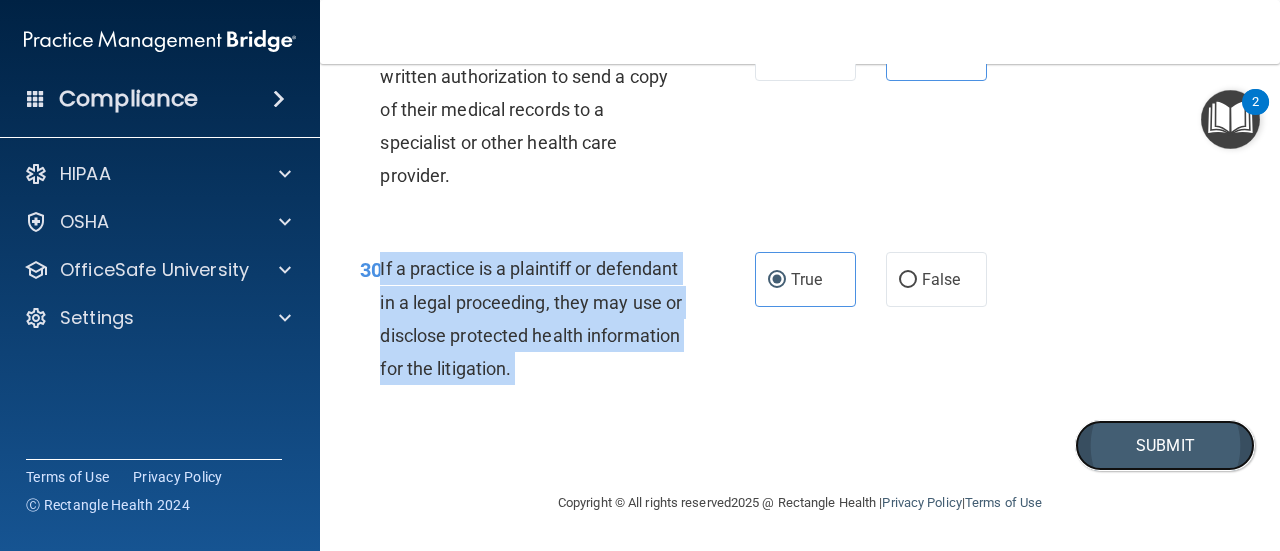 click on "Submit" at bounding box center [1165, 445] 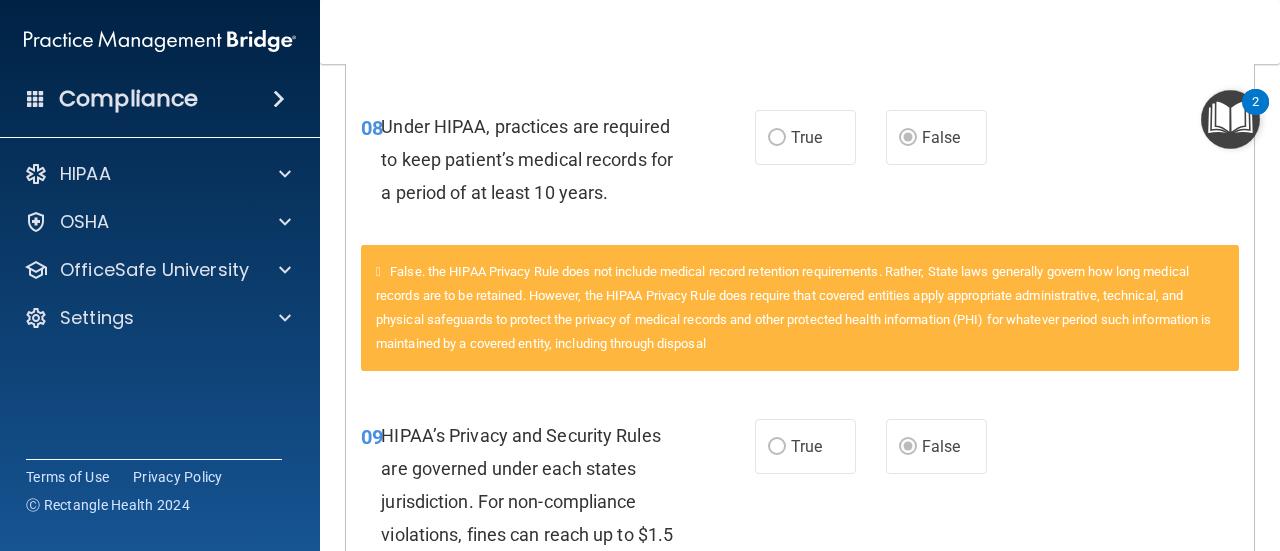 scroll, scrollTop: 822, scrollLeft: 0, axis: vertical 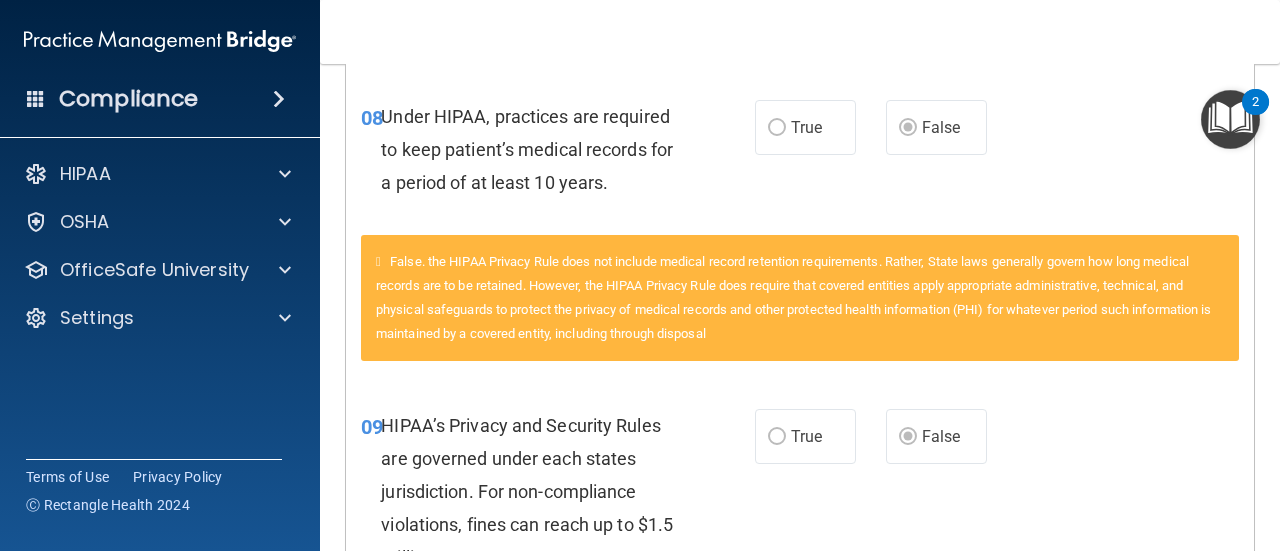 click on "09       HIPAA’s Privacy and Security Rules are governed under each states jurisdiction.  For non-compliance violations, fines can reach up to $1.5 million per year.                 True           False" at bounding box center [800, 497] 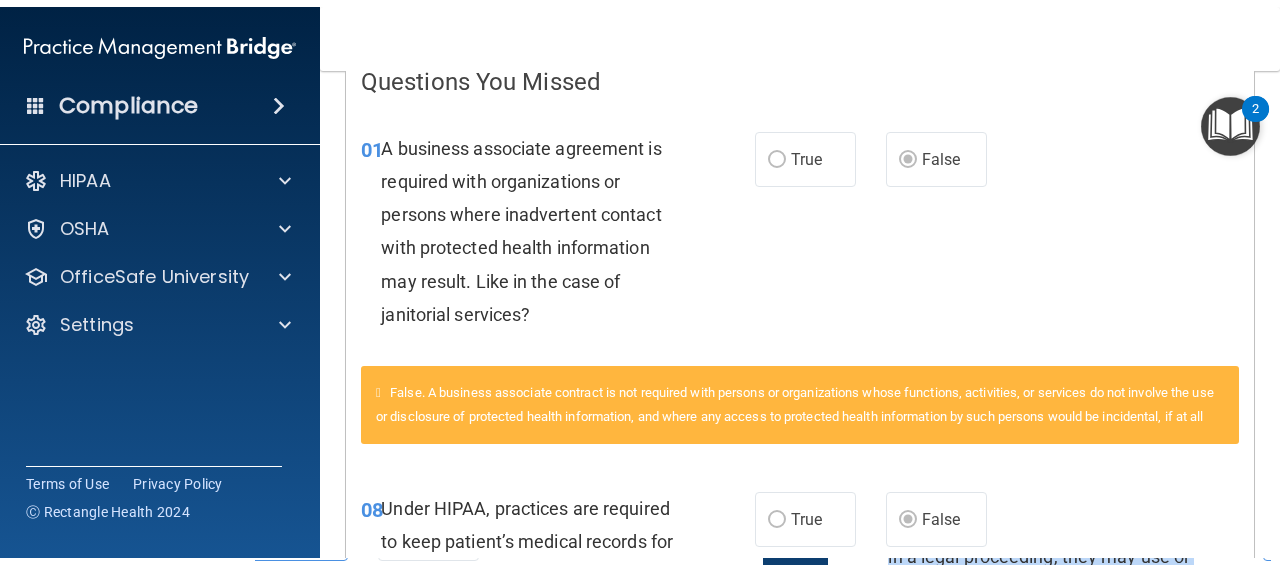 scroll, scrollTop: 0, scrollLeft: 0, axis: both 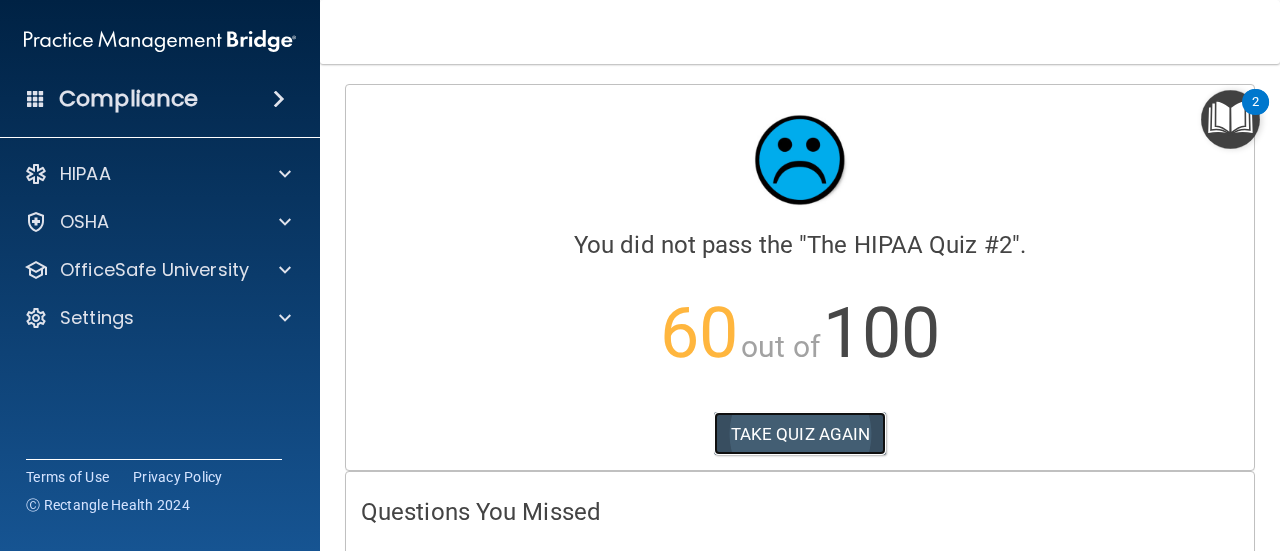 click on "TAKE QUIZ AGAIN" at bounding box center [800, 434] 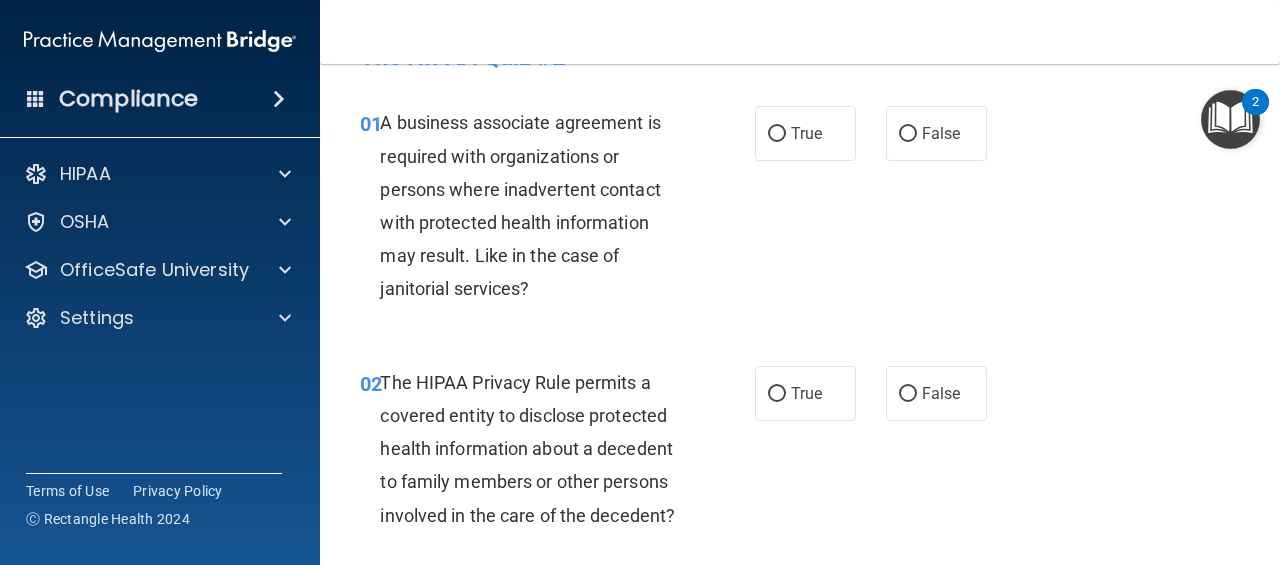 scroll, scrollTop: 107, scrollLeft: 0, axis: vertical 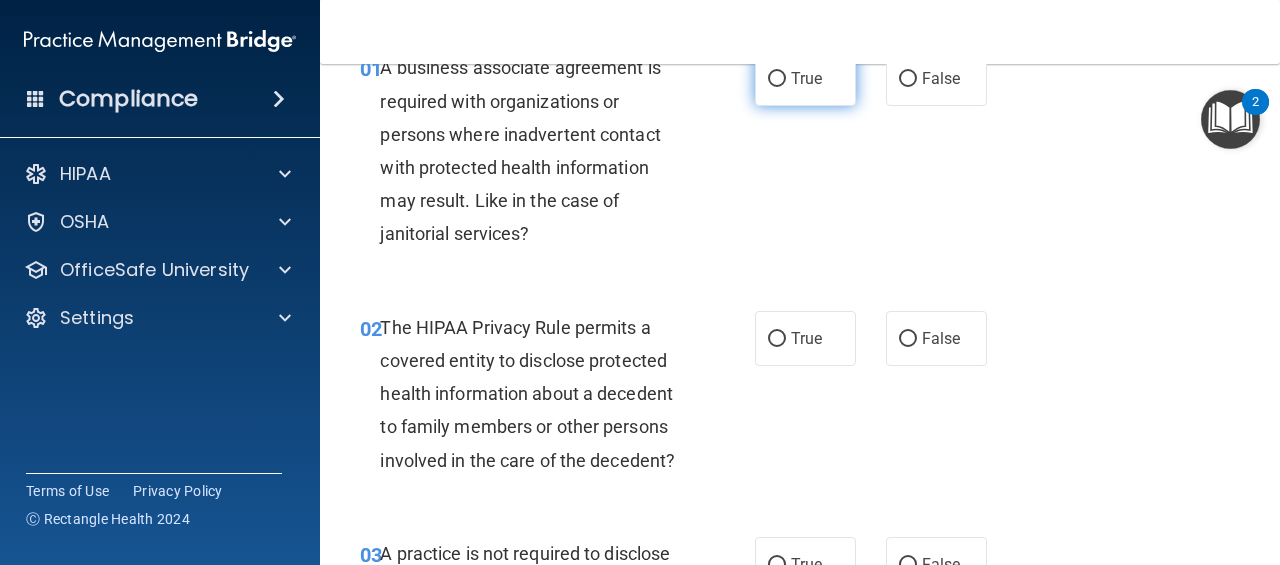 click on "True" at bounding box center [805, 78] 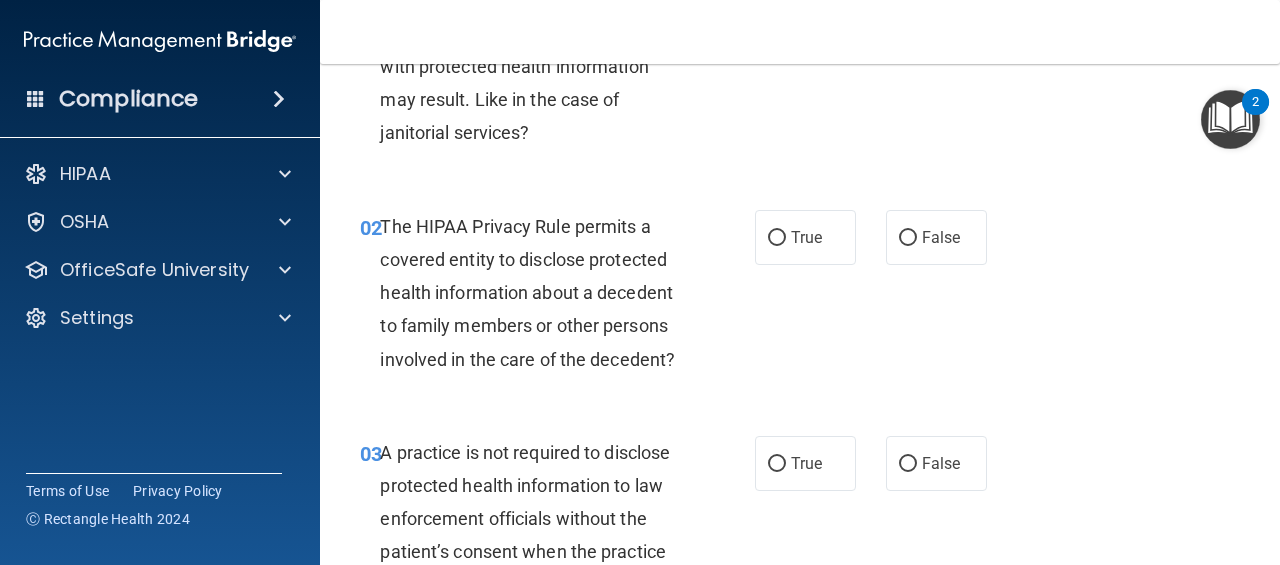 scroll, scrollTop: 210, scrollLeft: 0, axis: vertical 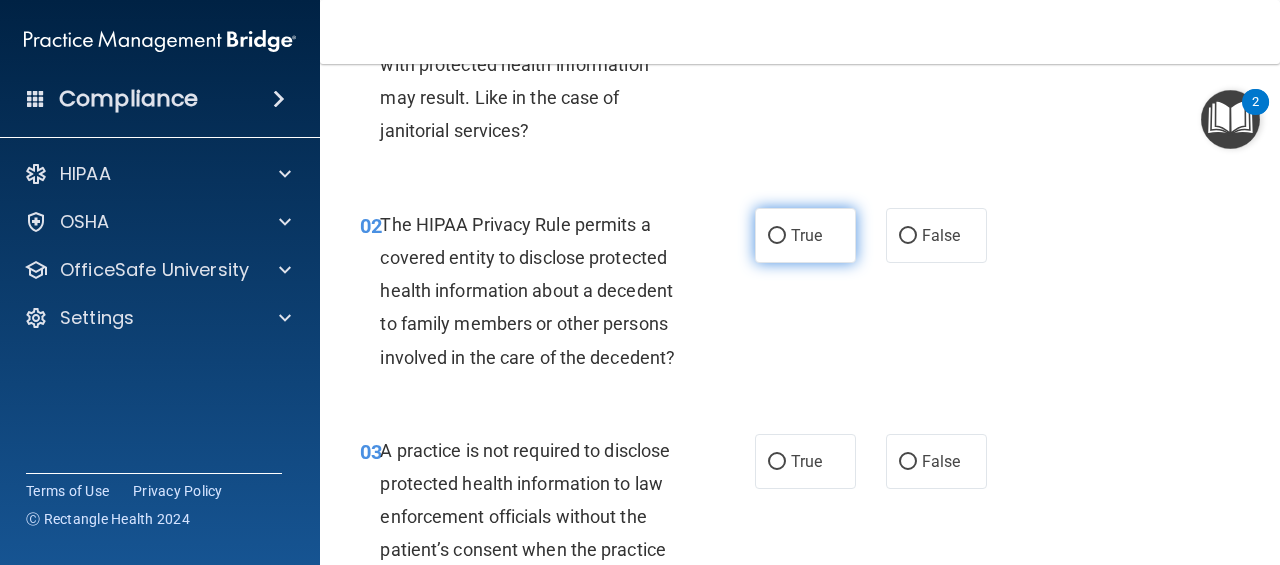 click on "True" at bounding box center [777, 236] 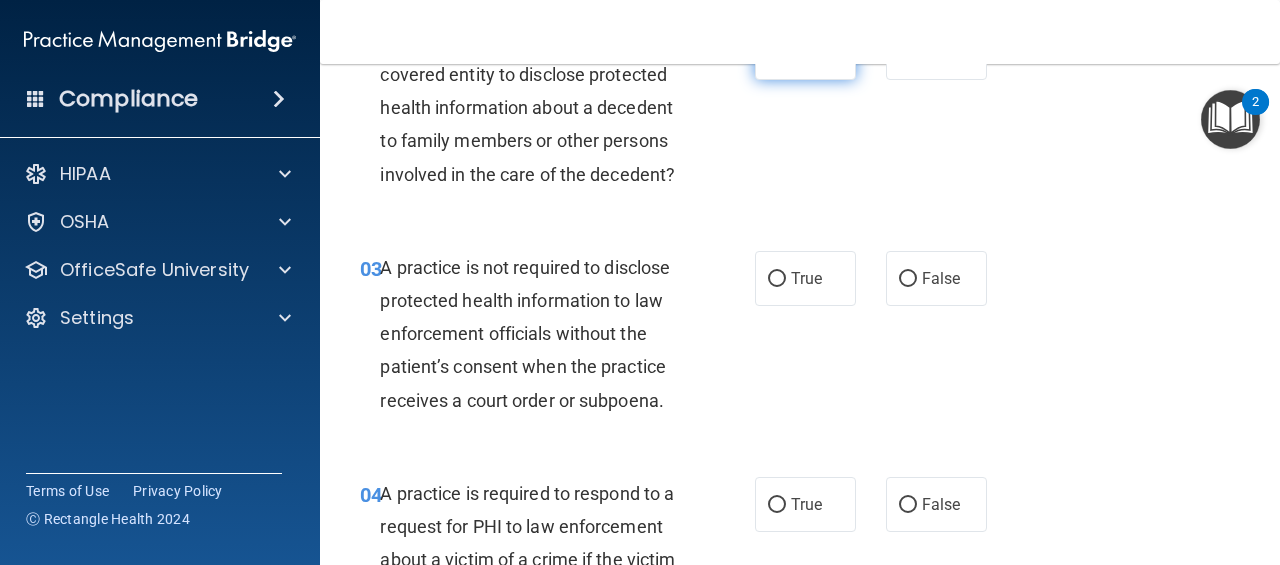 scroll, scrollTop: 398, scrollLeft: 0, axis: vertical 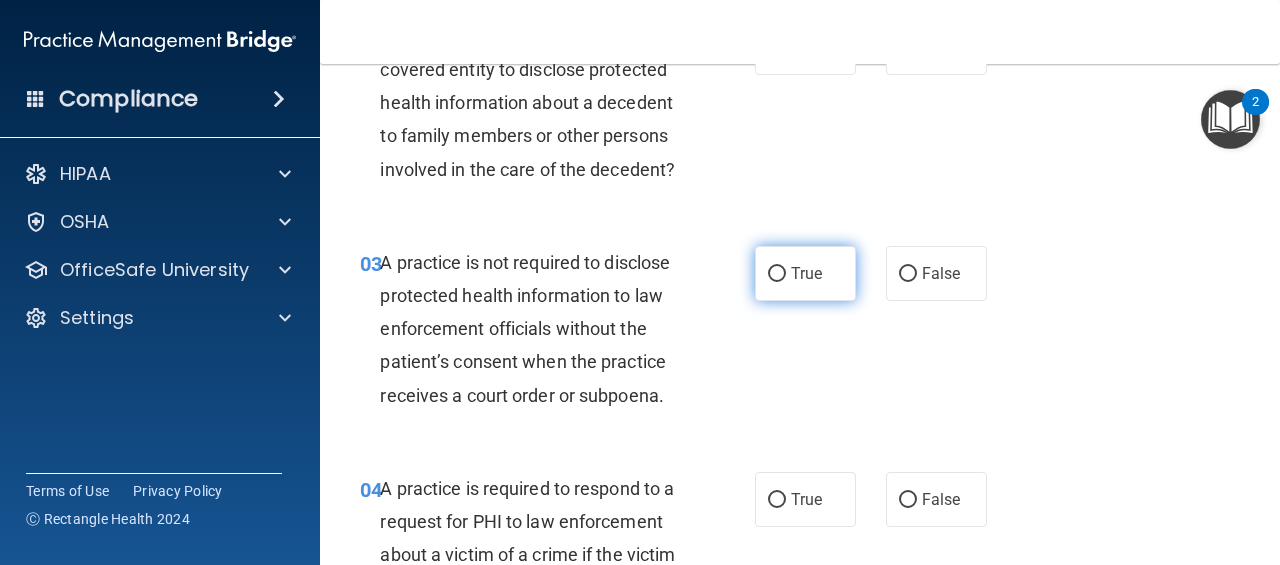 click on "True" at bounding box center [805, 273] 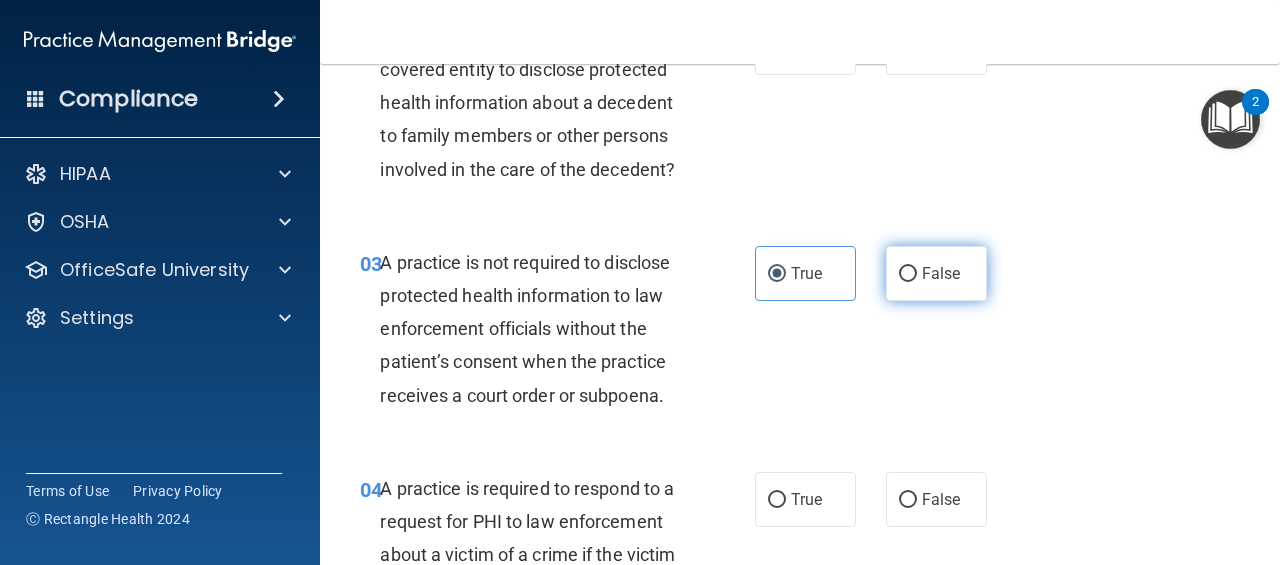 click on "False" at bounding box center [941, 273] 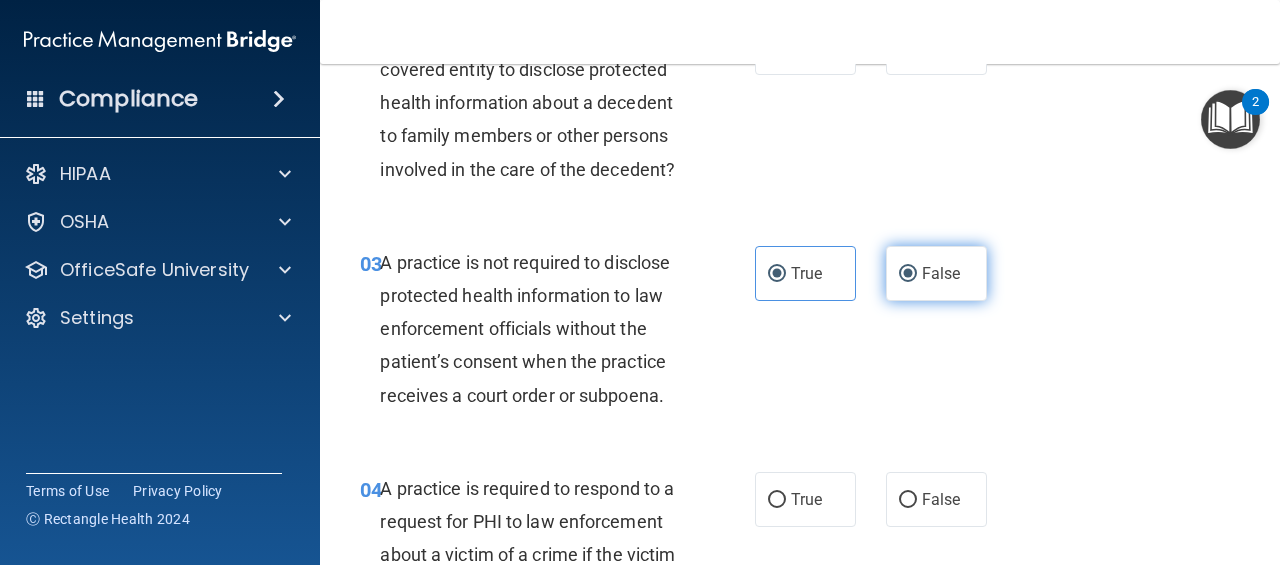 radio on "false" 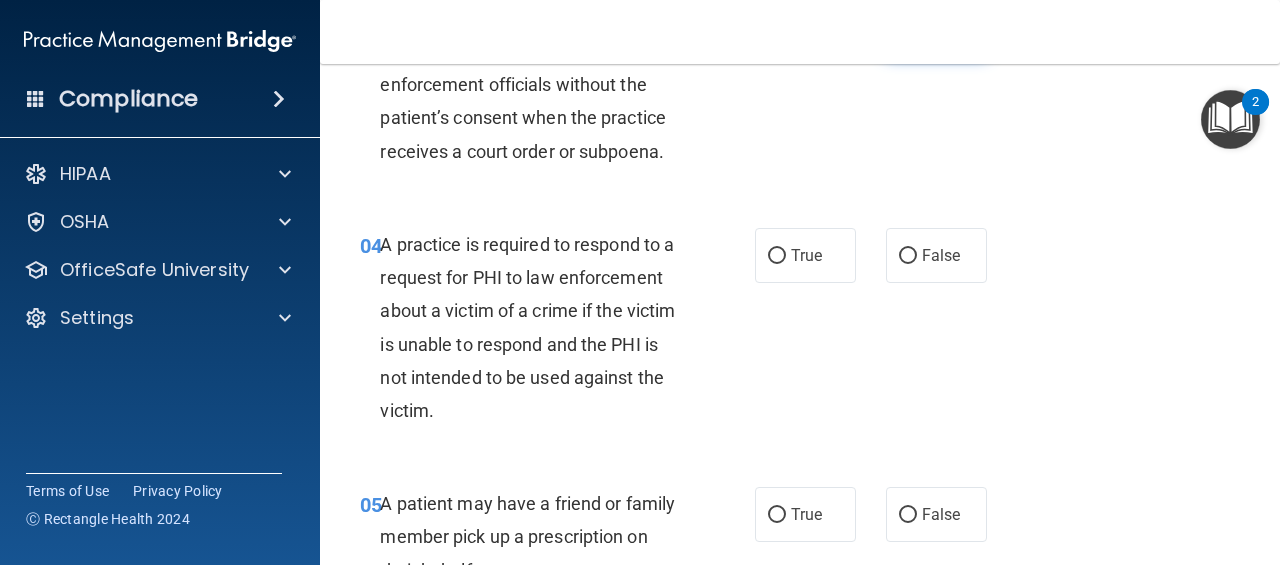 scroll, scrollTop: 650, scrollLeft: 0, axis: vertical 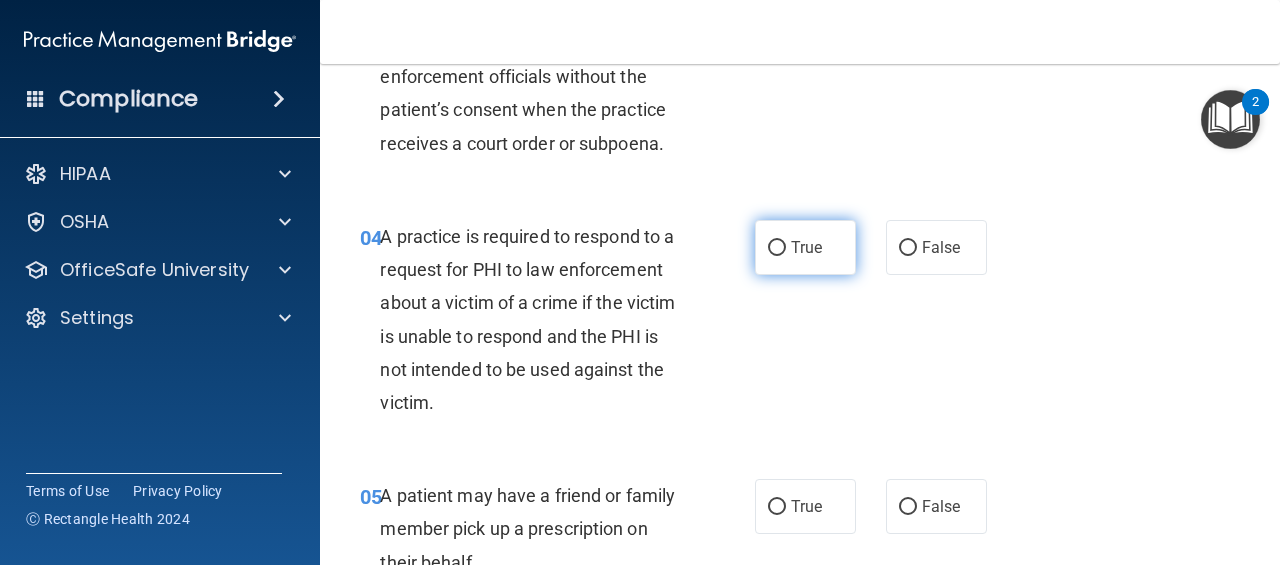 click on "True" at bounding box center (805, 247) 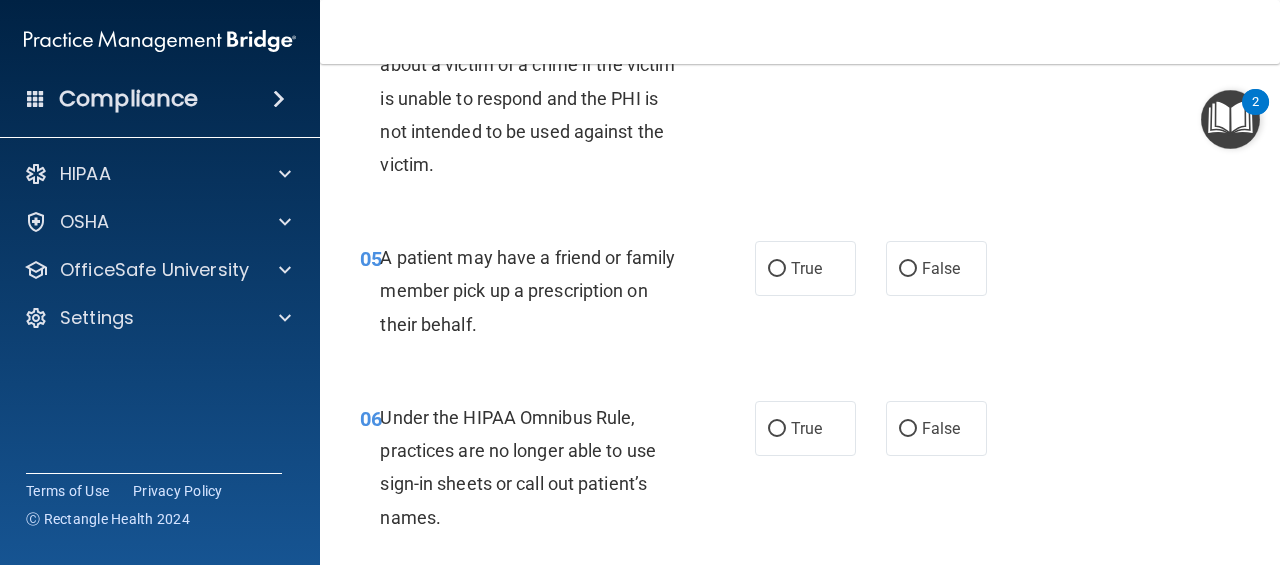 scroll, scrollTop: 894, scrollLeft: 0, axis: vertical 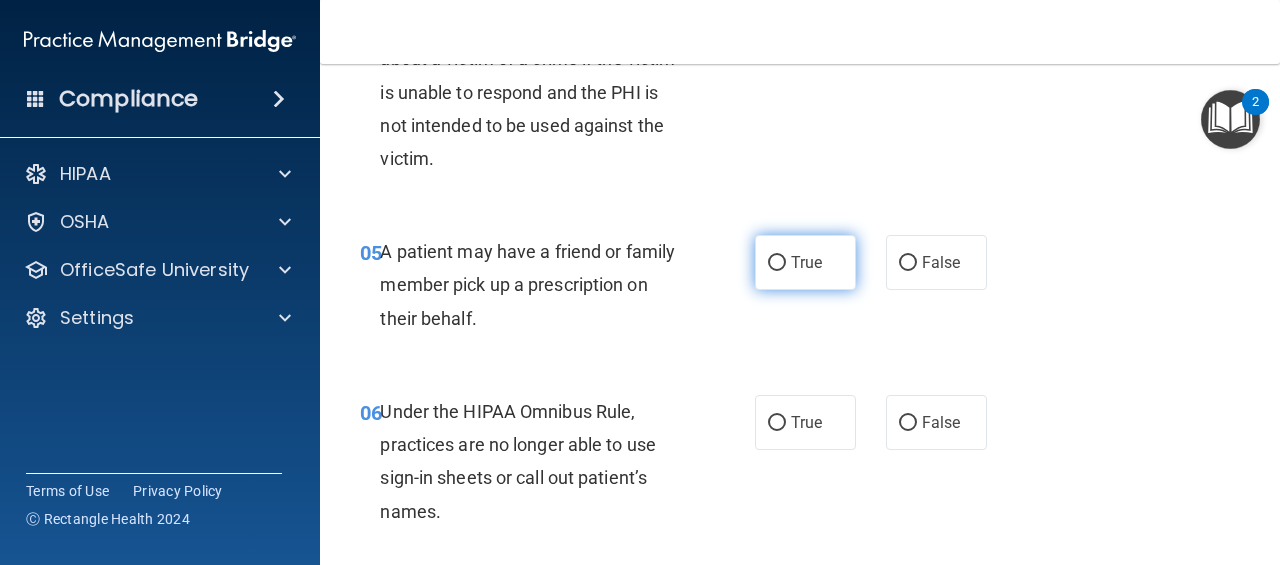click on "True" at bounding box center [805, 262] 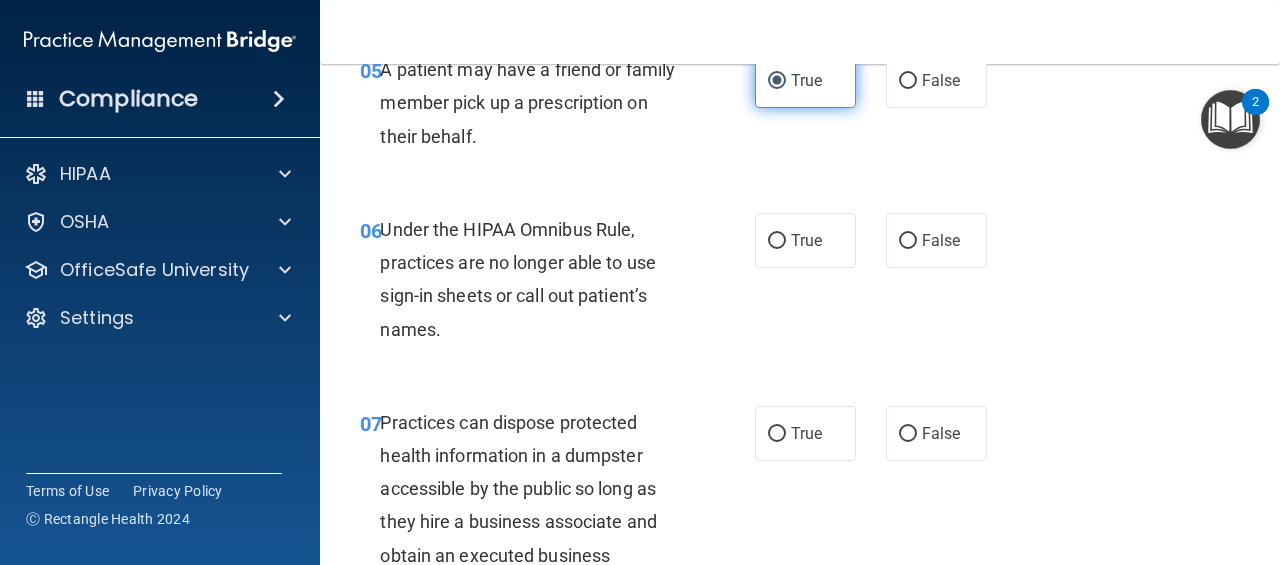 scroll, scrollTop: 1079, scrollLeft: 0, axis: vertical 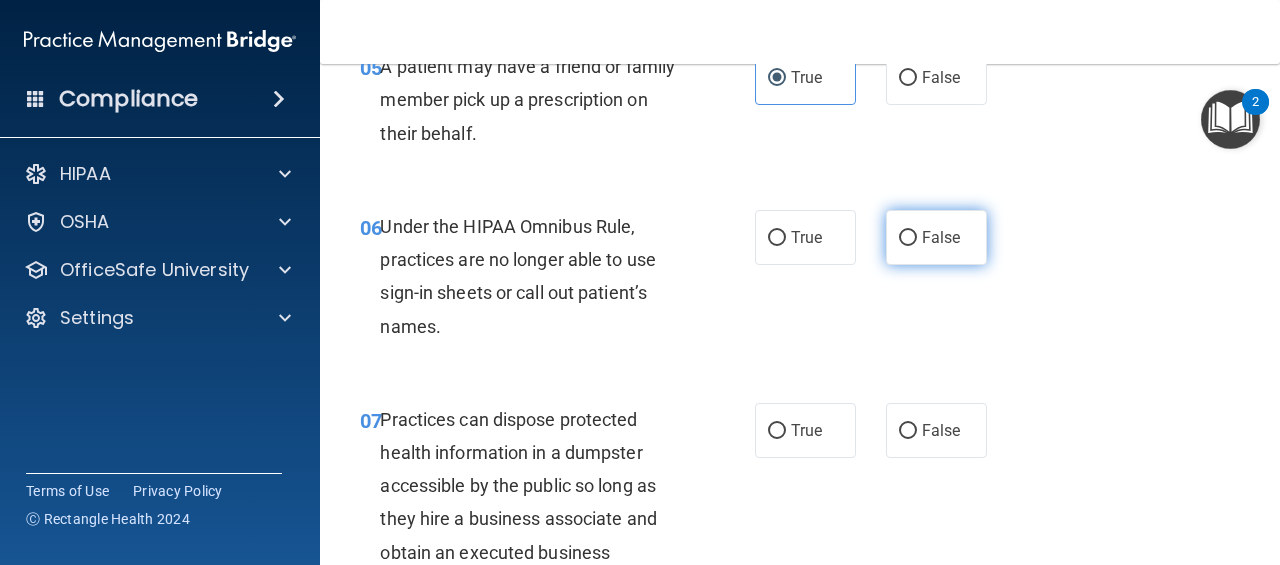 click on "False" at bounding box center [941, 237] 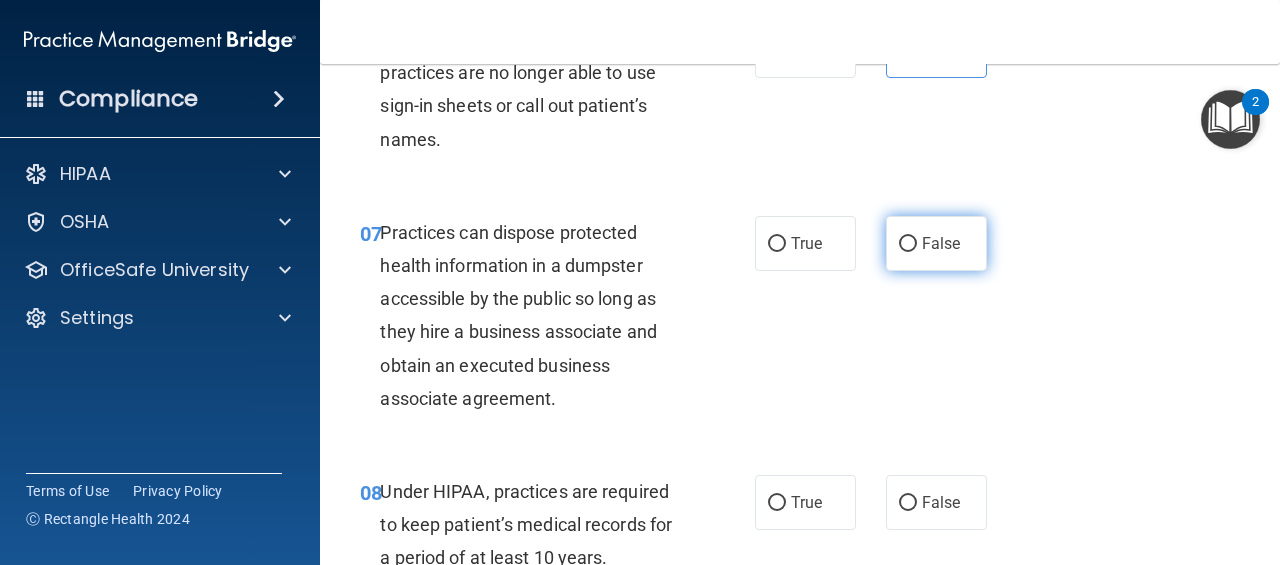 click on "False" at bounding box center [936, 243] 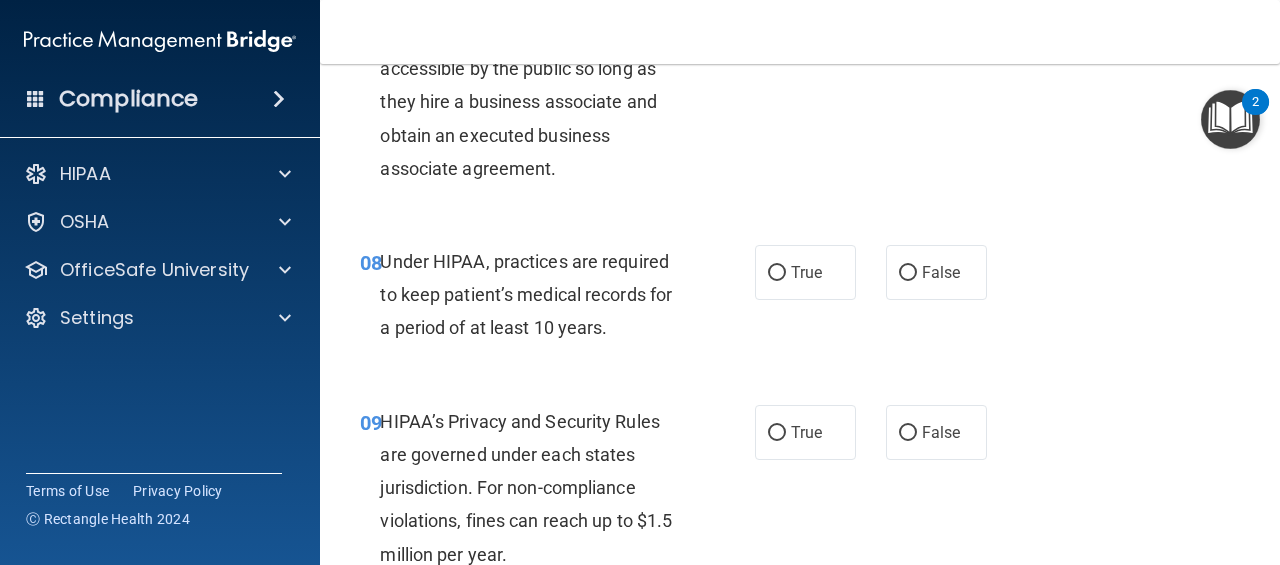 scroll, scrollTop: 1504, scrollLeft: 0, axis: vertical 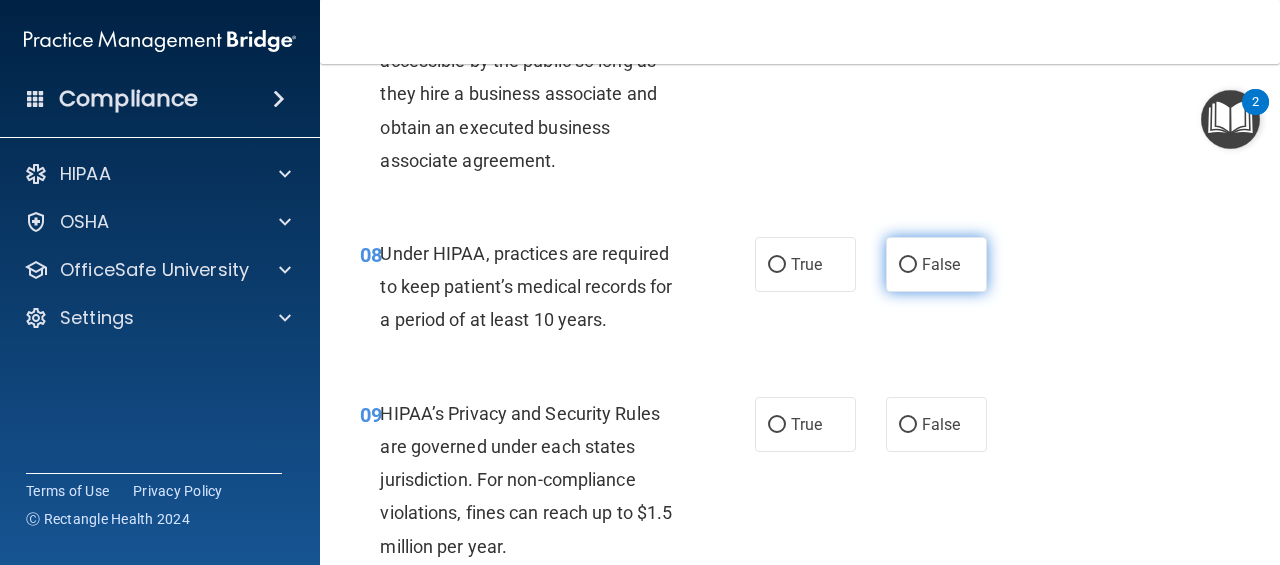 click on "False" at bounding box center [941, 264] 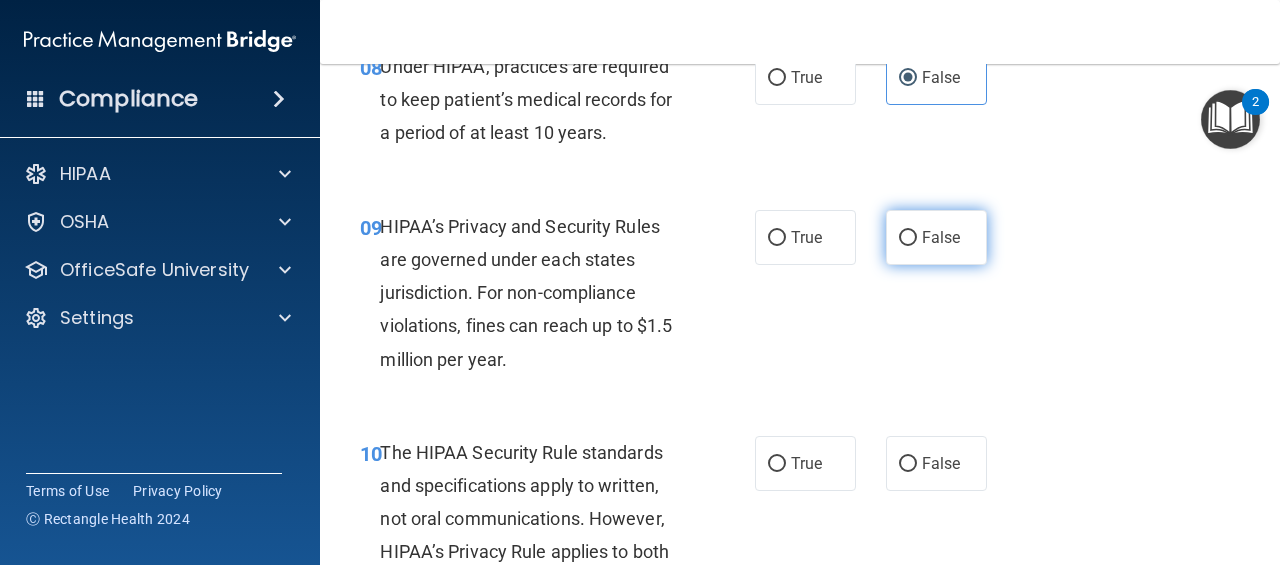 click on "False" at bounding box center [908, 238] 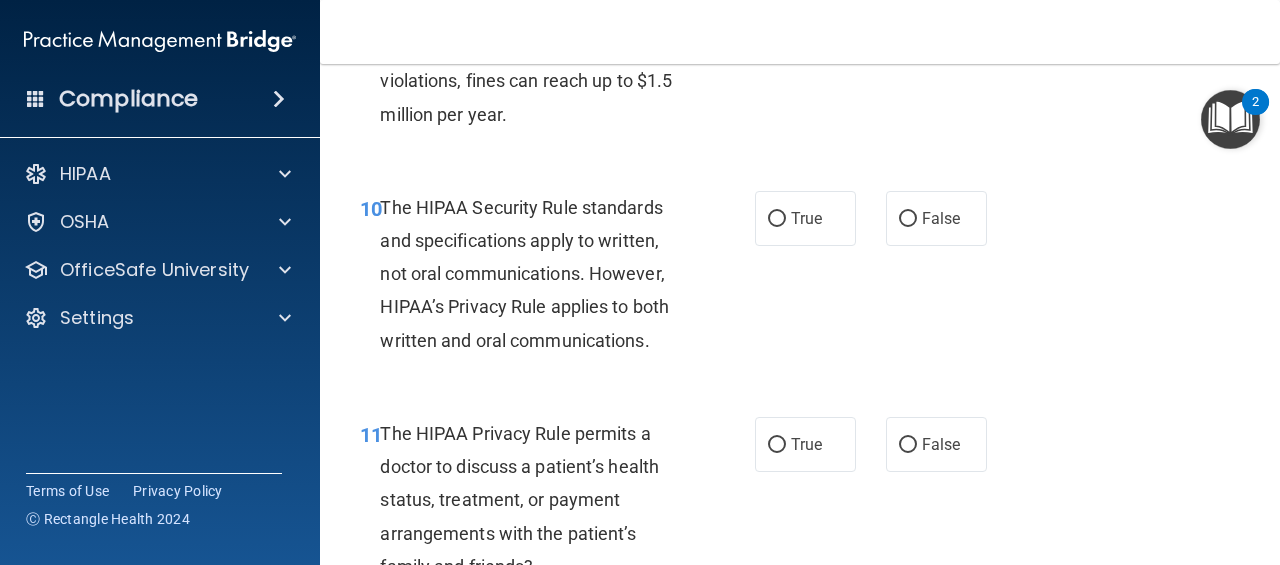scroll, scrollTop: 1941, scrollLeft: 0, axis: vertical 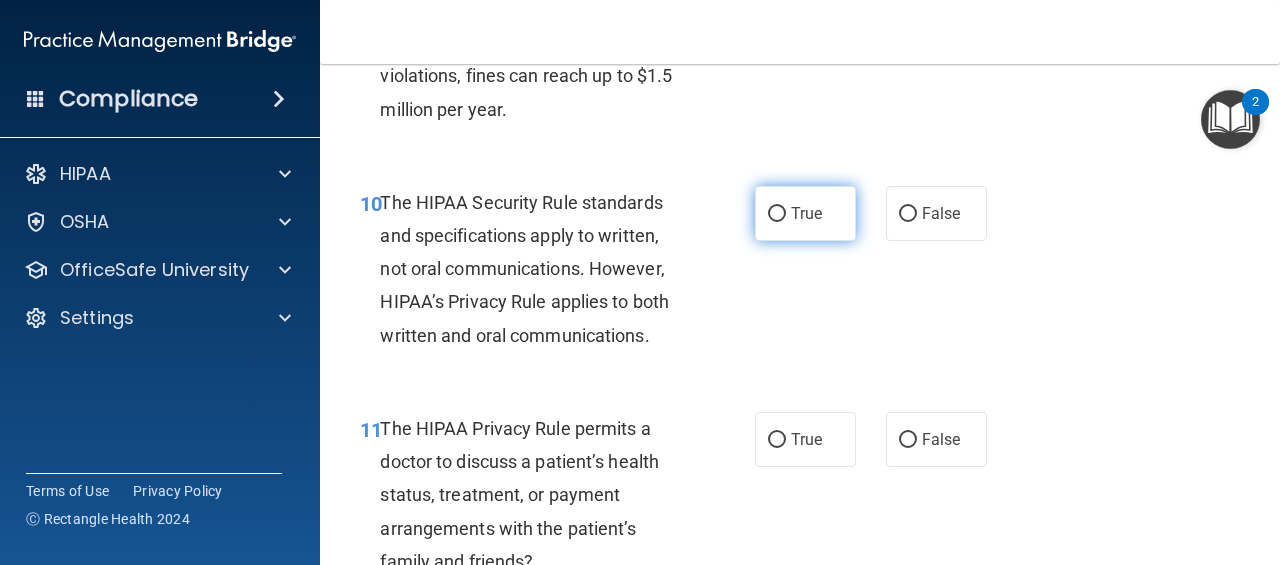 click on "True" at bounding box center [805, 213] 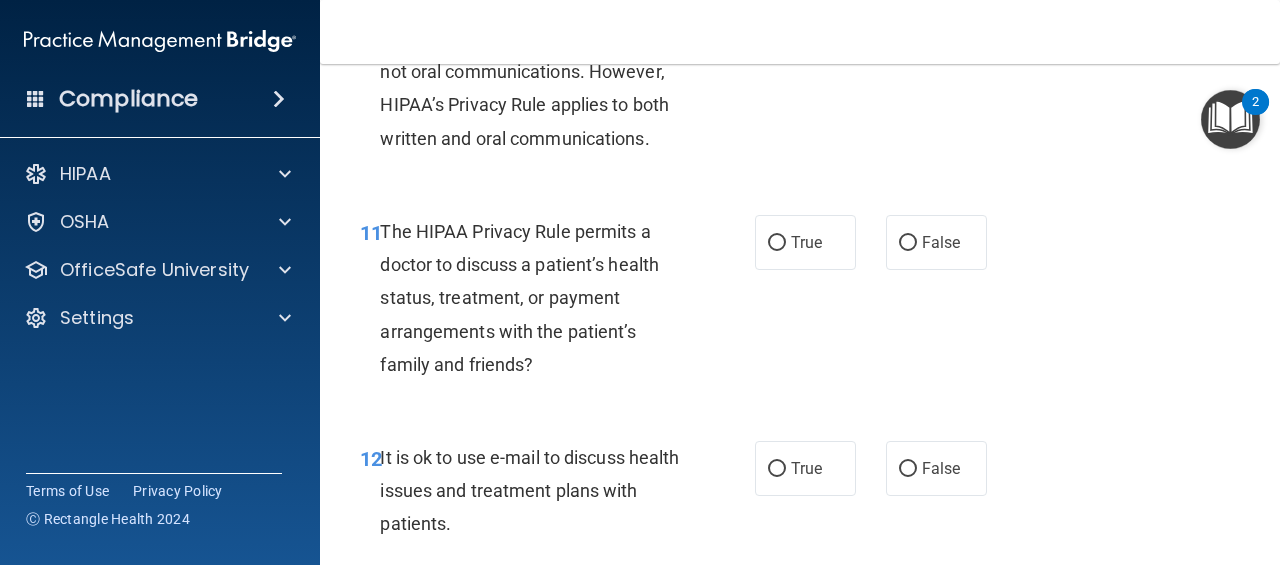 scroll, scrollTop: 2138, scrollLeft: 0, axis: vertical 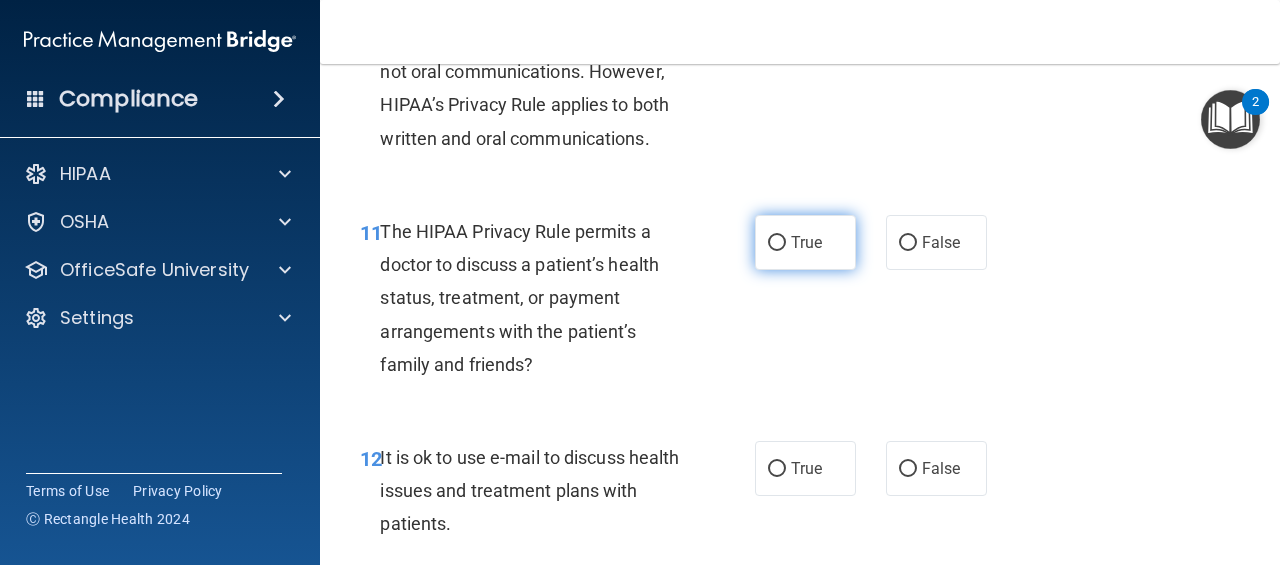 click on "True" at bounding box center (806, 242) 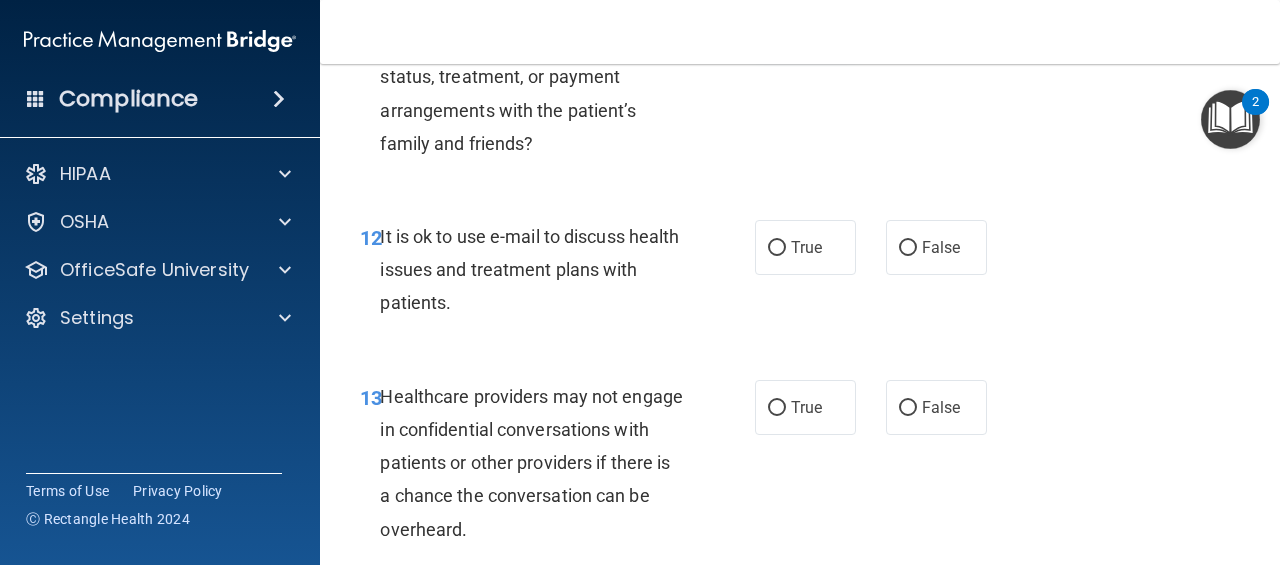 scroll, scrollTop: 2360, scrollLeft: 0, axis: vertical 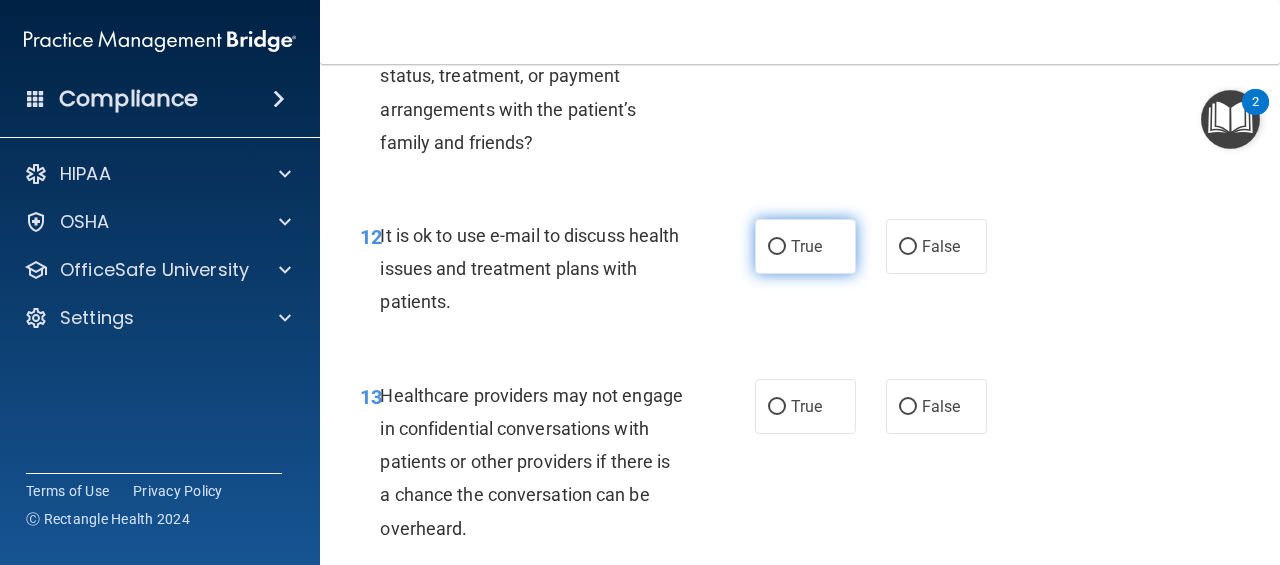 click on "True" at bounding box center (805, 246) 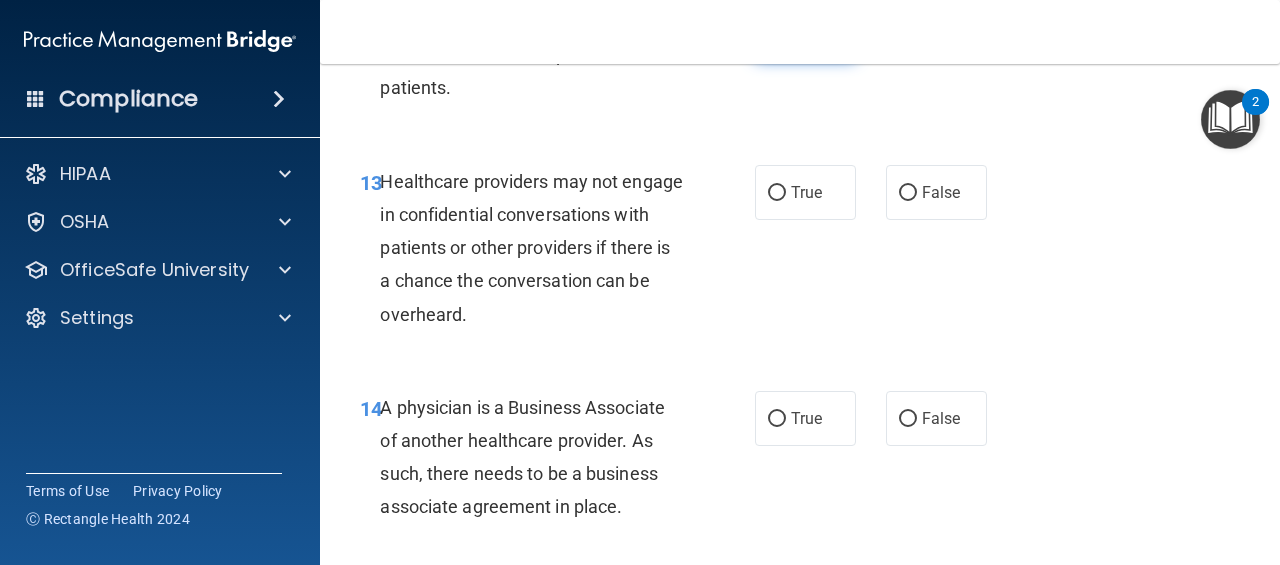 scroll, scrollTop: 2578, scrollLeft: 0, axis: vertical 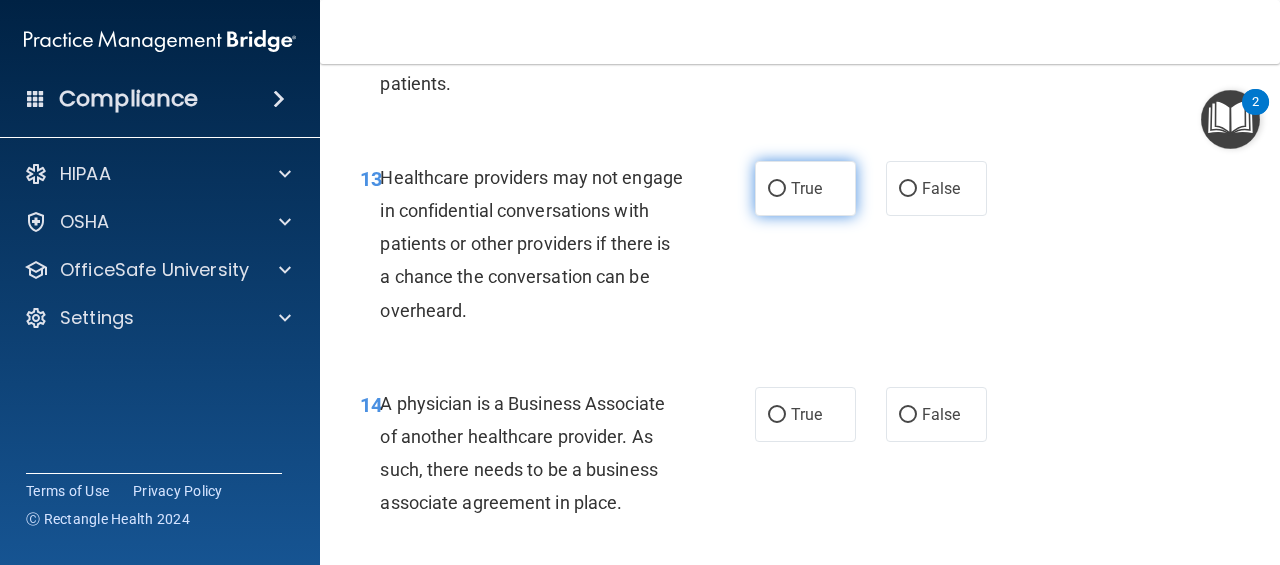 click on "True" at bounding box center [805, 188] 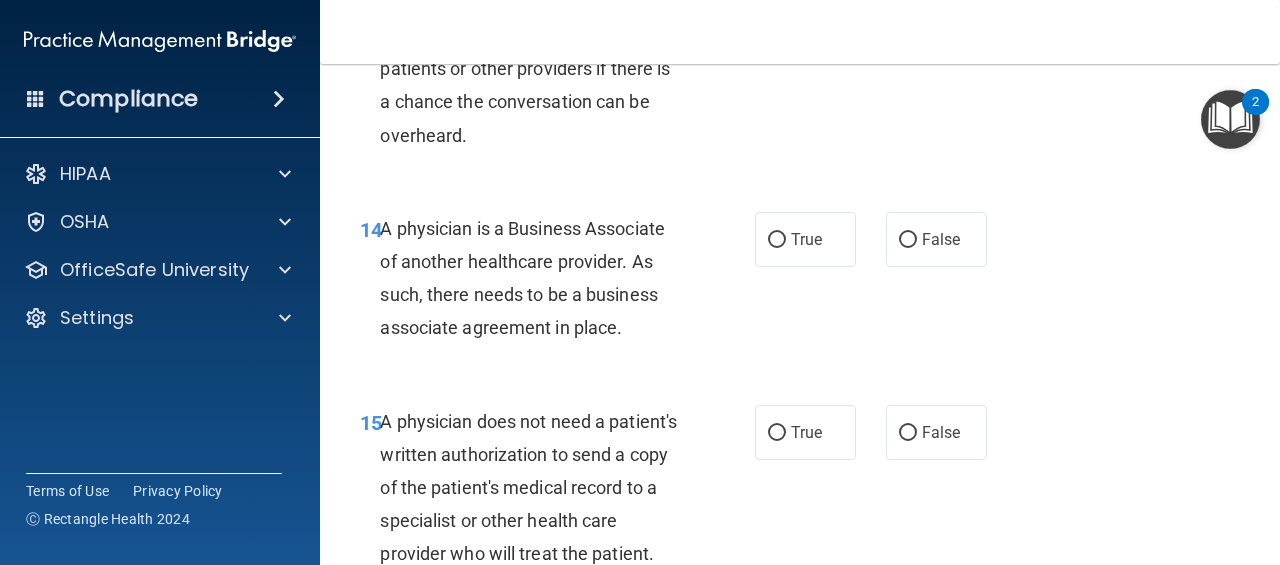 scroll, scrollTop: 2756, scrollLeft: 0, axis: vertical 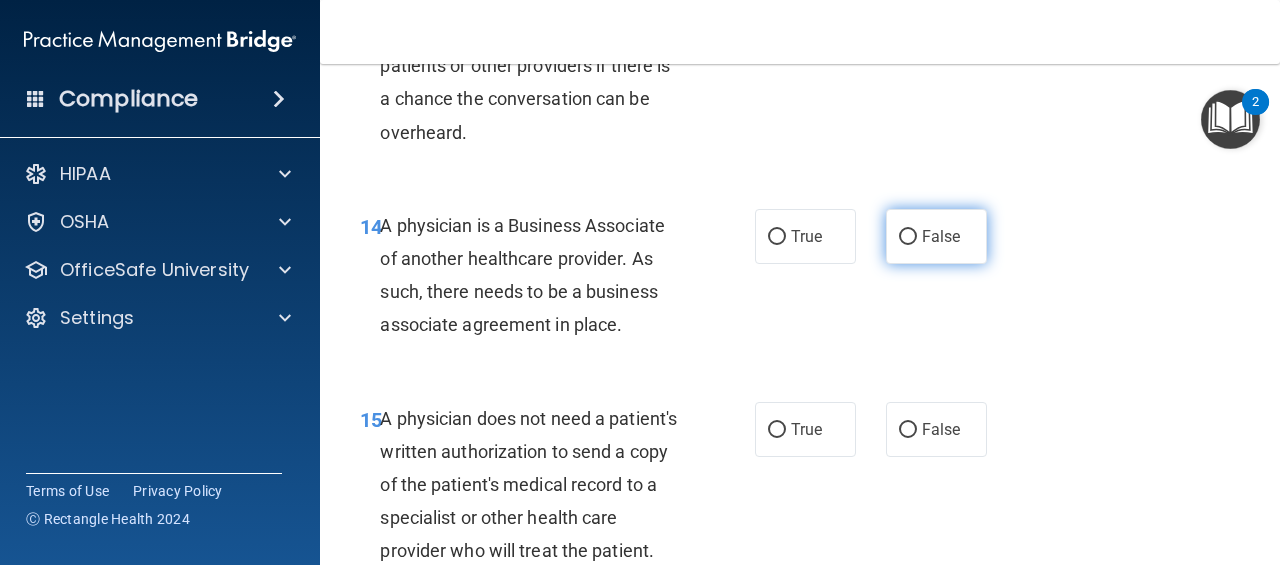 click on "False" at bounding box center [941, 236] 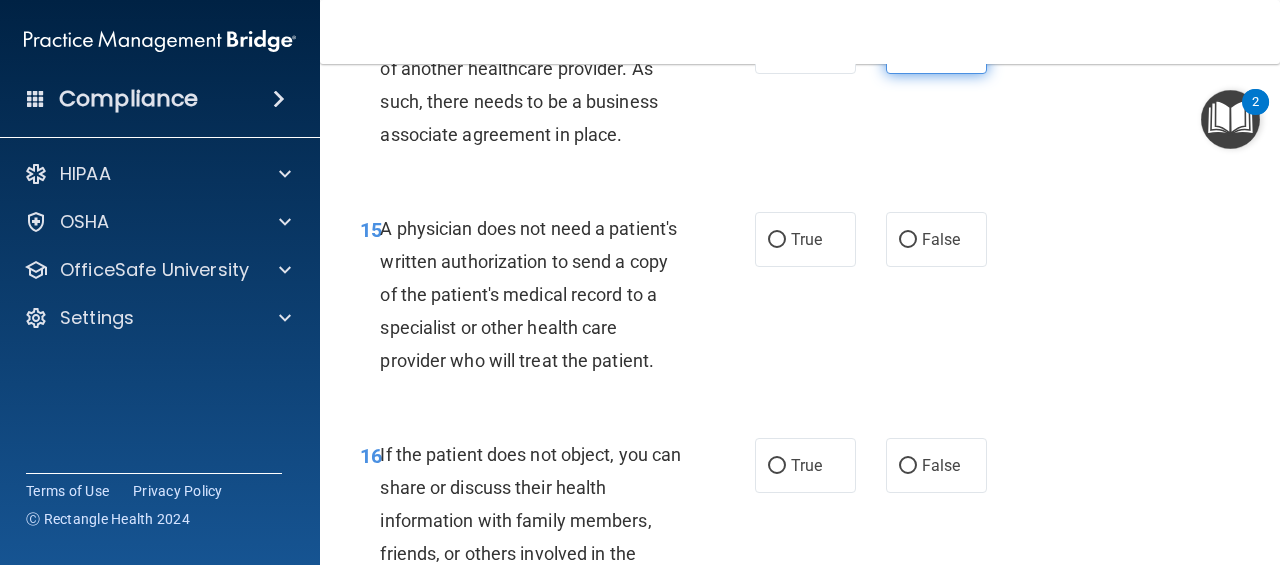 scroll, scrollTop: 2948, scrollLeft: 0, axis: vertical 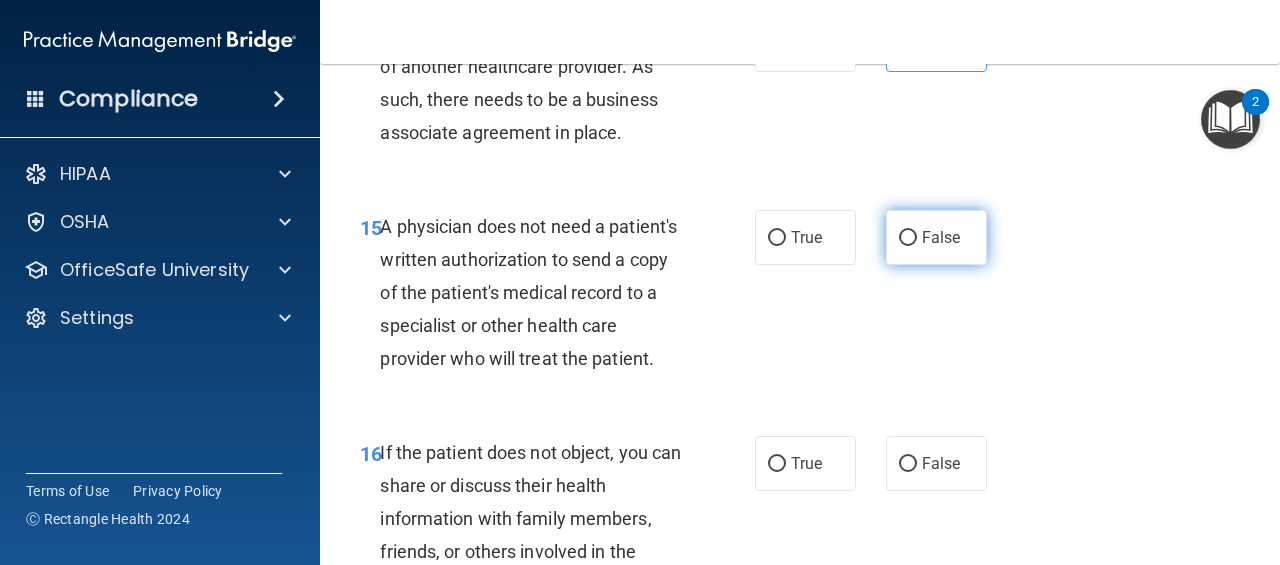 click on "False" at bounding box center (936, 237) 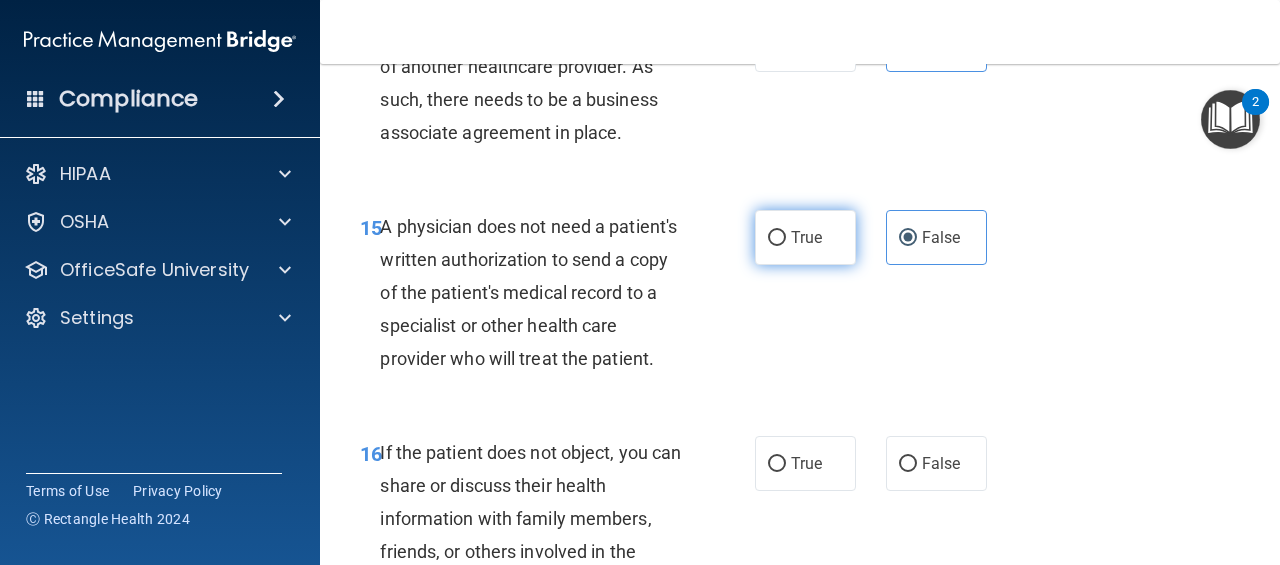 click on "True" at bounding box center [805, 237] 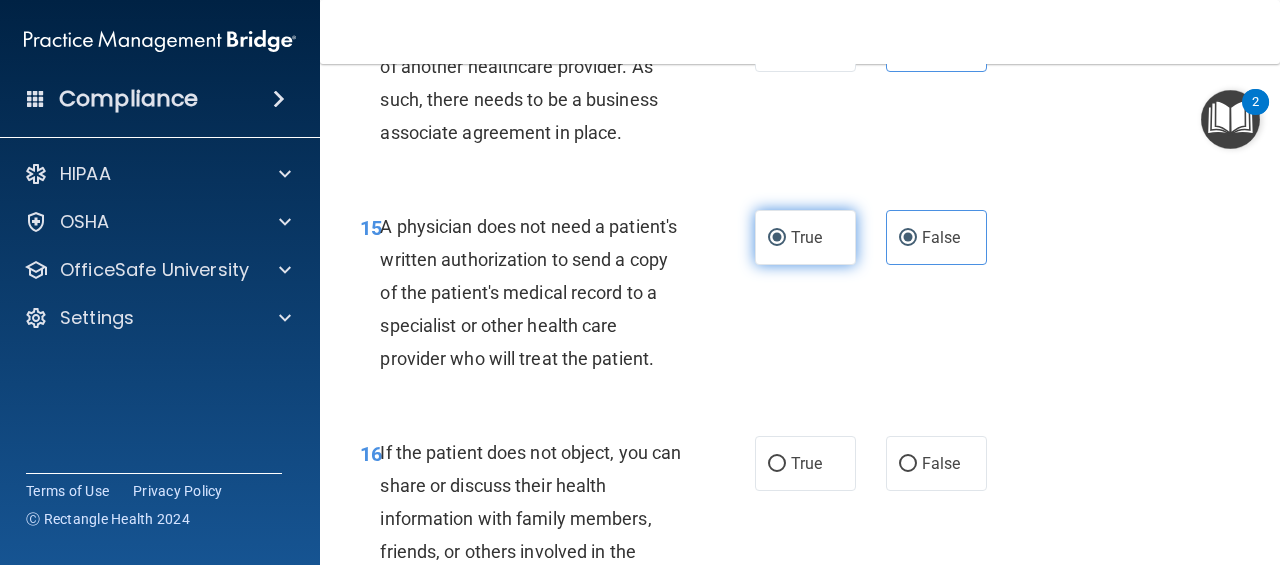 radio on "false" 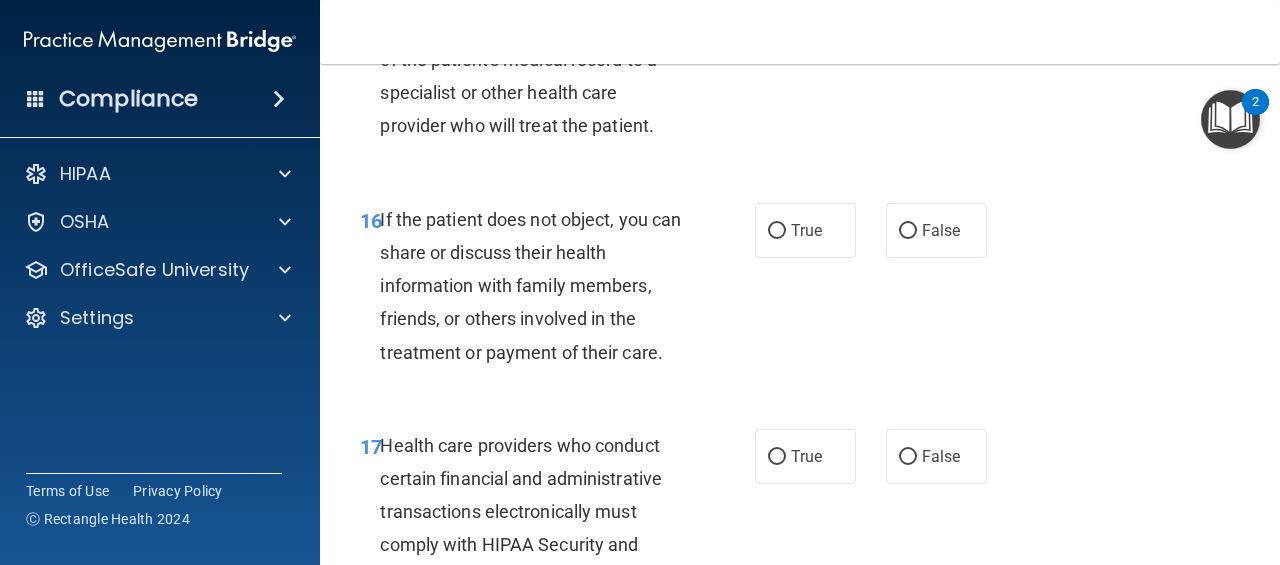 scroll, scrollTop: 3182, scrollLeft: 0, axis: vertical 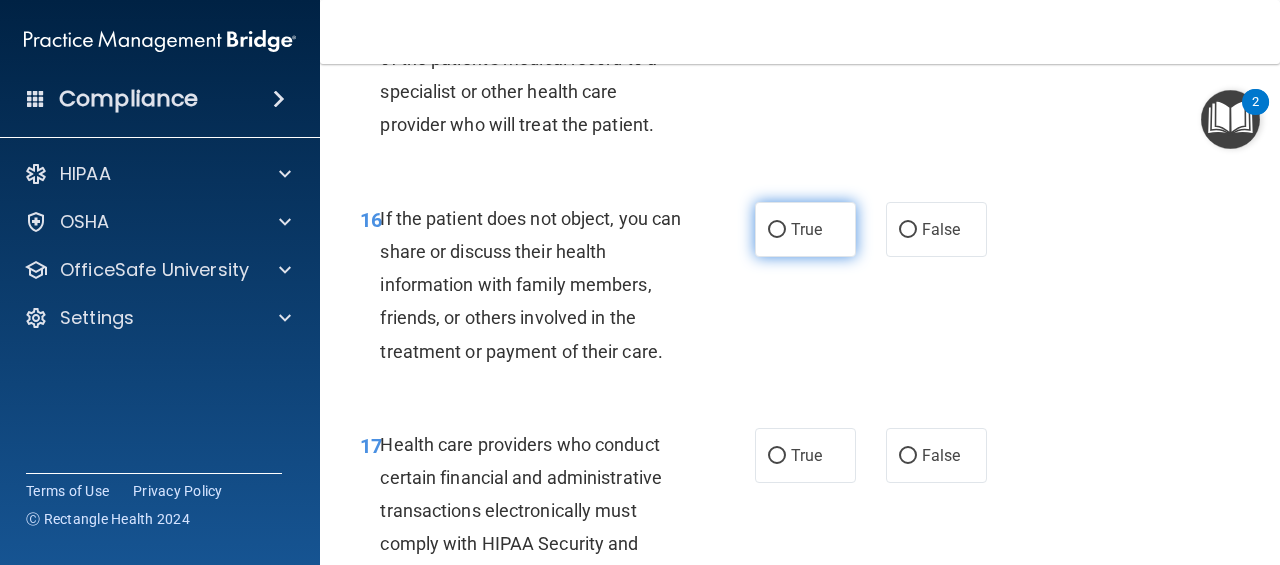 click on "True" at bounding box center (805, 229) 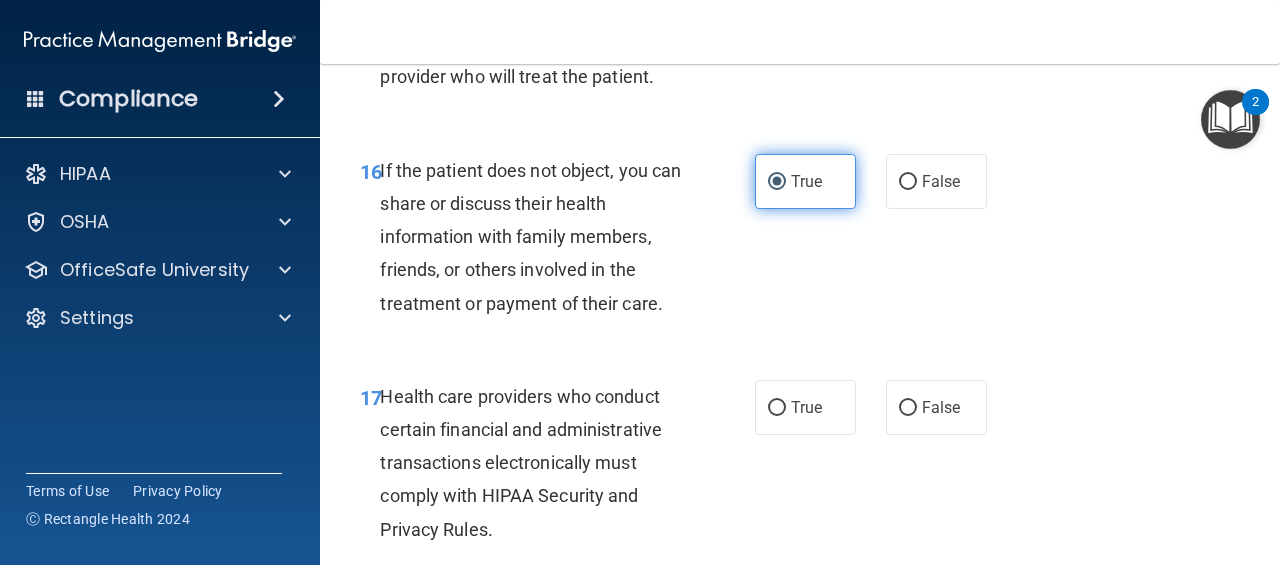 scroll, scrollTop: 3242, scrollLeft: 0, axis: vertical 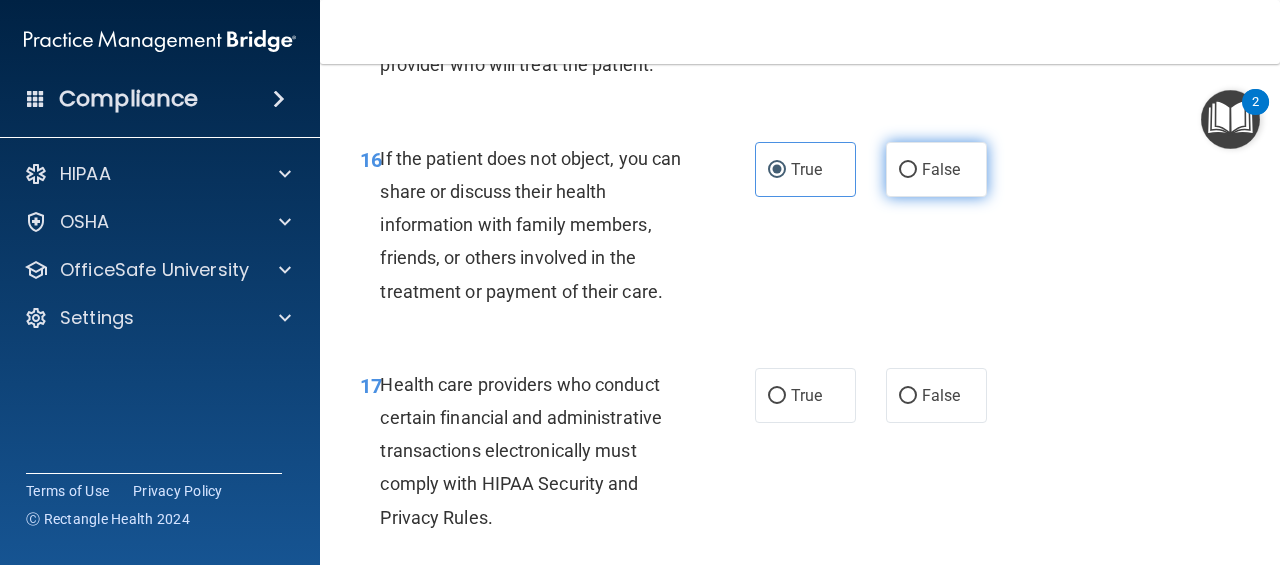 click on "False" at bounding box center [908, 170] 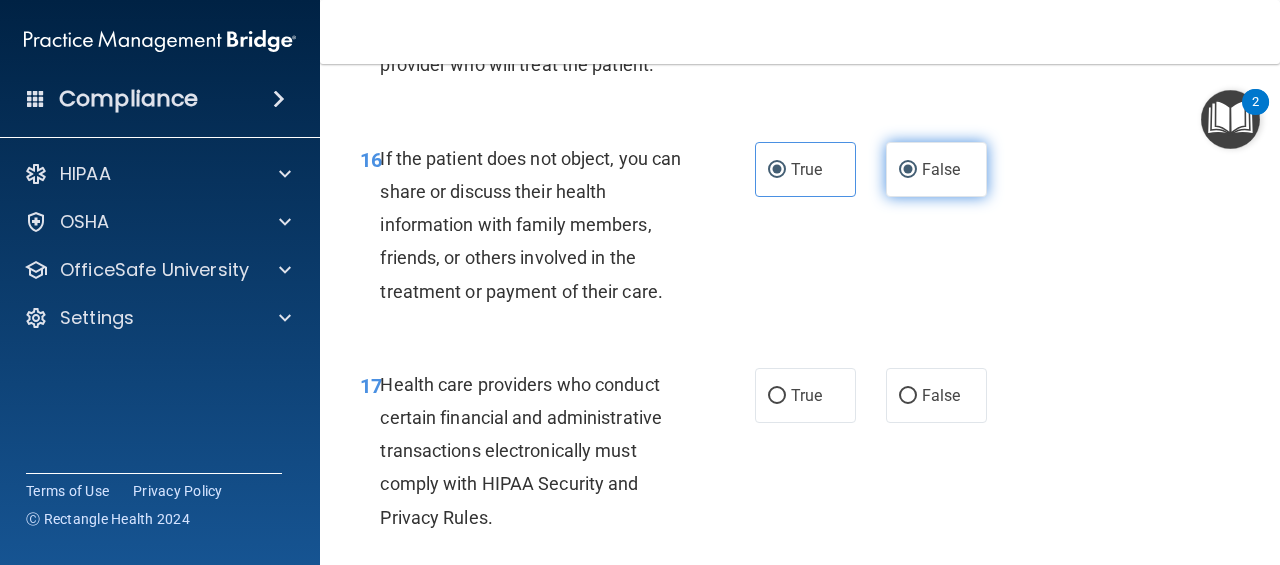 radio on "false" 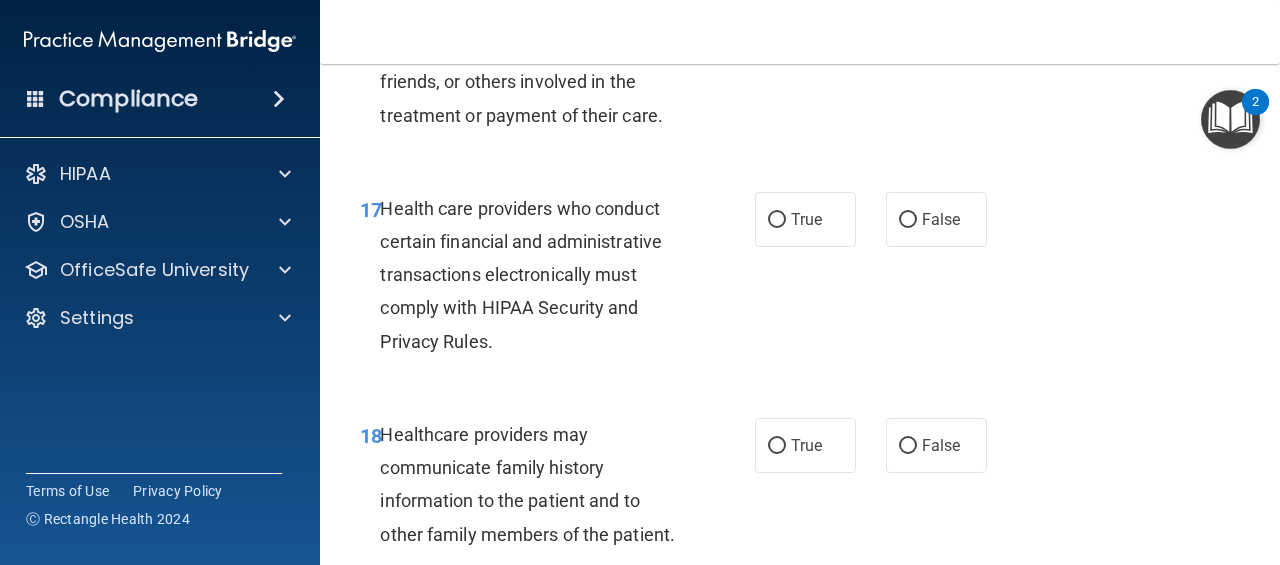scroll, scrollTop: 3420, scrollLeft: 0, axis: vertical 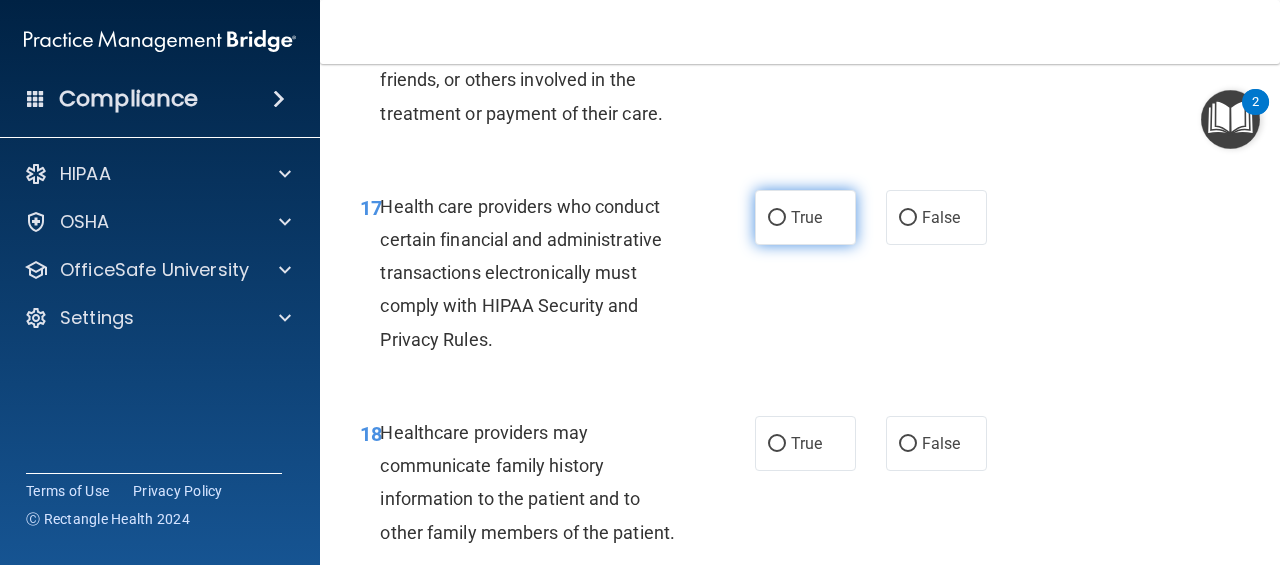 click on "True" at bounding box center [806, 217] 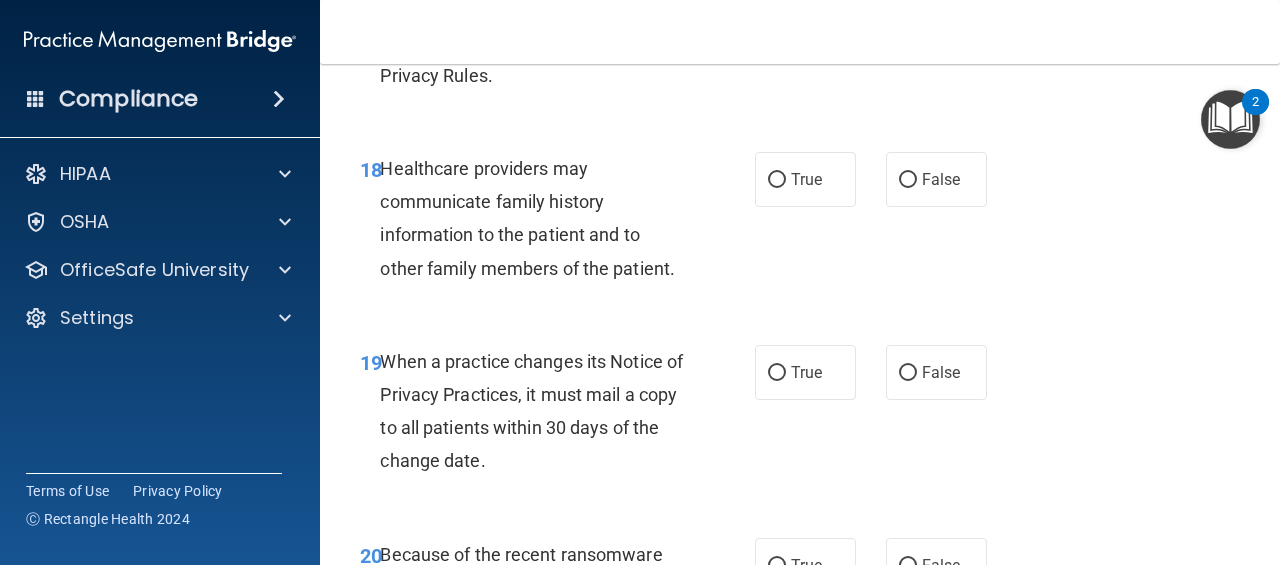 scroll, scrollTop: 3687, scrollLeft: 0, axis: vertical 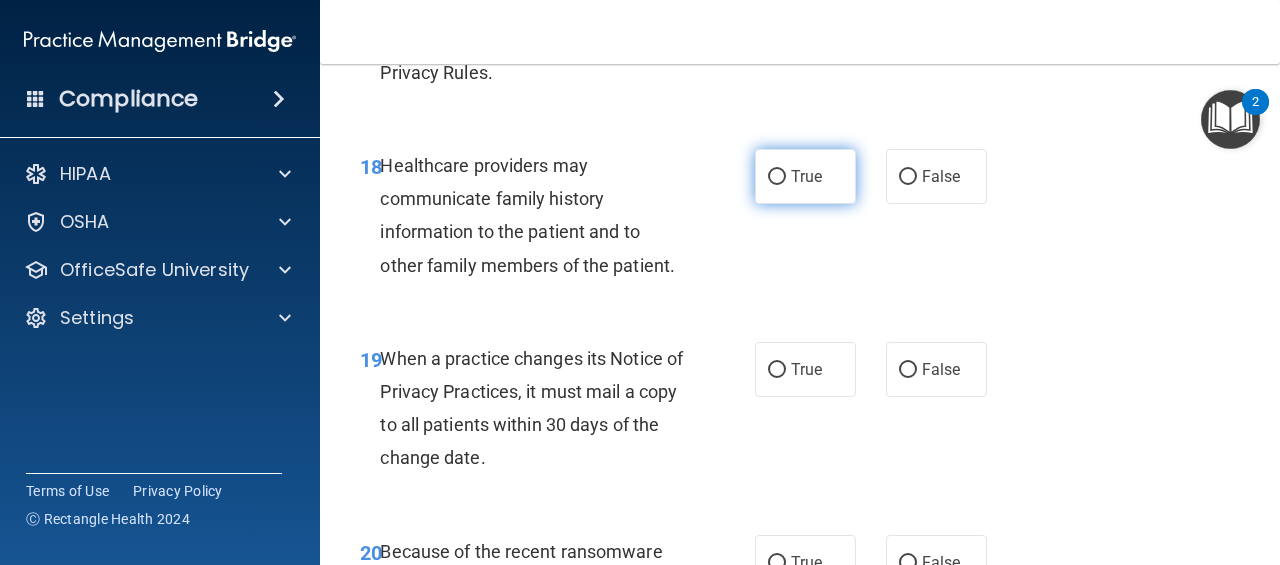 click on "True" at bounding box center (805, 176) 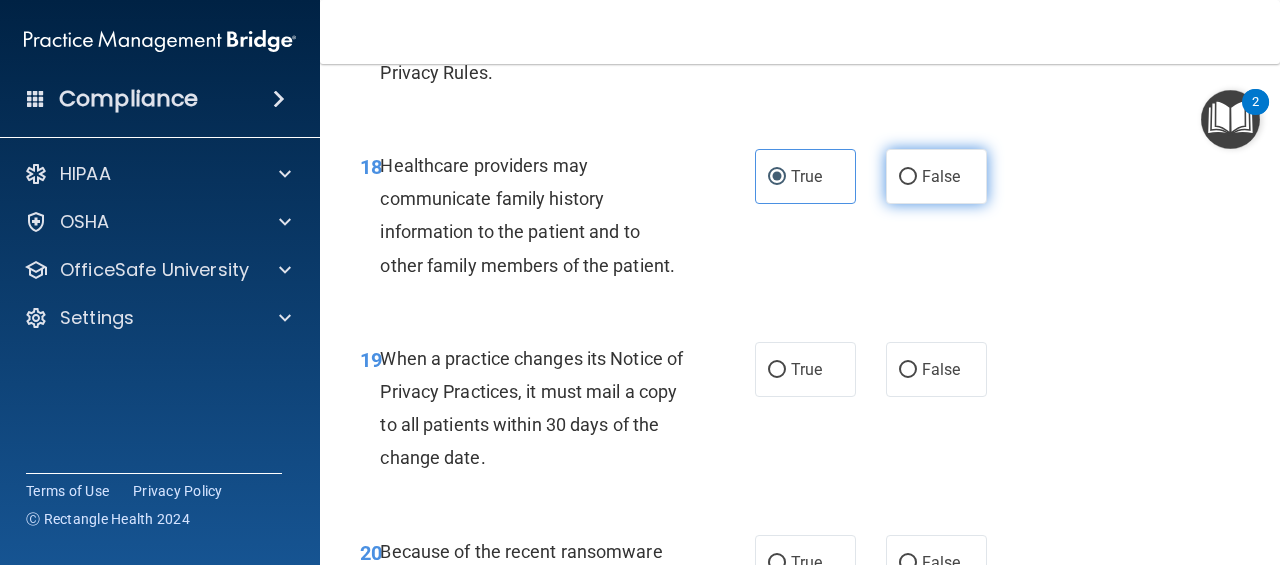 click on "False" at bounding box center (941, 176) 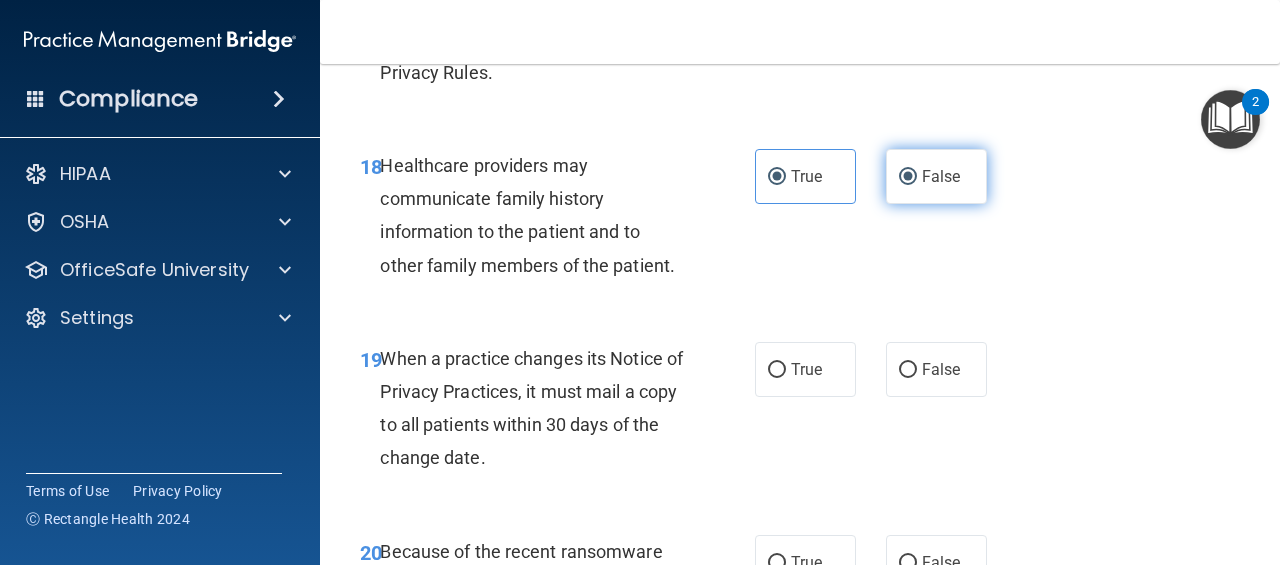 radio on "false" 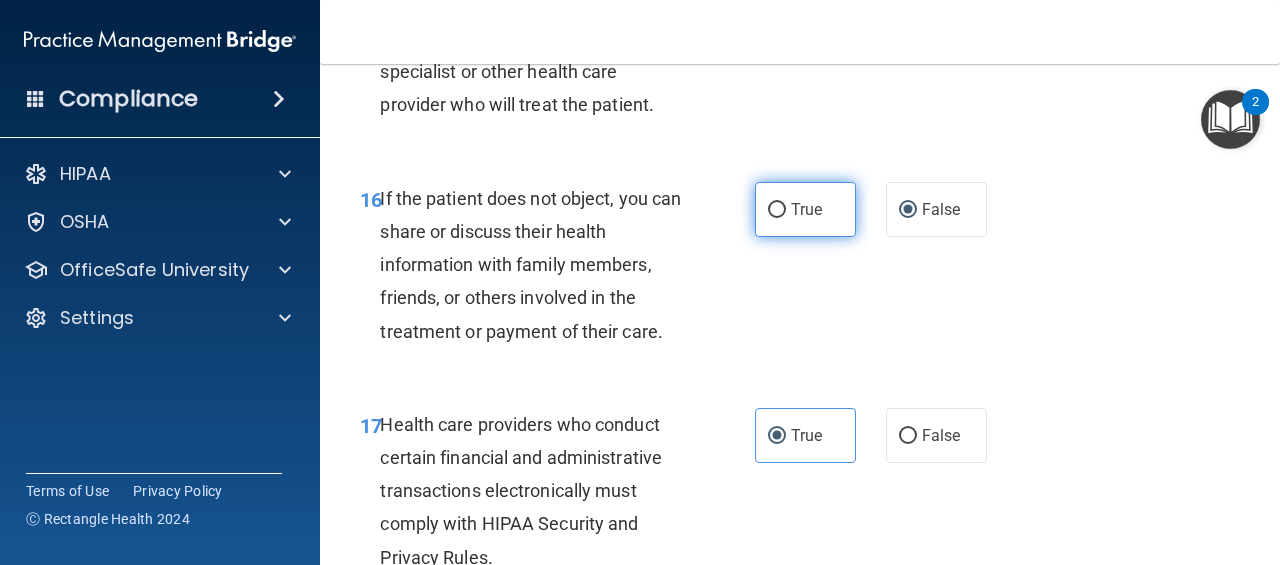 click on "True" at bounding box center [805, 209] 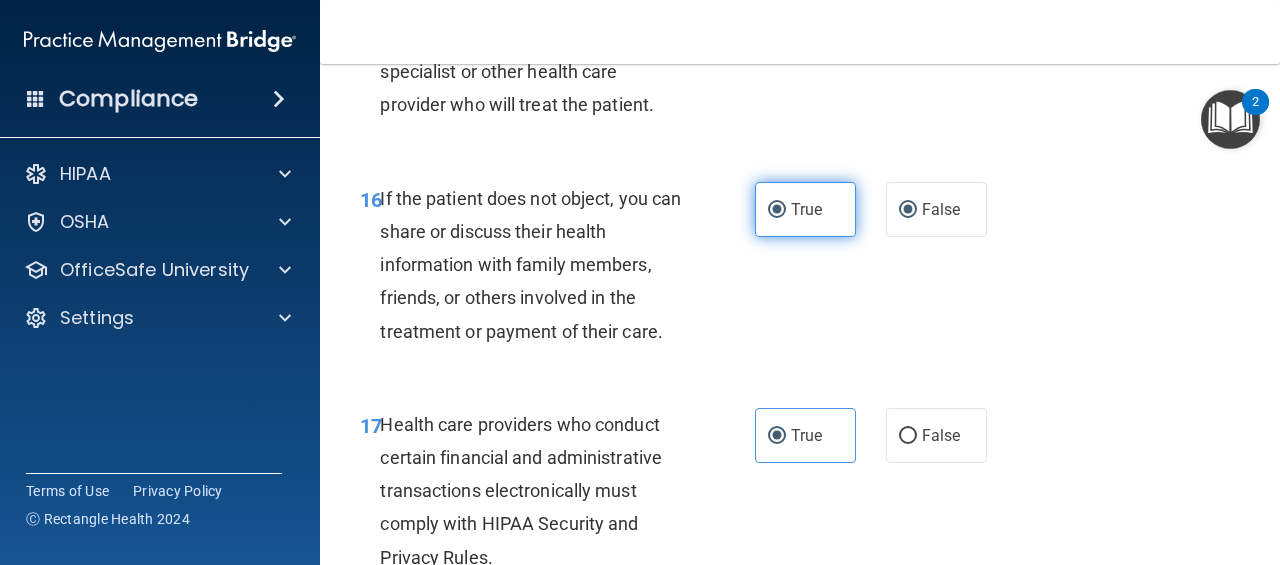 radio on "false" 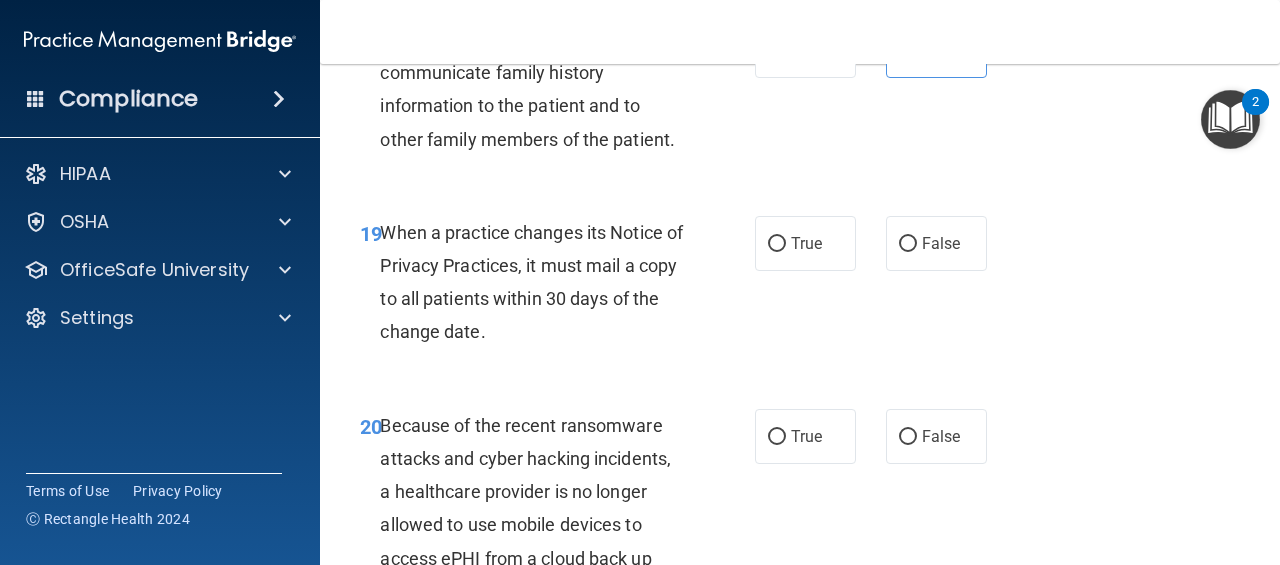 scroll, scrollTop: 3820, scrollLeft: 0, axis: vertical 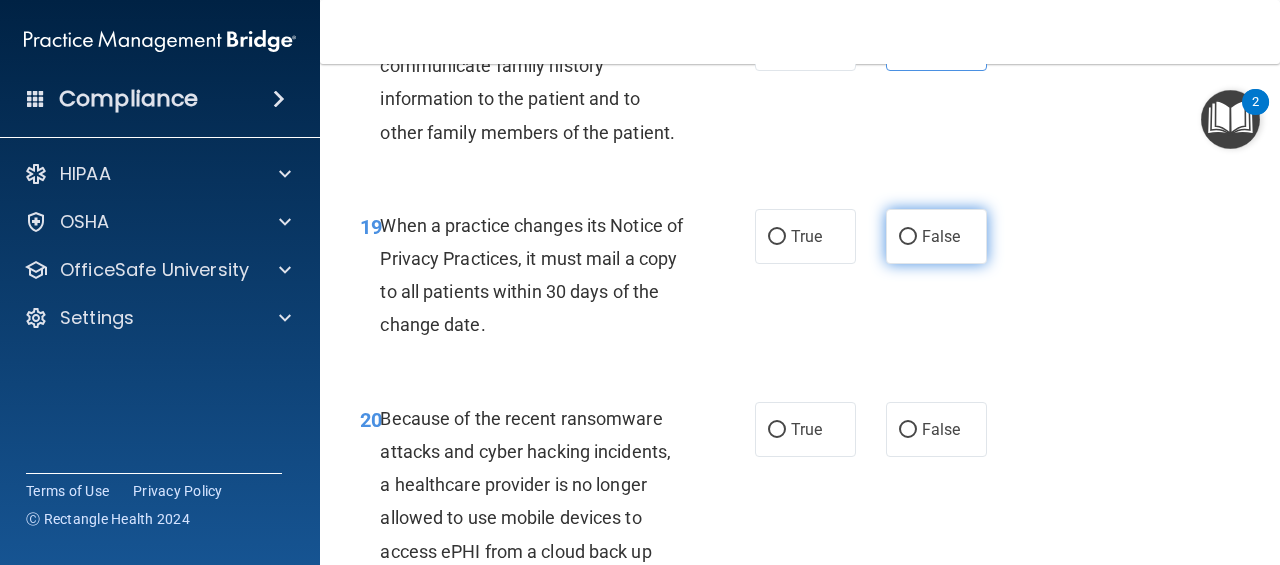 click on "False" at bounding box center (908, 237) 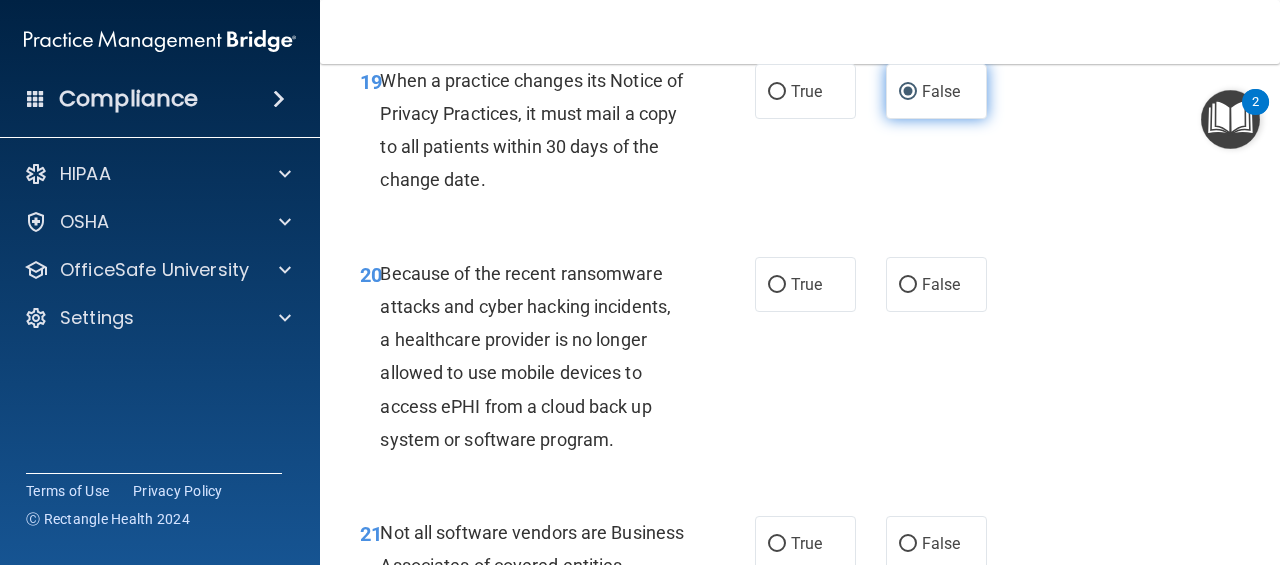 scroll, scrollTop: 4031, scrollLeft: 0, axis: vertical 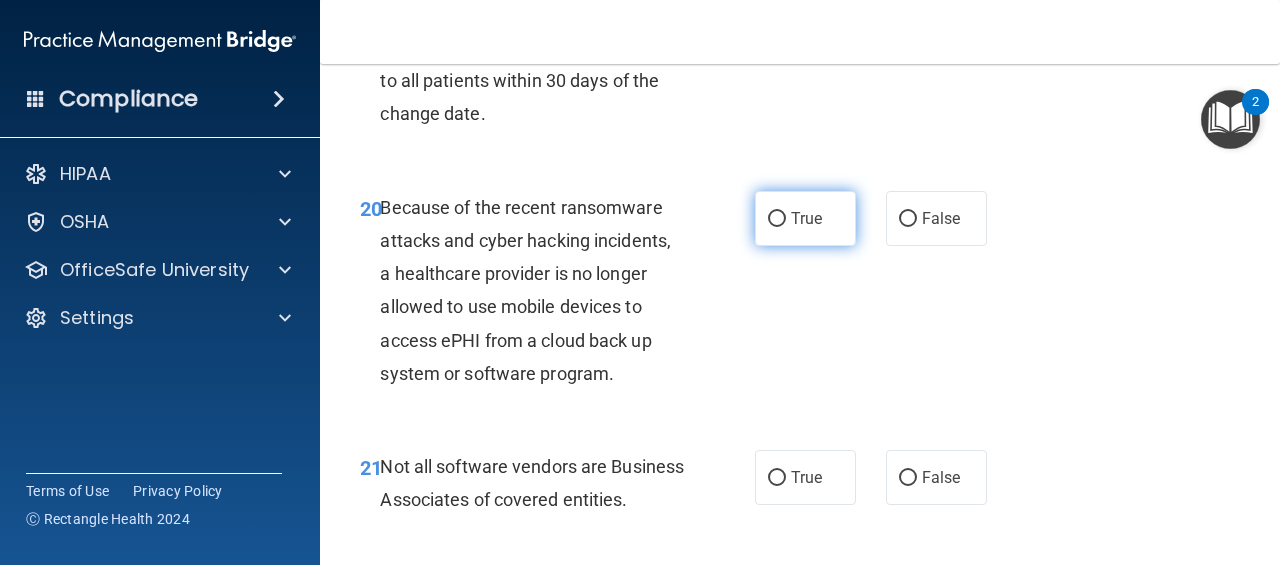 click on "True" at bounding box center [806, 218] 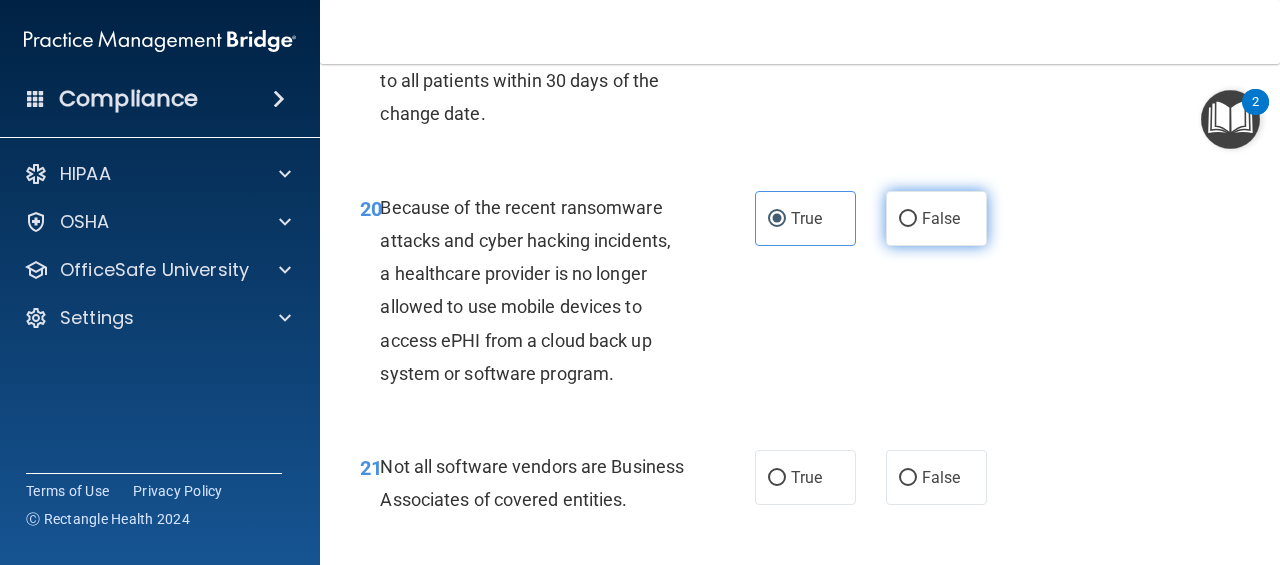 click on "False" at bounding box center (908, 219) 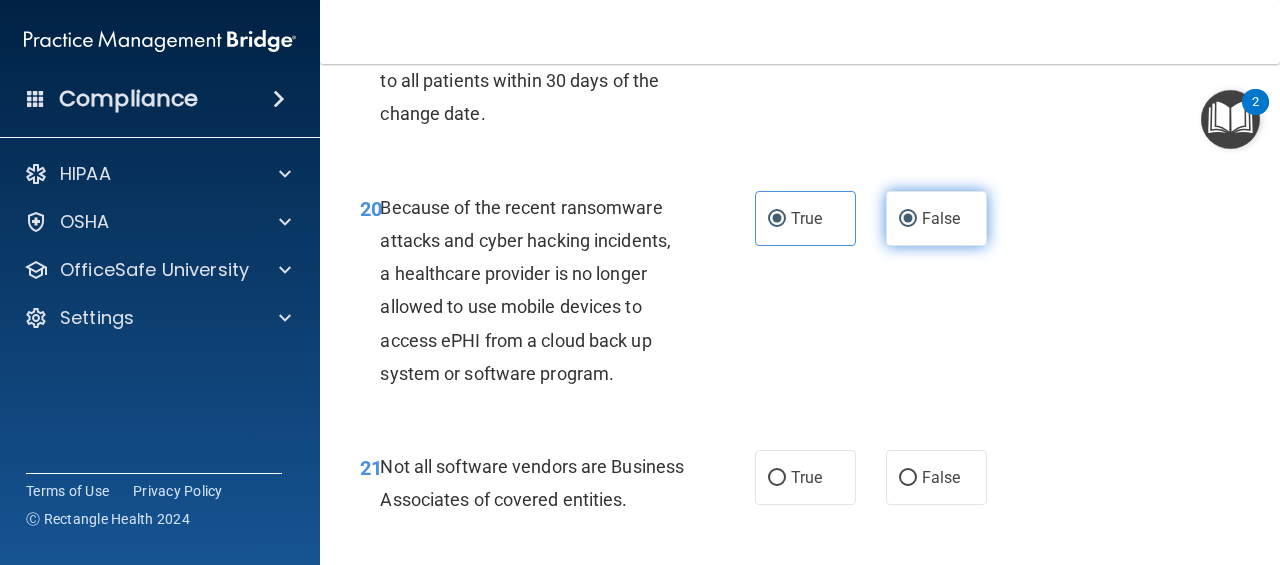 radio on "false" 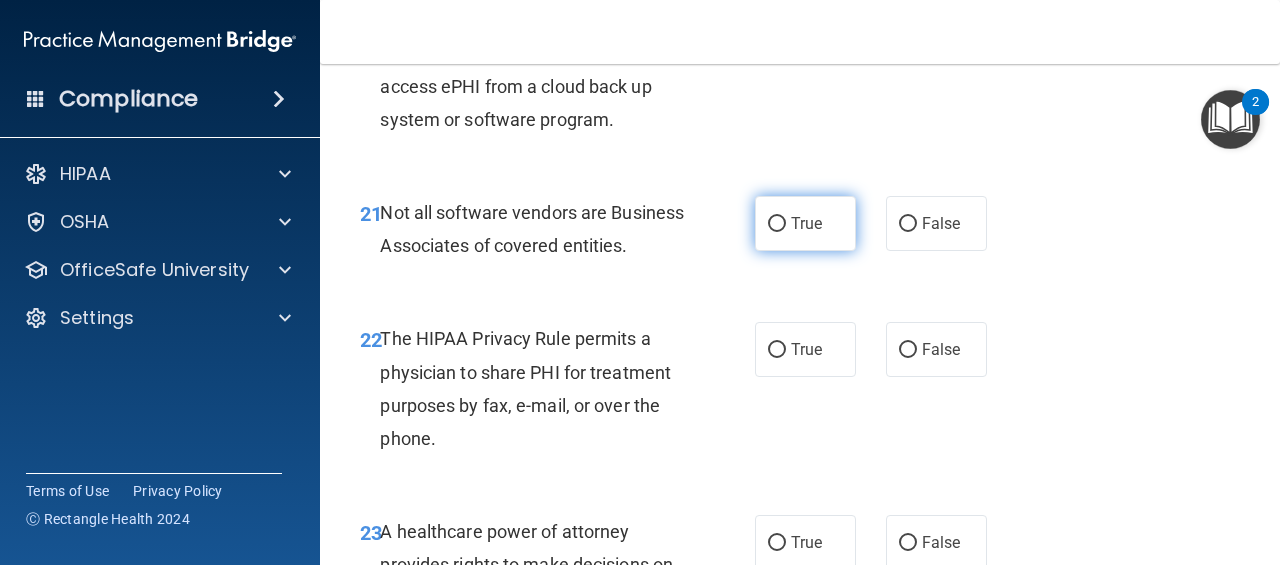 click on "True" at bounding box center (805, 223) 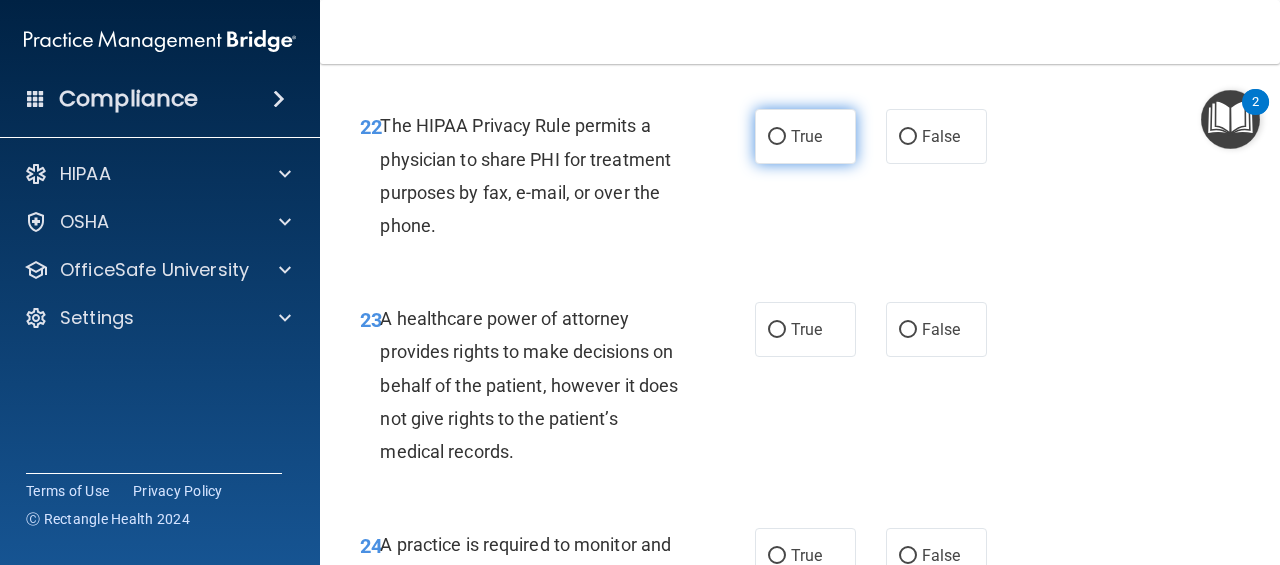 click on "True" at bounding box center [805, 136] 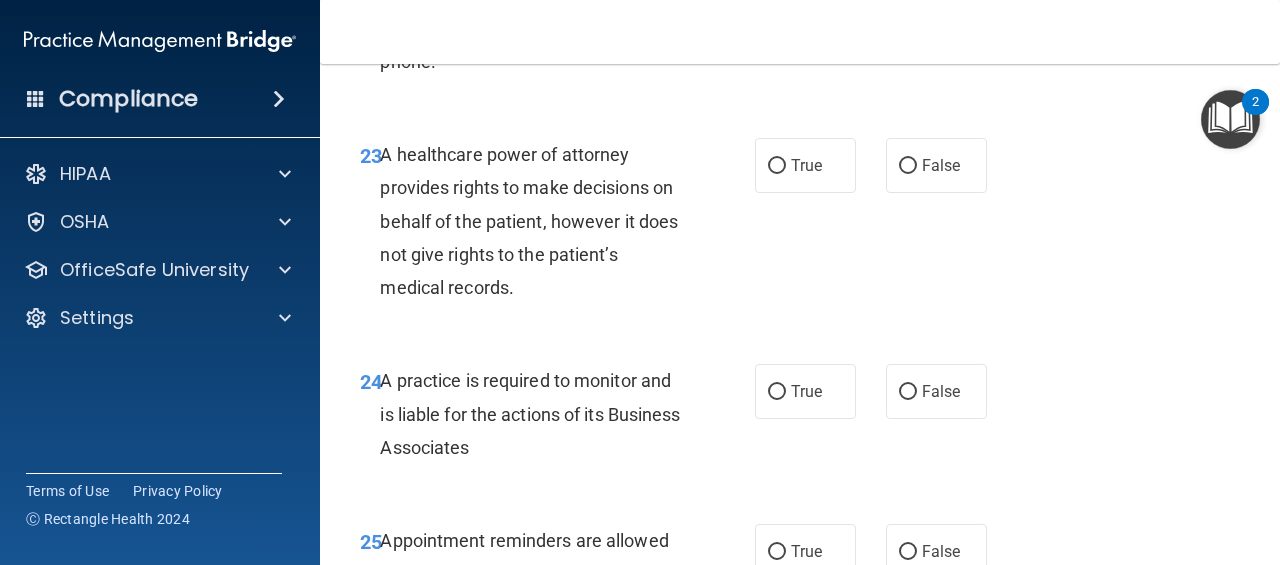 scroll, scrollTop: 4662, scrollLeft: 0, axis: vertical 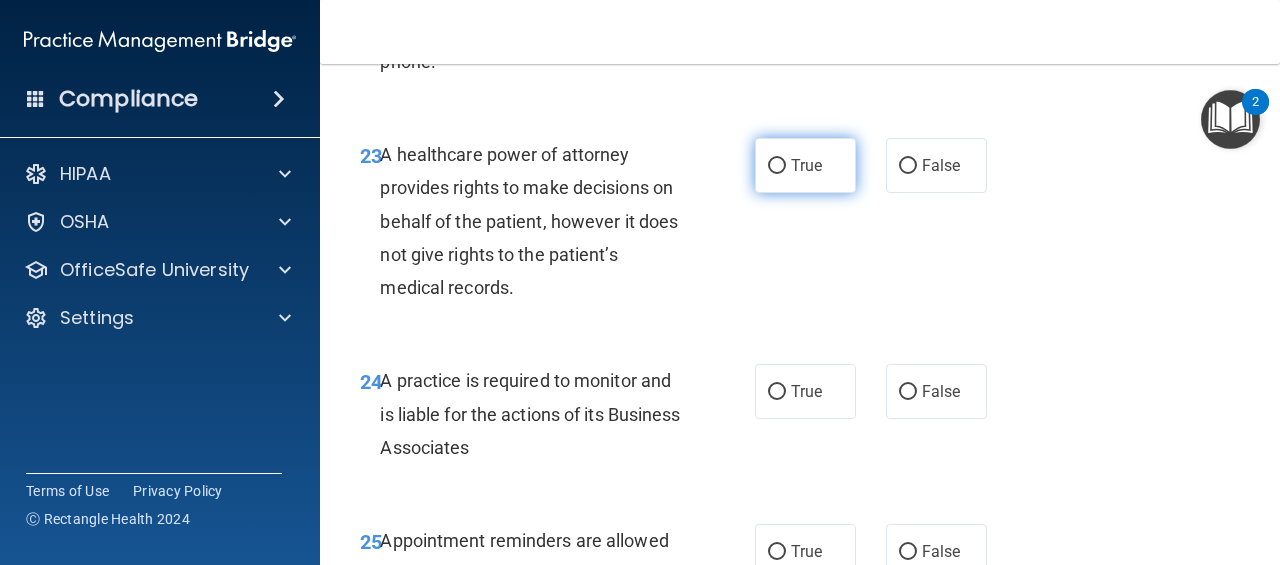 click on "True" at bounding box center (805, 165) 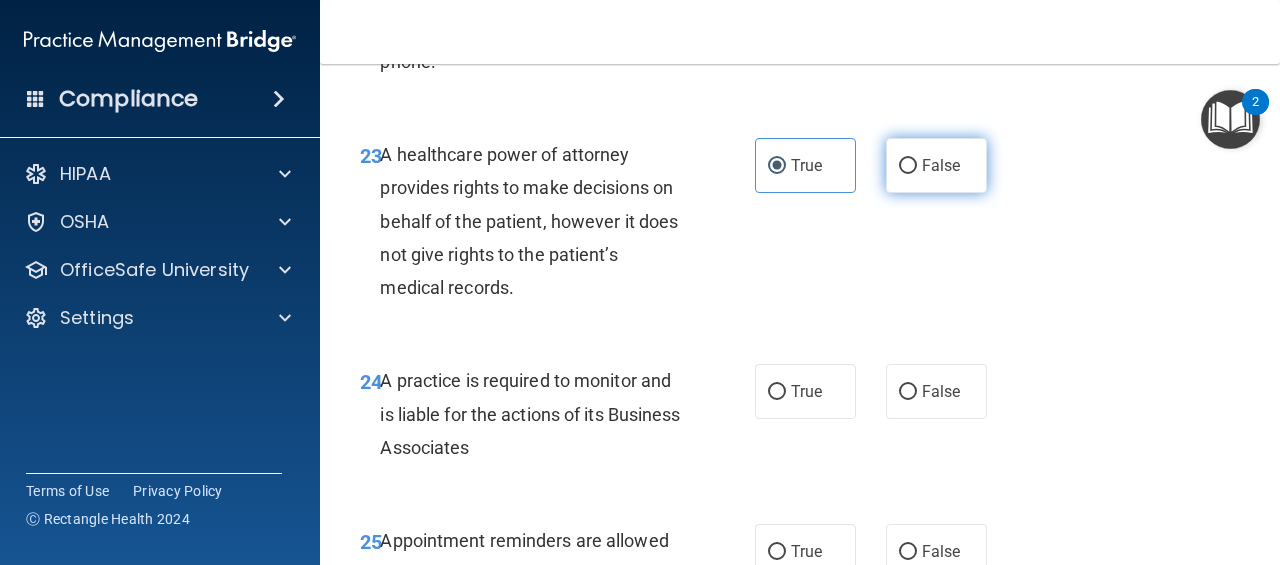 click on "False" at bounding box center (941, 165) 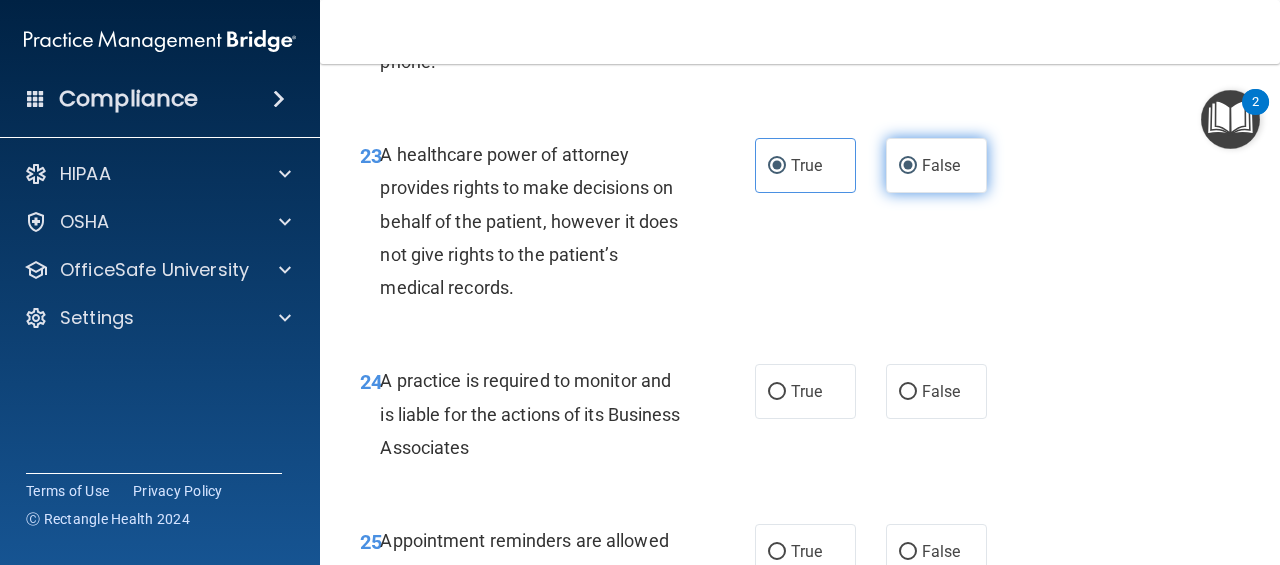 radio on "false" 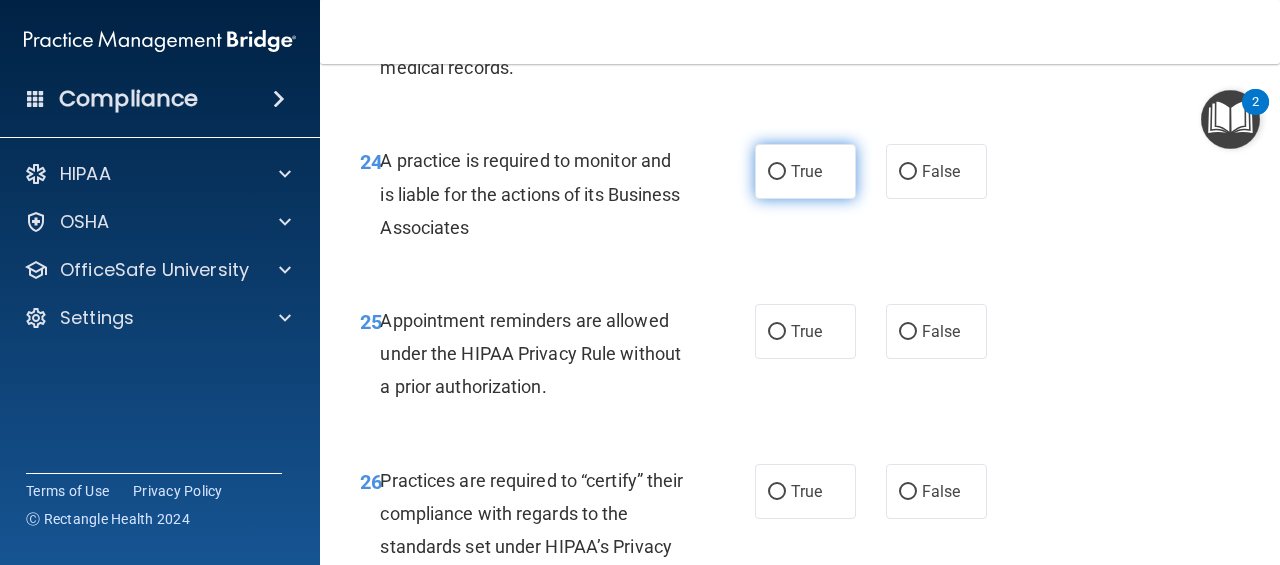 click on "True" at bounding box center [806, 171] 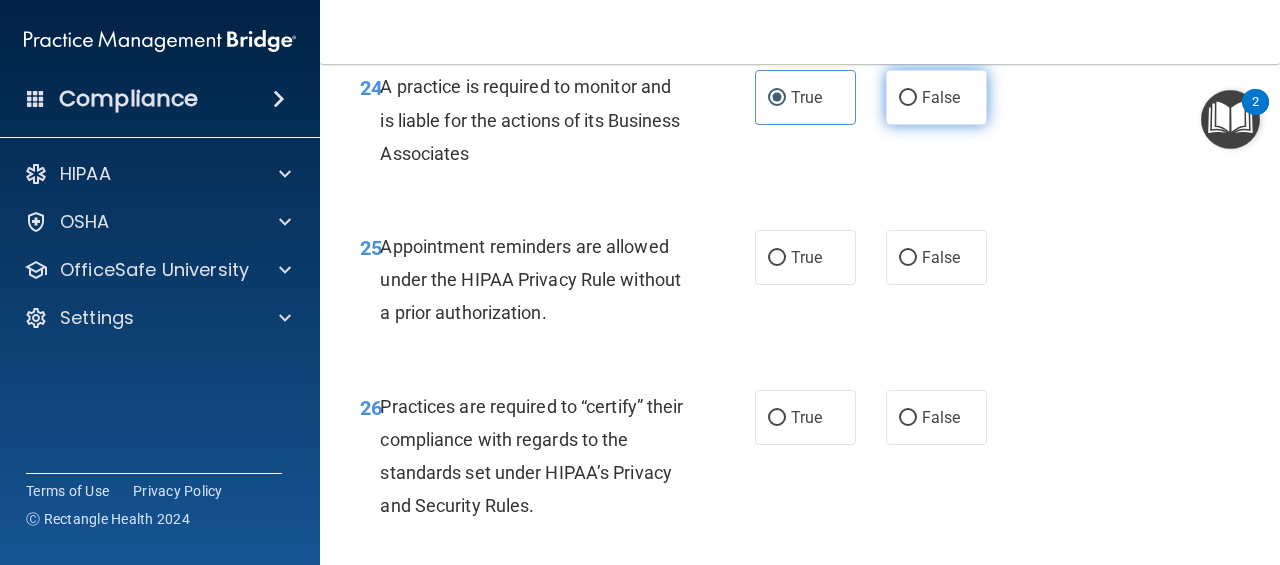 click on "False" at bounding box center [936, 97] 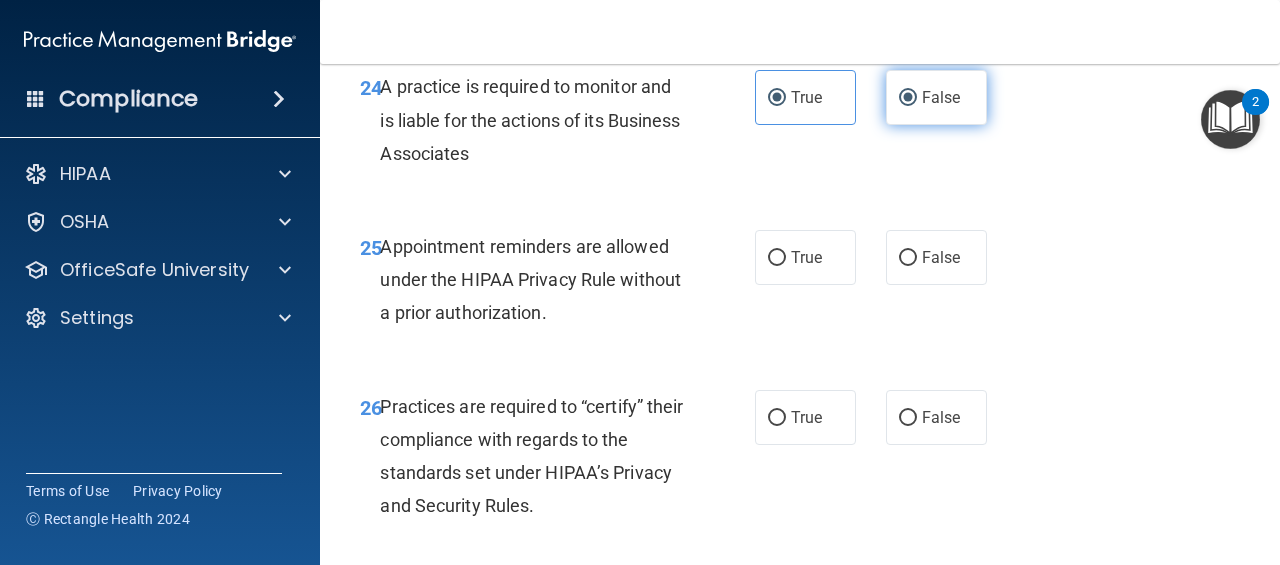 radio on "false" 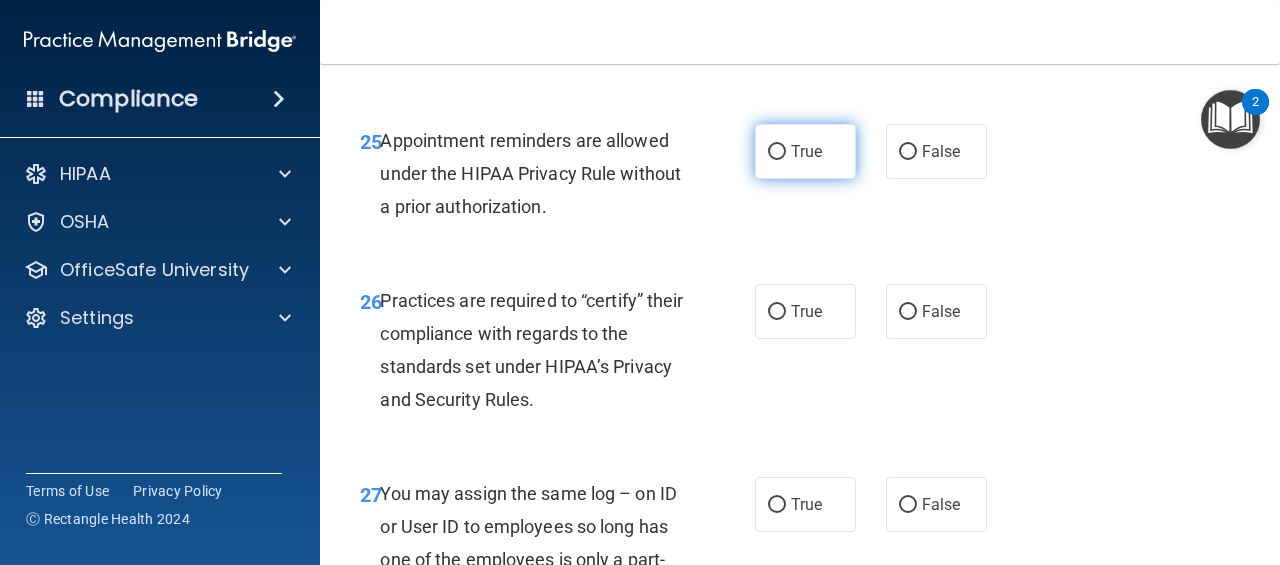 click on "True" at bounding box center [805, 151] 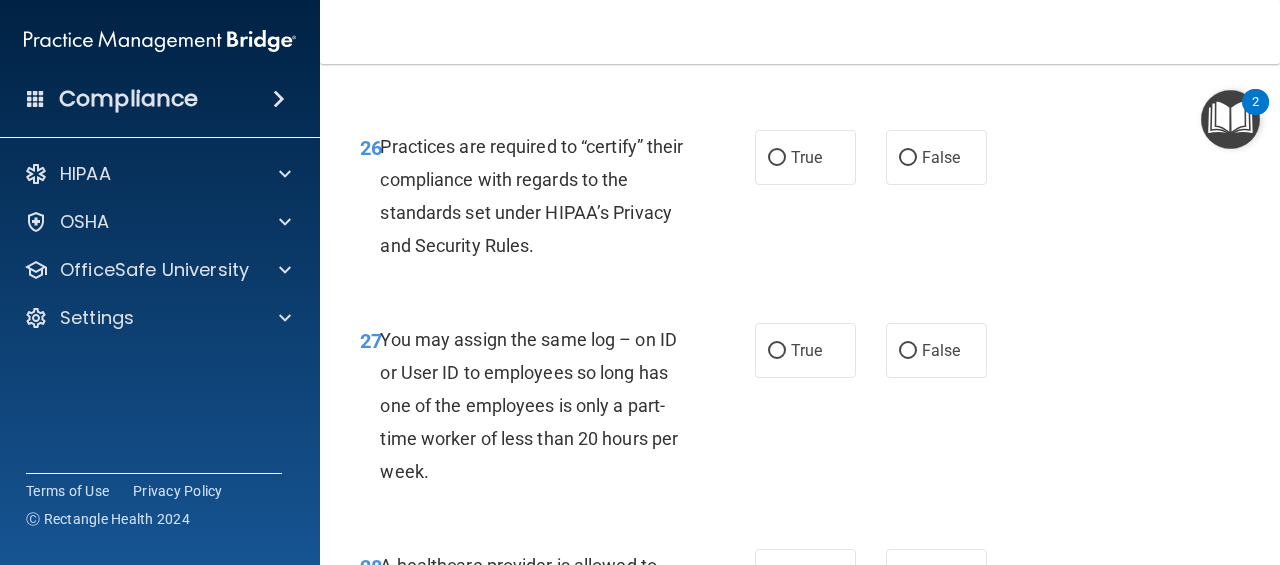 scroll, scrollTop: 5220, scrollLeft: 0, axis: vertical 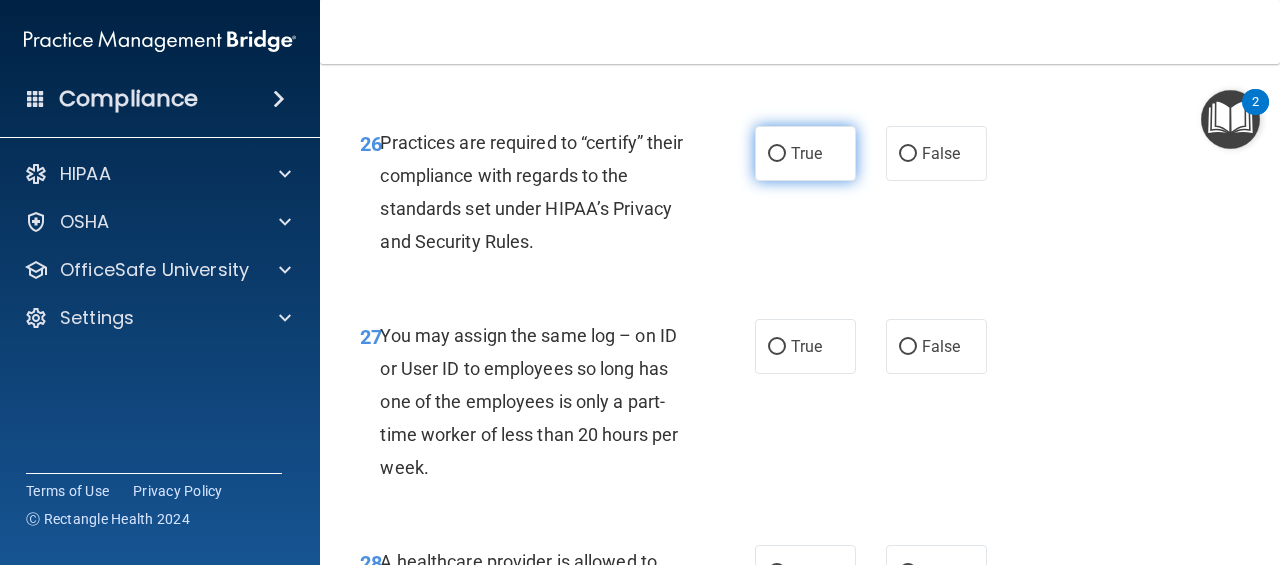 click on "True" at bounding box center [805, 153] 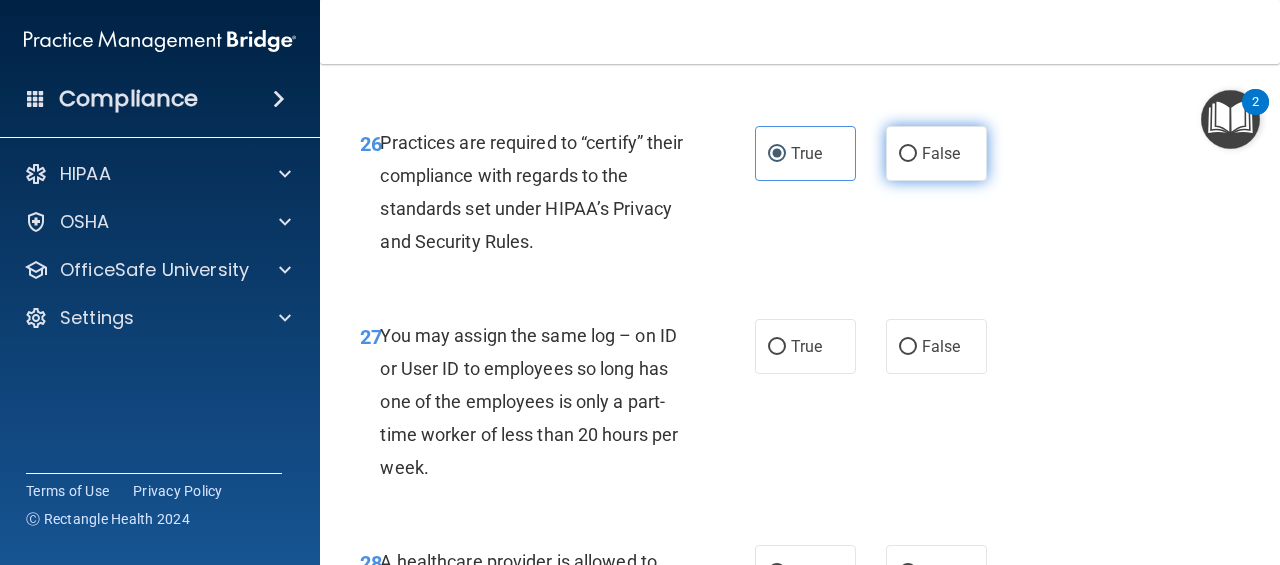 click on "False" at bounding box center [936, 153] 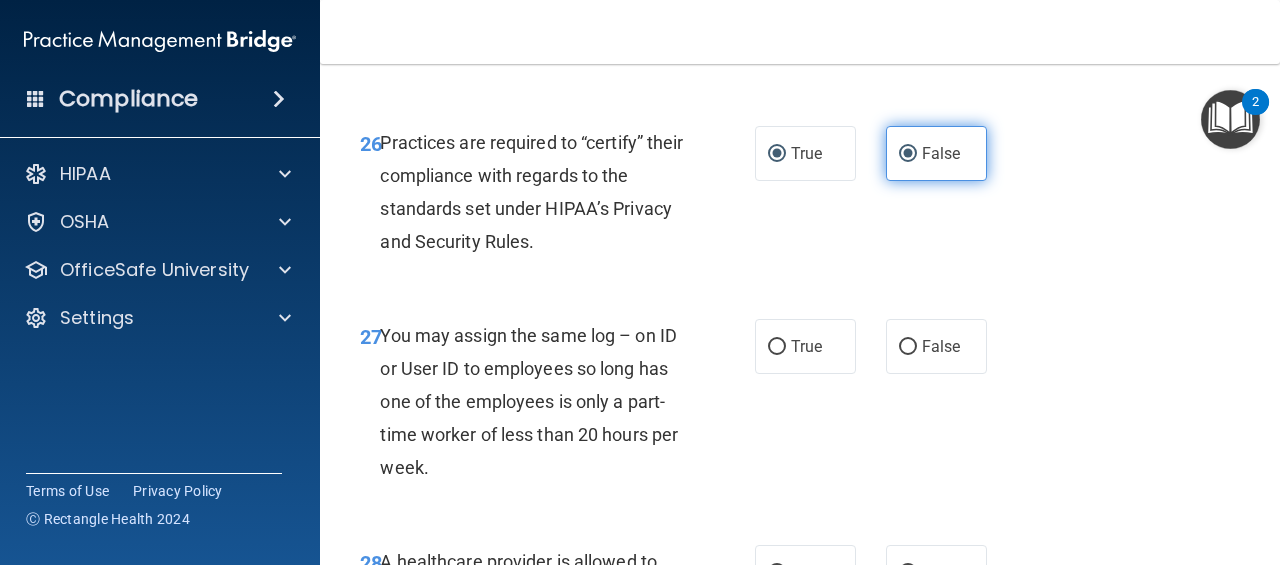 radio on "false" 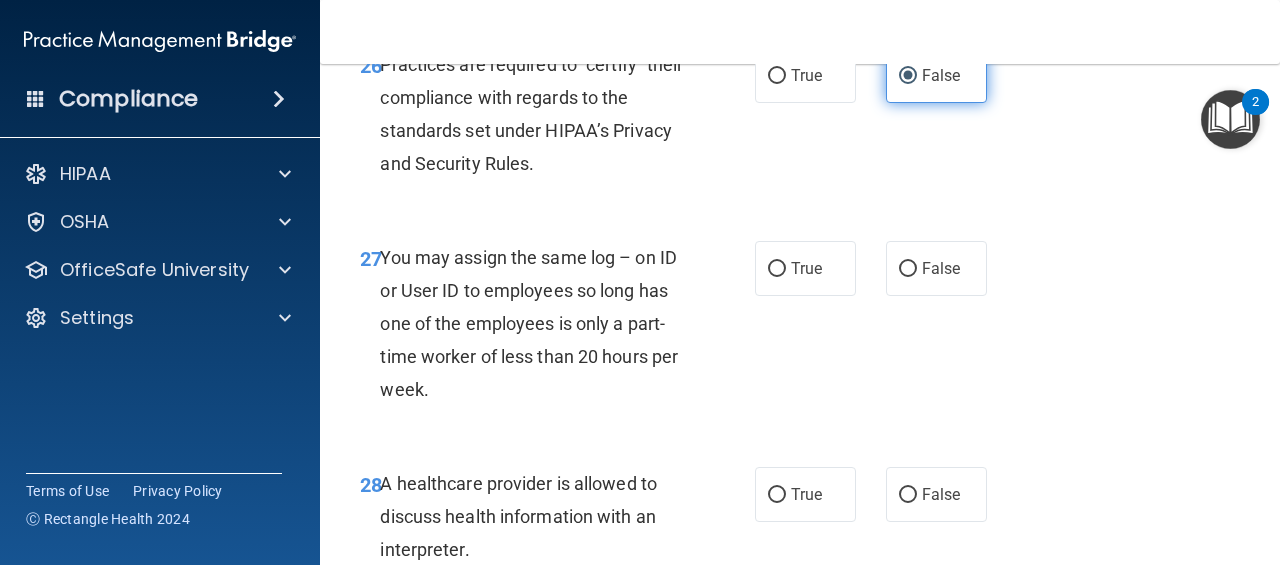 scroll, scrollTop: 5298, scrollLeft: 0, axis: vertical 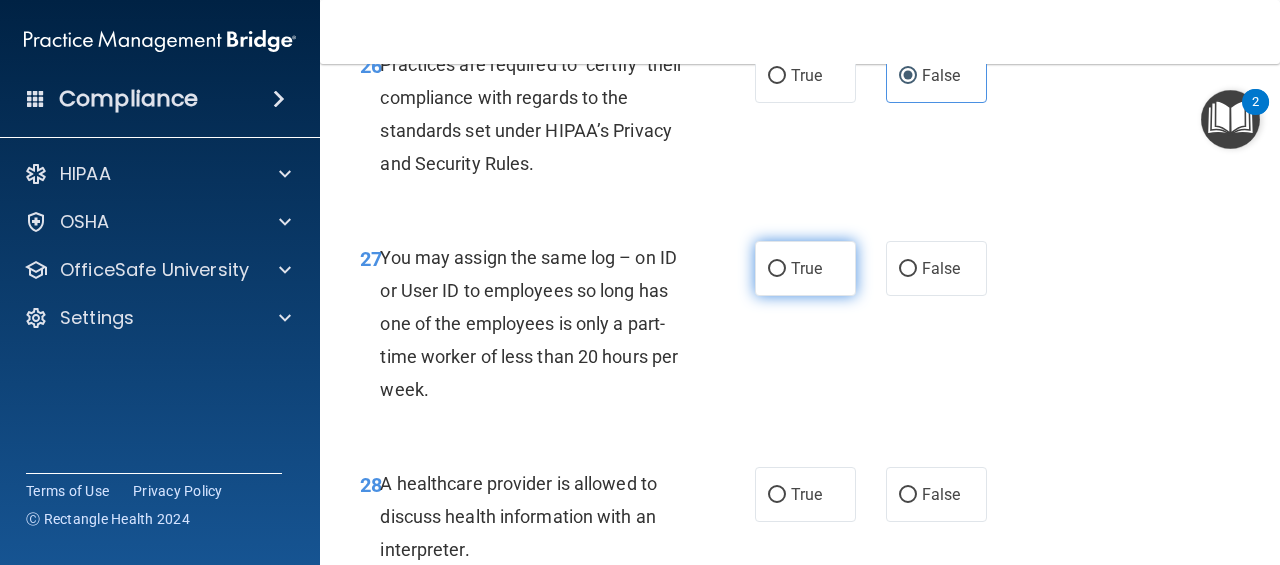 click on "True" at bounding box center [805, 268] 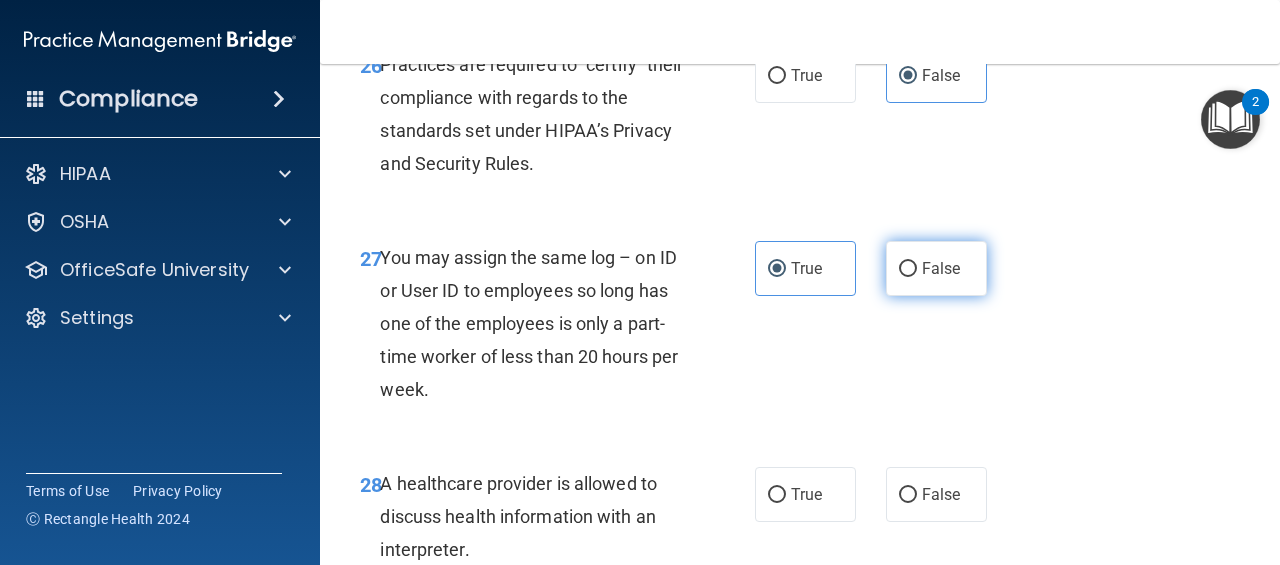 click on "False" at bounding box center (941, 268) 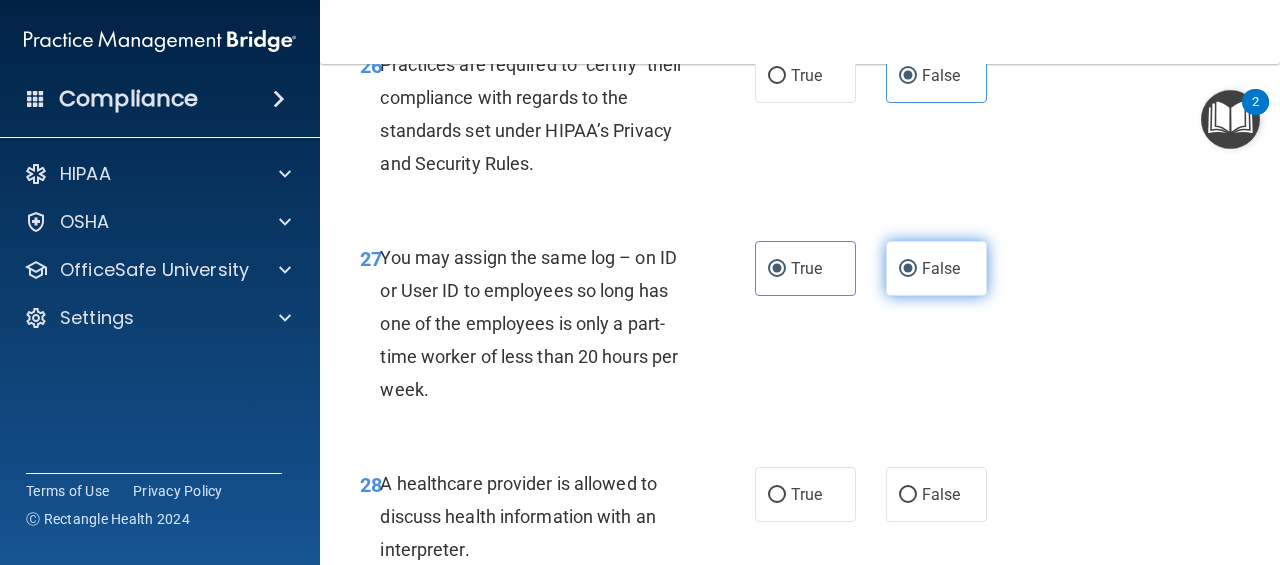 radio on "false" 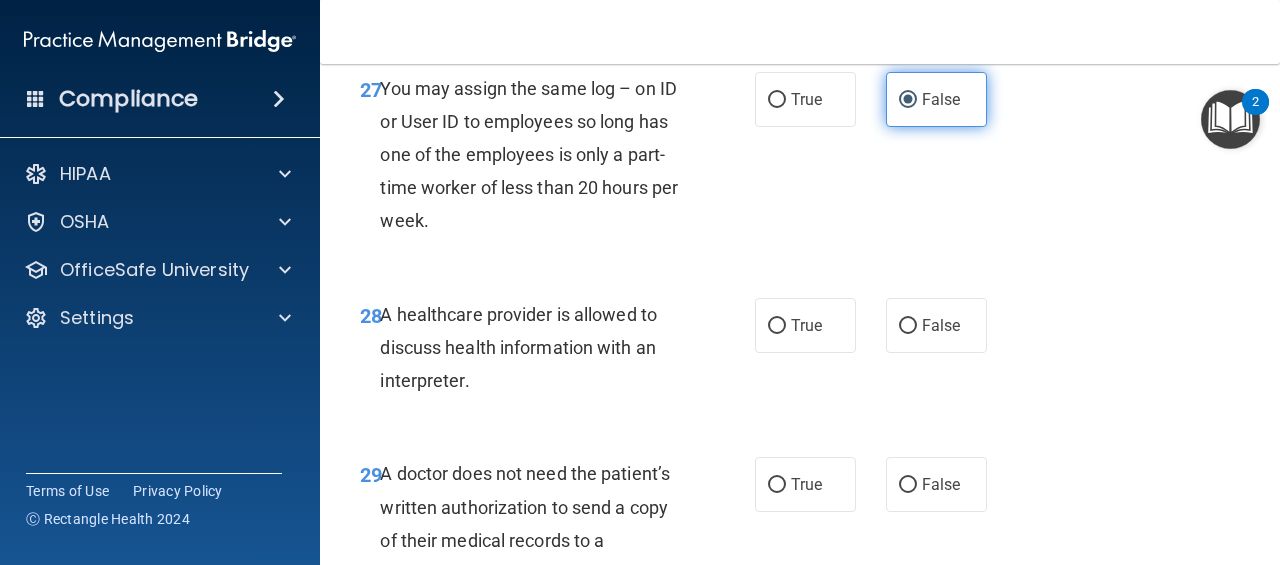 scroll, scrollTop: 5525, scrollLeft: 0, axis: vertical 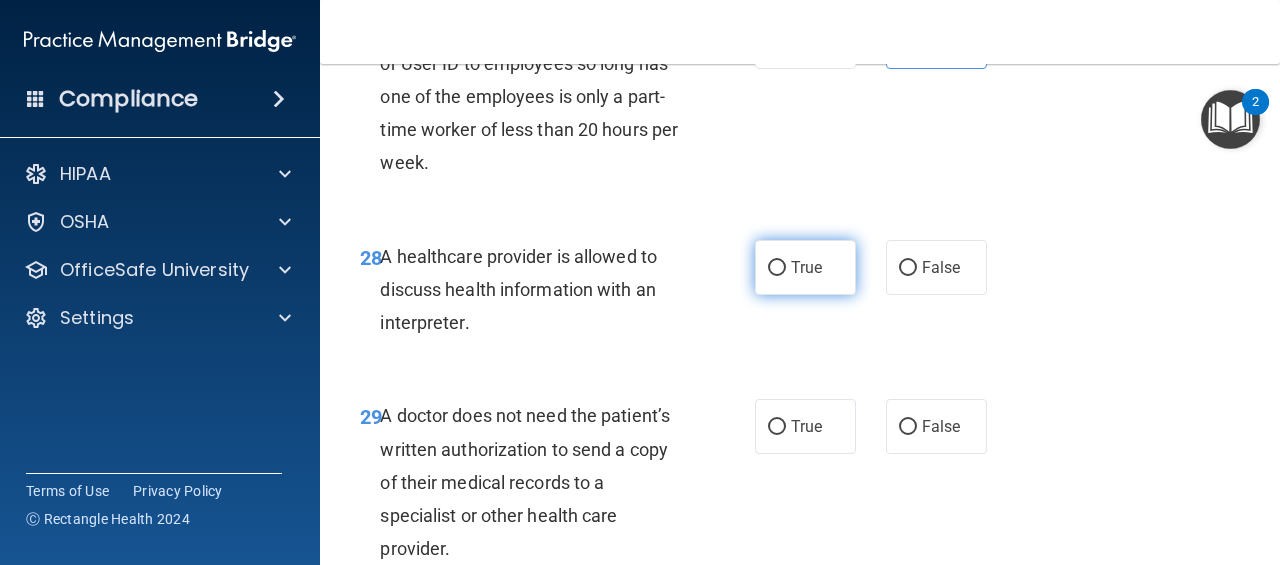 click on "True" at bounding box center [805, 267] 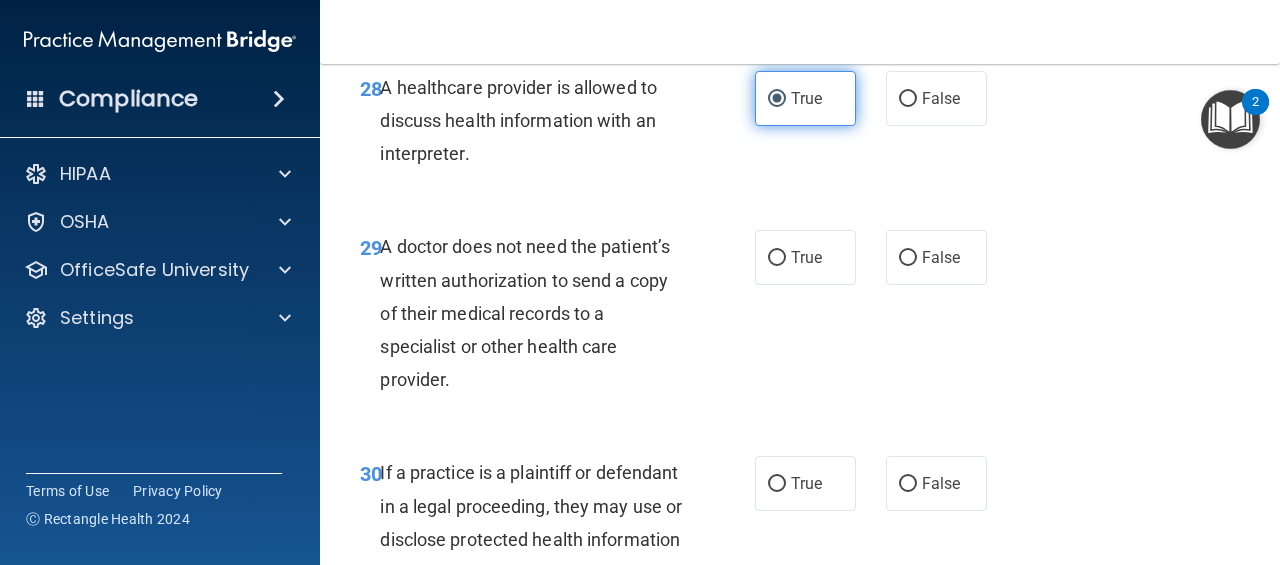 scroll, scrollTop: 5696, scrollLeft: 0, axis: vertical 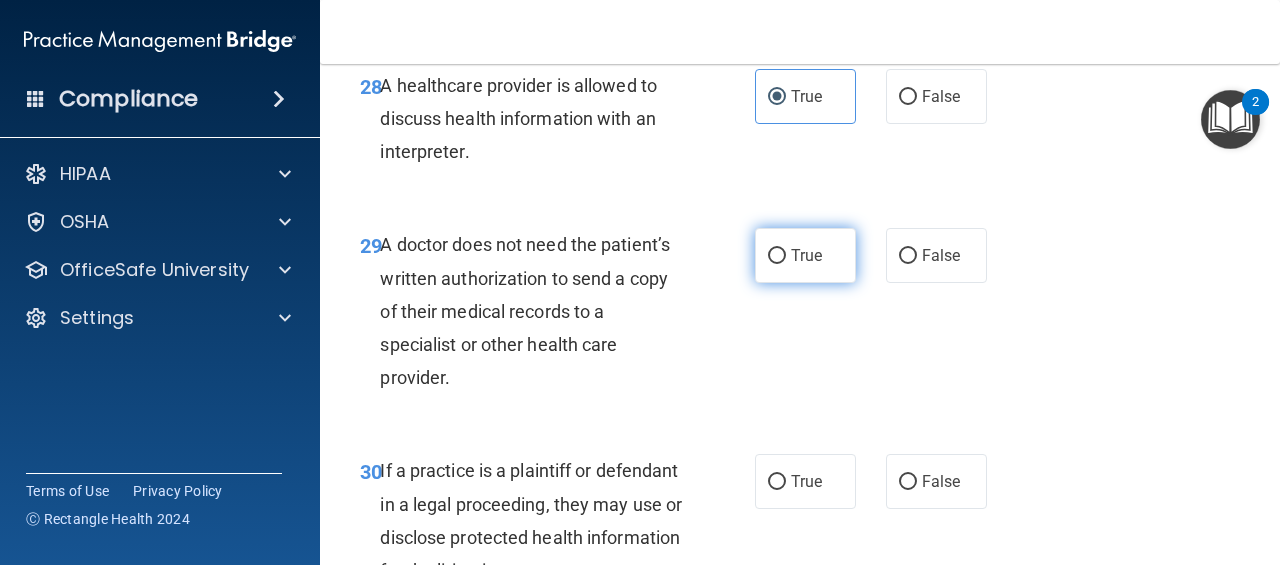 click on "True" at bounding box center [805, 255] 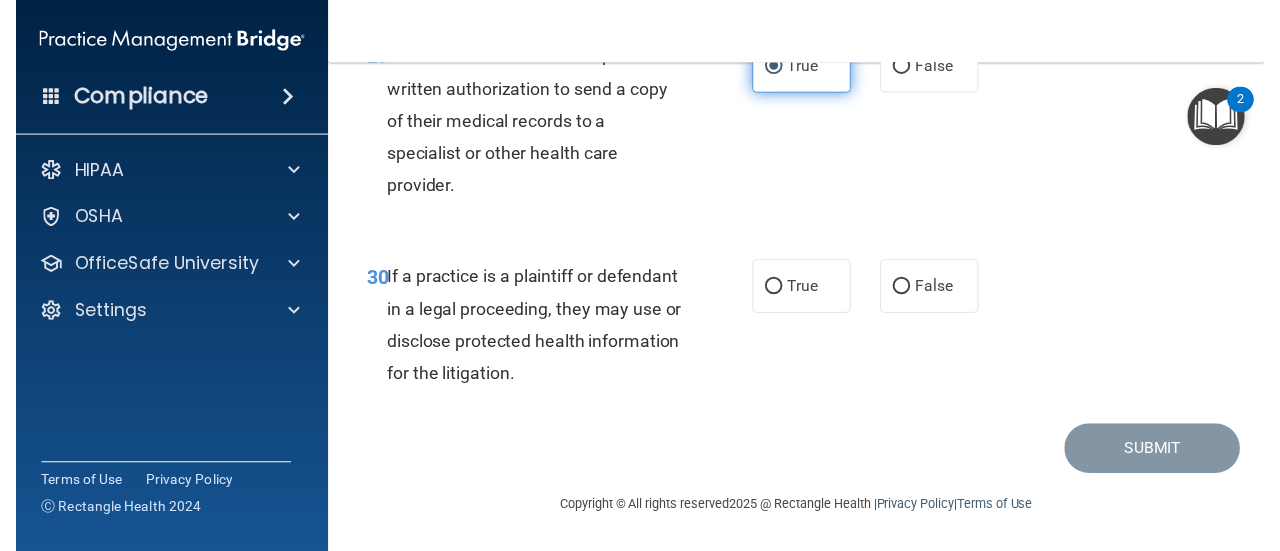 scroll, scrollTop: 5898, scrollLeft: 0, axis: vertical 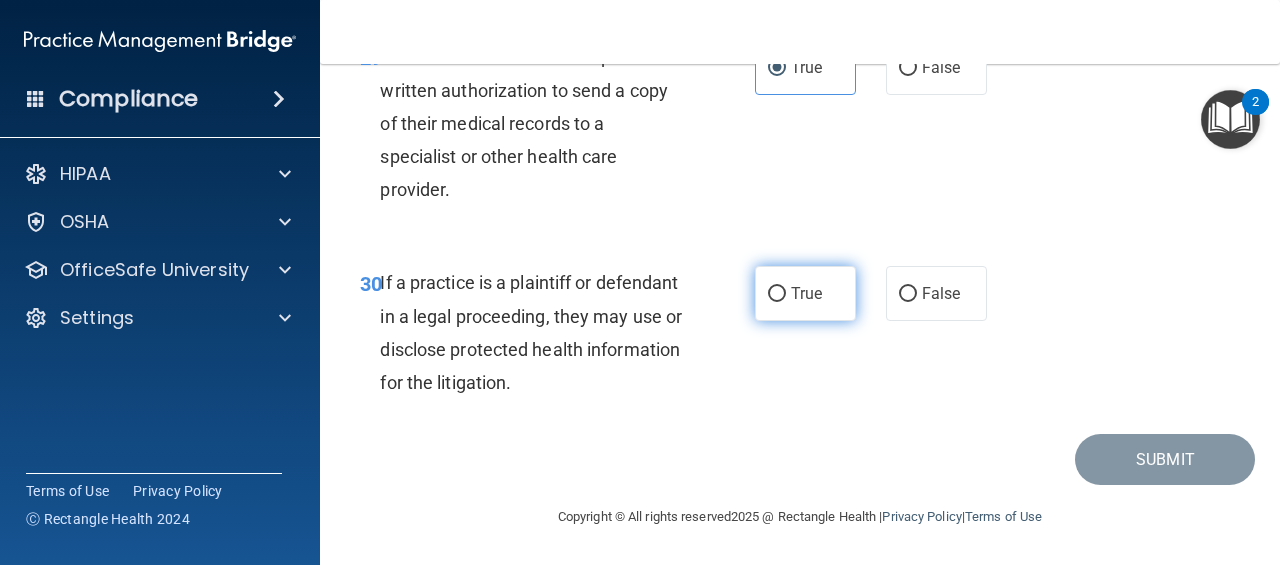 click on "True" at bounding box center [805, 293] 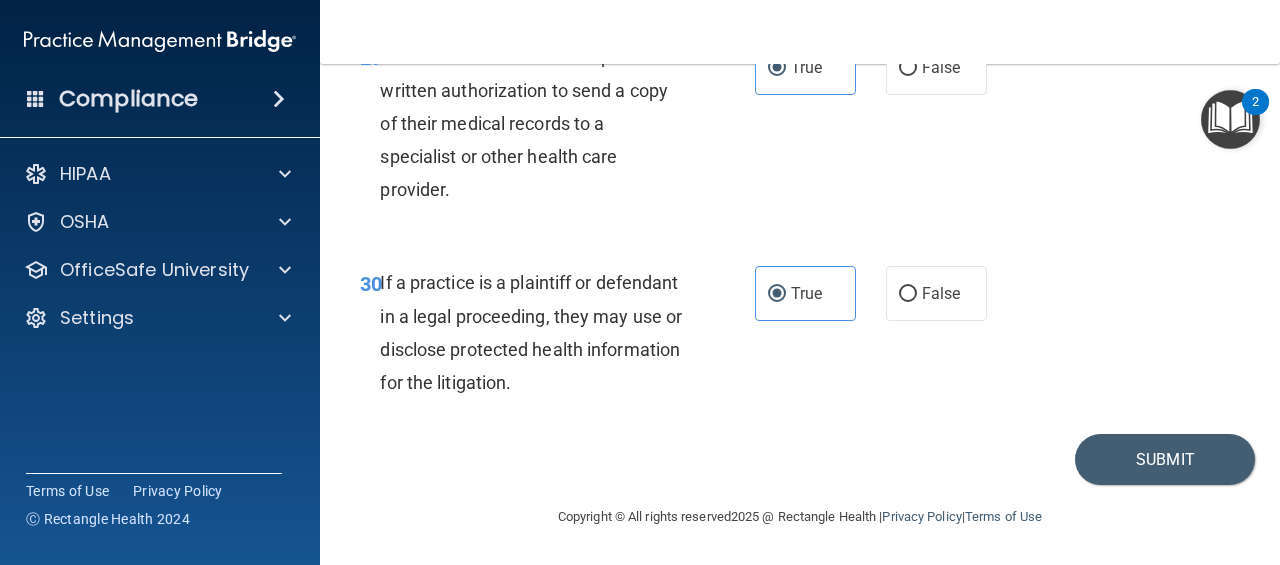 click on "Copyright © All rights reserved  2025 @ Rectangle Health |  Privacy Policy  |  Terms of Use" at bounding box center [800, 517] 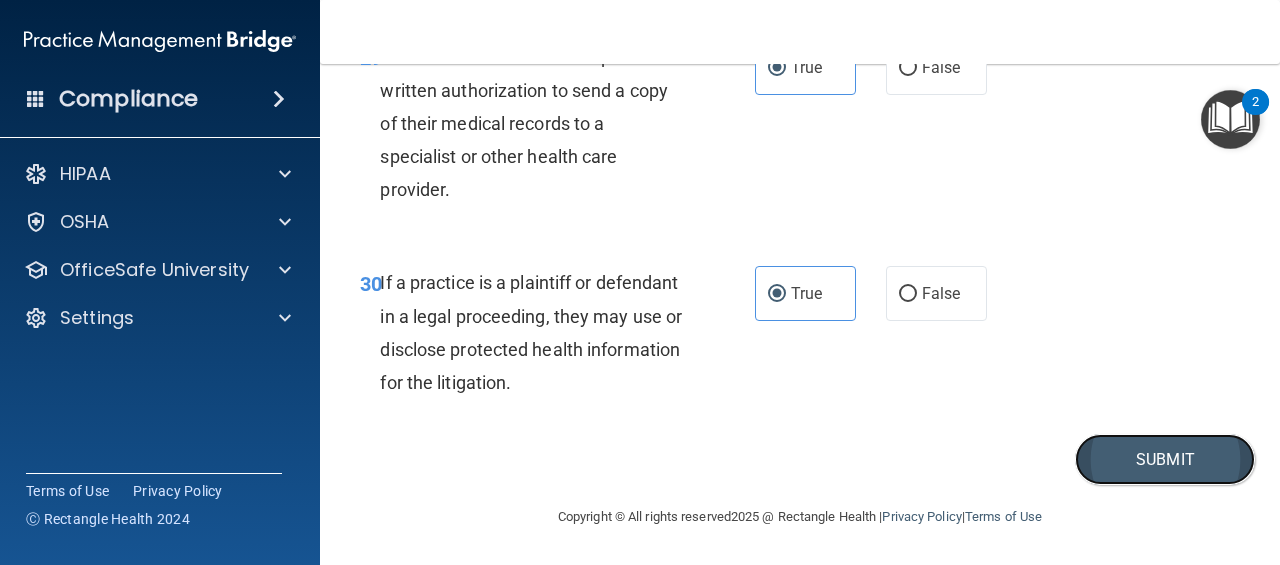 click on "Submit" at bounding box center [1165, 459] 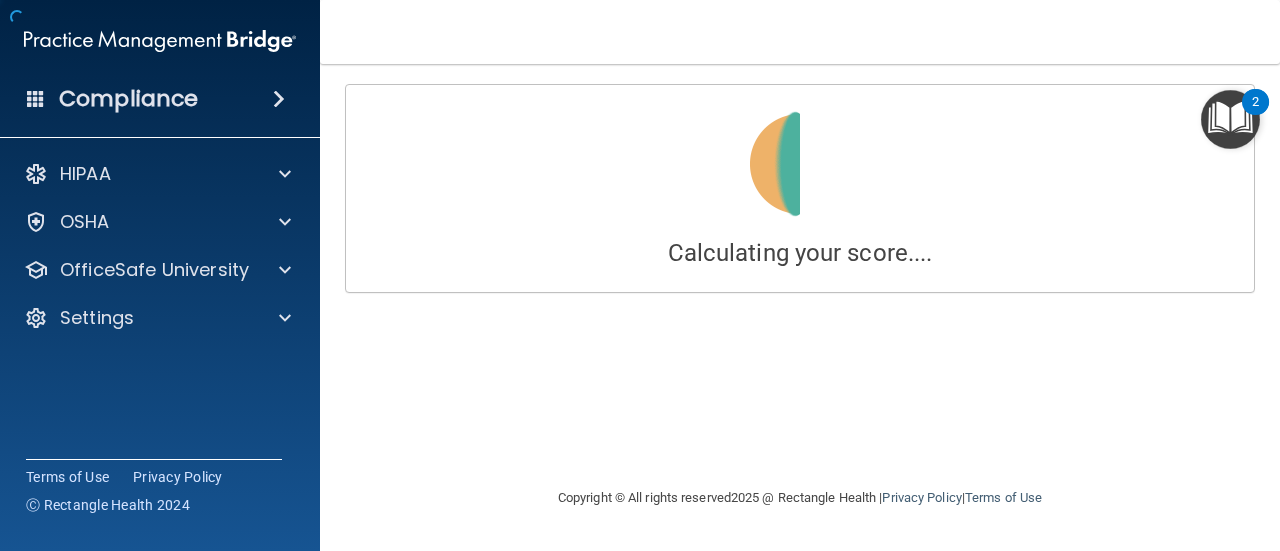 scroll, scrollTop: 0, scrollLeft: 0, axis: both 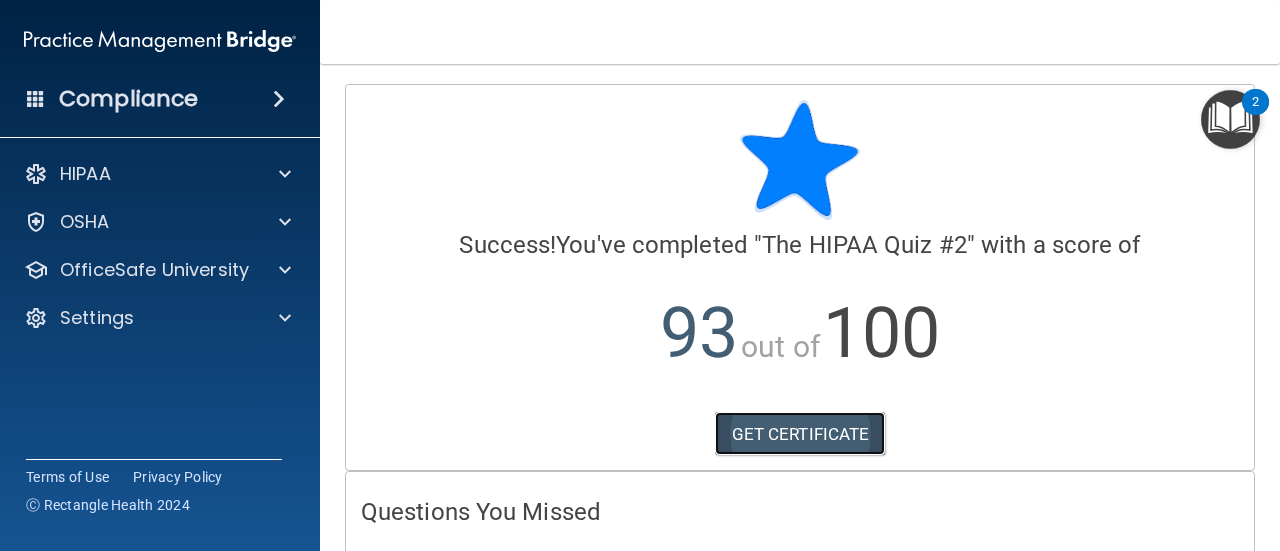 click on "GET CERTIFICATE" at bounding box center [800, 434] 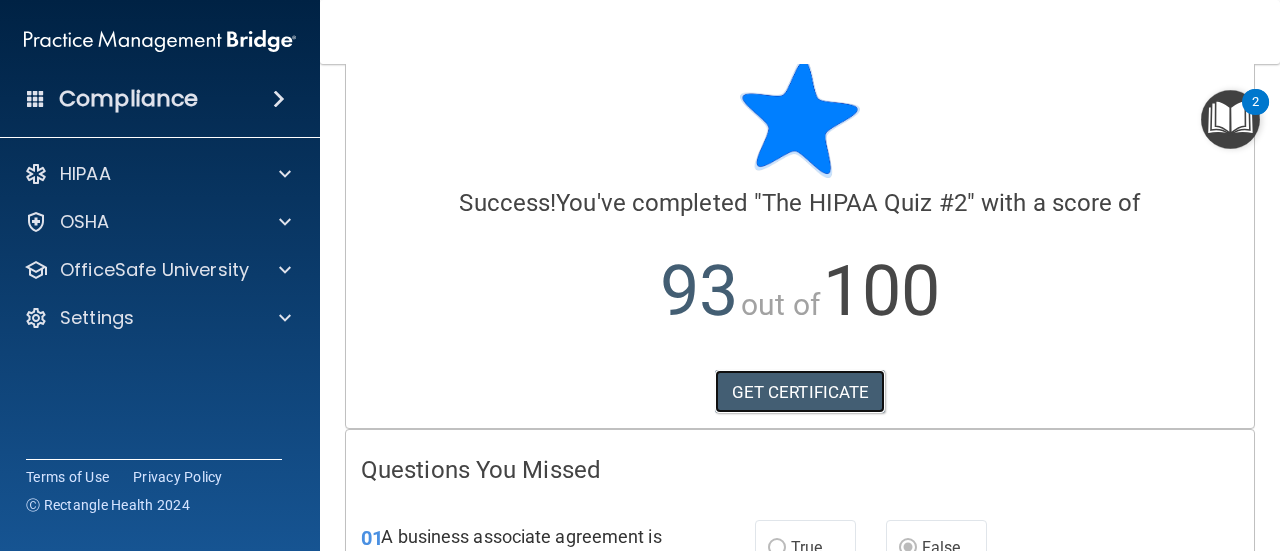 scroll, scrollTop: 0, scrollLeft: 0, axis: both 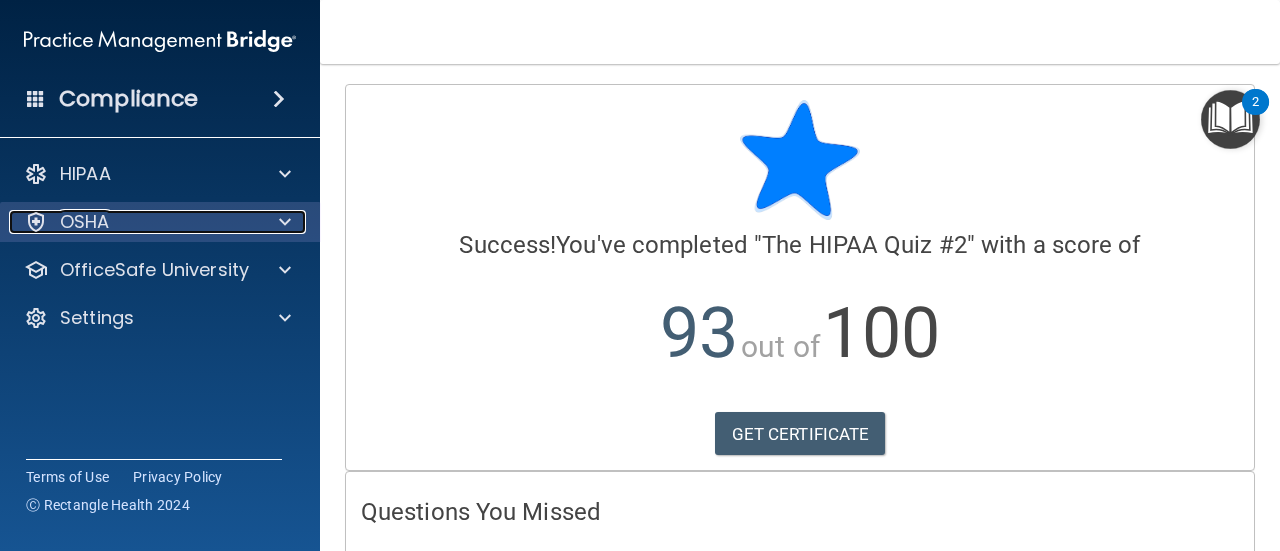click on "OSHA" at bounding box center [133, 222] 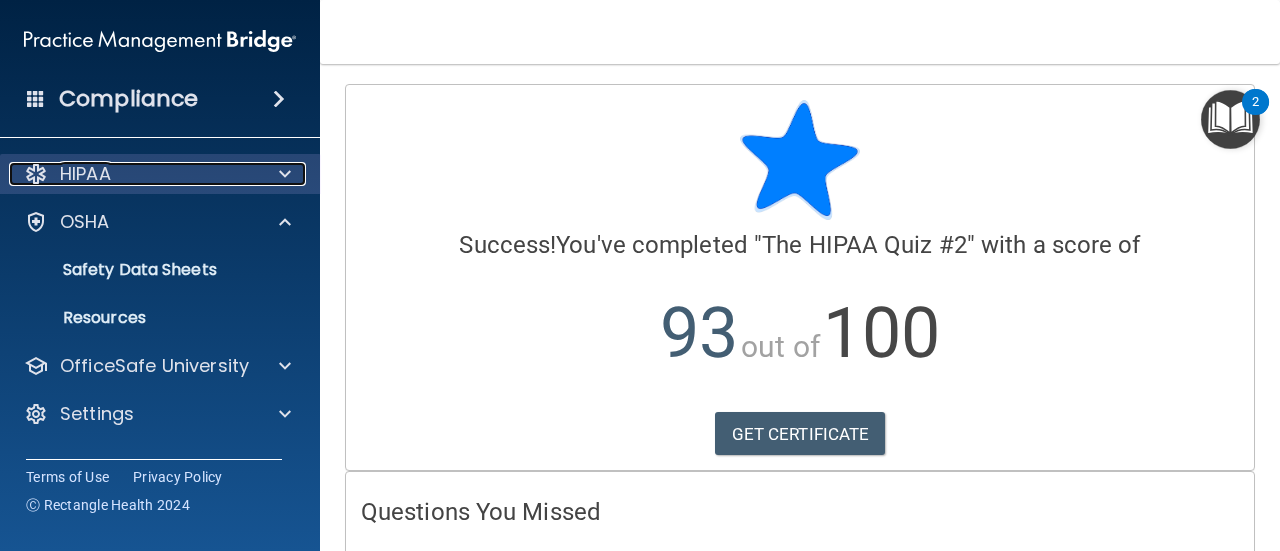click on "HIPAA" at bounding box center [133, 174] 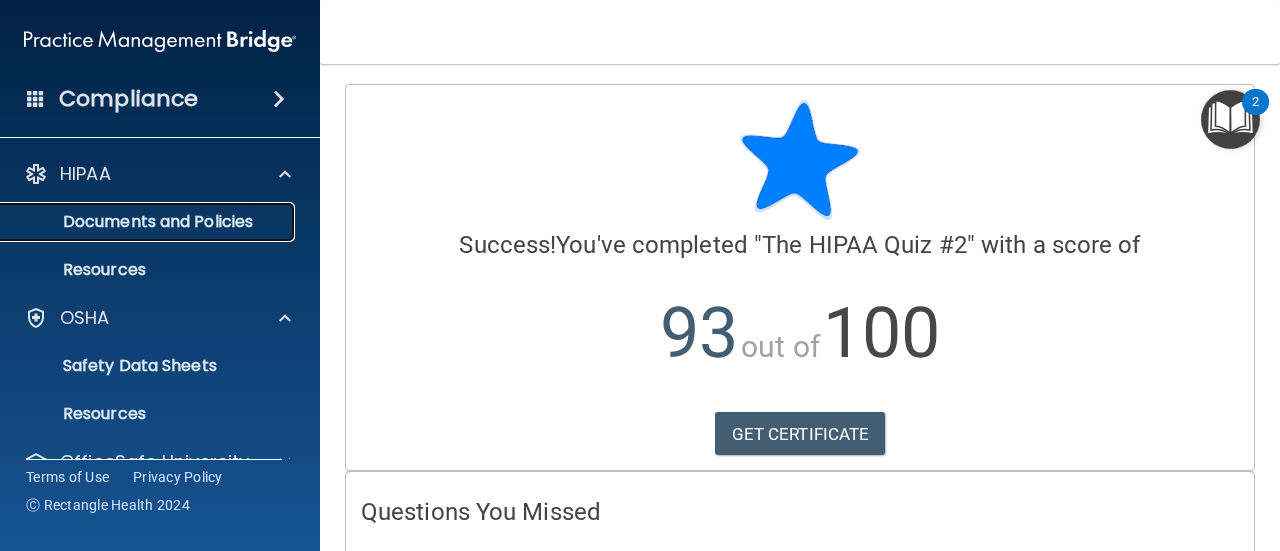 click on "Documents and Policies" at bounding box center (137, 222) 